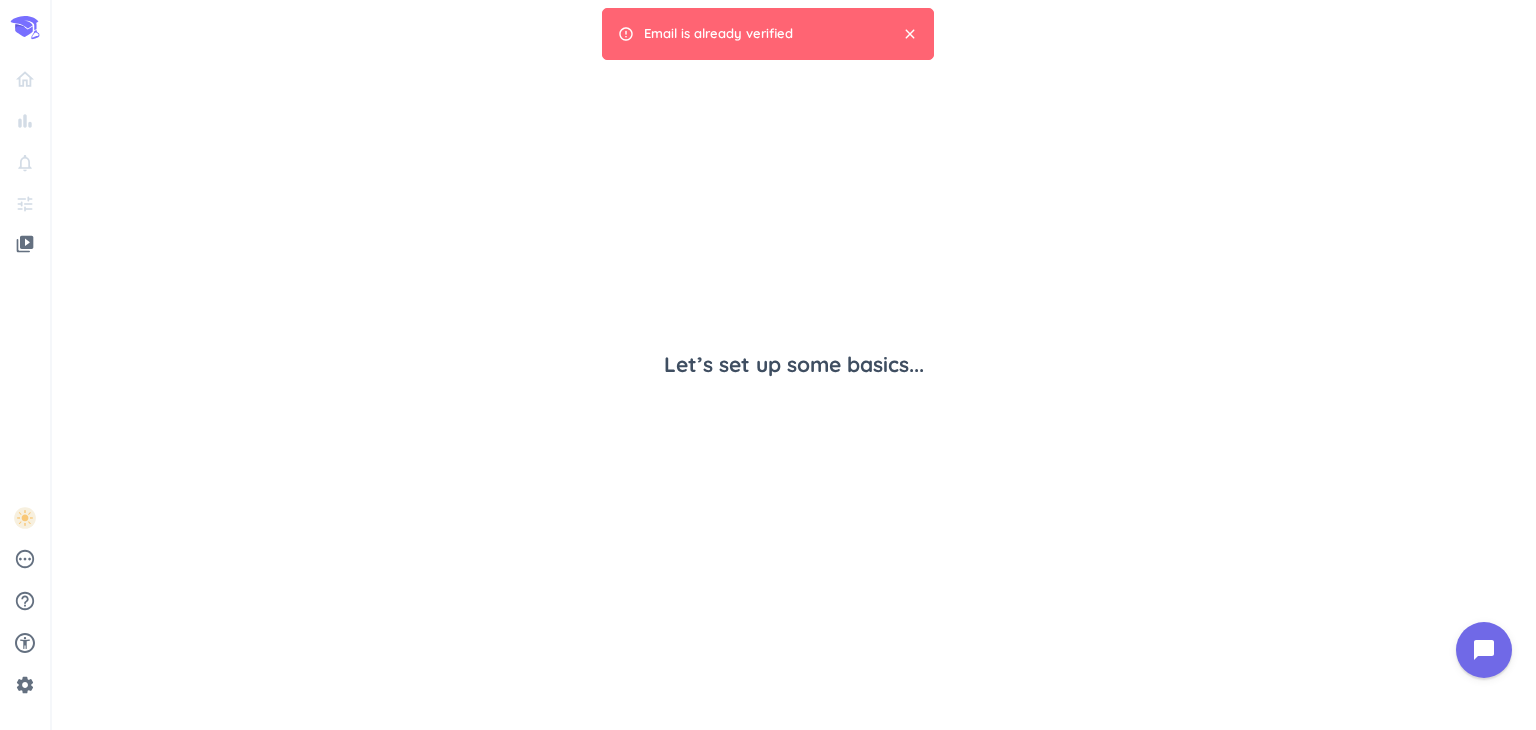 scroll, scrollTop: 0, scrollLeft: 0, axis: both 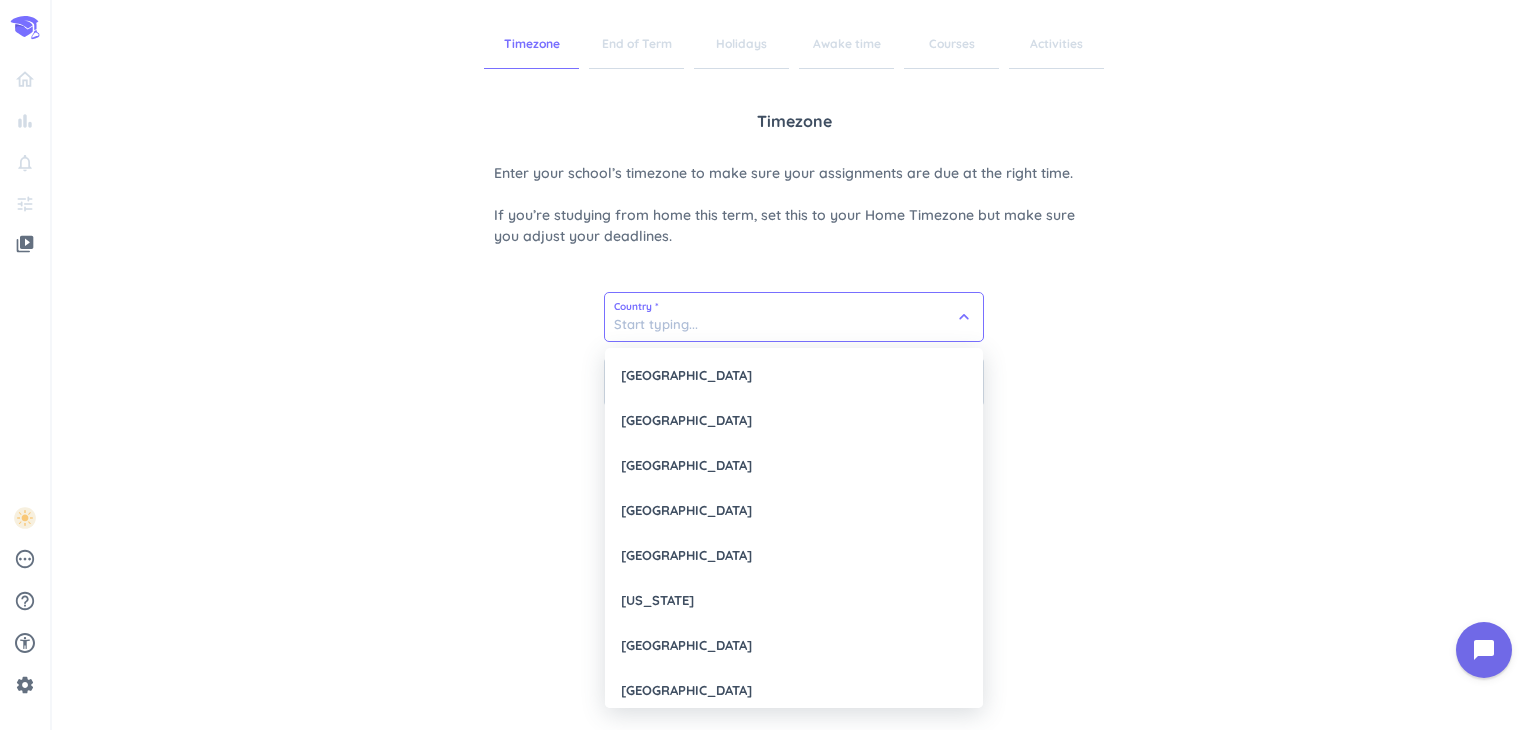click at bounding box center (794, 317) 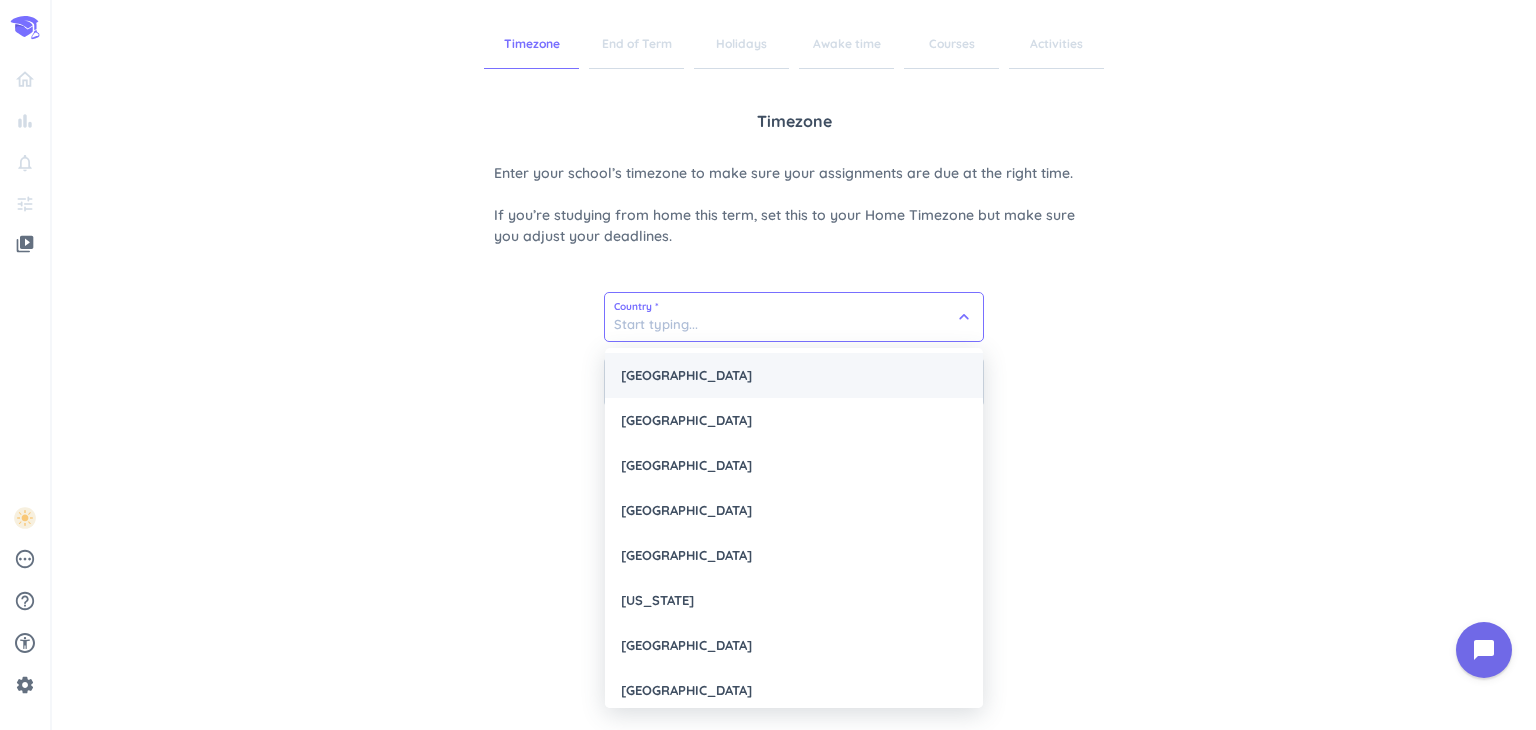 click on "[GEOGRAPHIC_DATA]" at bounding box center [794, 375] 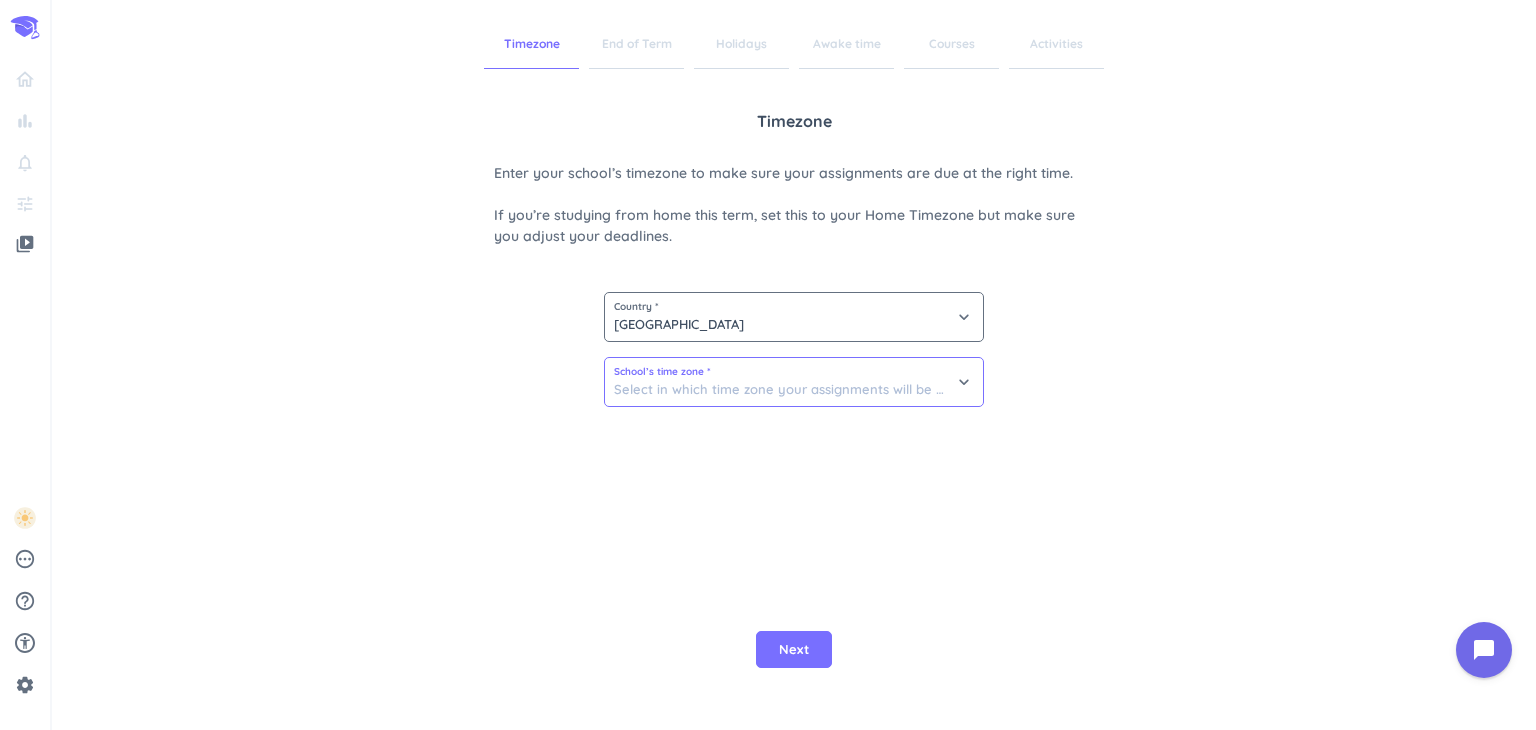 click at bounding box center [794, 382] 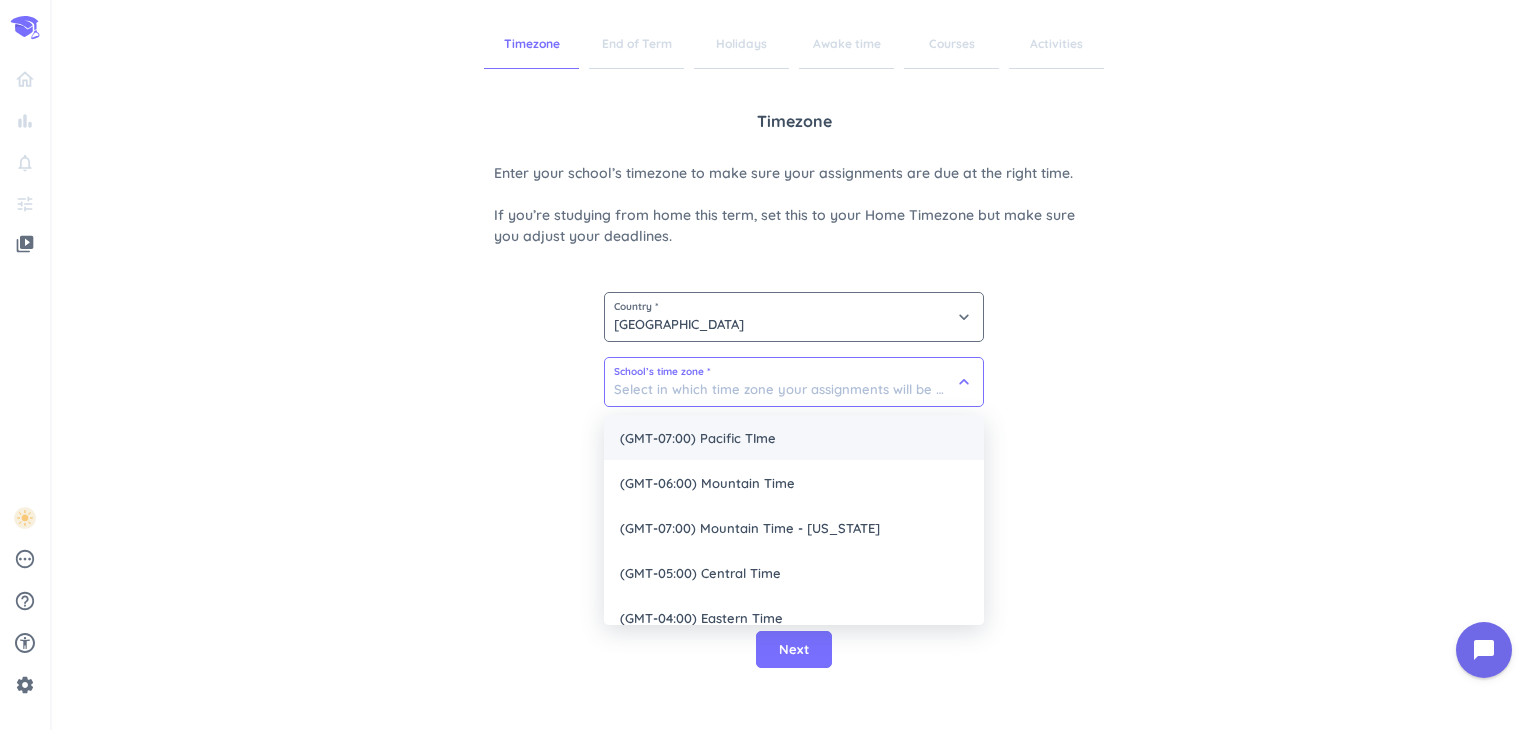 scroll, scrollTop: 114, scrollLeft: 0, axis: vertical 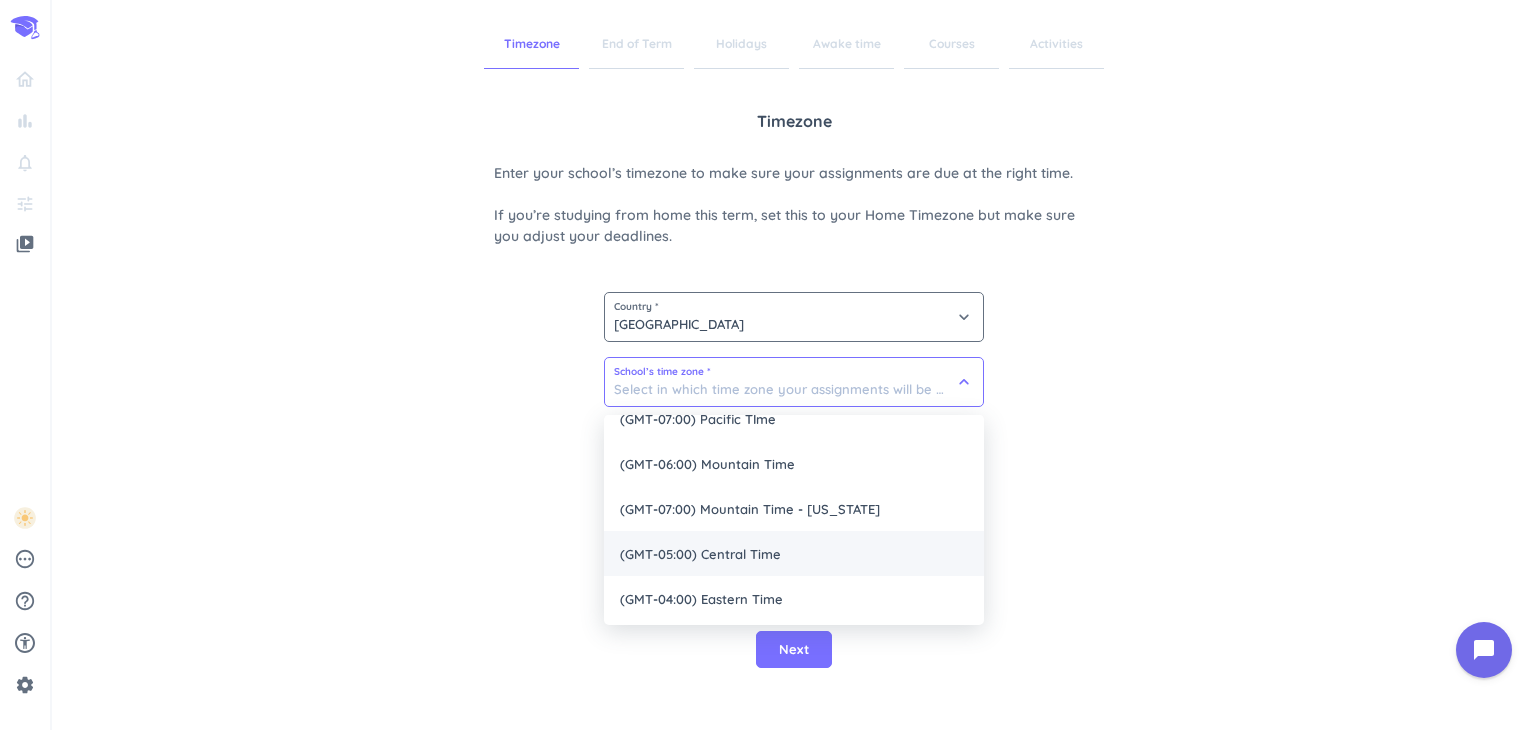 click on "(GMT-05:00) Central Time" at bounding box center [794, 553] 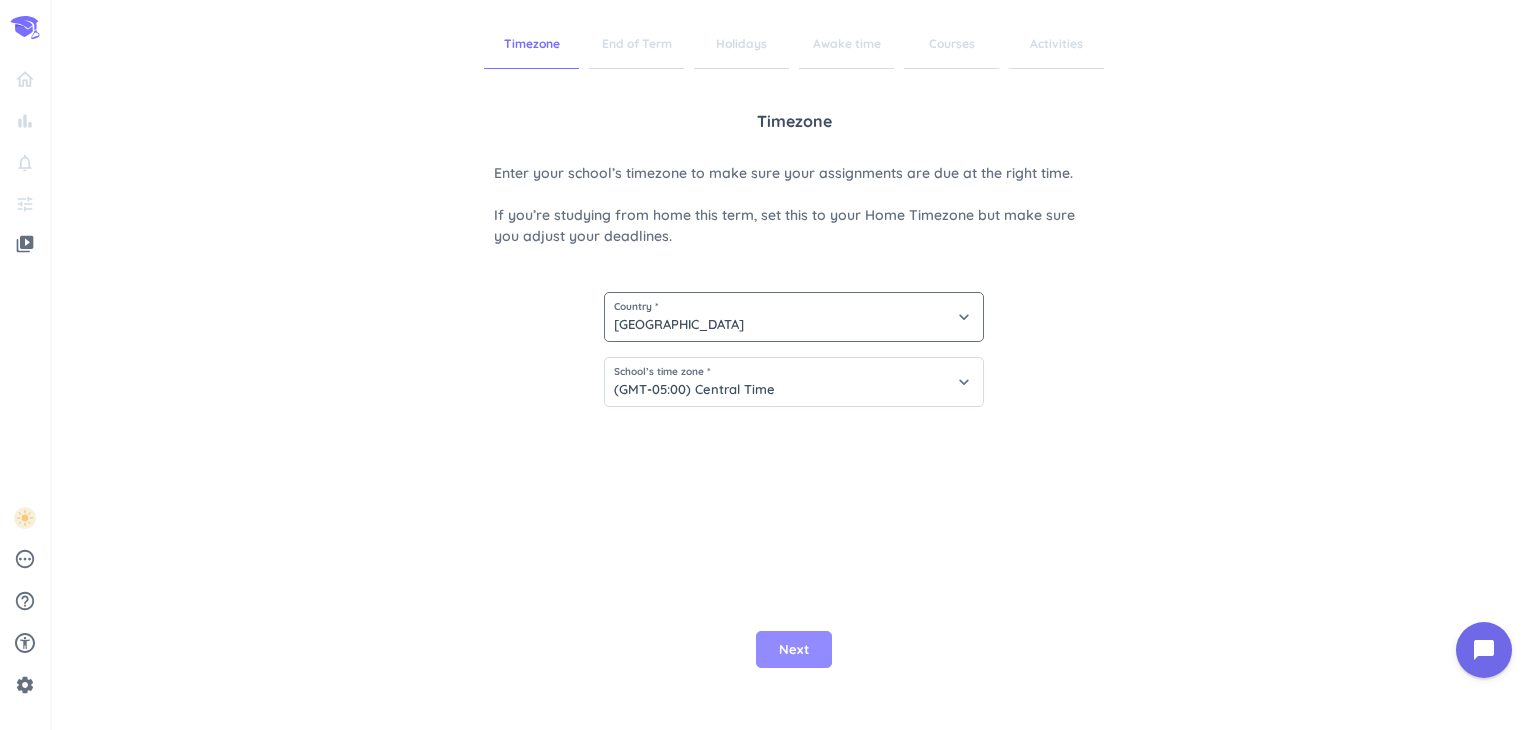 click on "Next" at bounding box center [794, 650] 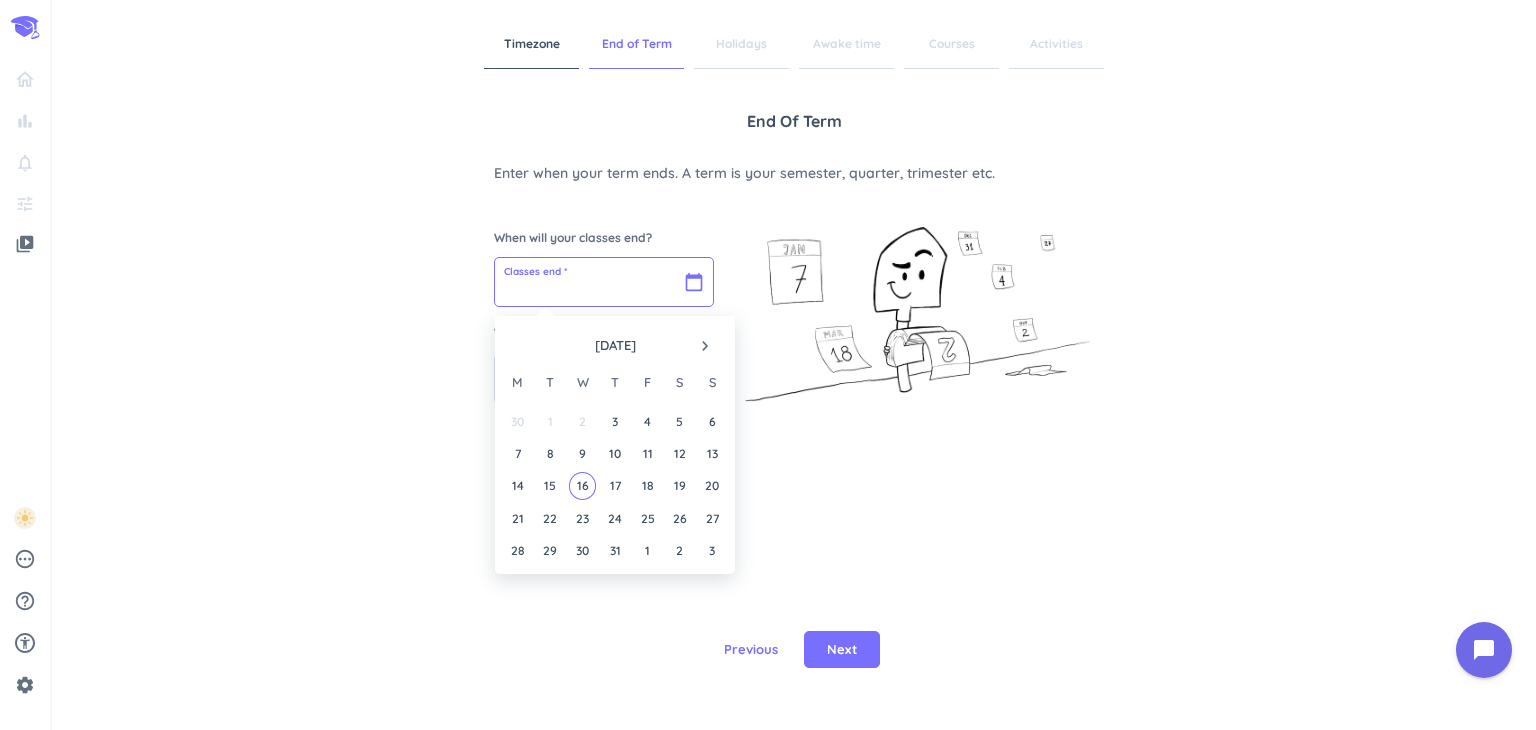 click at bounding box center [604, 282] 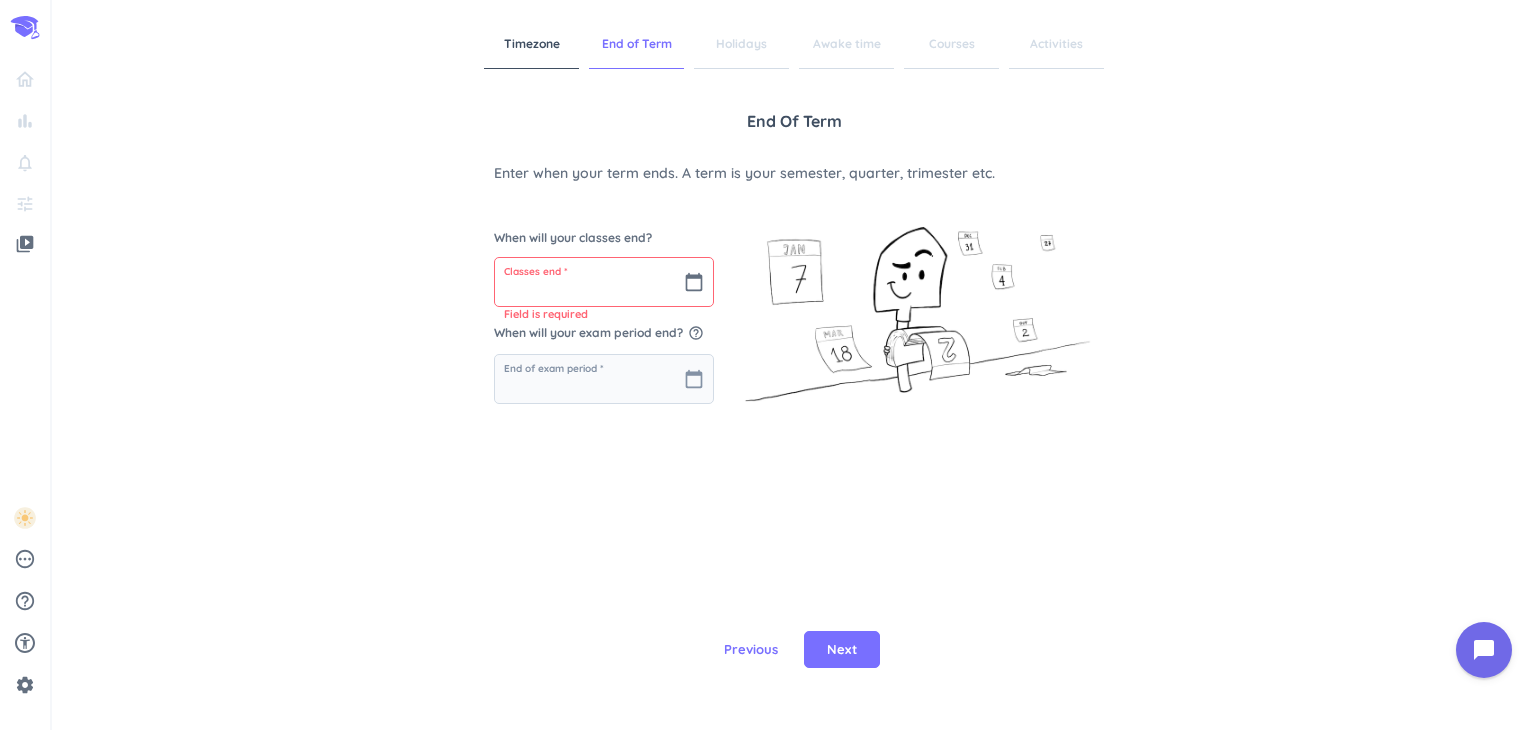 click on "Timezone End of Term Holidays Awake time Courses Activities End of Term Enter when your term ends. A term is your semester, quarter, trimester etc.  When will your classes end? Classes end * calendar_today Field is required When will your exam period end? help_outline End of exam period * calendar_today Previous Next" at bounding box center (794, 365) 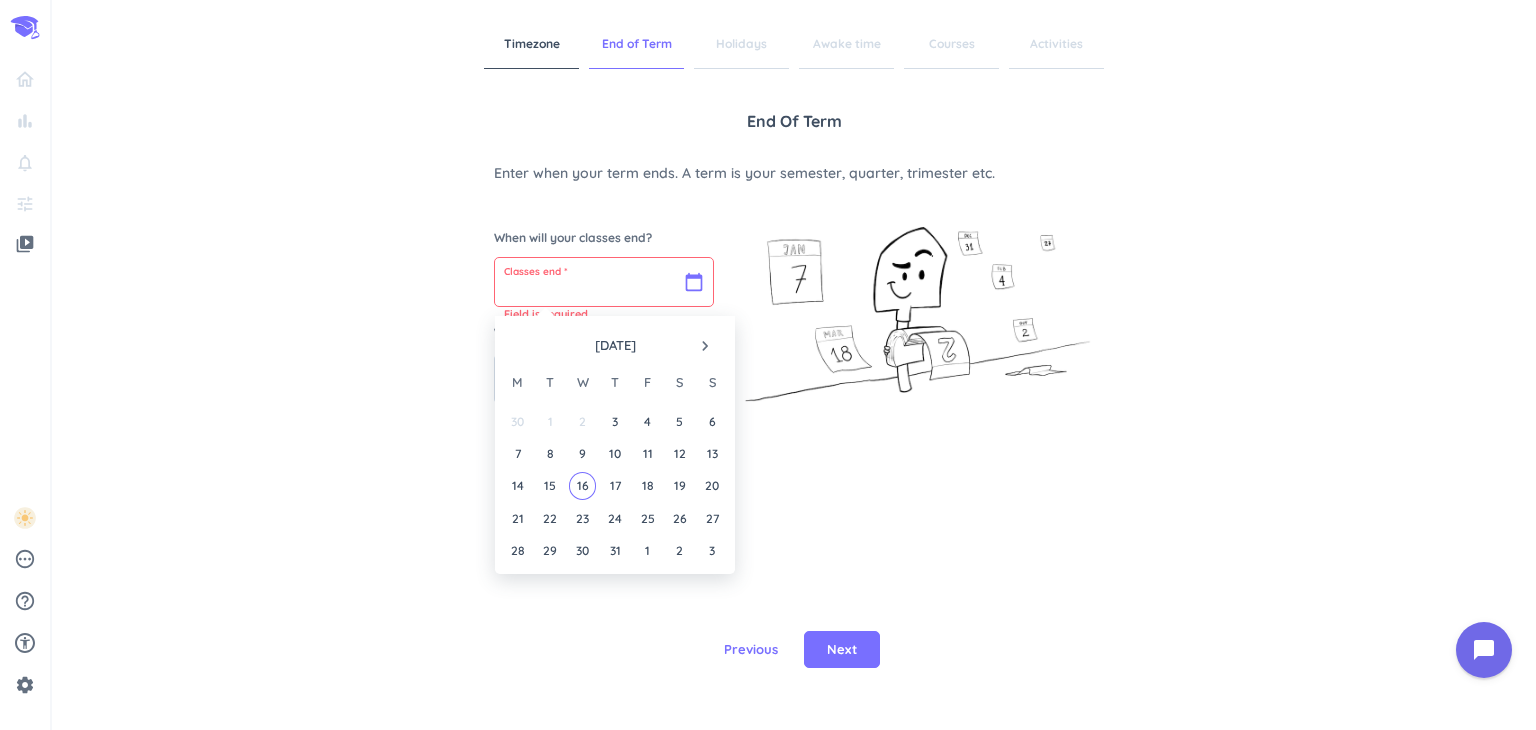 click at bounding box center [604, 282] 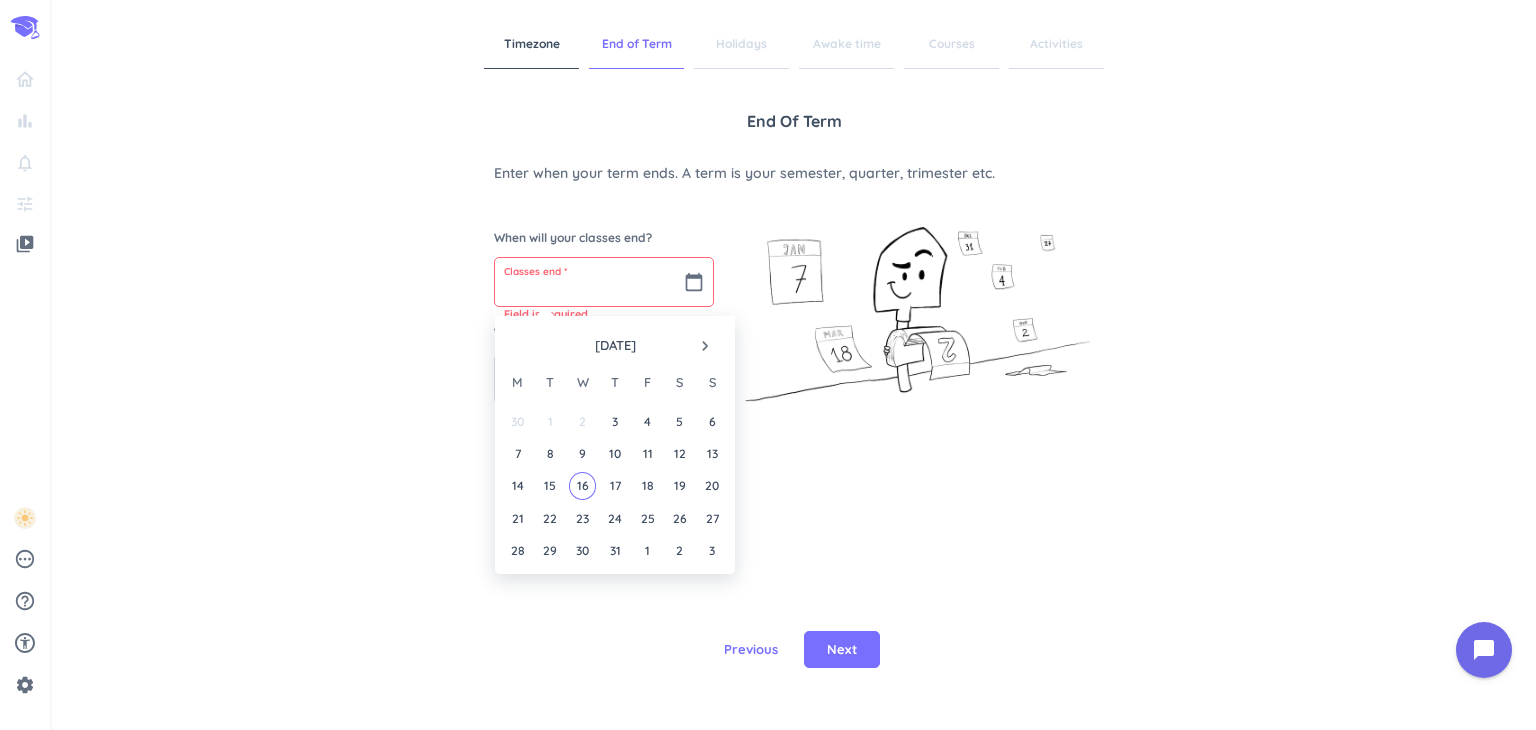 click on "navigate_next" at bounding box center (705, 346) 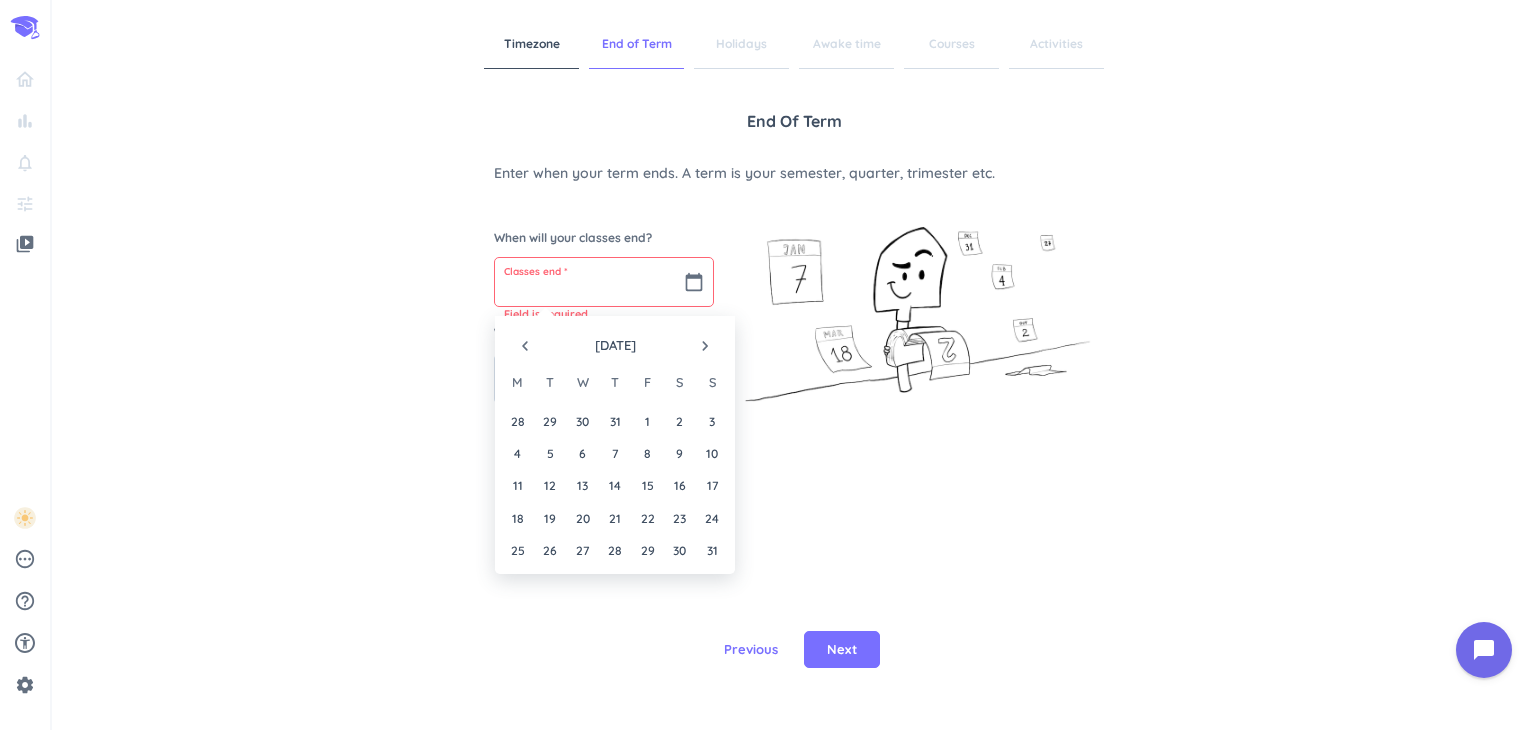 click on "navigate_next" at bounding box center (705, 346) 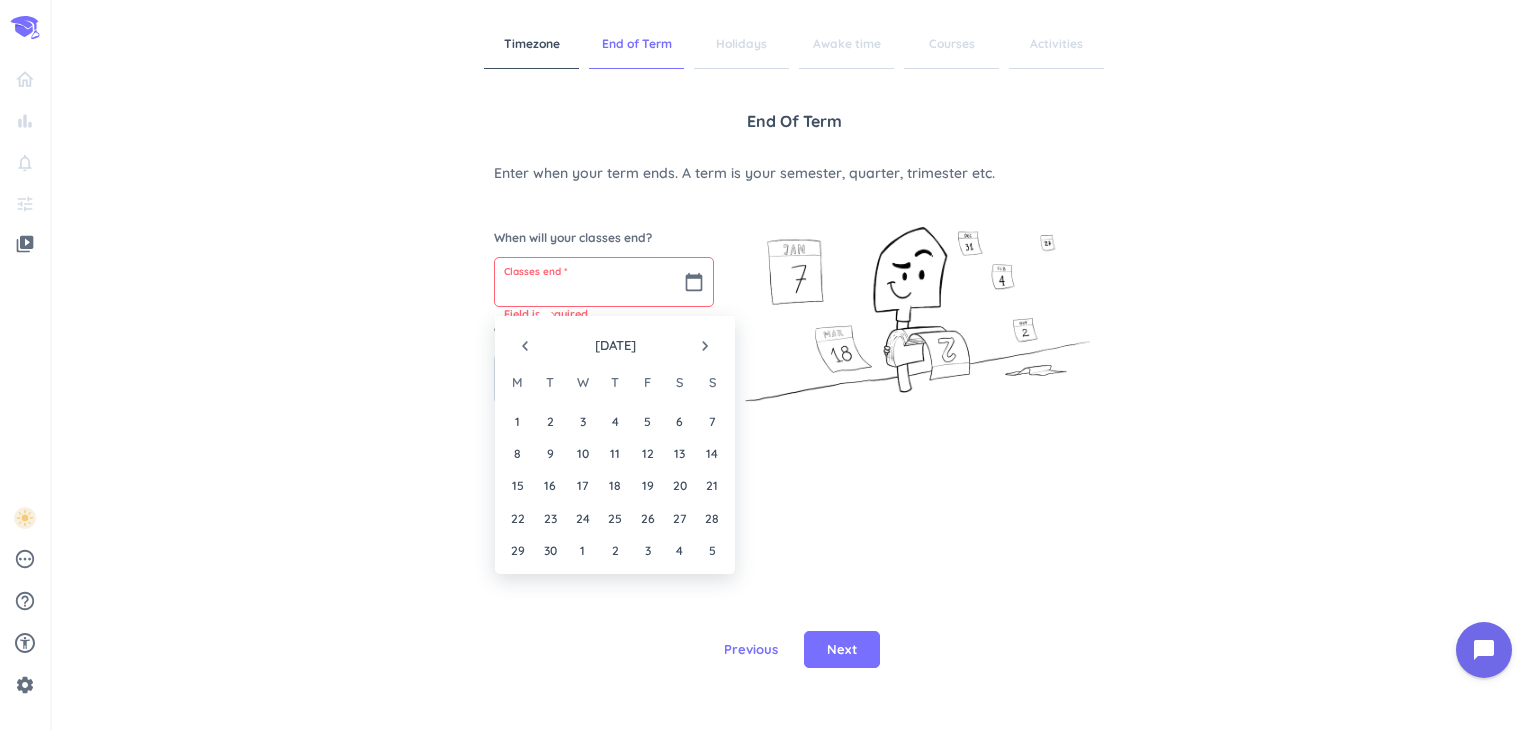 click on "navigate_next" at bounding box center [705, 346] 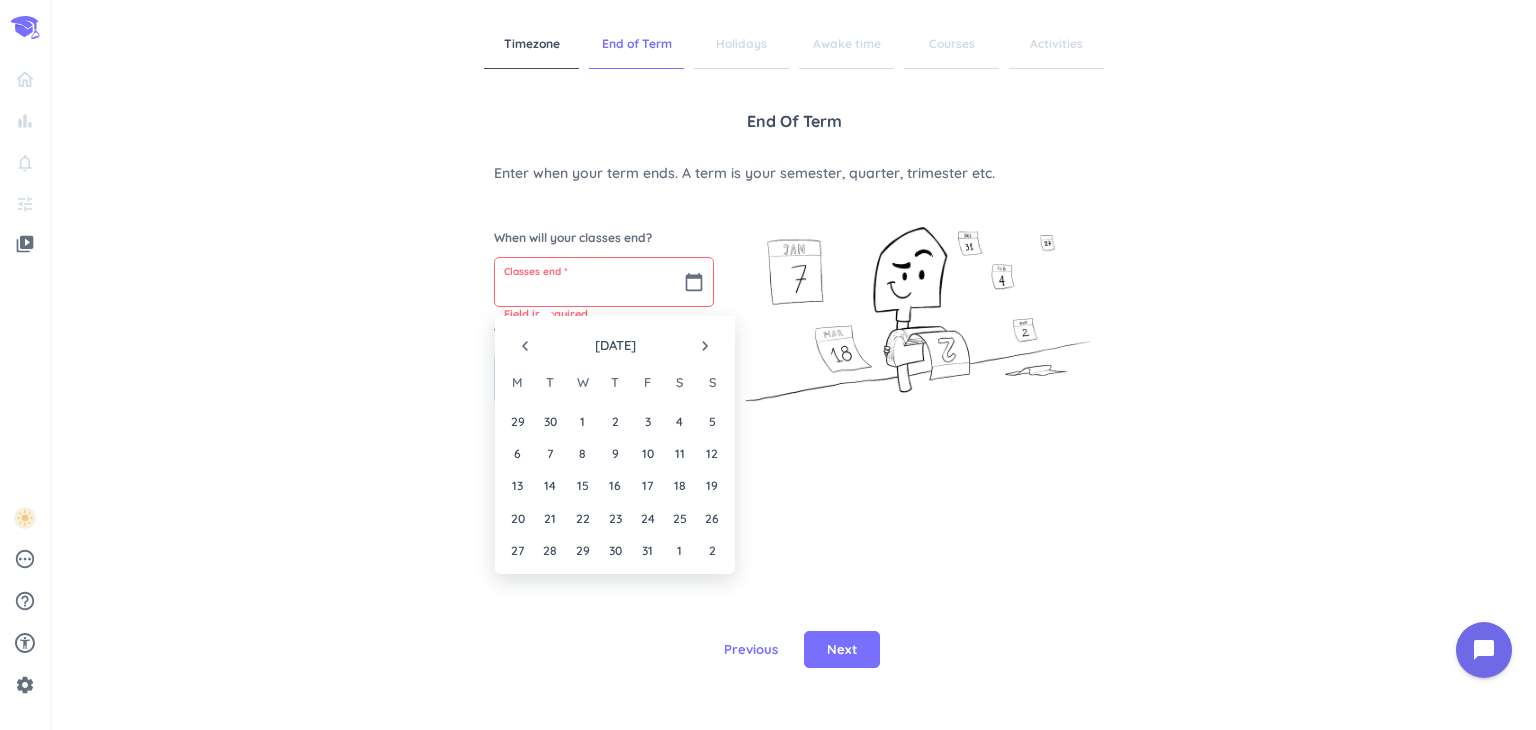 click on "navigate_next" at bounding box center [705, 346] 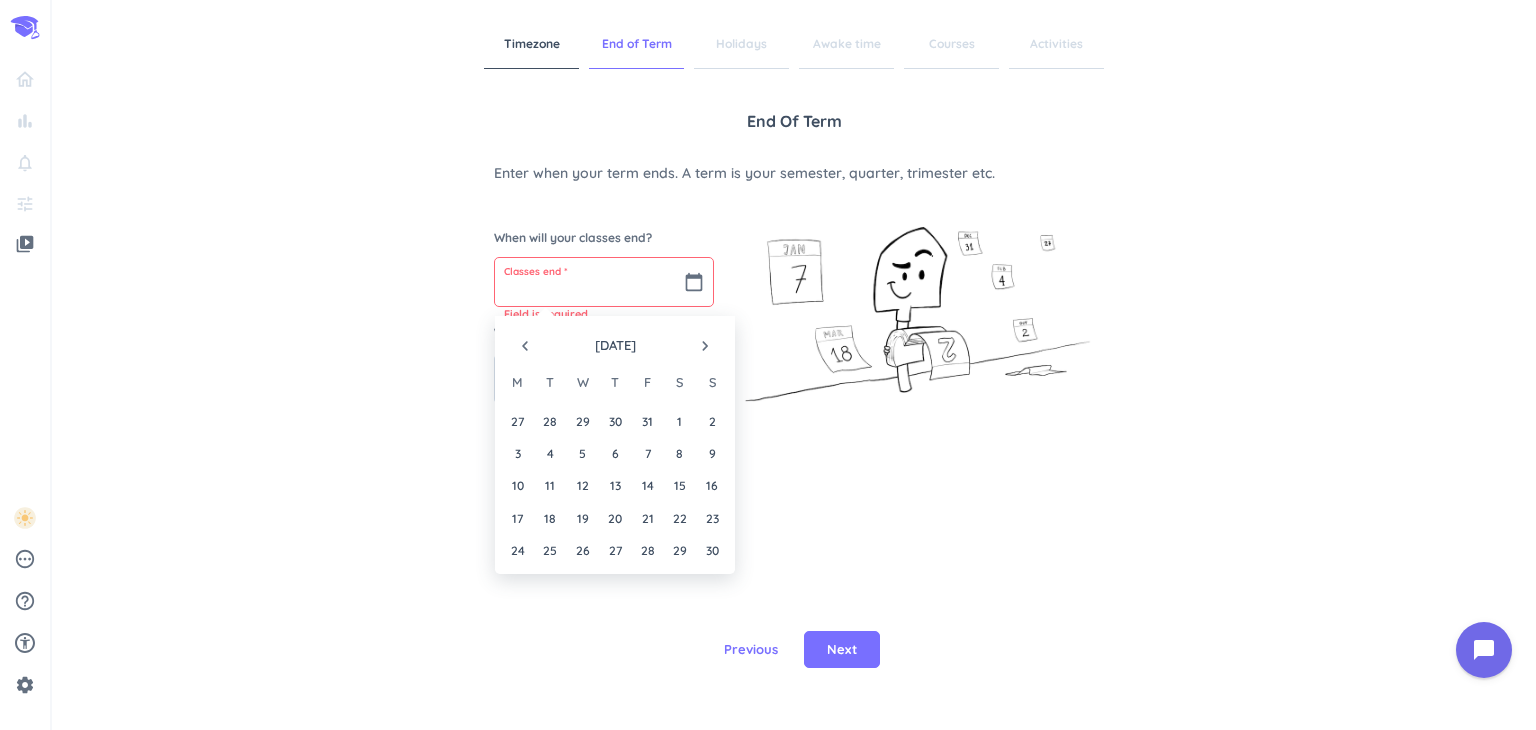 click on "navigate_next" at bounding box center (705, 346) 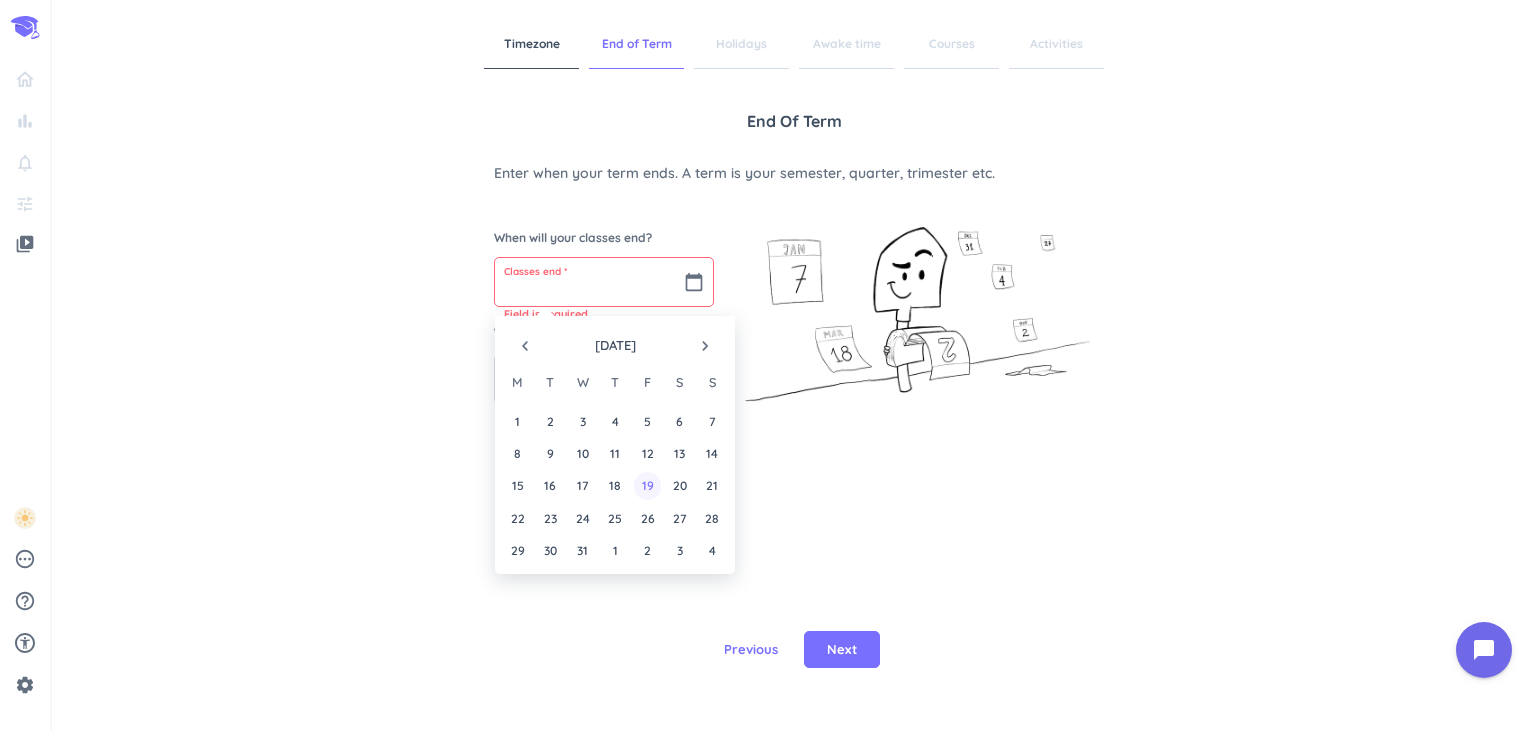 click on "19" at bounding box center (647, 485) 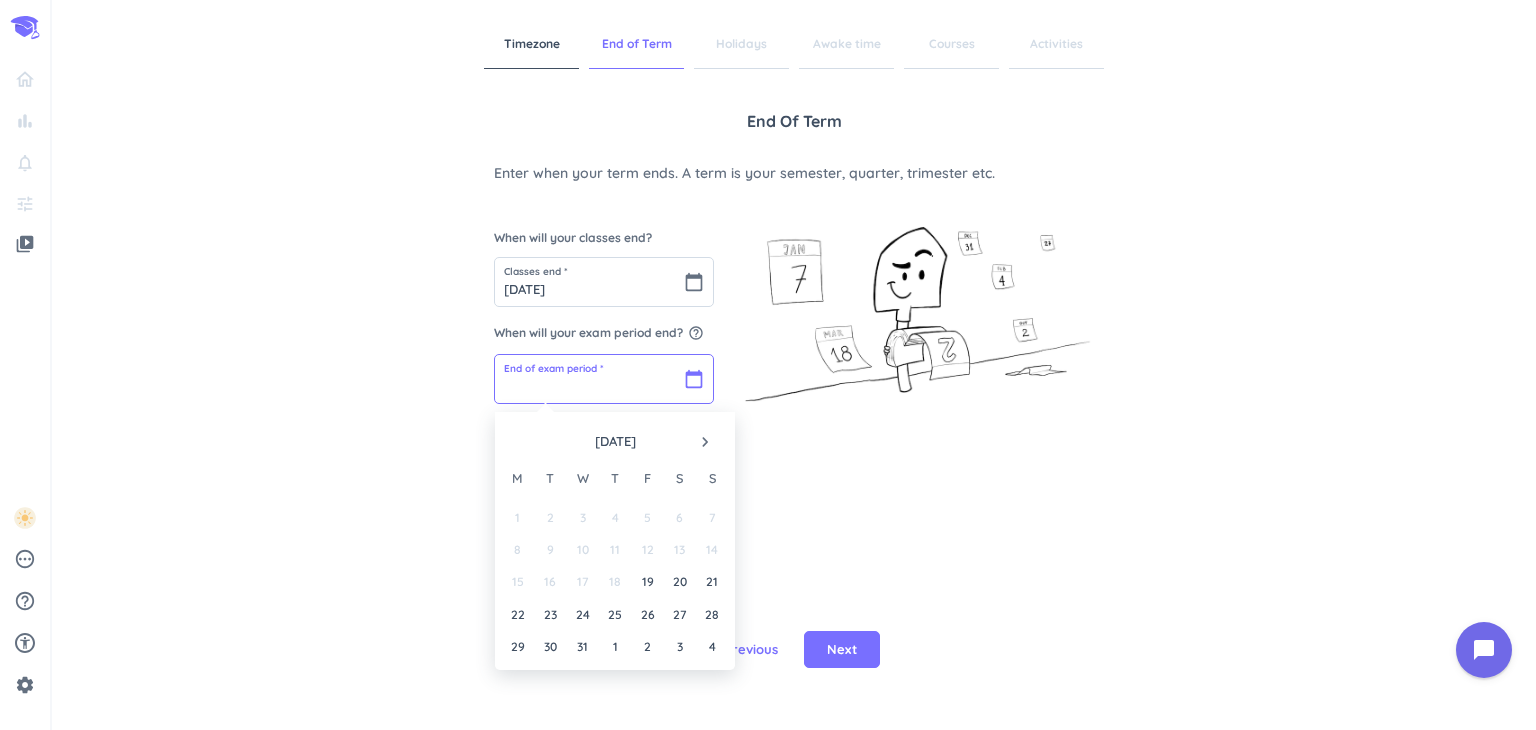 click at bounding box center (604, 379) 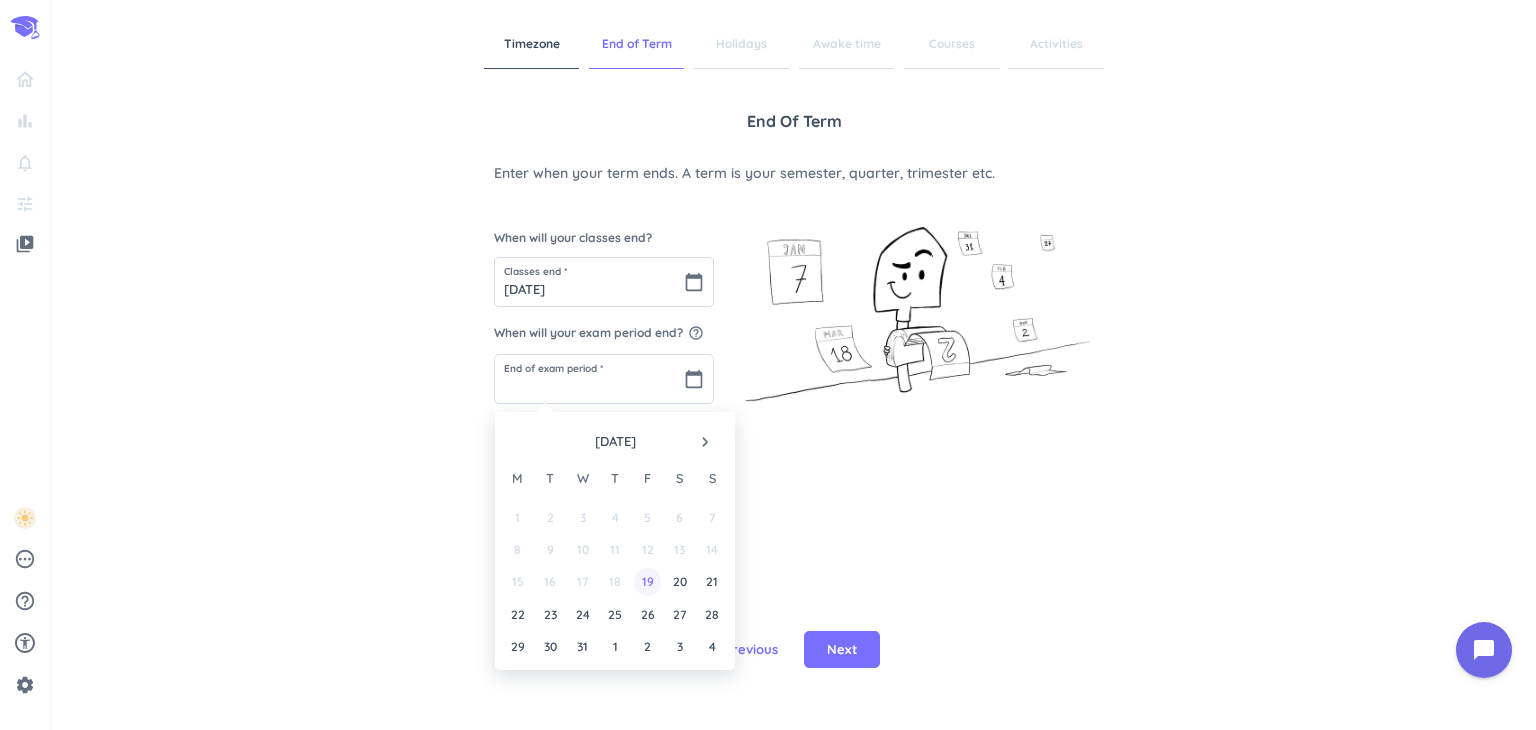 click on "19" at bounding box center [647, 581] 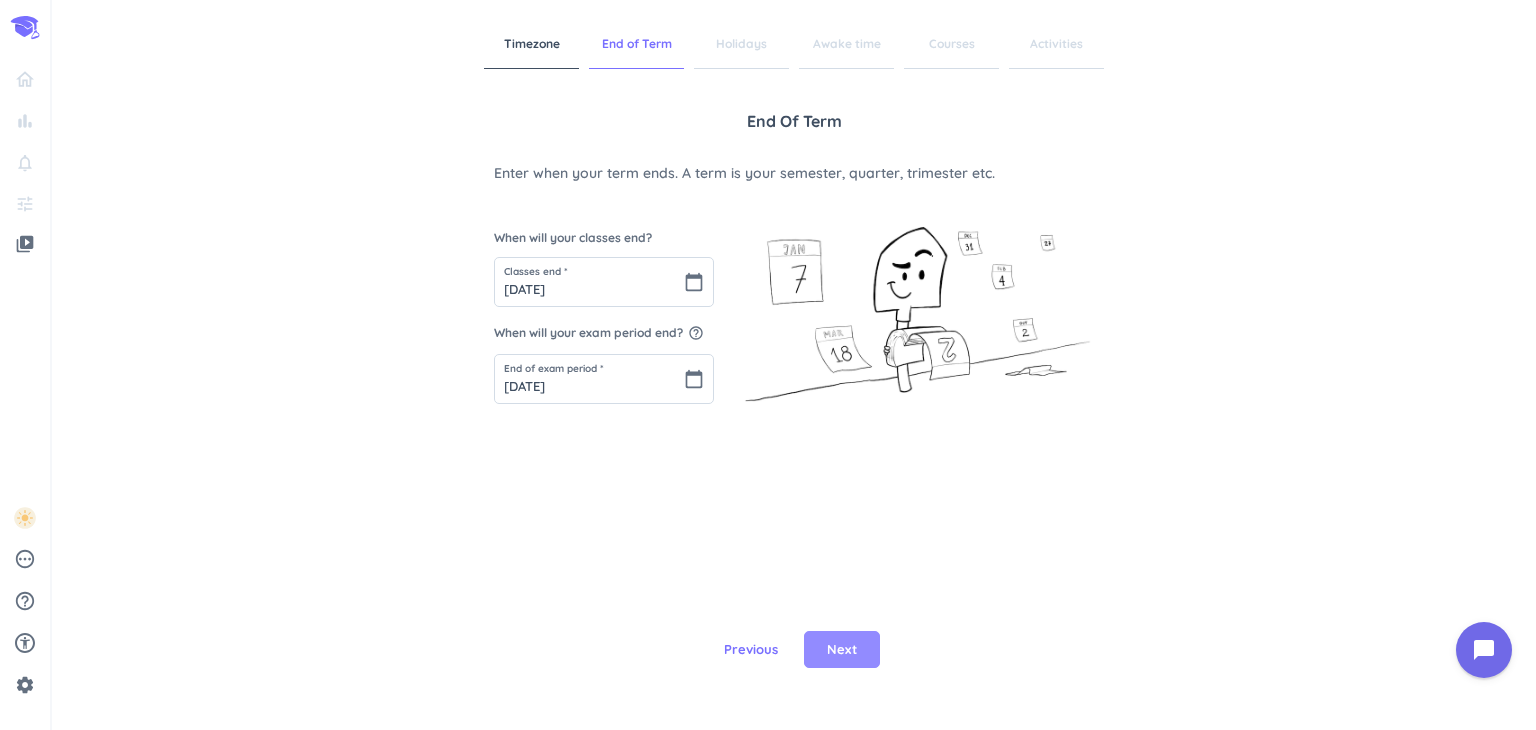 click on "Next" at bounding box center [842, 650] 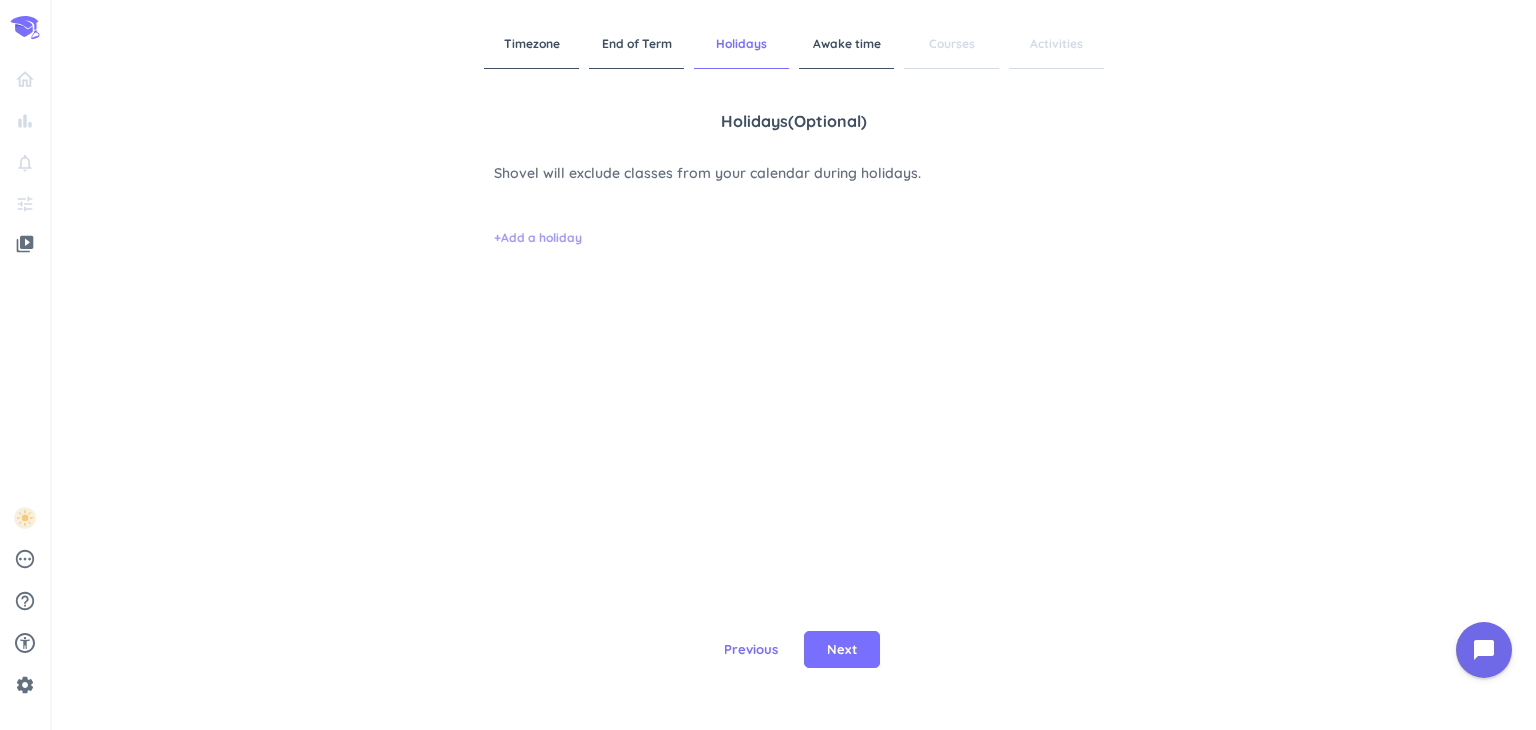click on "+  Add a holiday" at bounding box center [538, 238] 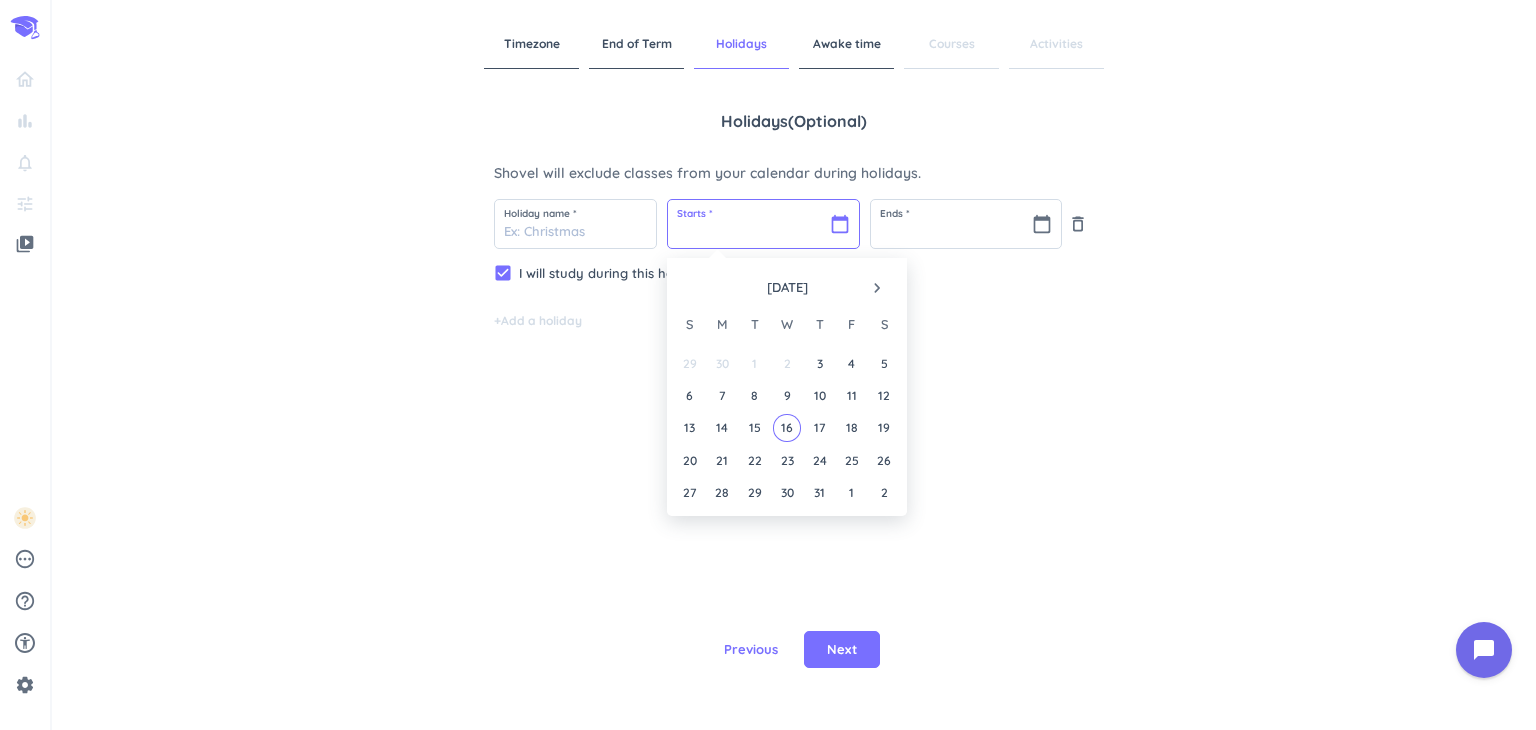 click at bounding box center [763, 224] 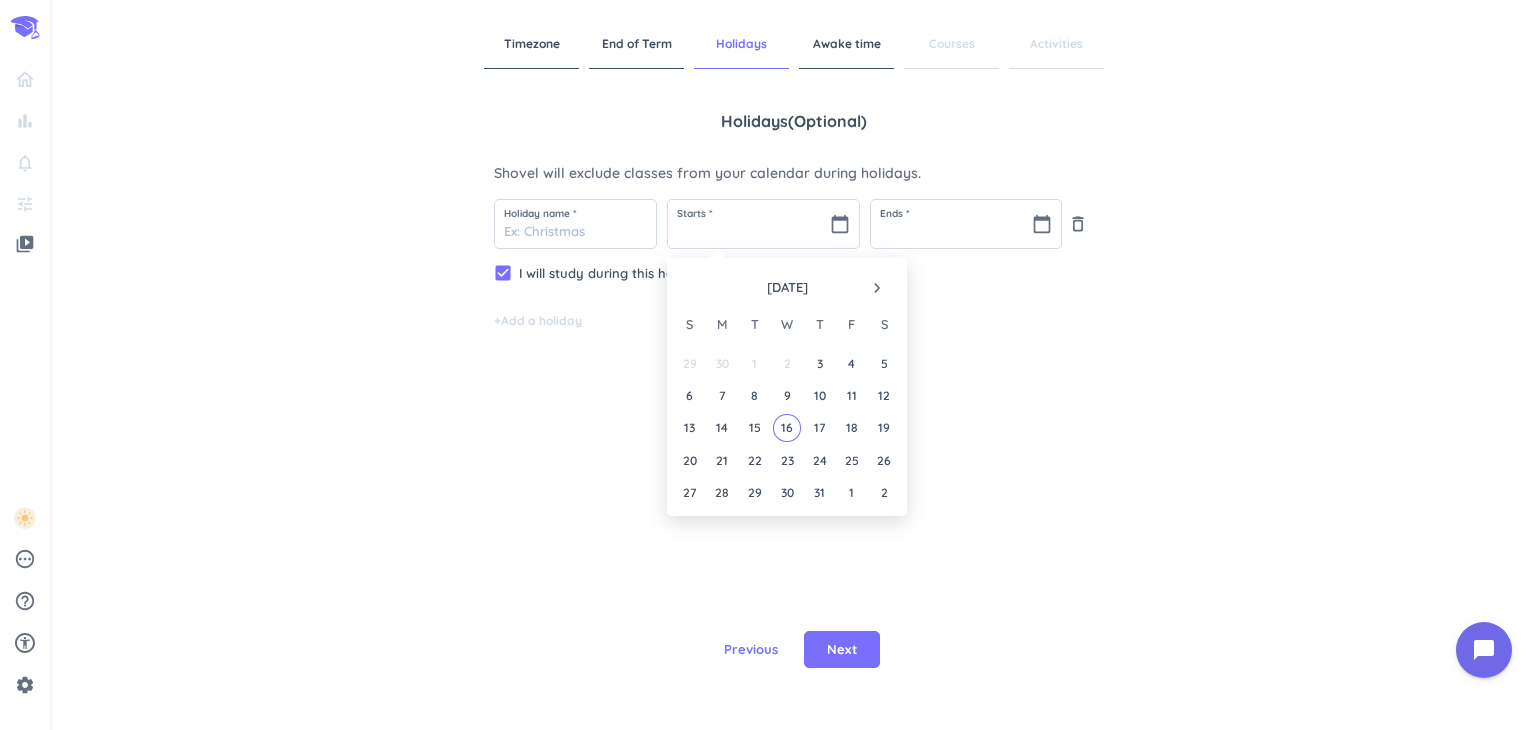 click on "Timezone End of Term Holidays Awake time Courses Activities Holidays  ( optional ) Shovel will exclude classes from your calendar during holidays. Holiday name * Starts * calendar_today Ends * calendar_today delete_outline check_box I will study during this holiday. +  Add a holiday Previous Next" at bounding box center [794, 365] 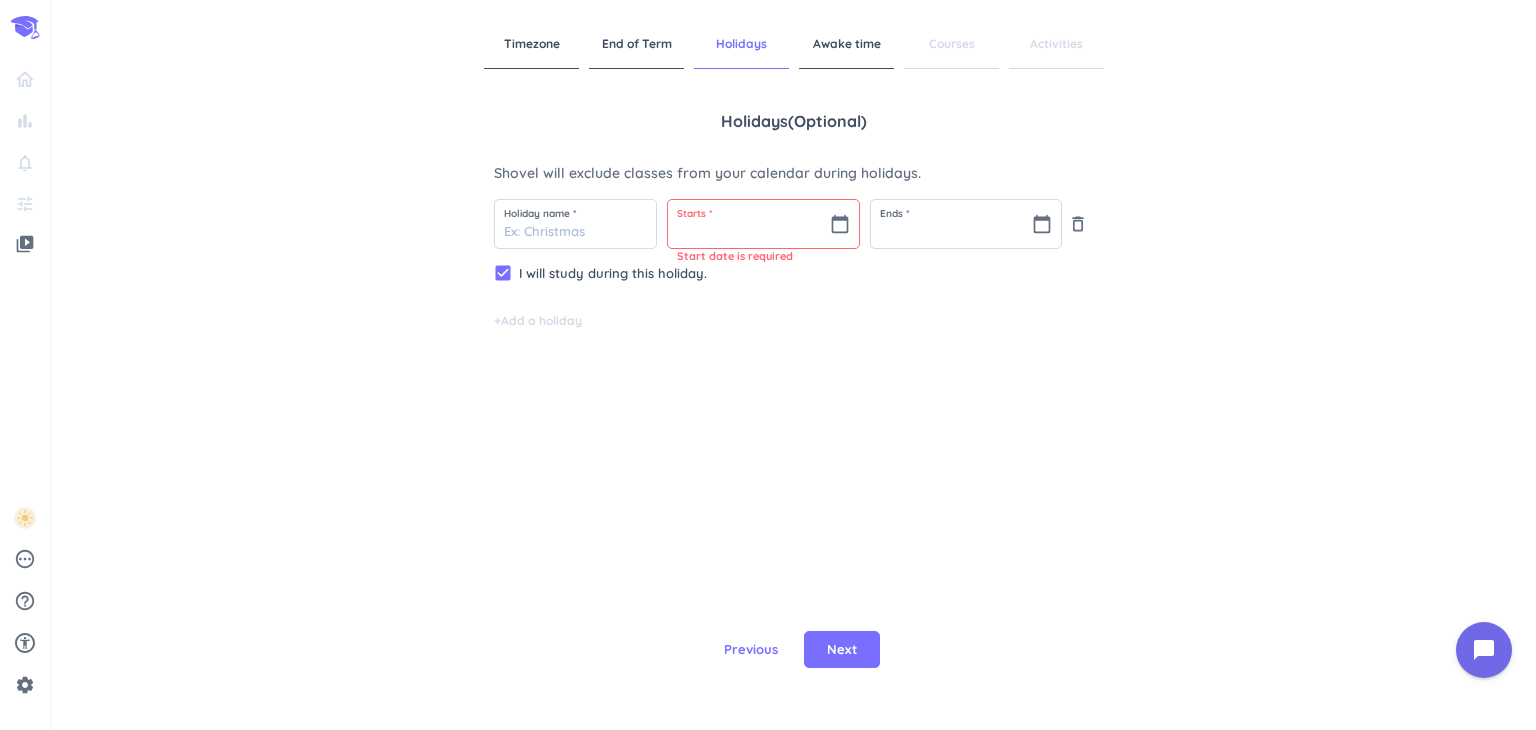 click on "Holidays  ( optional ) Shovel will exclude classes from your calendar during holidays. Holiday name * Starts * calendar_today Start date is required Ends * calendar_today delete_outline check_box I will study during this holiday. +  Add a holiday" at bounding box center (794, 344) 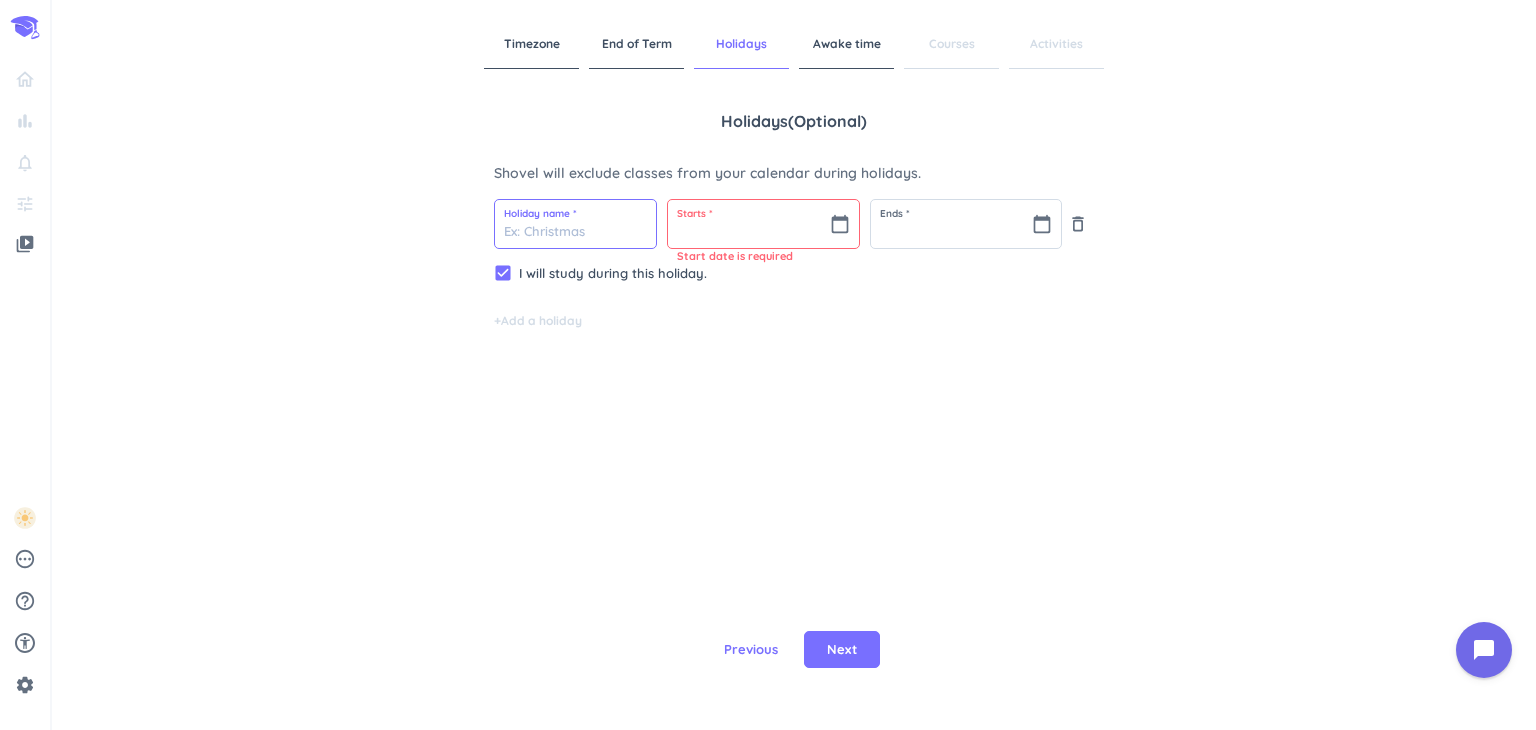click at bounding box center [575, 224] 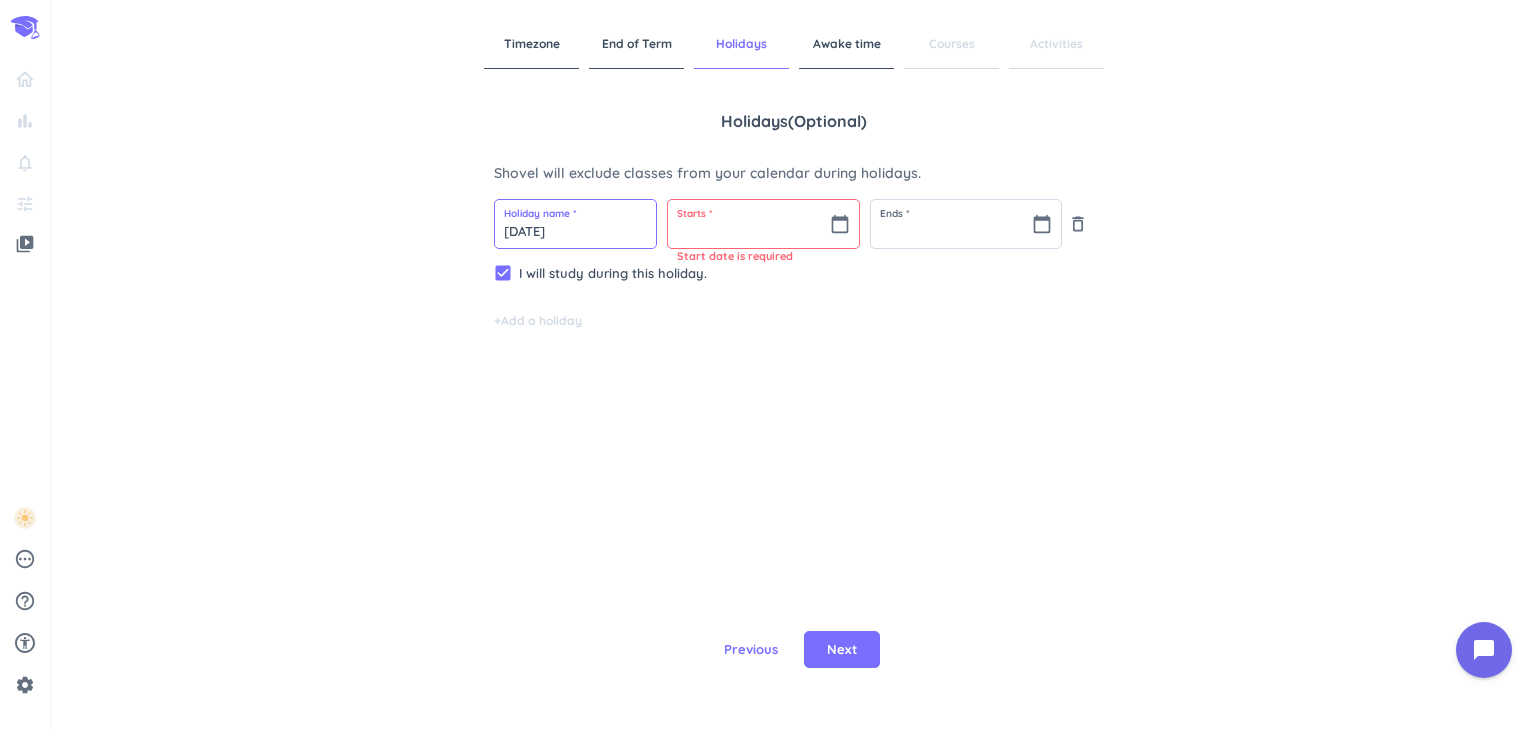 type on "[DATE]" 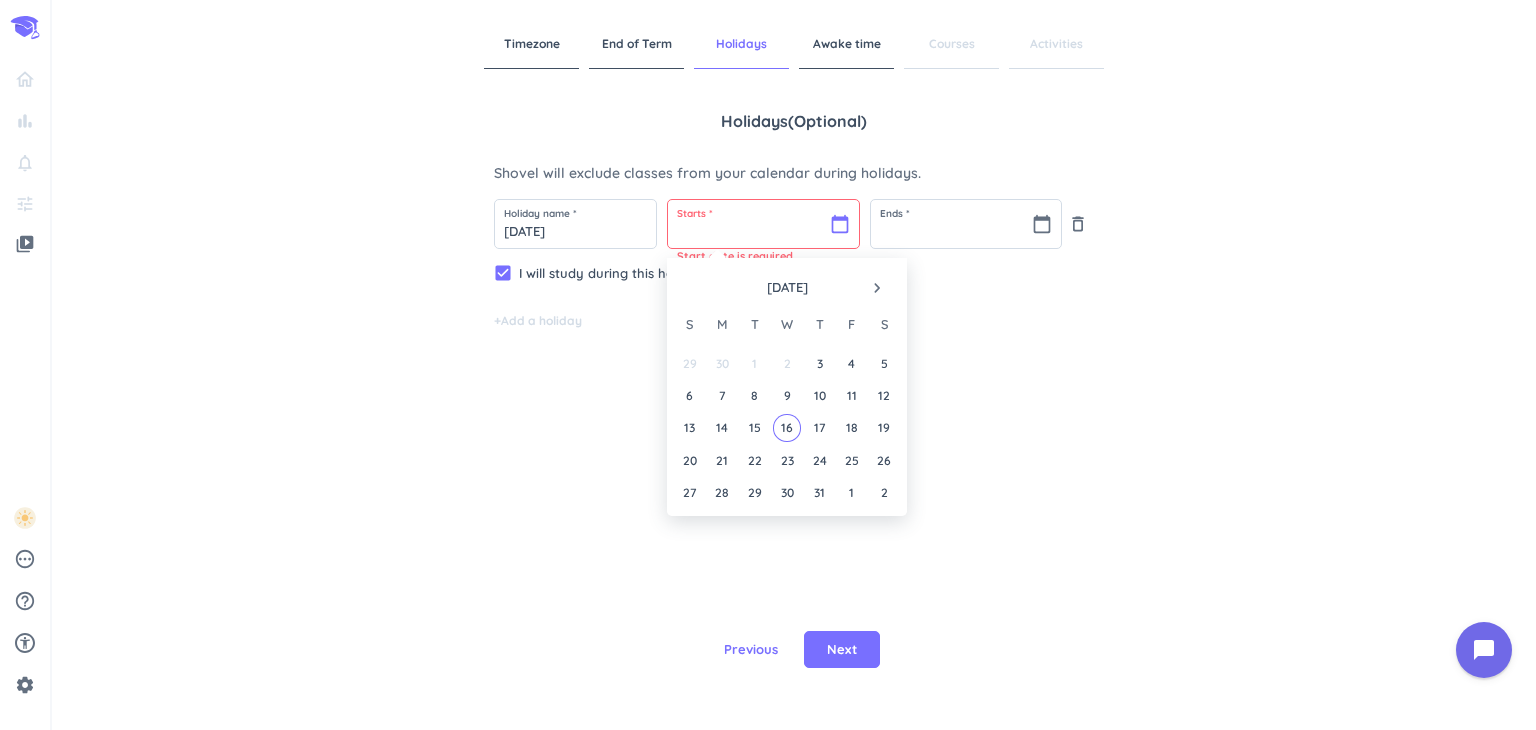 click at bounding box center [763, 224] 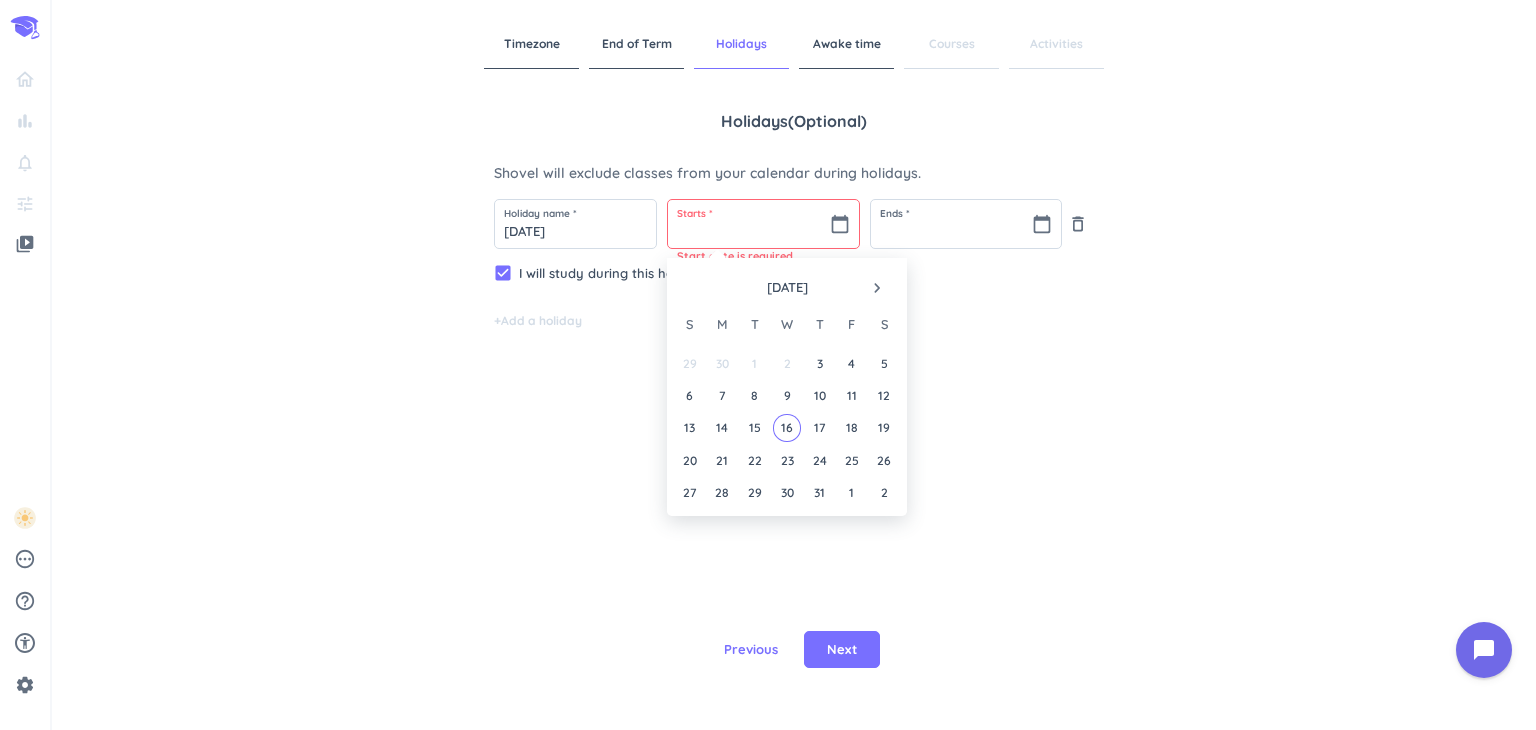 click on "navigate_next" at bounding box center [877, 288] 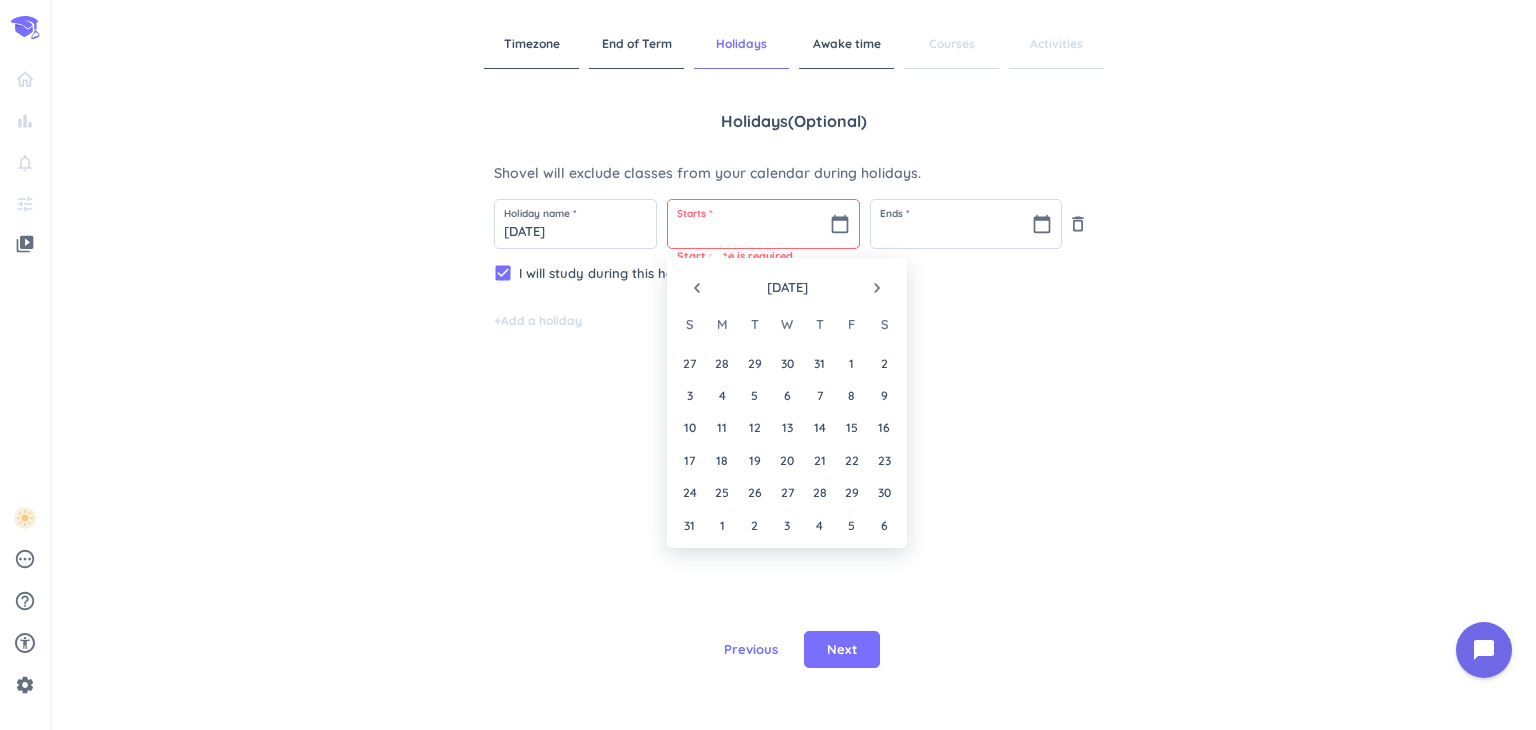 click on "navigate_next" at bounding box center [877, 288] 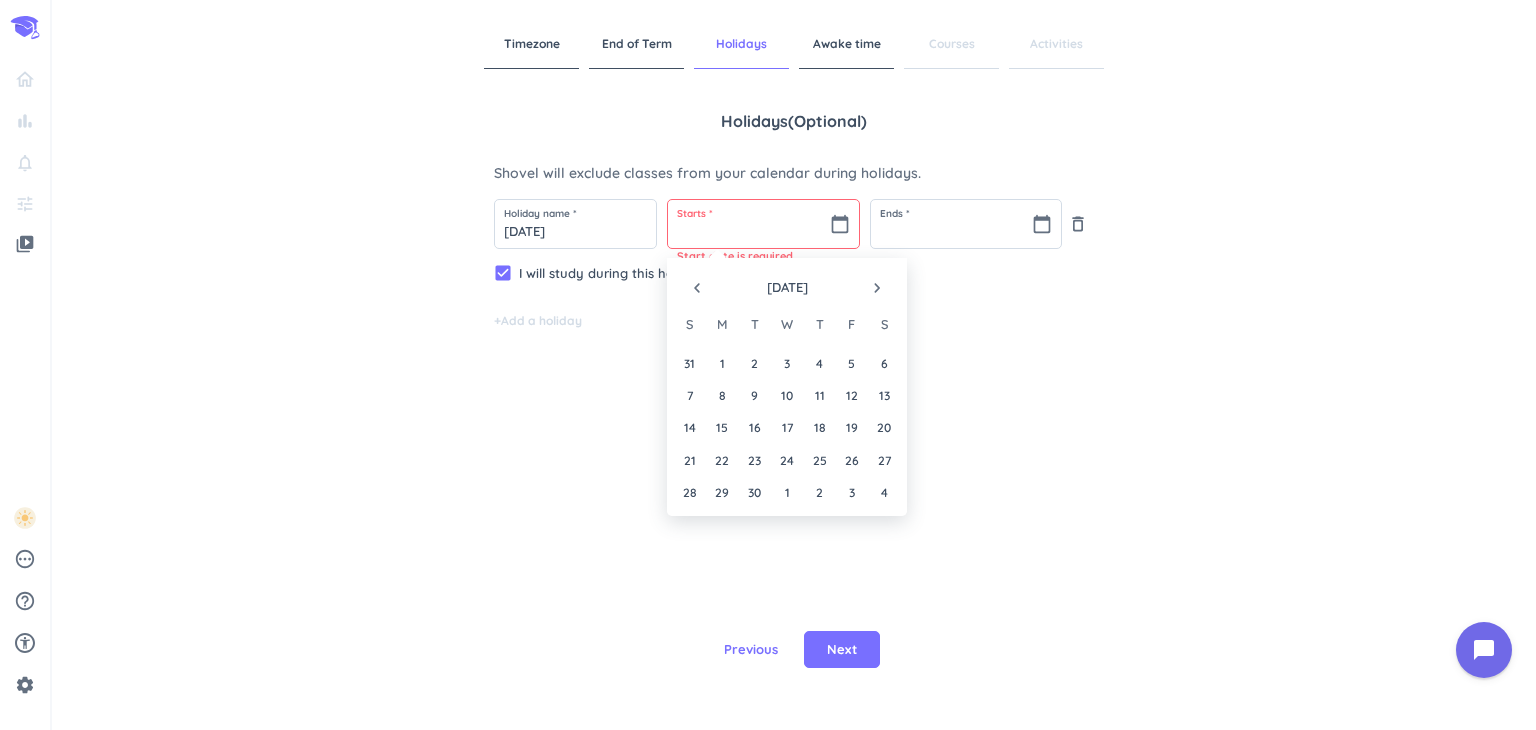 click on "navigate_next" at bounding box center (877, 288) 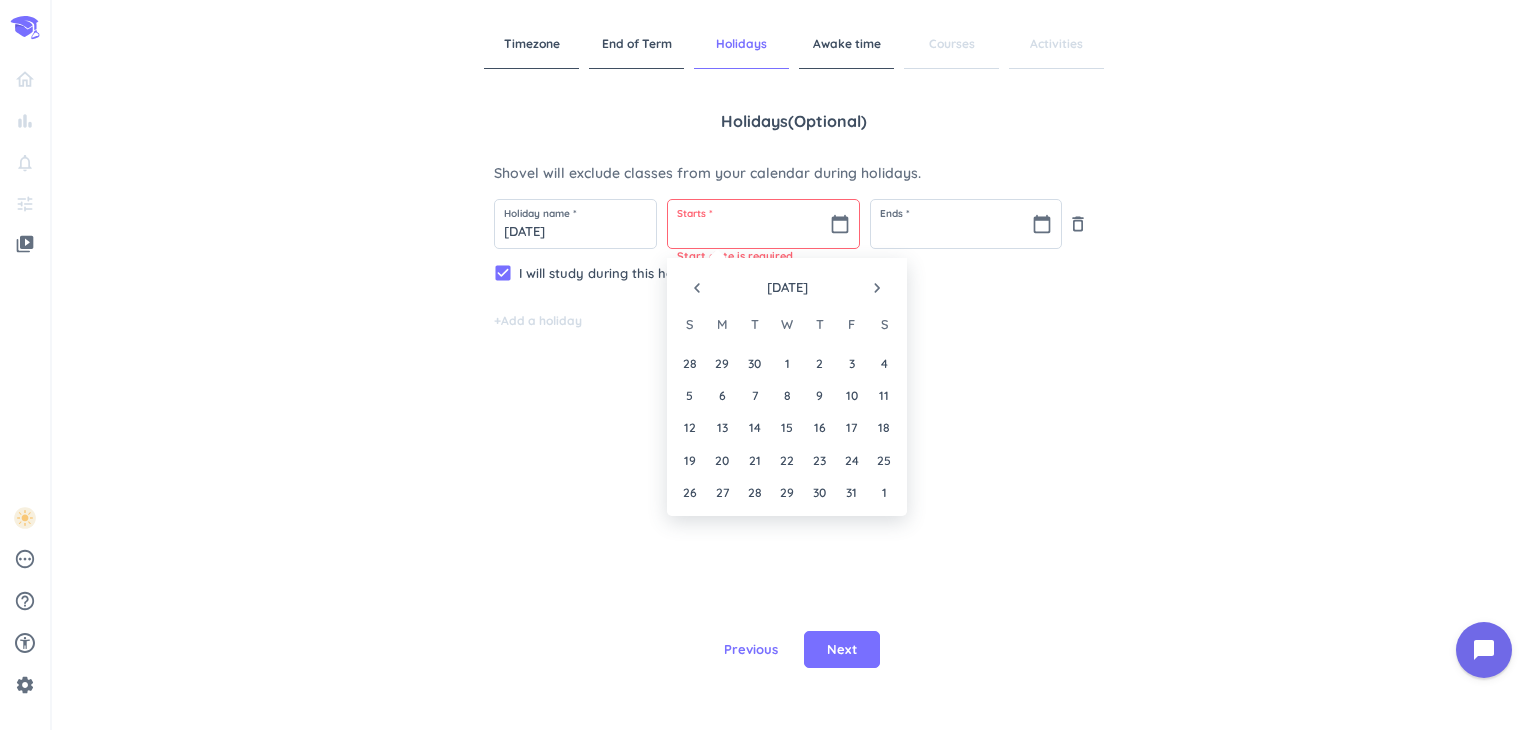click on "navigate_next" at bounding box center (877, 288) 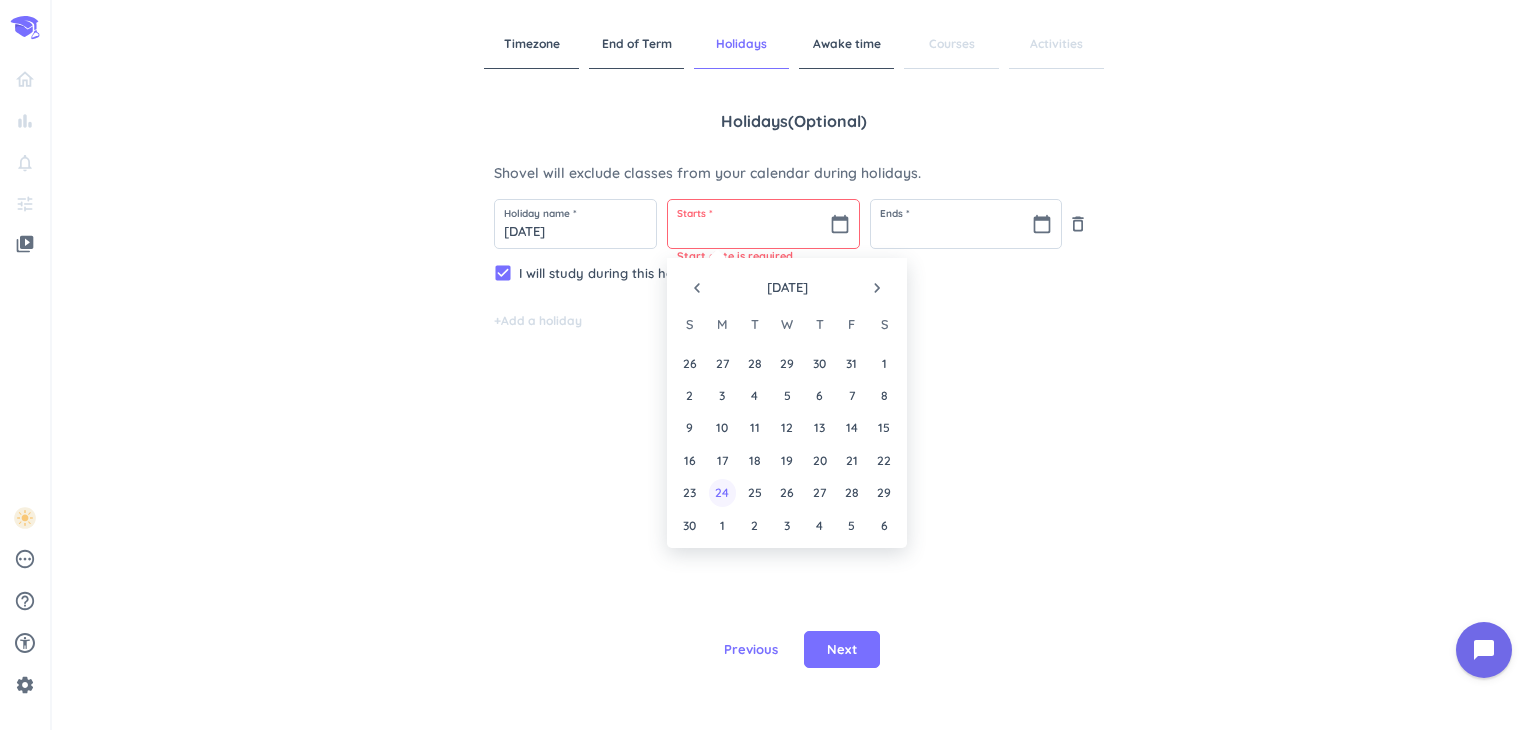 click on "24" at bounding box center [722, 492] 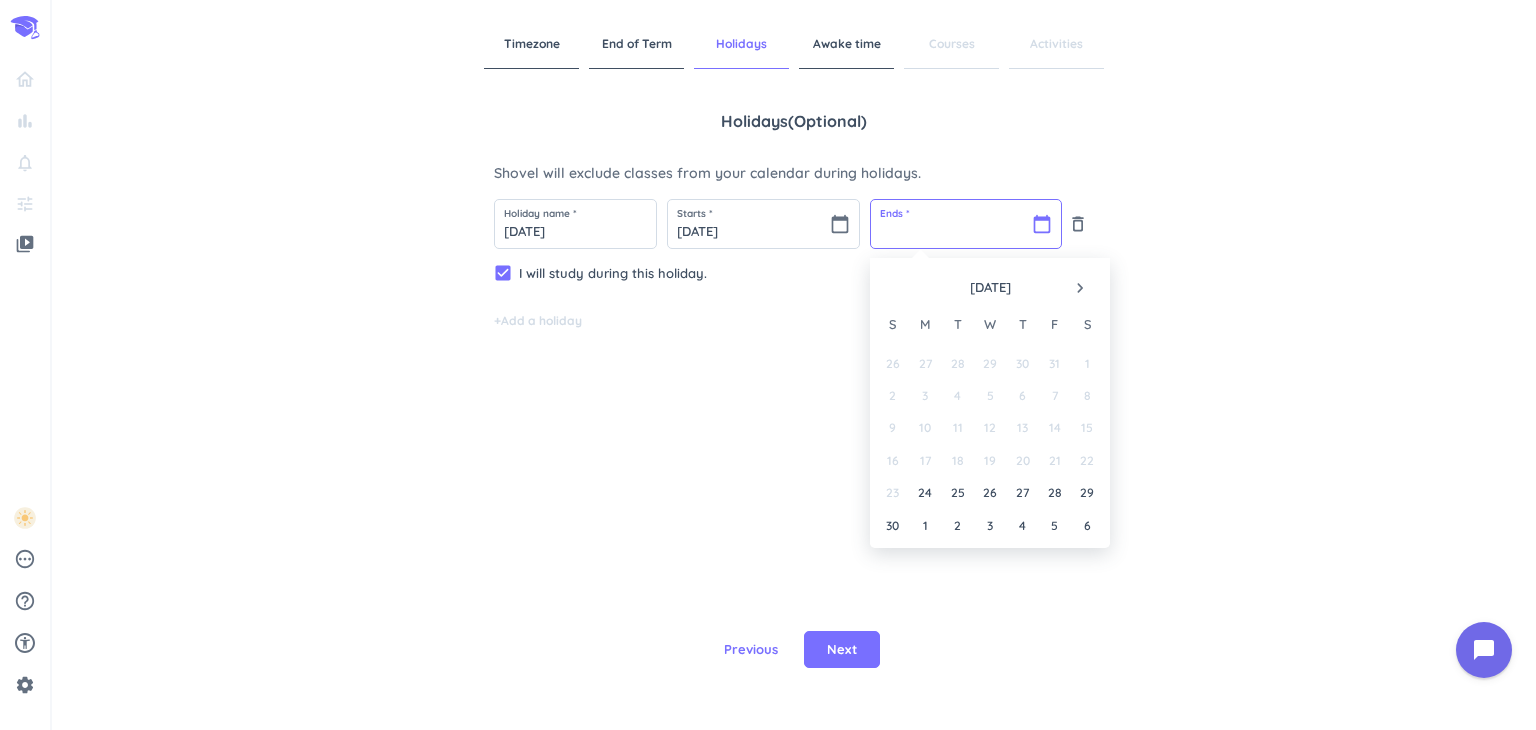 click at bounding box center (966, 224) 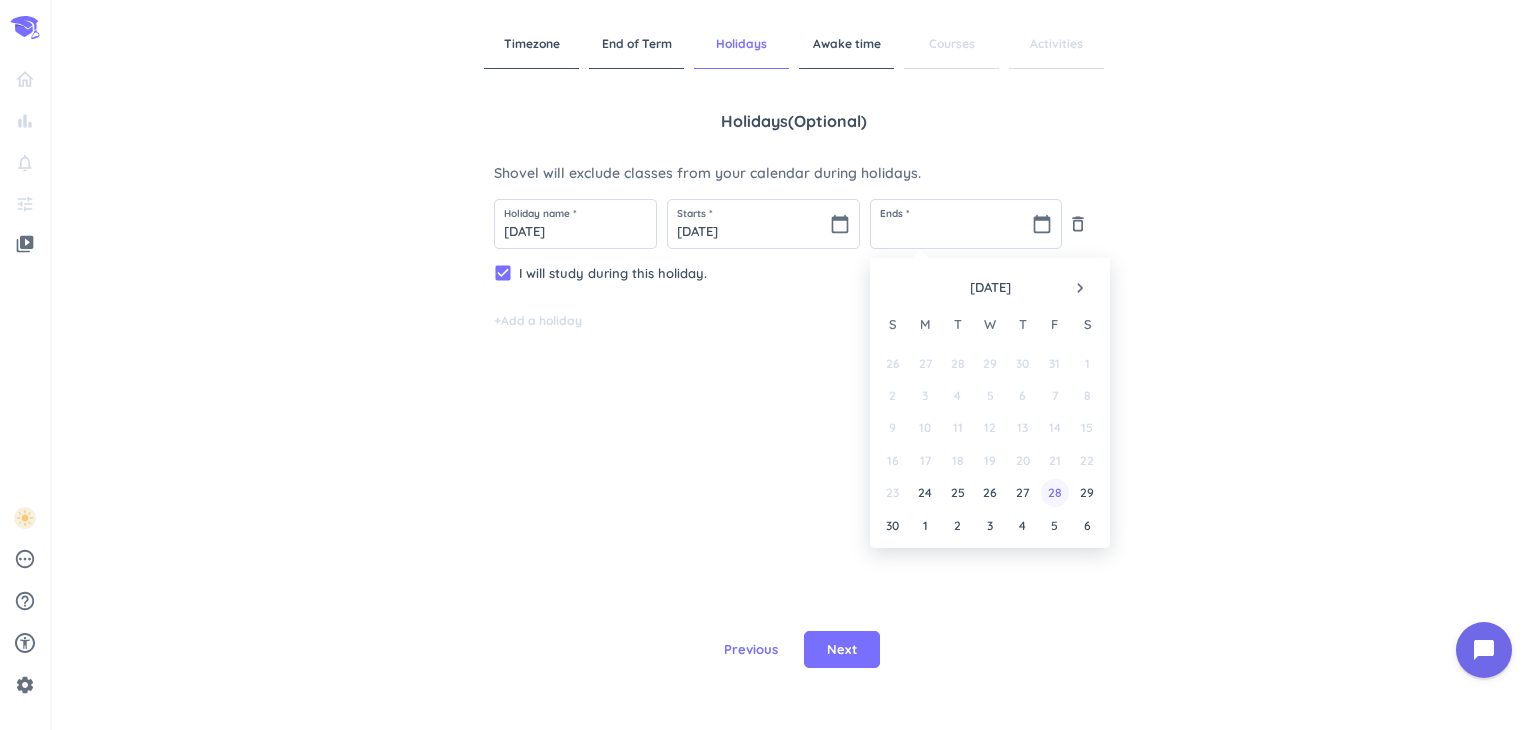 click on "28" at bounding box center (1054, 492) 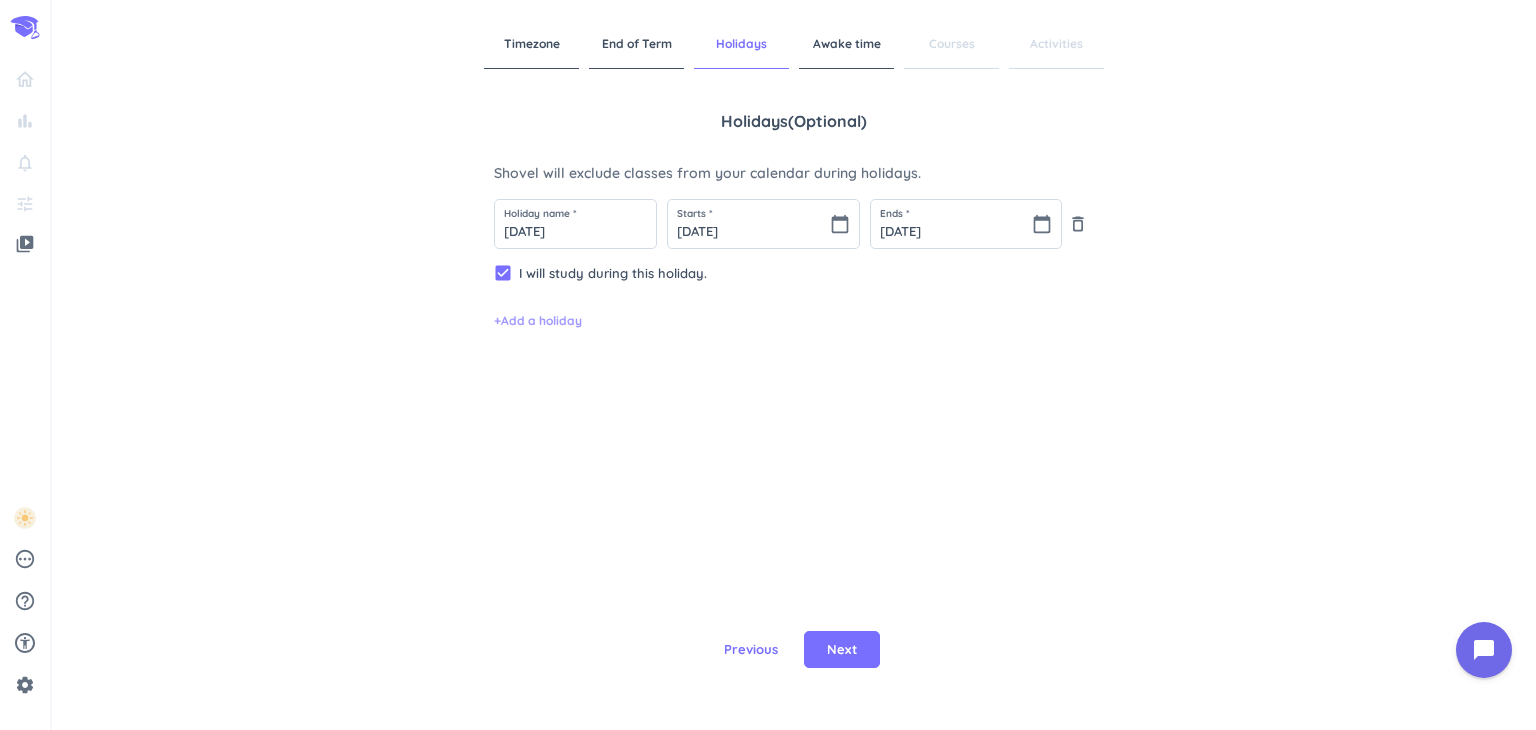 click on "+  Add a holiday" at bounding box center [538, 321] 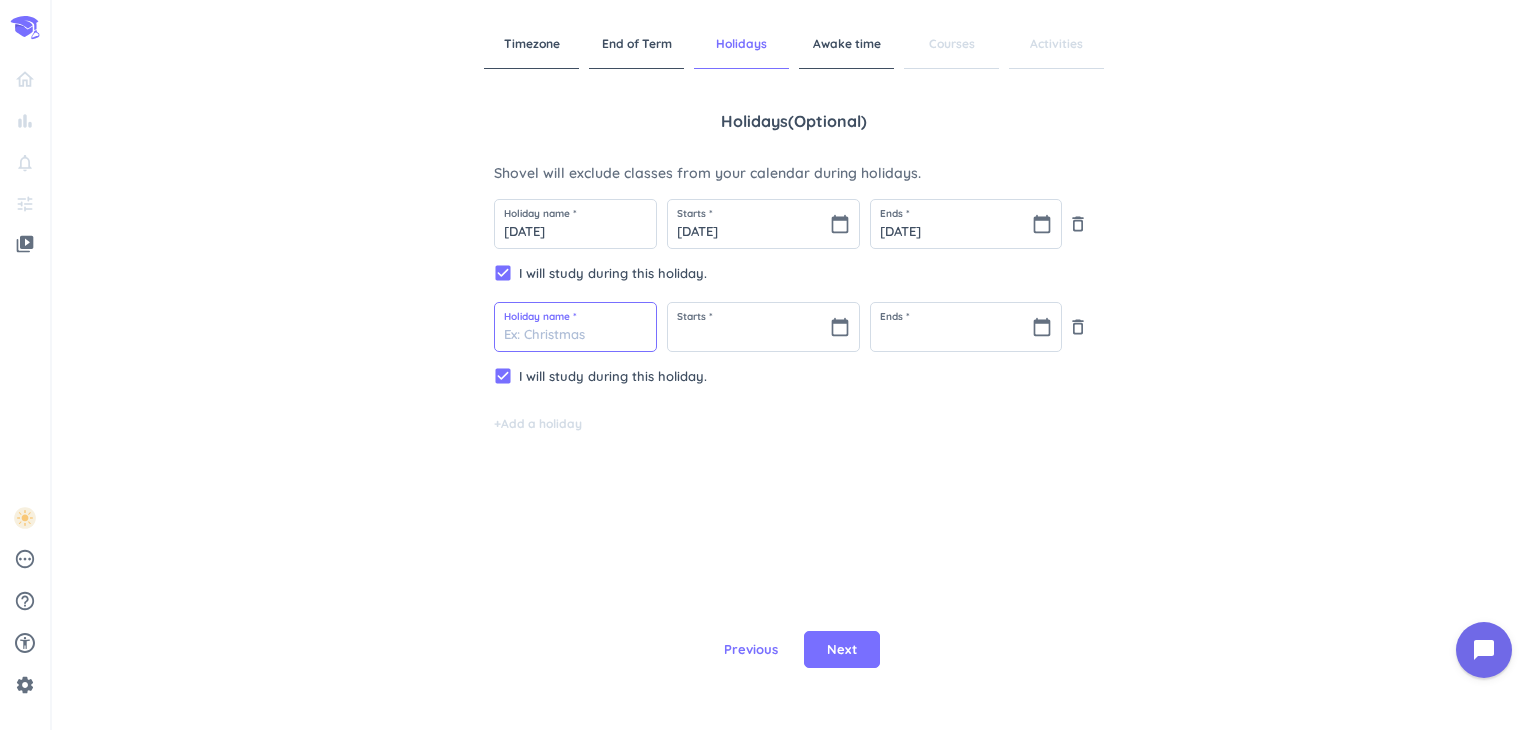 click at bounding box center [575, 327] 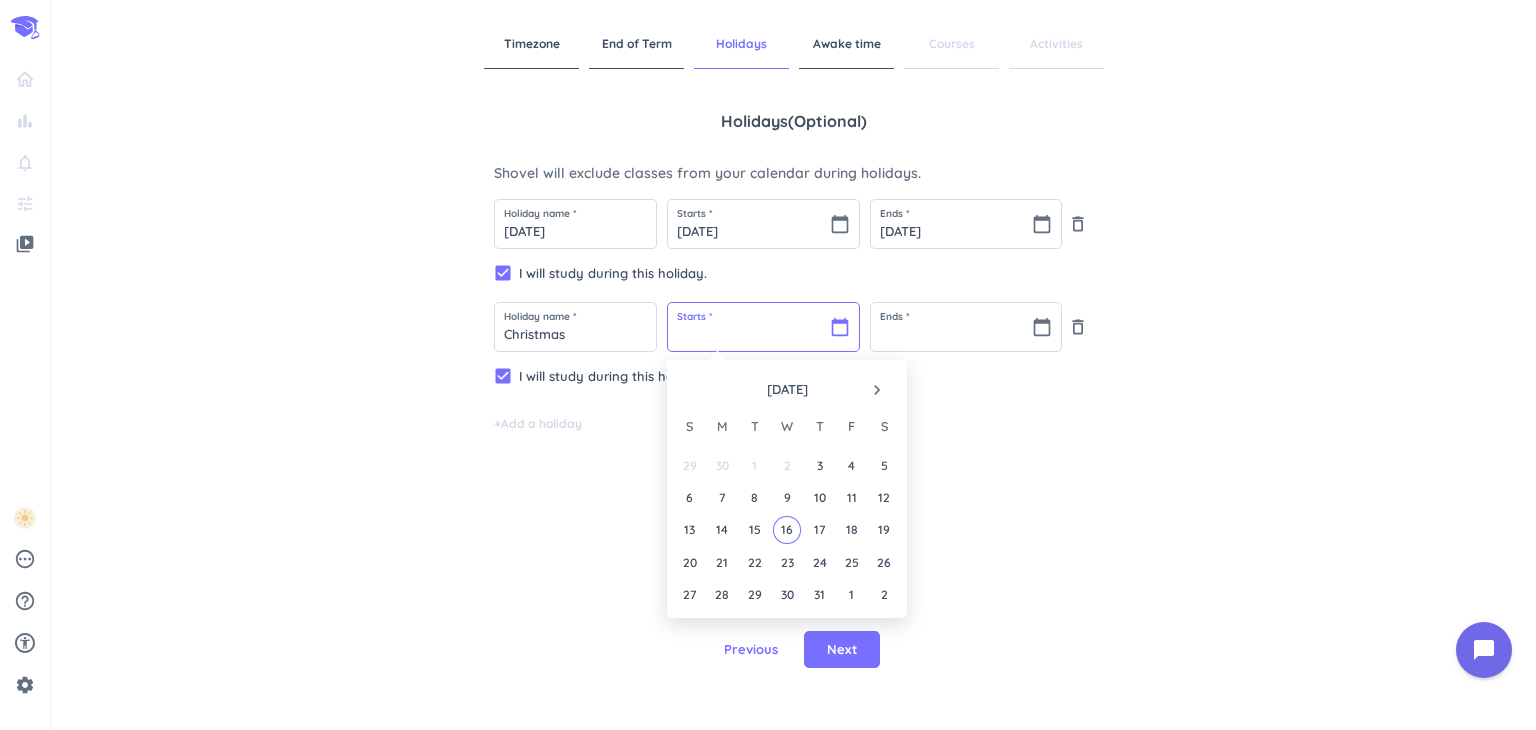 click at bounding box center (763, 327) 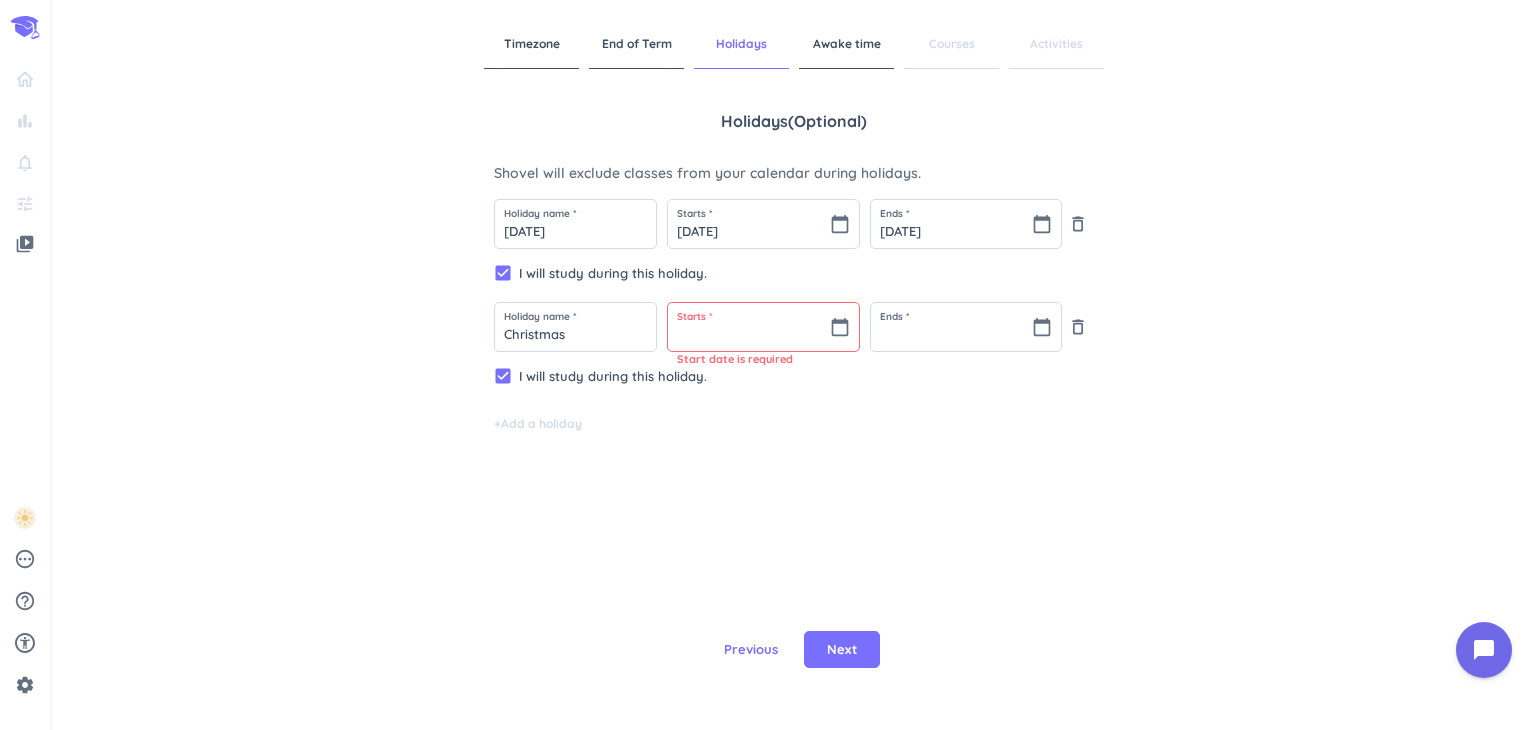 click on "Holidays  ( optional ) Shovel will exclude classes from your calendar during holidays. Holiday name * [DATE] Starts * [DATE] calendar_today Ends * [DATE] calendar_today delete_outline check_box I will study during this holiday. Holiday name * Christmas Starts * calendar_today Start date is required Ends * calendar_today delete_outline check_box I will study during this holiday. +  Add a holiday" at bounding box center (794, 344) 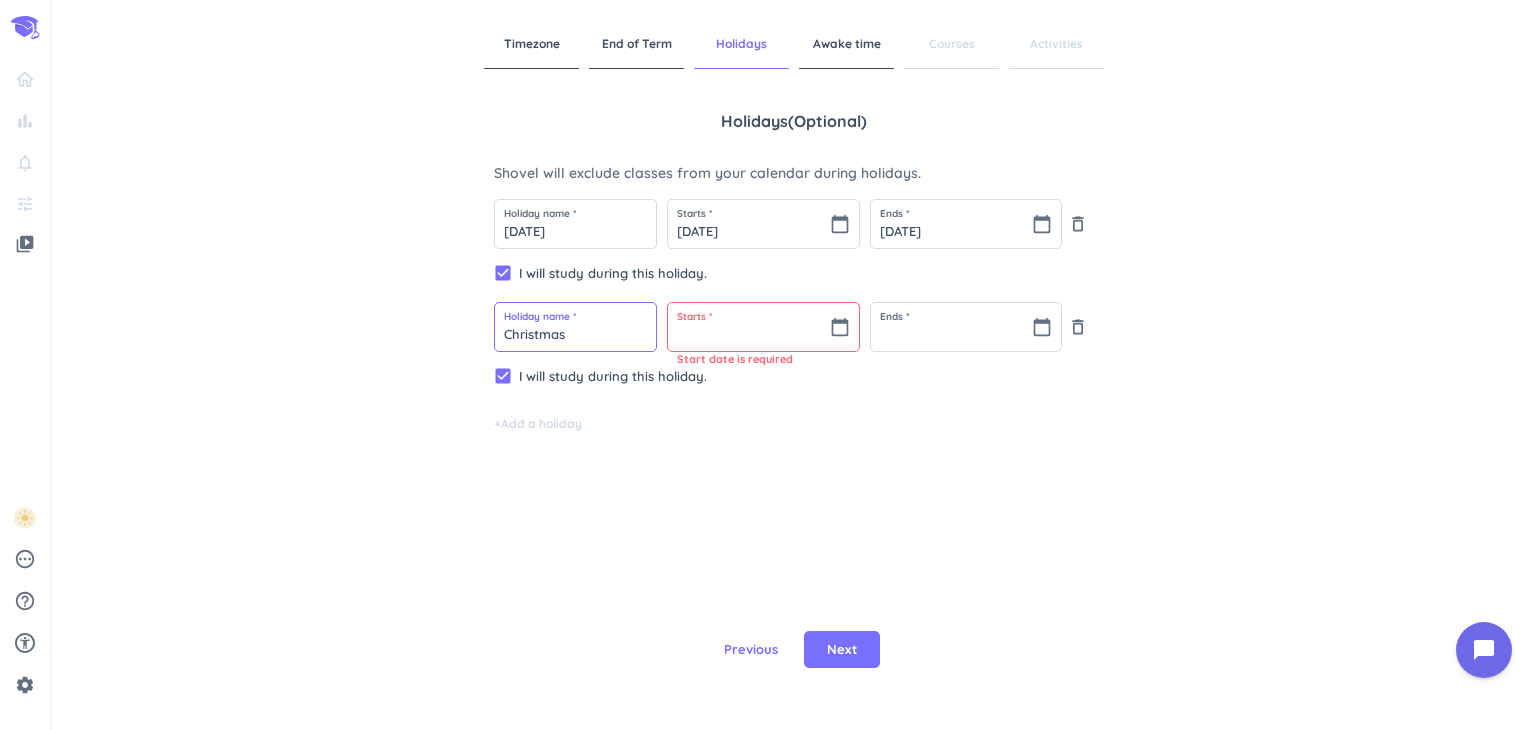 click on "Christmas" at bounding box center [575, 327] 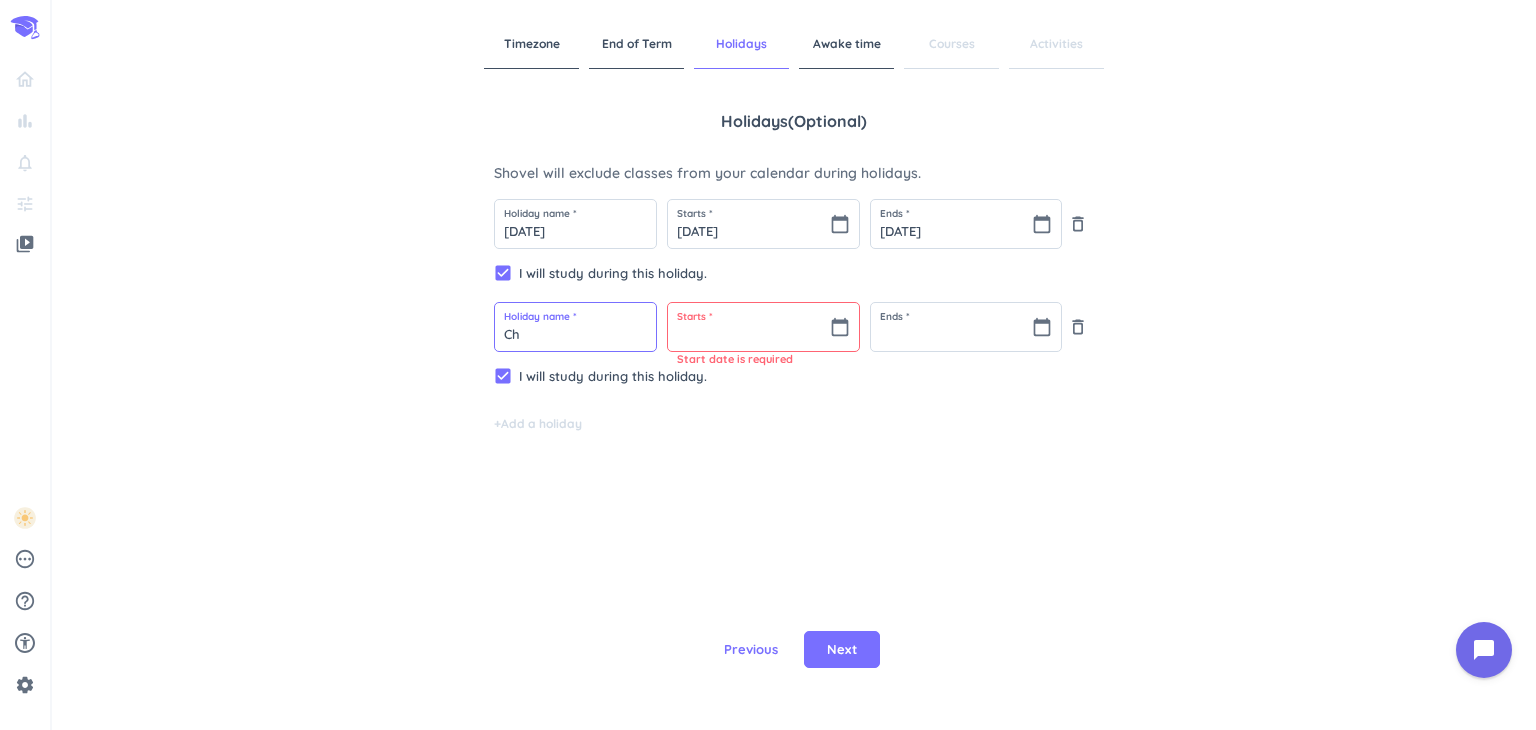type on "C" 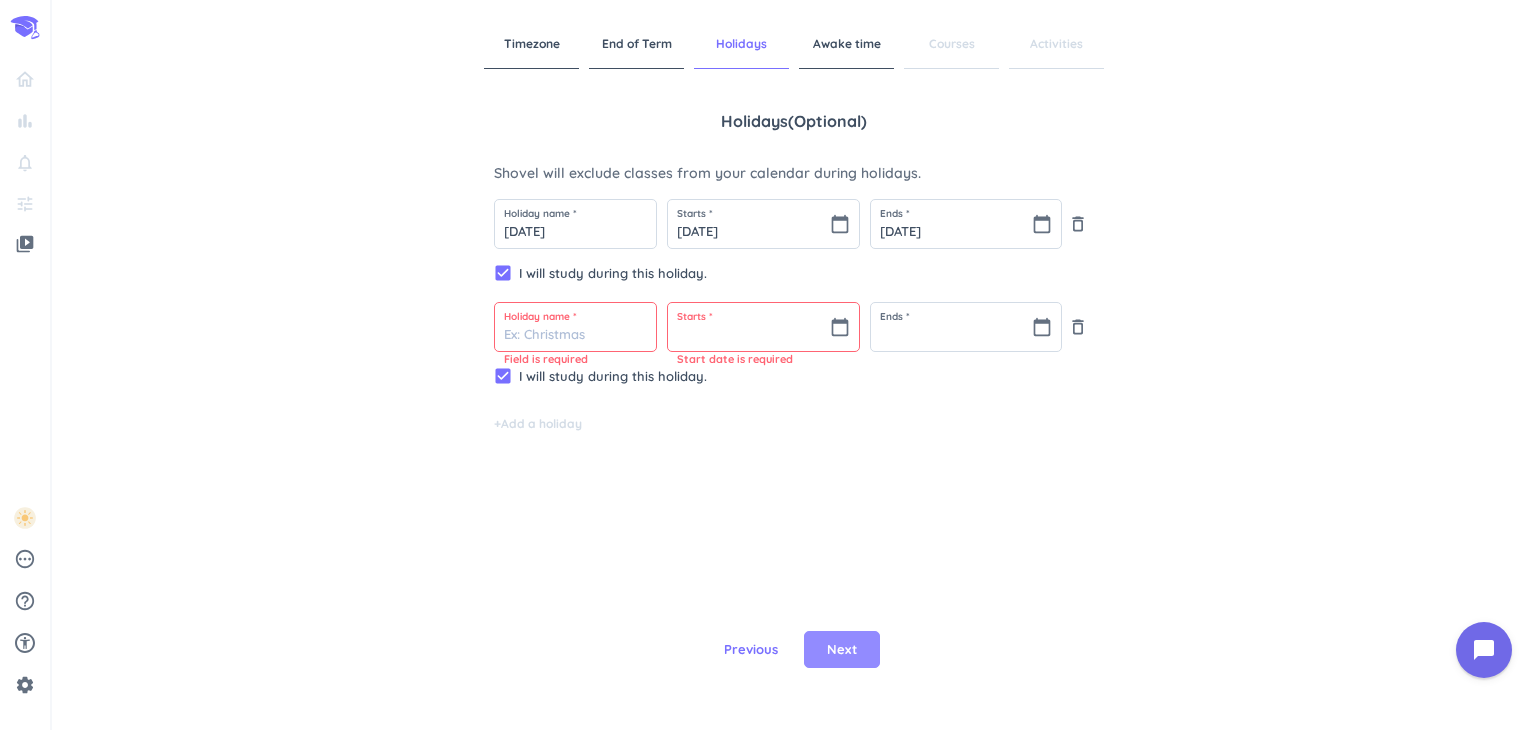 type 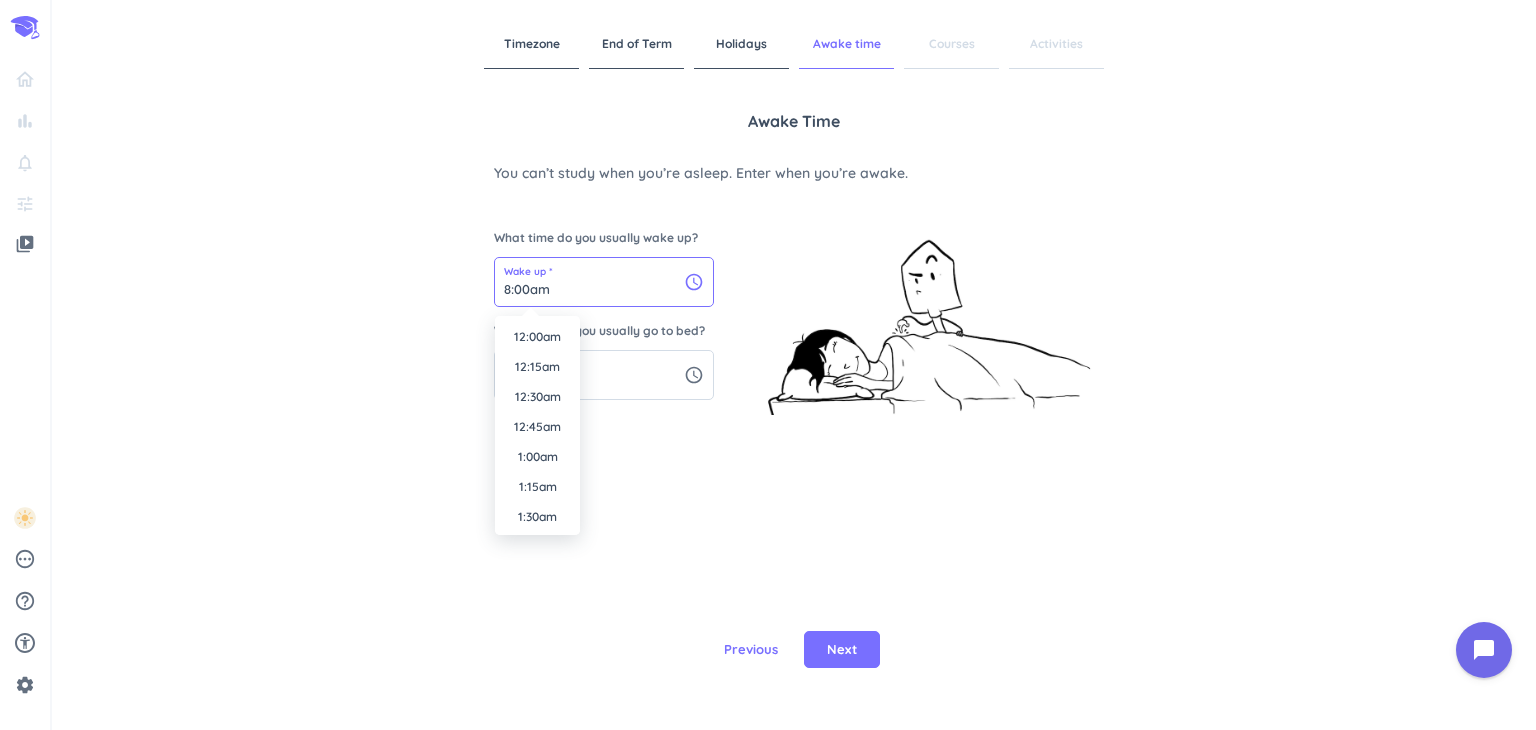 scroll, scrollTop: 870, scrollLeft: 0, axis: vertical 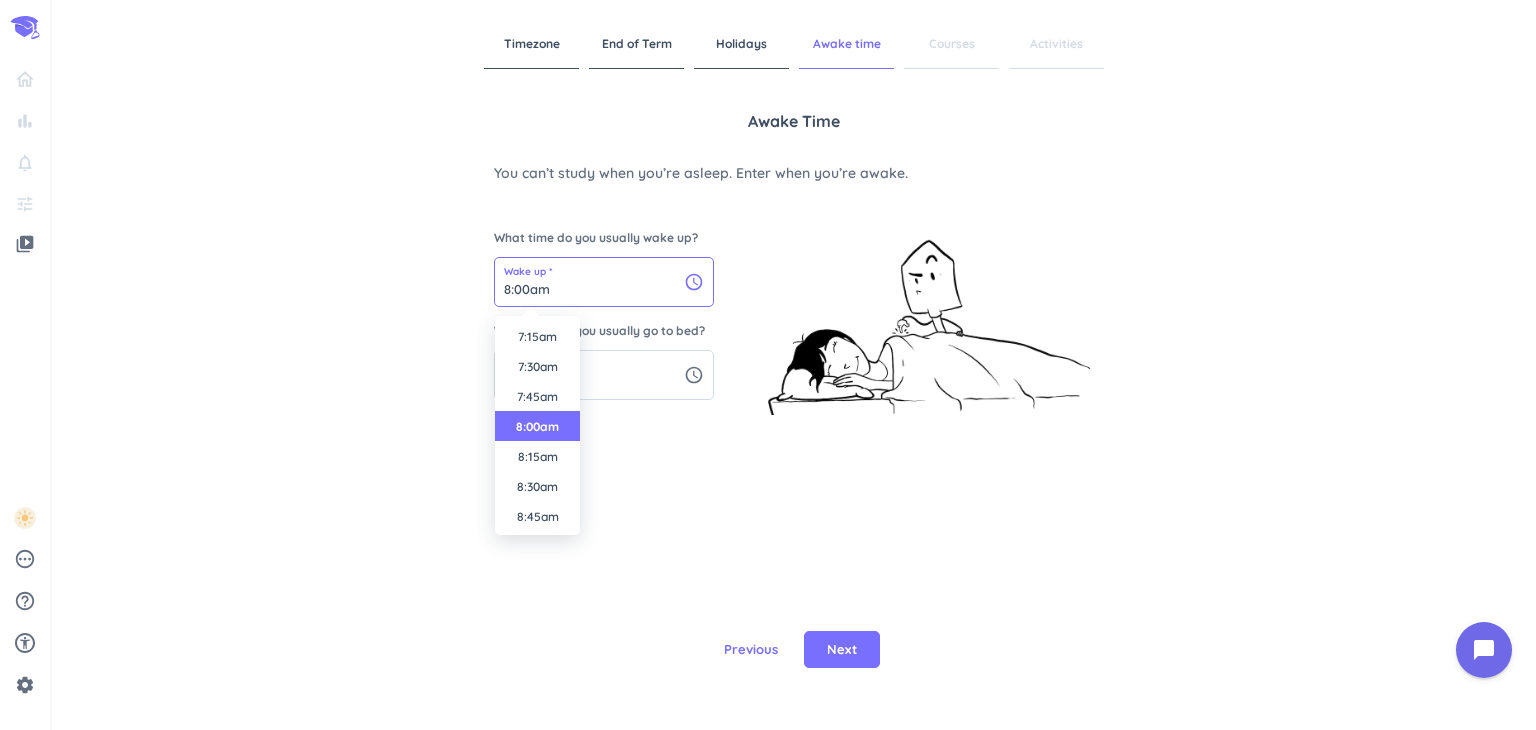 click on "8:00am" at bounding box center (604, 282) 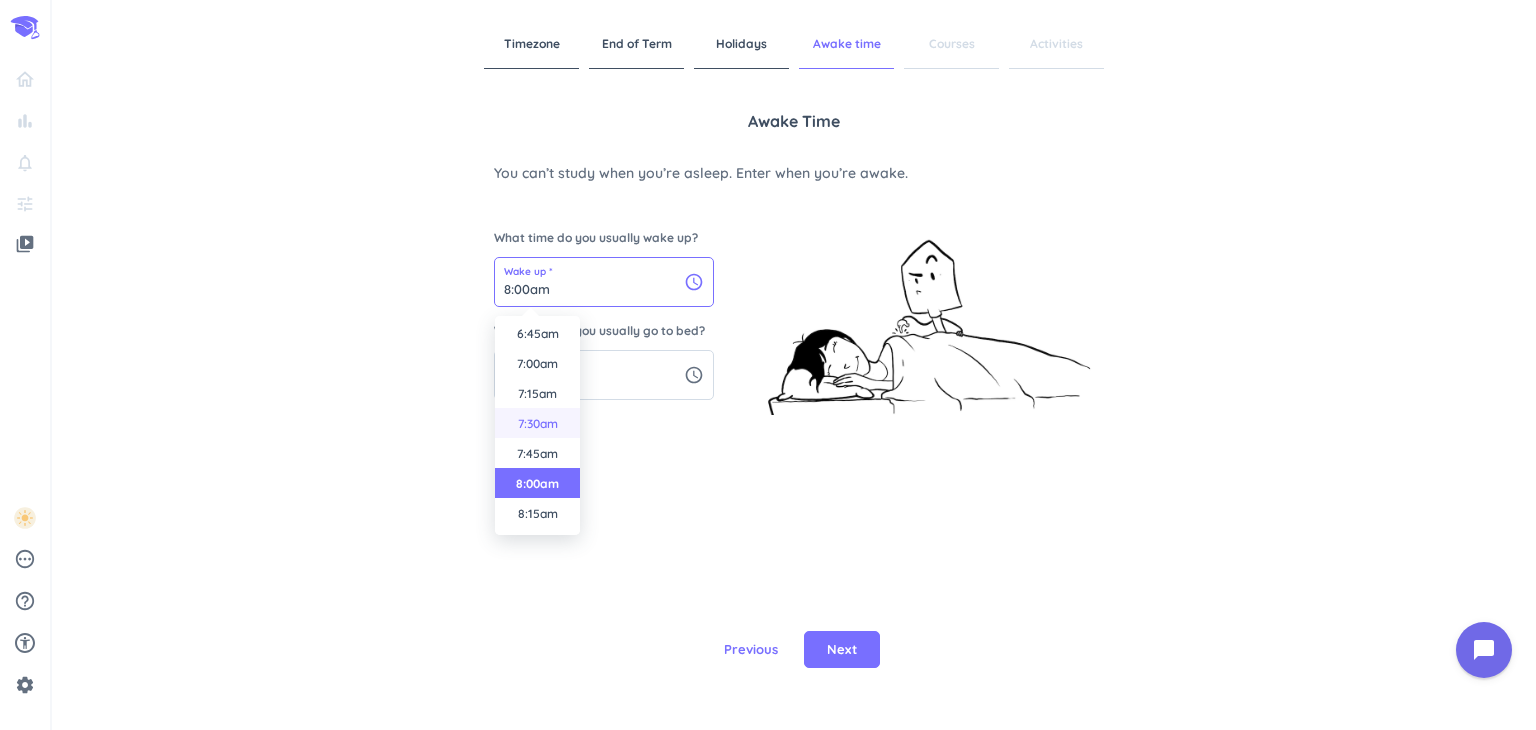 scroll, scrollTop: 810, scrollLeft: 0, axis: vertical 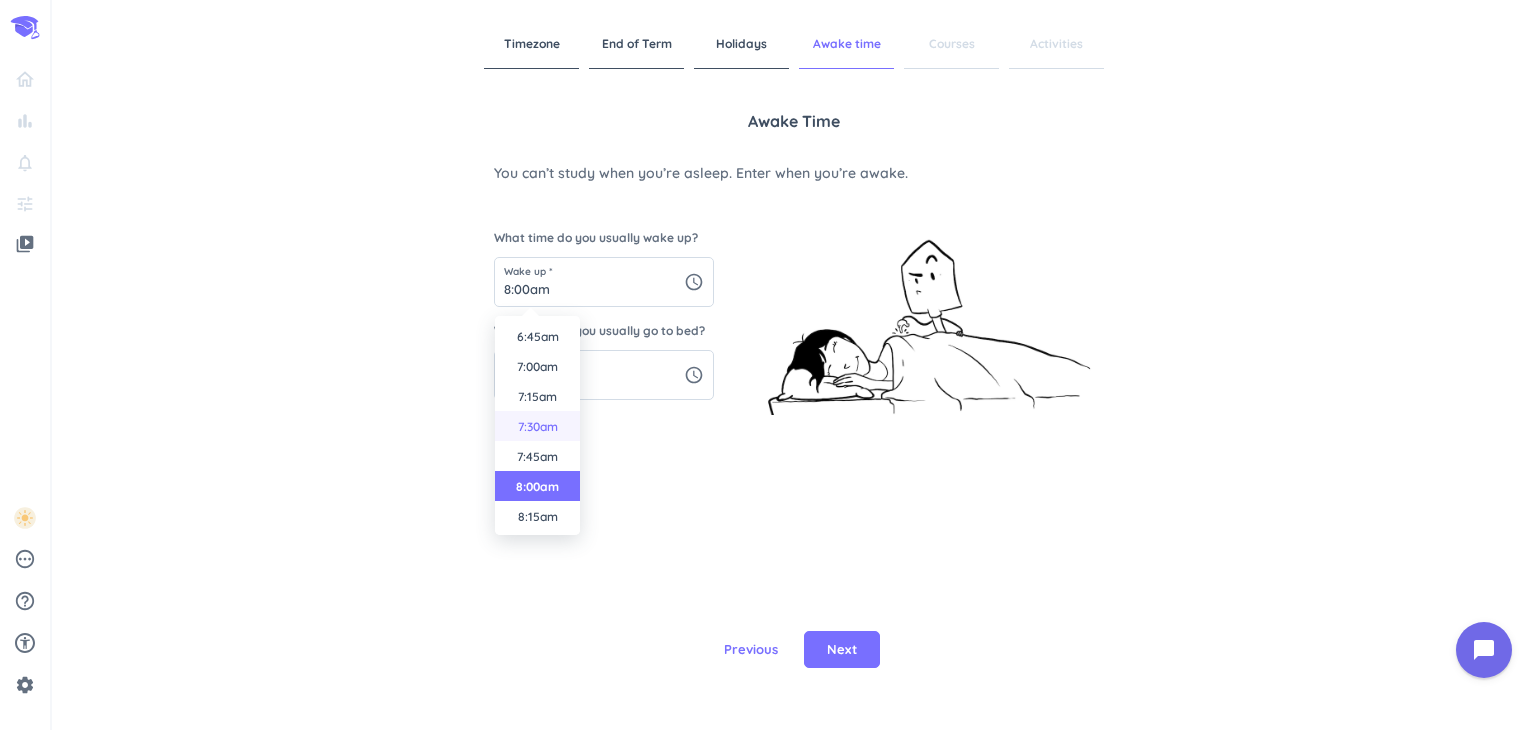 click on "7:00am" at bounding box center [537, 366] 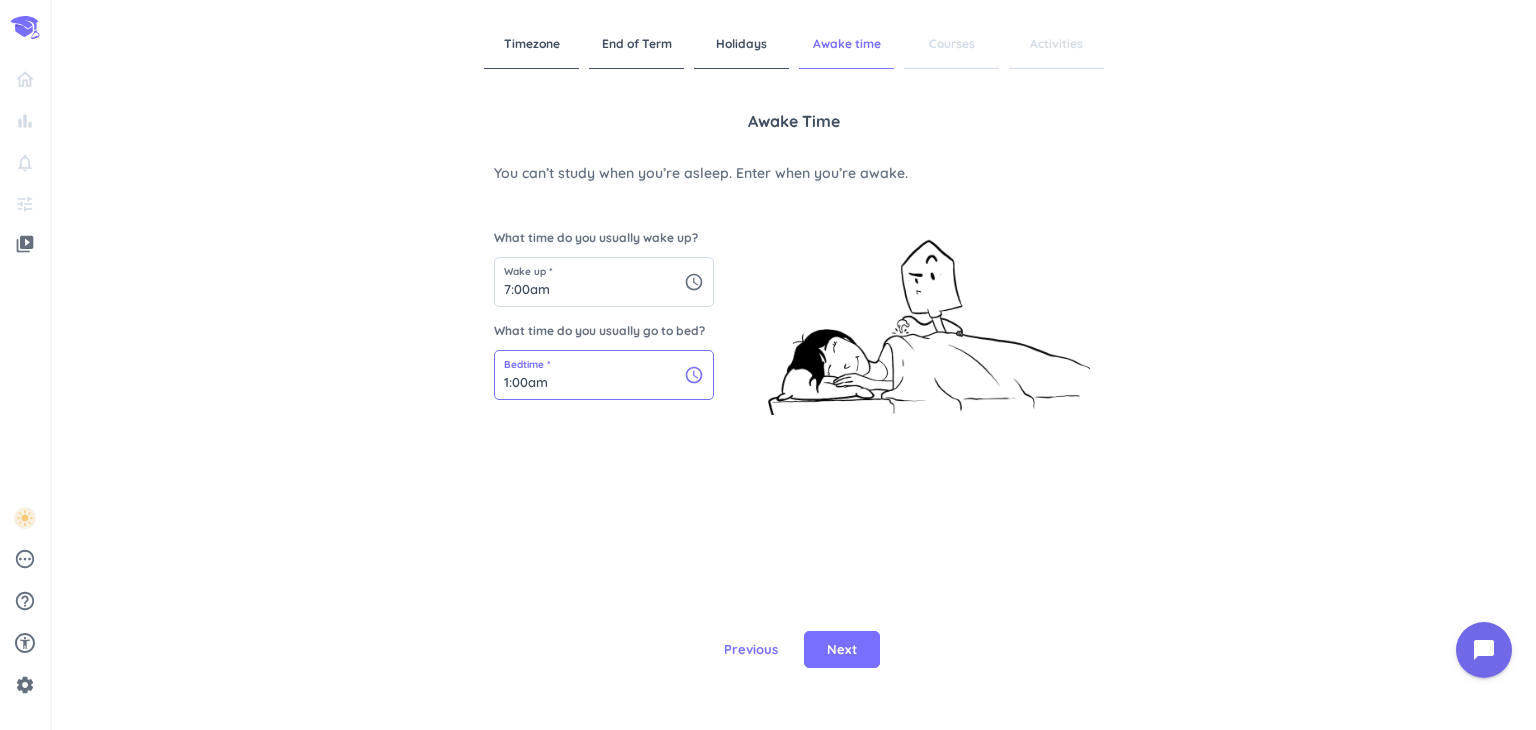 click on "1:00am" at bounding box center (604, 375) 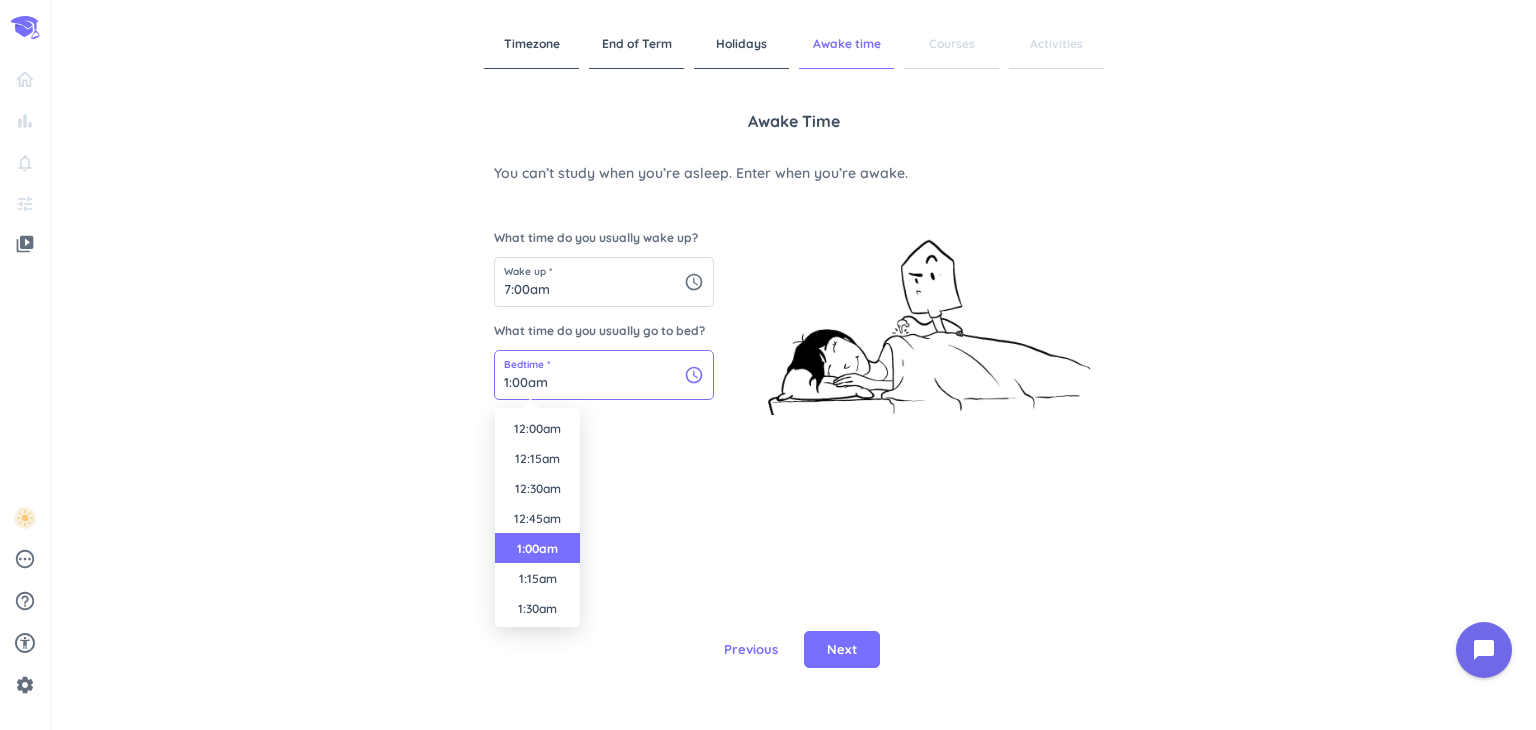 scroll, scrollTop: 30, scrollLeft: 0, axis: vertical 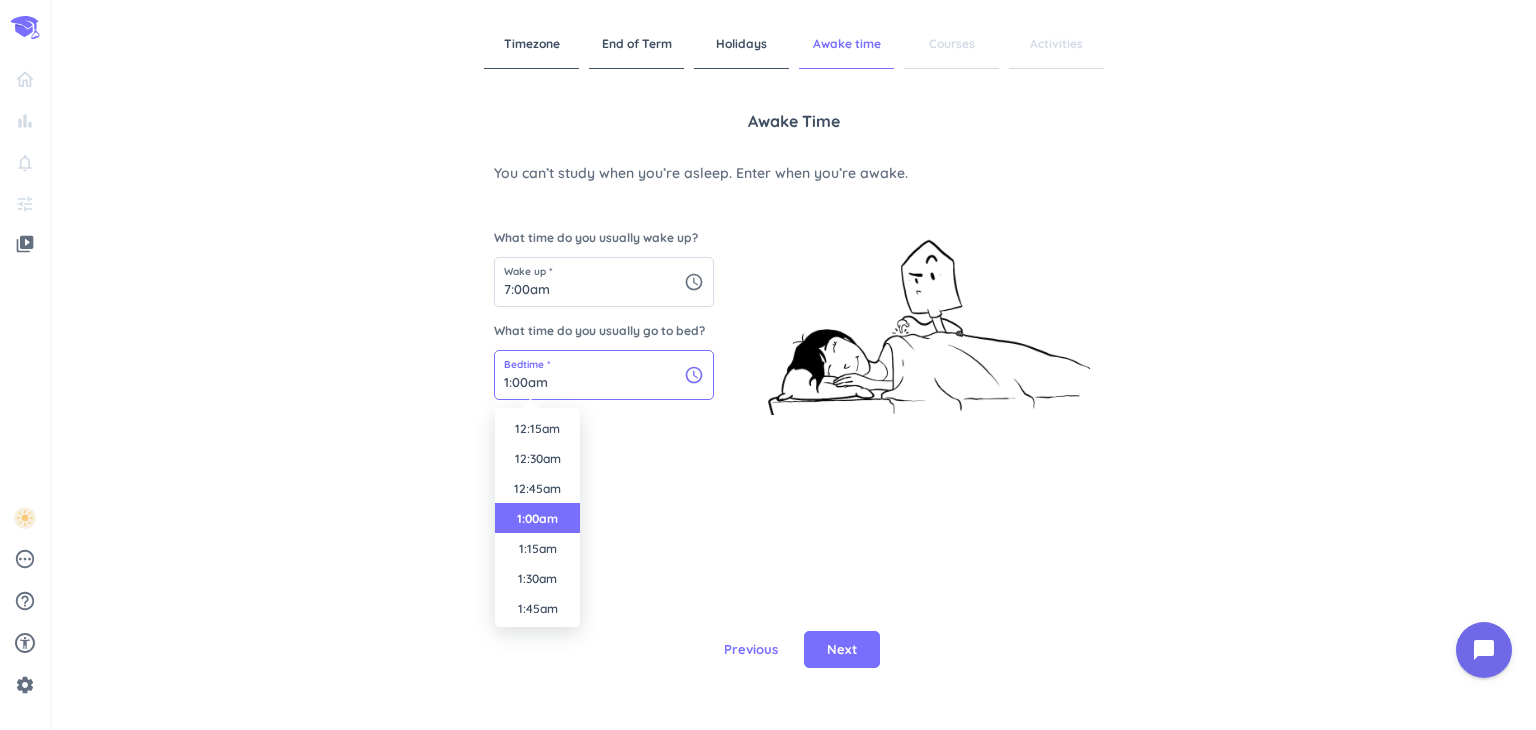 click on "1:00am" at bounding box center [604, 375] 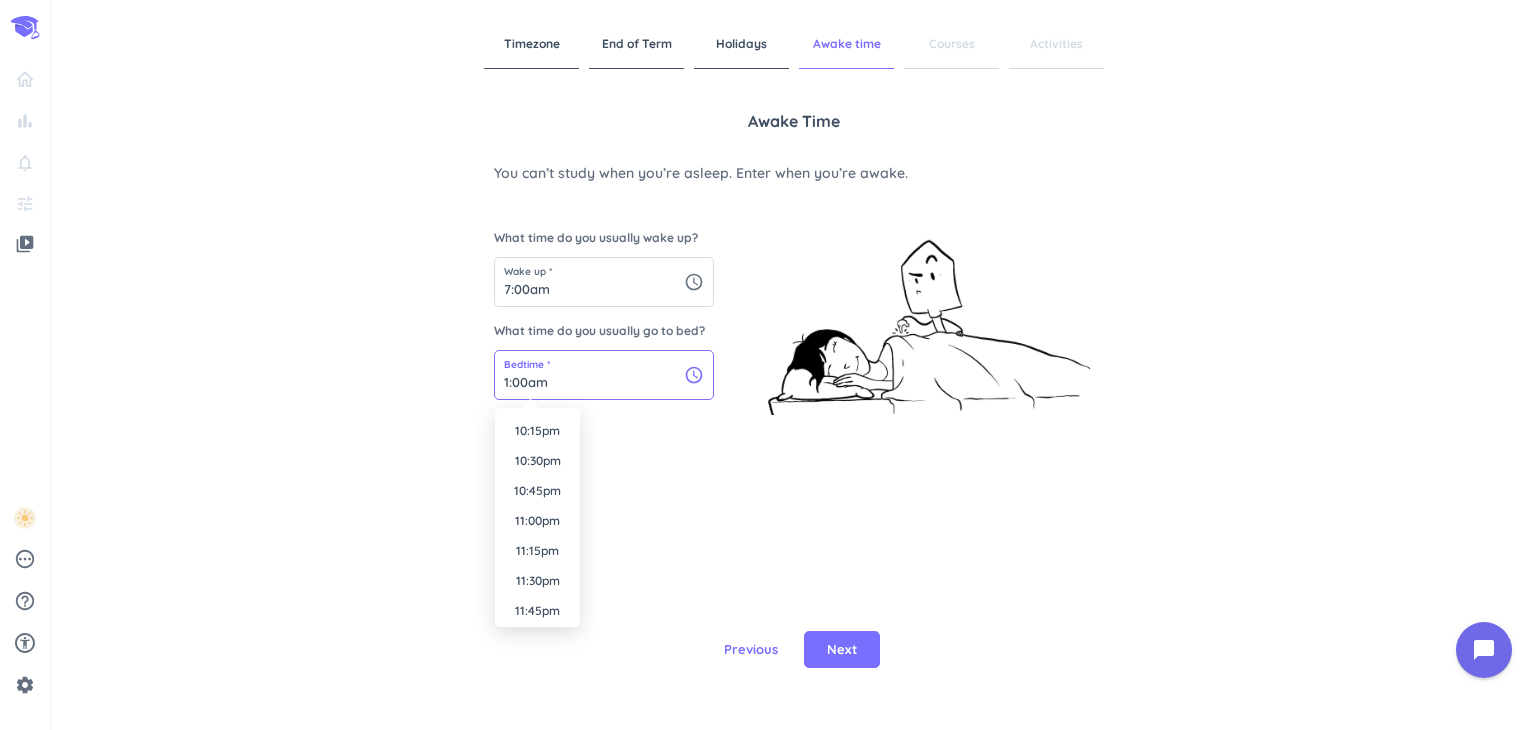 scroll, scrollTop: 2668, scrollLeft: 0, axis: vertical 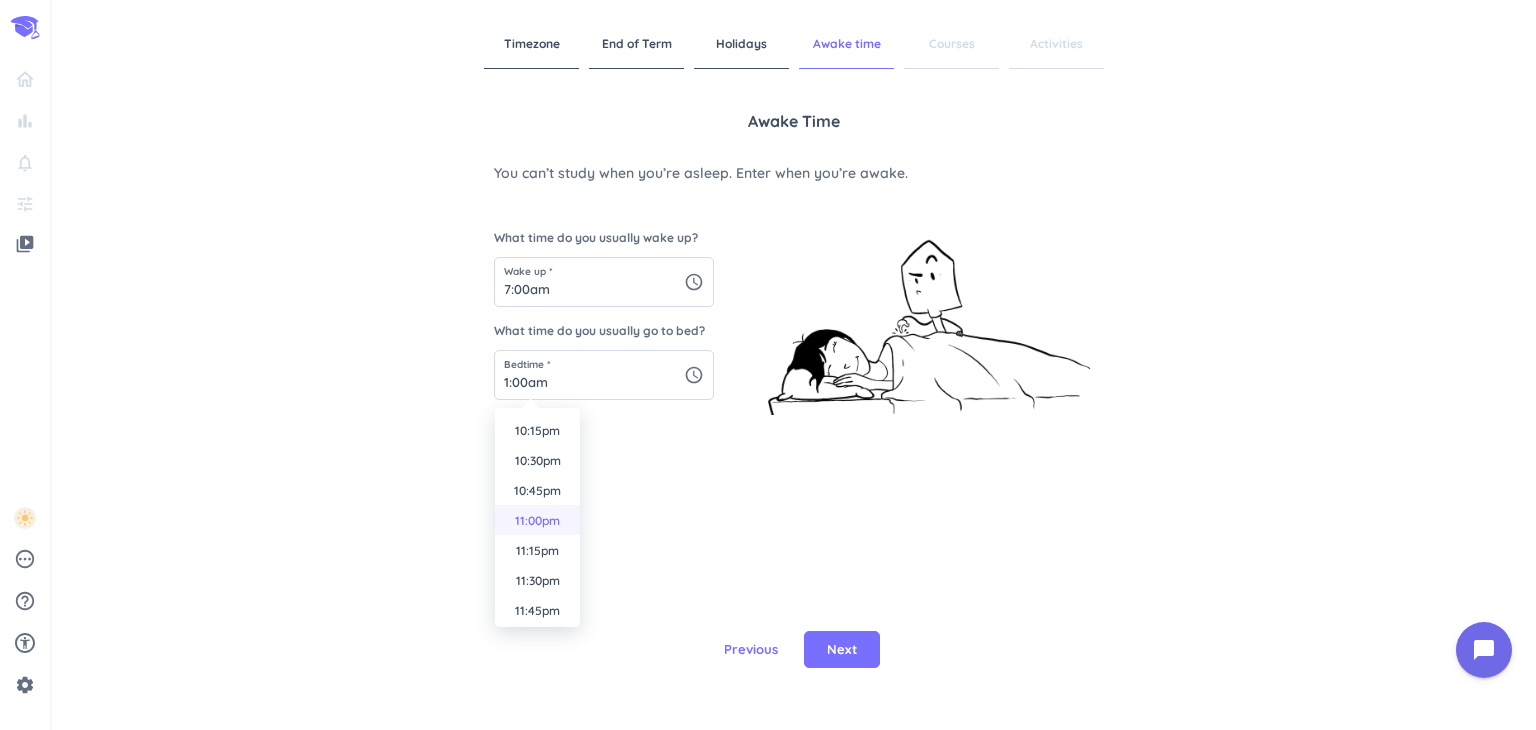 click on "11:00pm" at bounding box center (537, 520) 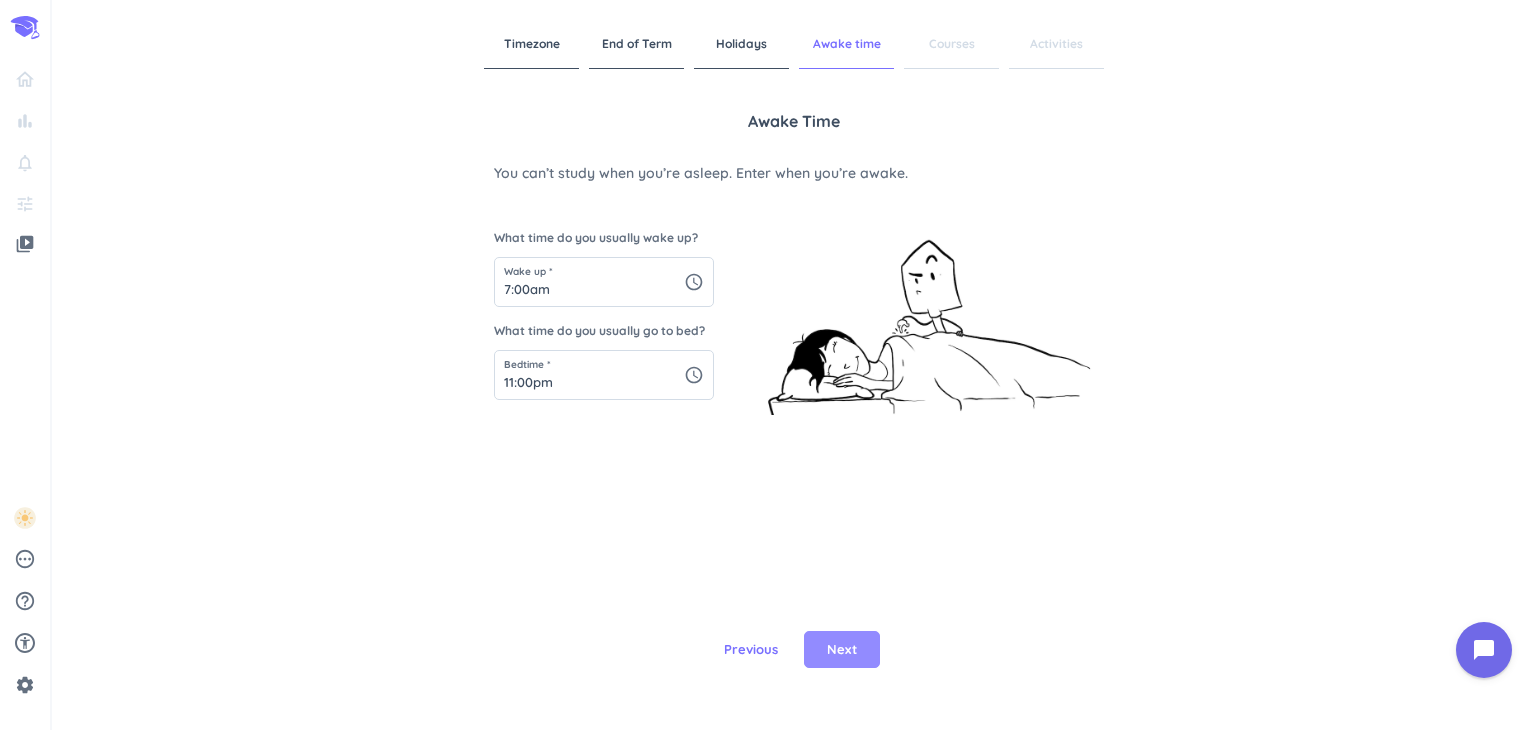 click on "Next" at bounding box center [842, 650] 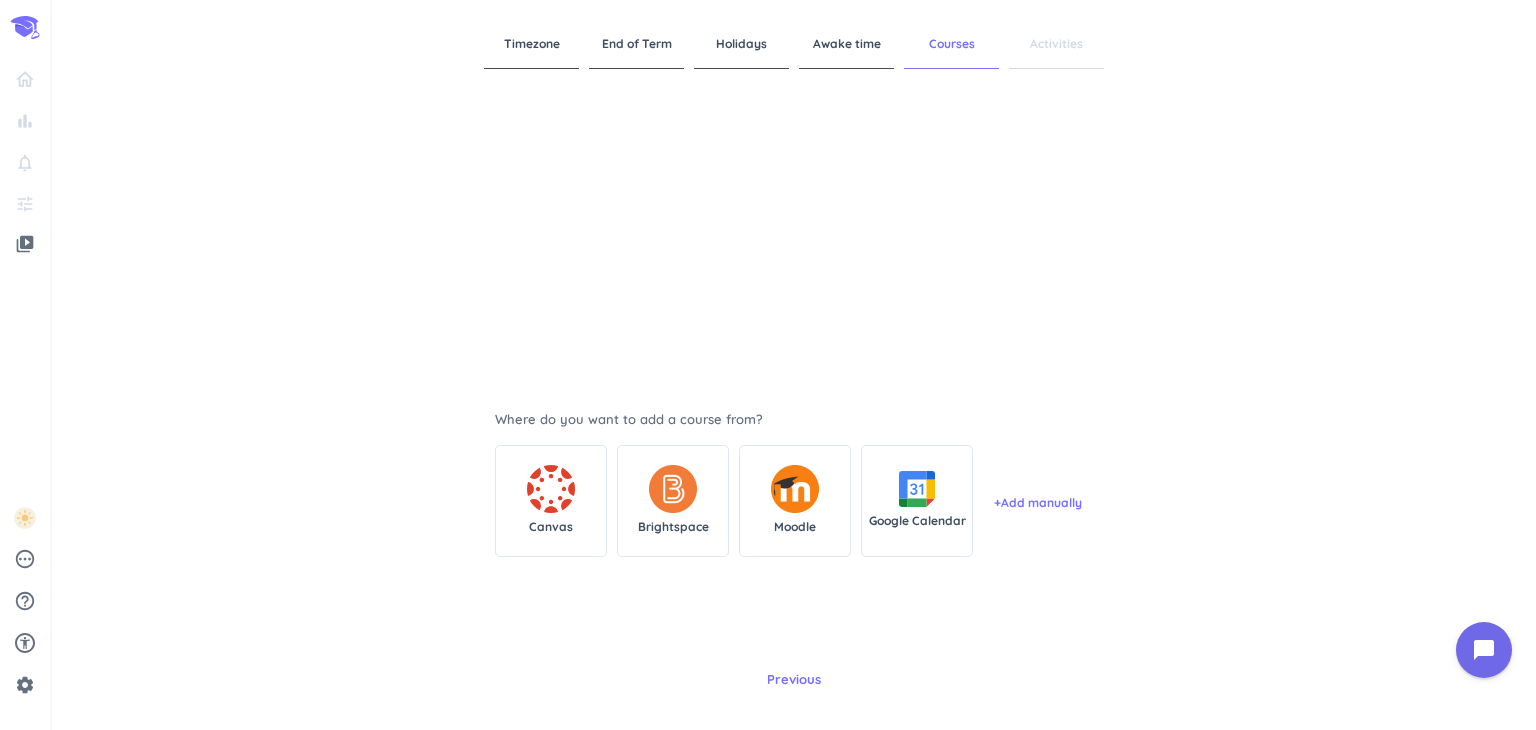scroll, scrollTop: 184, scrollLeft: 0, axis: vertical 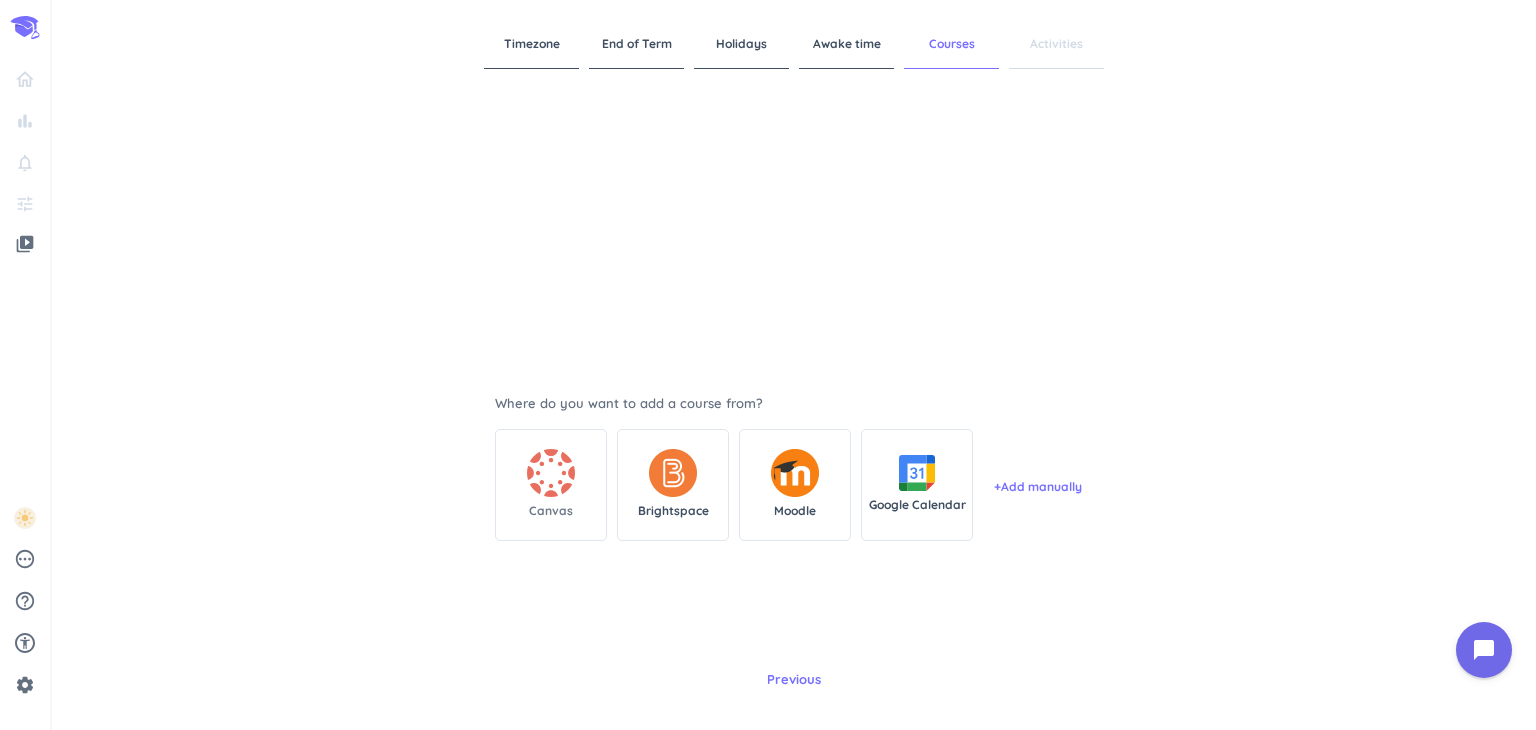 click 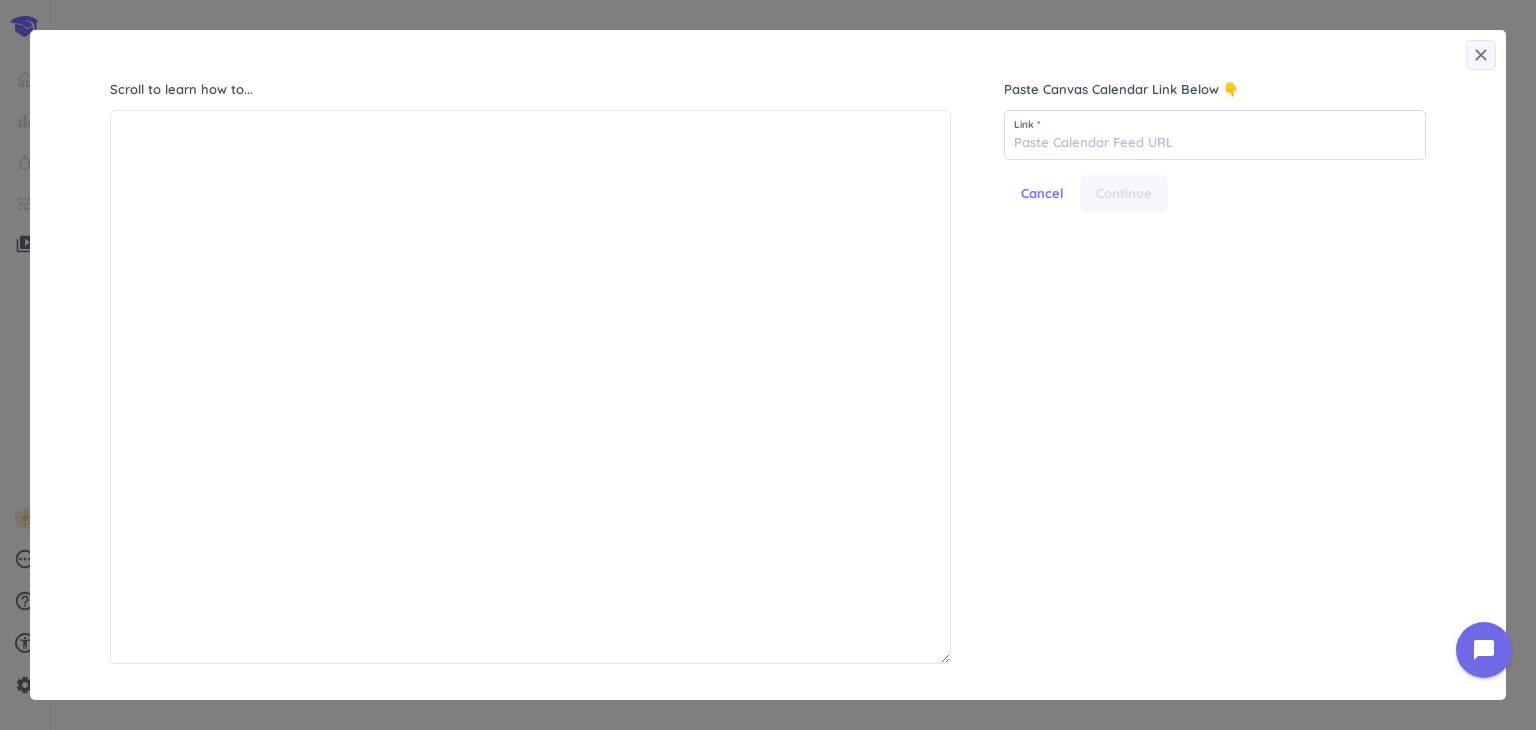scroll, scrollTop: 8, scrollLeft: 9, axis: both 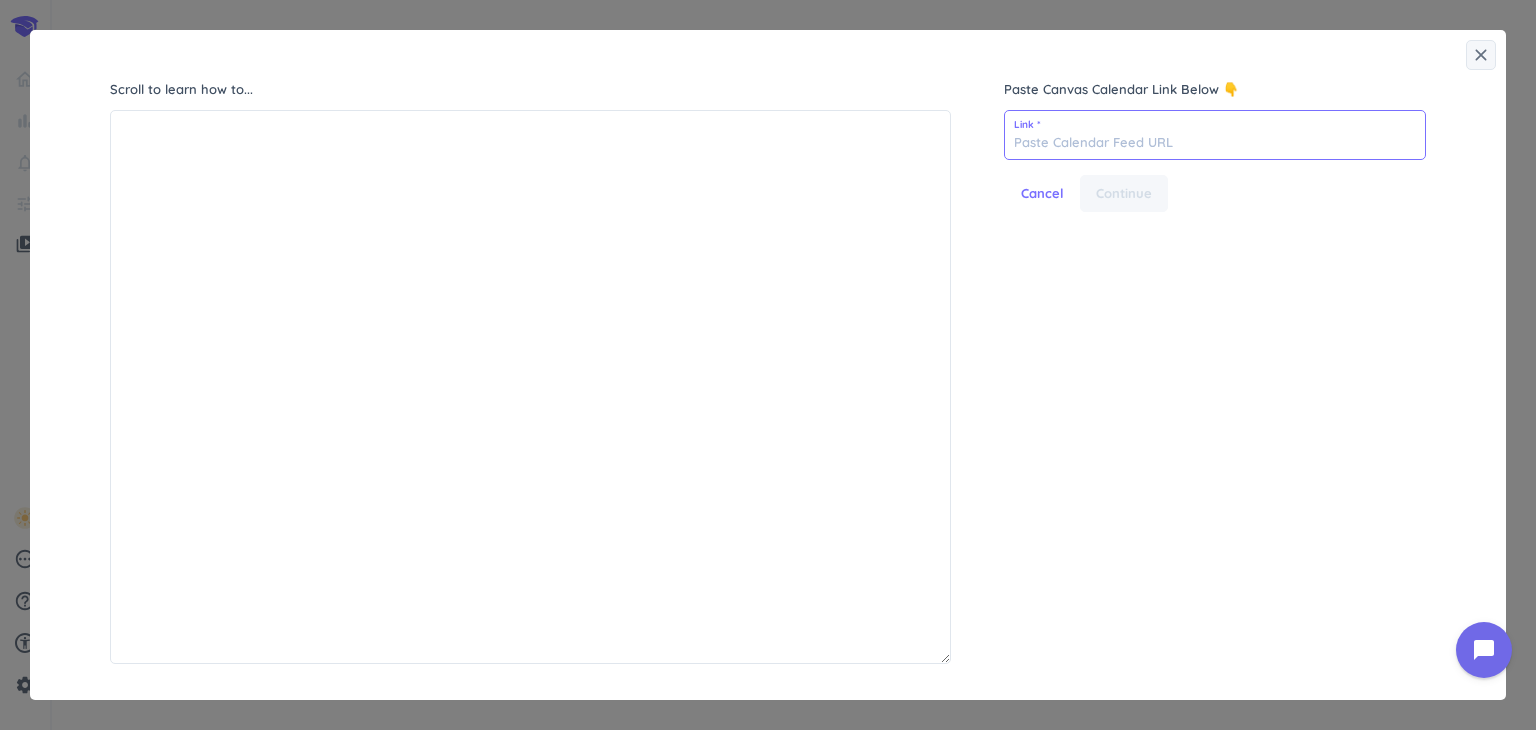 click at bounding box center [1215, 135] 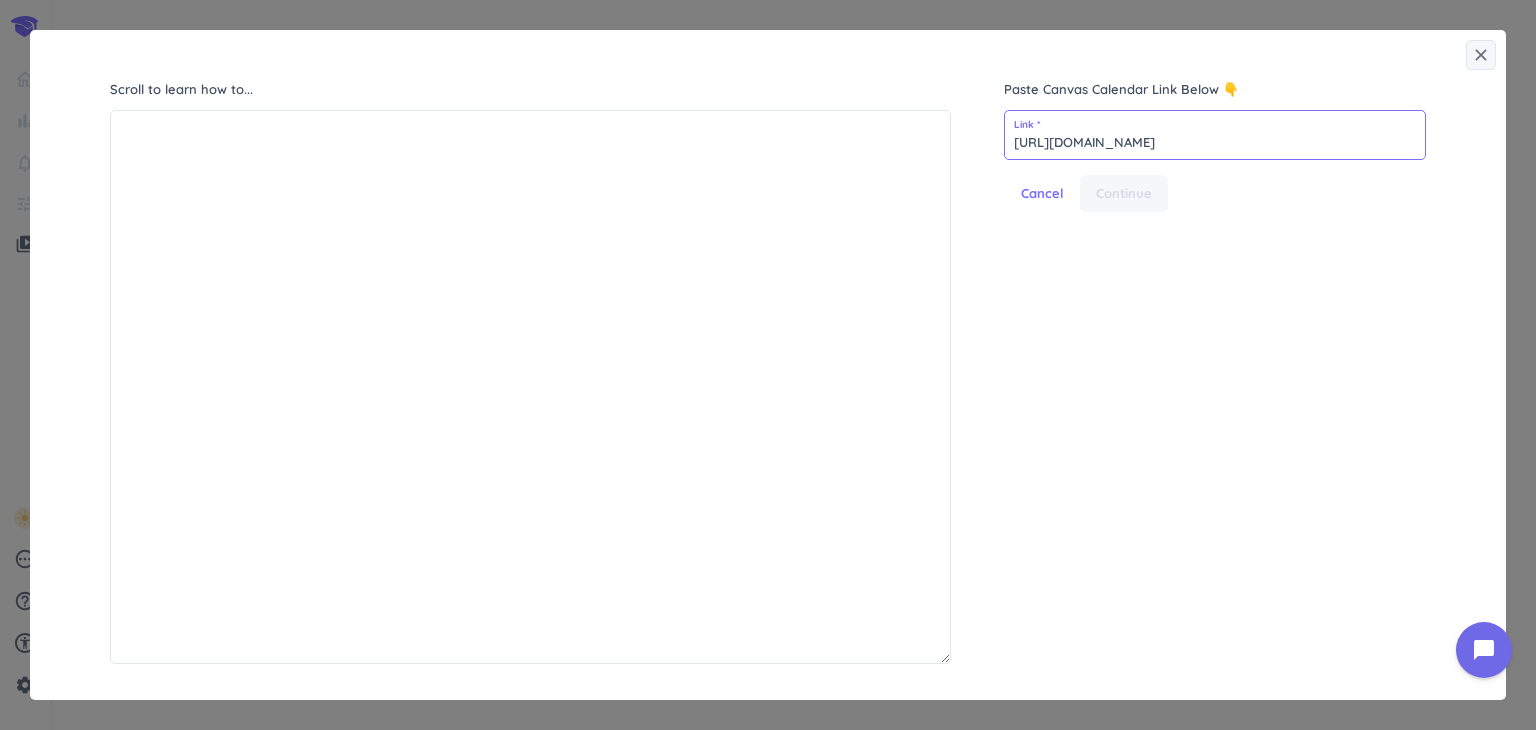 scroll, scrollTop: 0, scrollLeft: 223, axis: horizontal 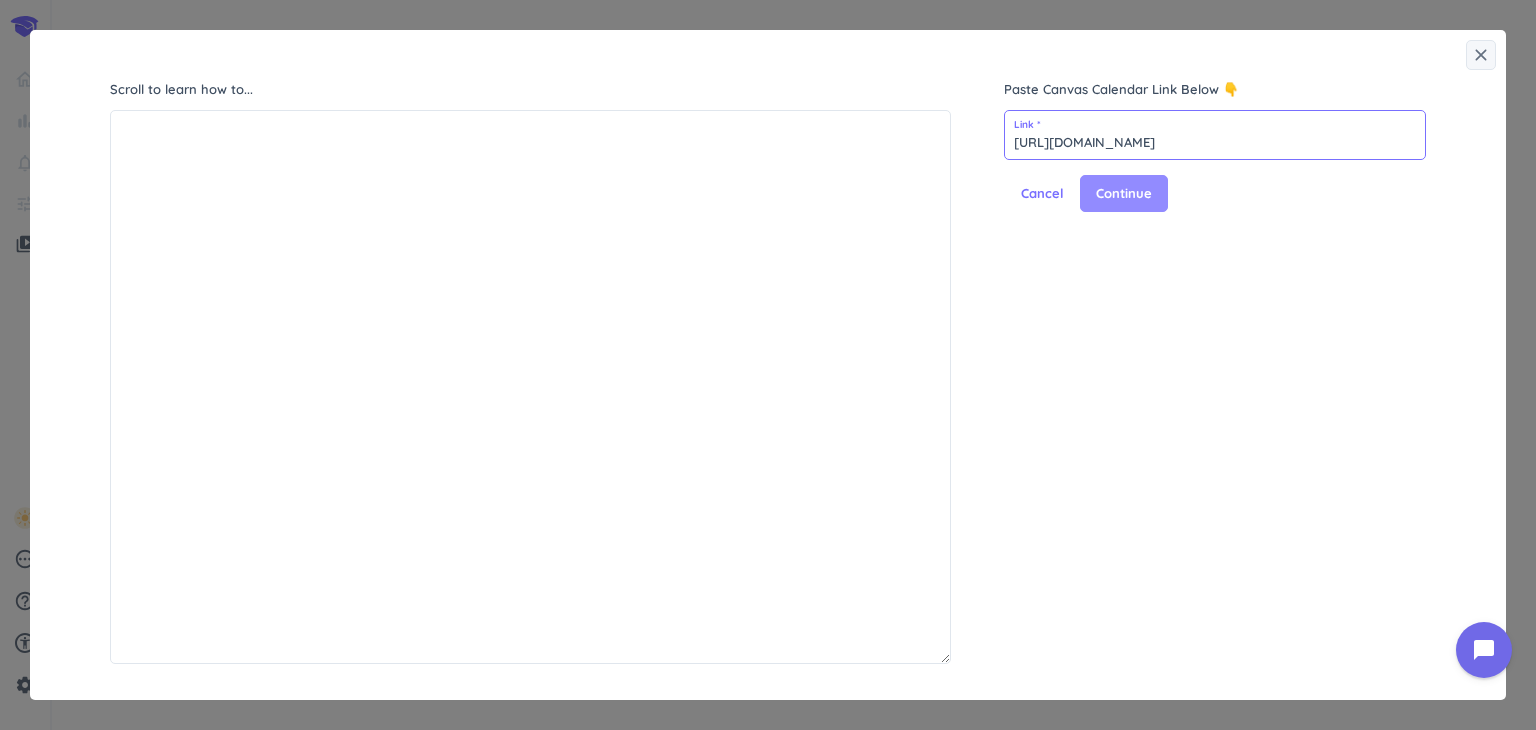 type on "[URL][DOMAIN_NAME]" 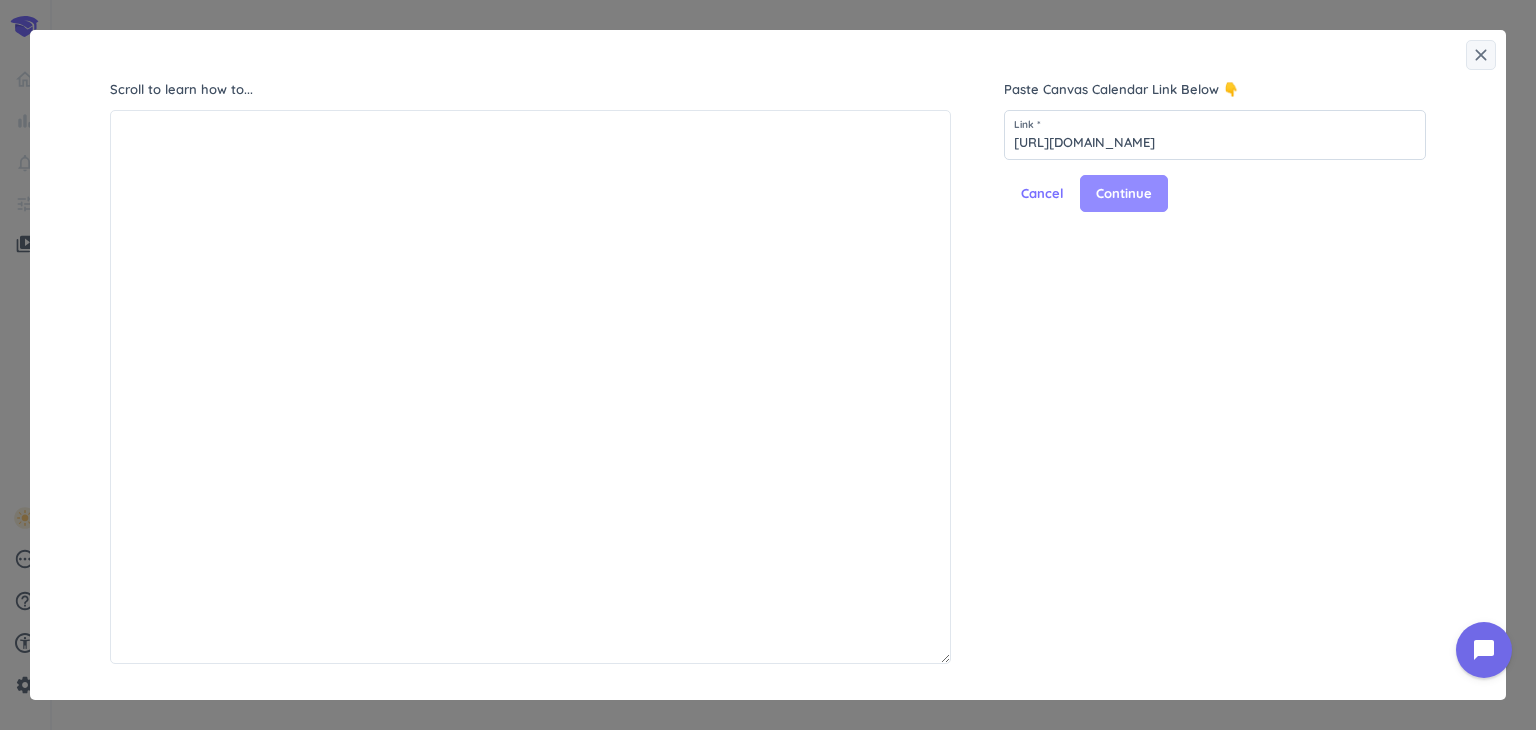 scroll, scrollTop: 0, scrollLeft: 0, axis: both 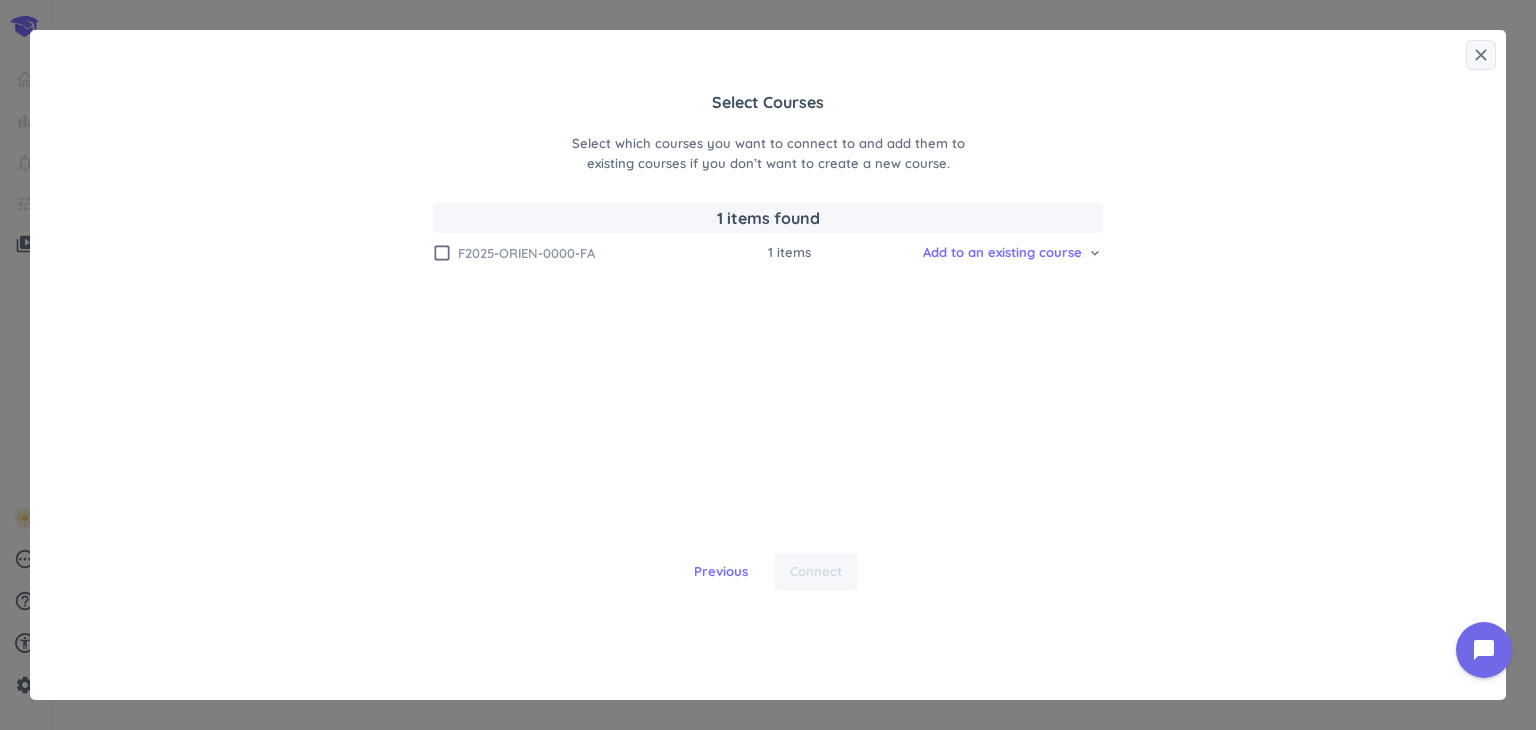 click on "check_box_outline_blank" at bounding box center [442, 253] 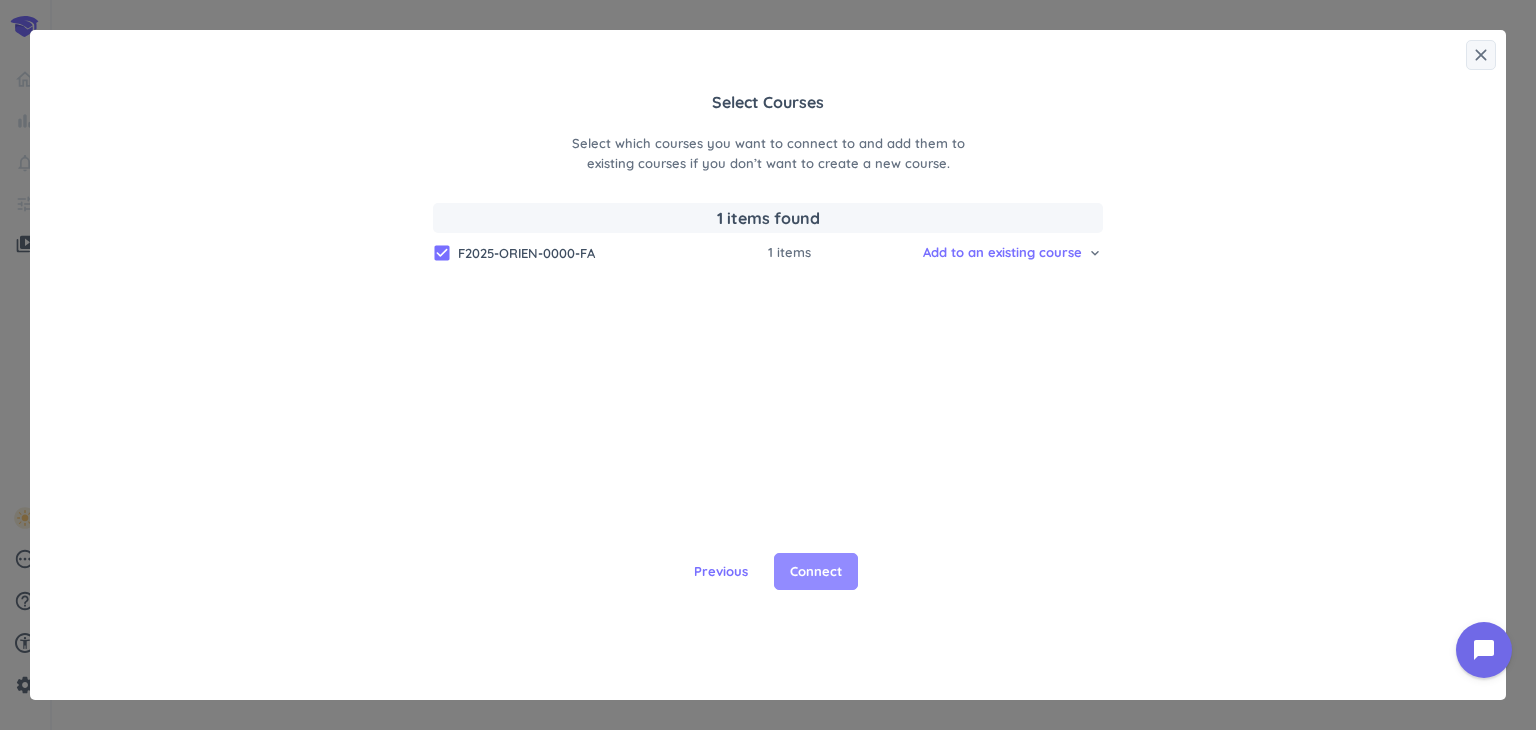 click on "Connect" at bounding box center [816, 572] 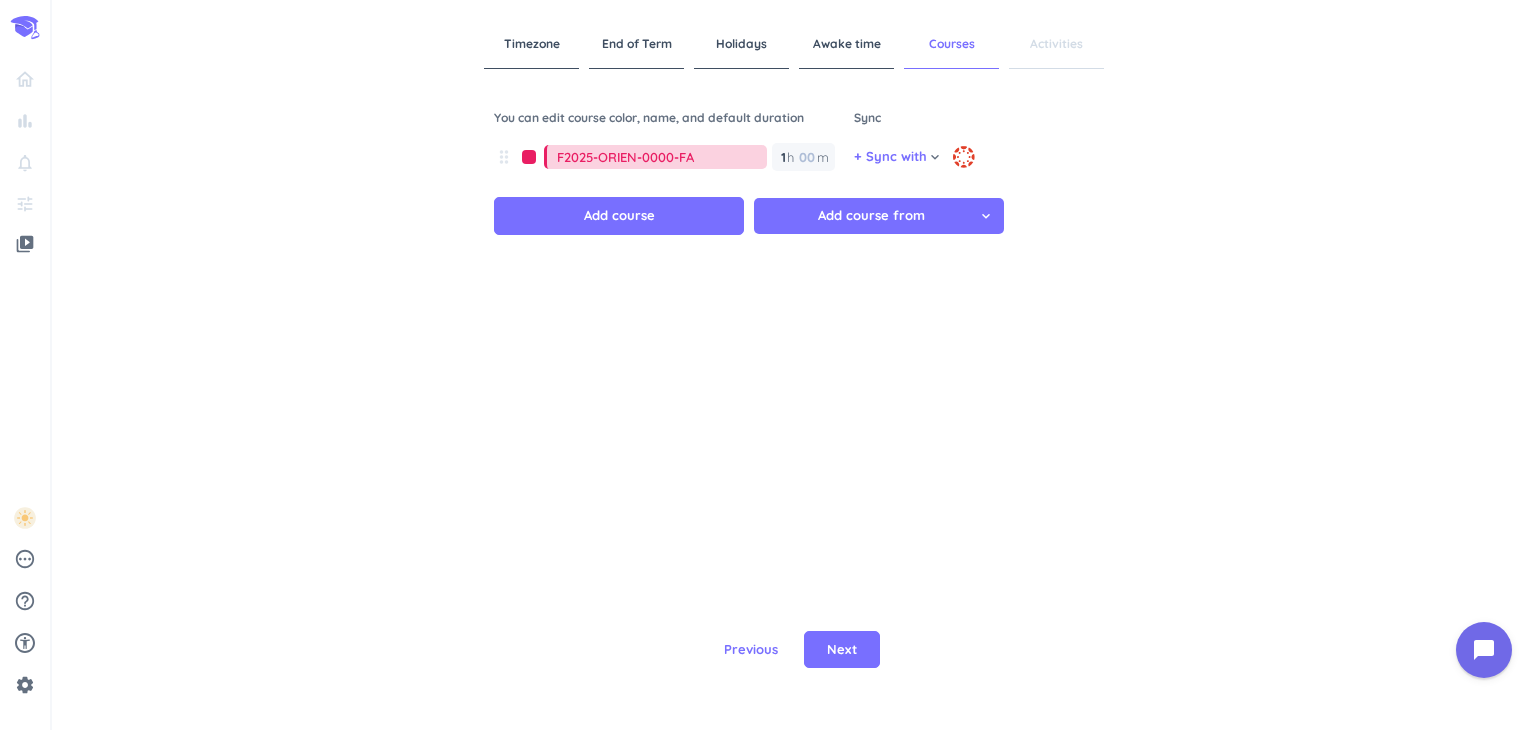 click on "Add course from" at bounding box center [871, 216] 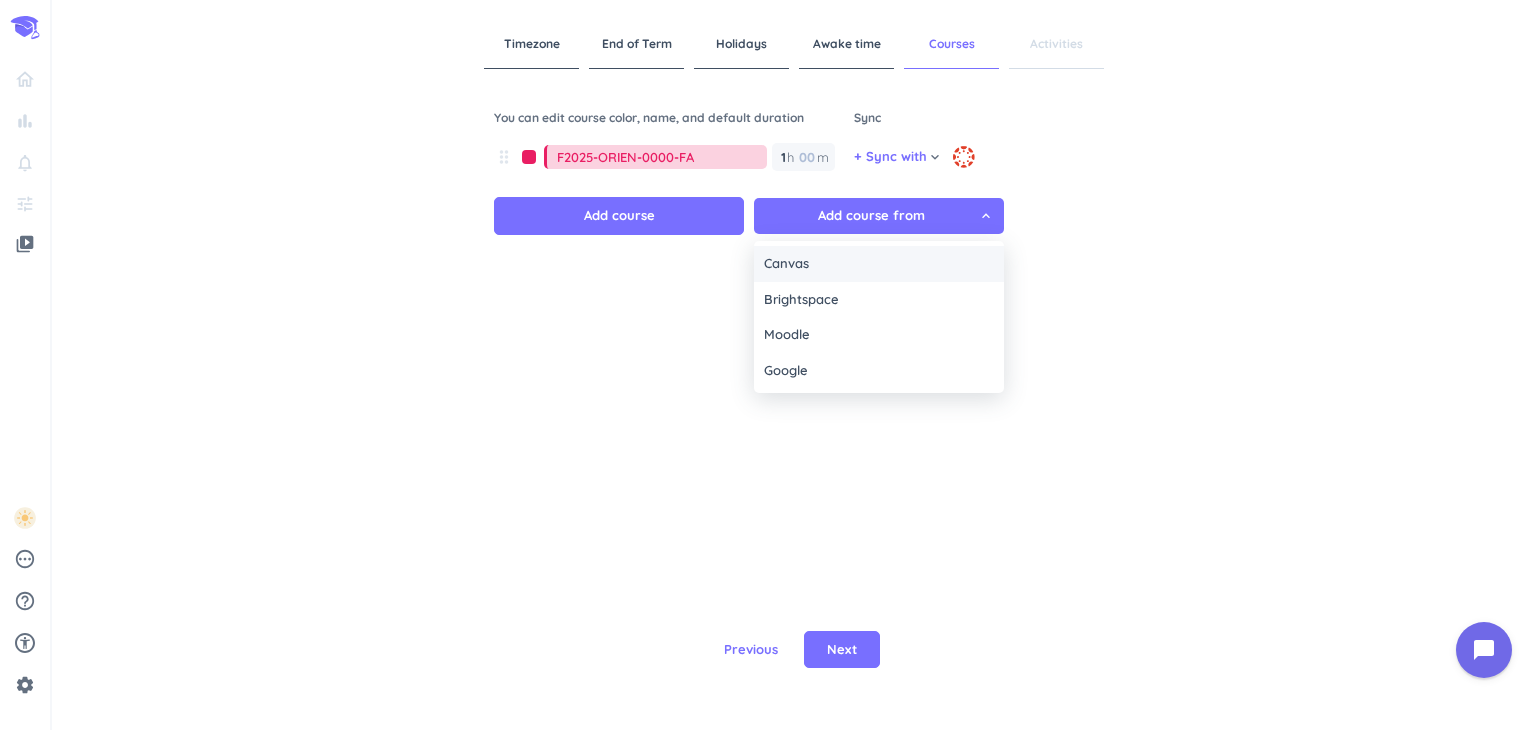 click on "Canvas" at bounding box center (786, 264) 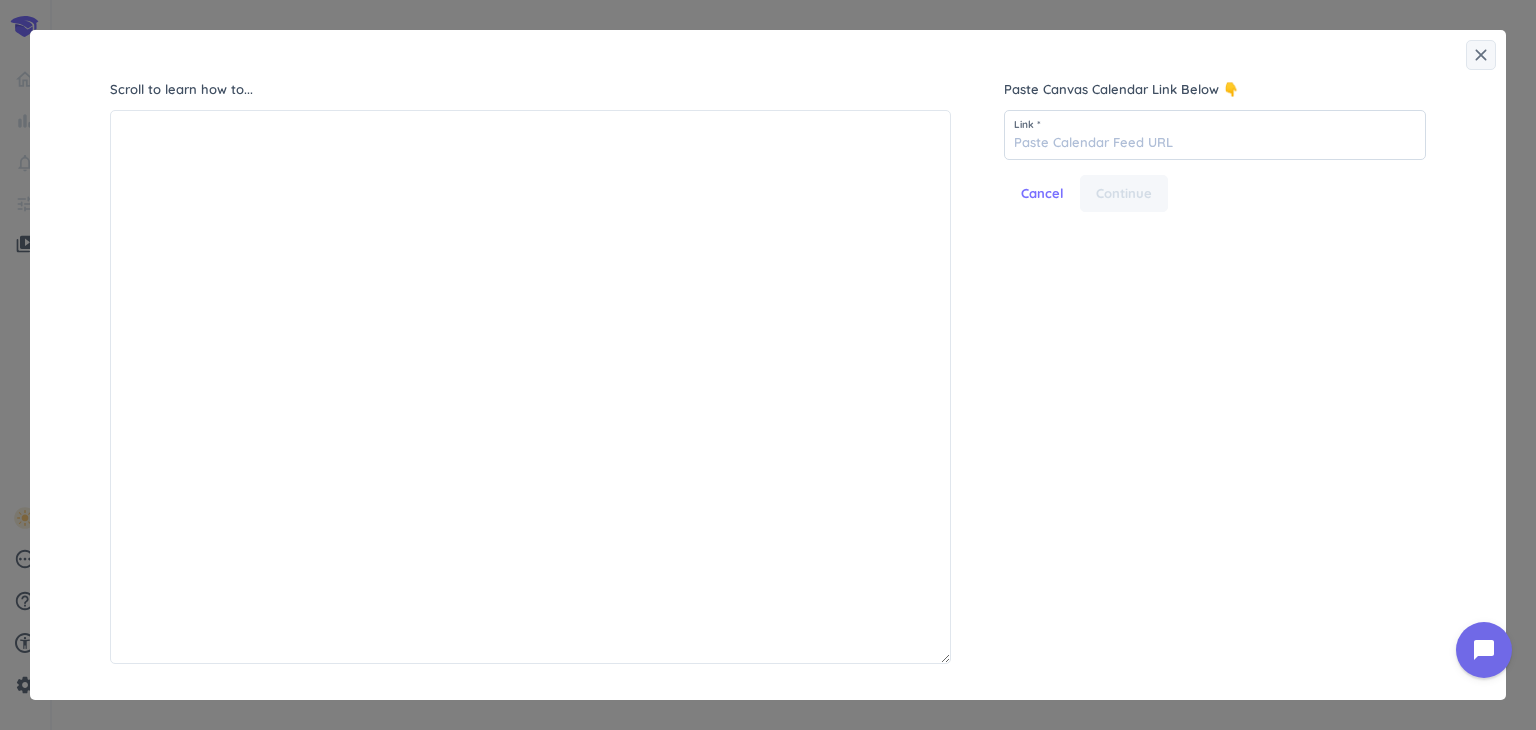 scroll, scrollTop: 8, scrollLeft: 9, axis: both 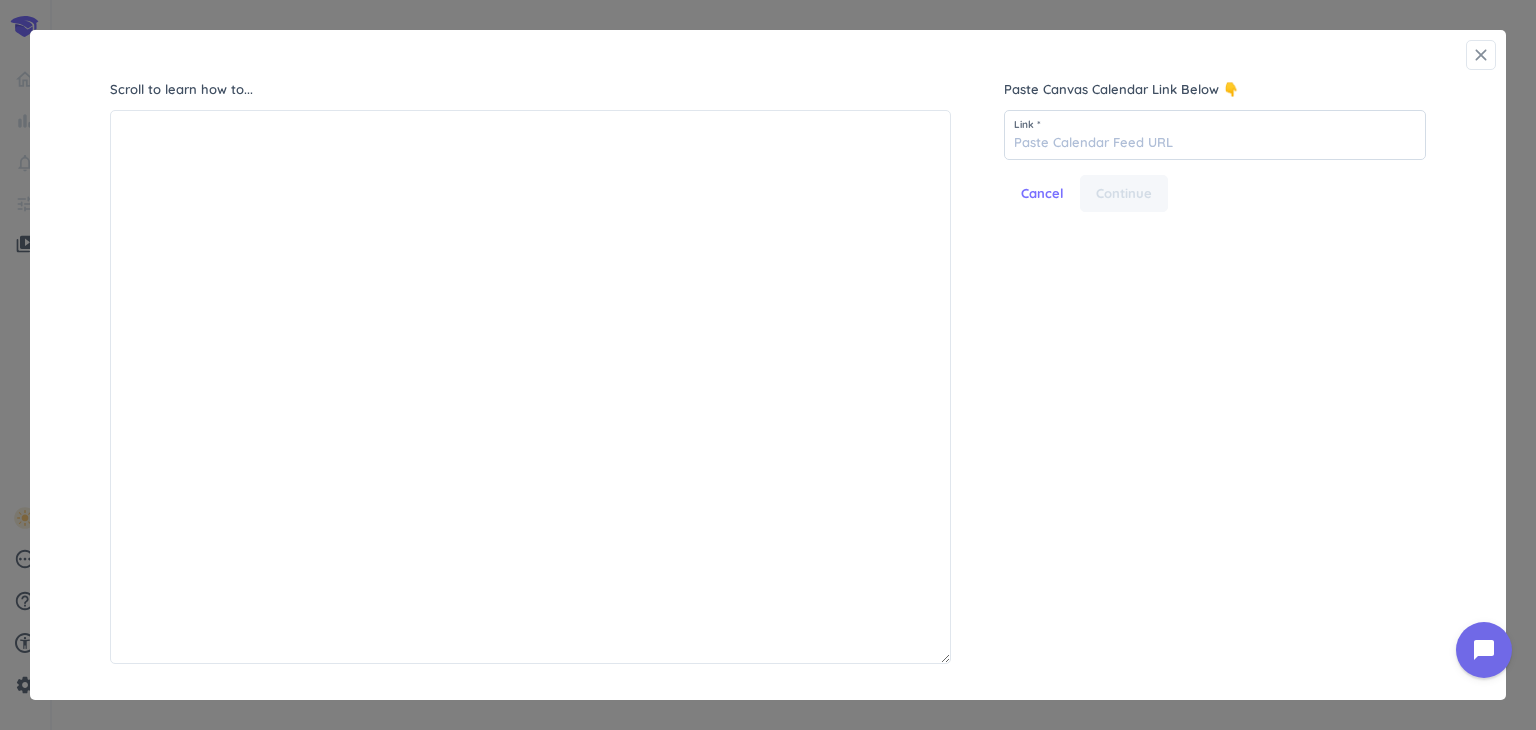 click on "close" at bounding box center [1481, 55] 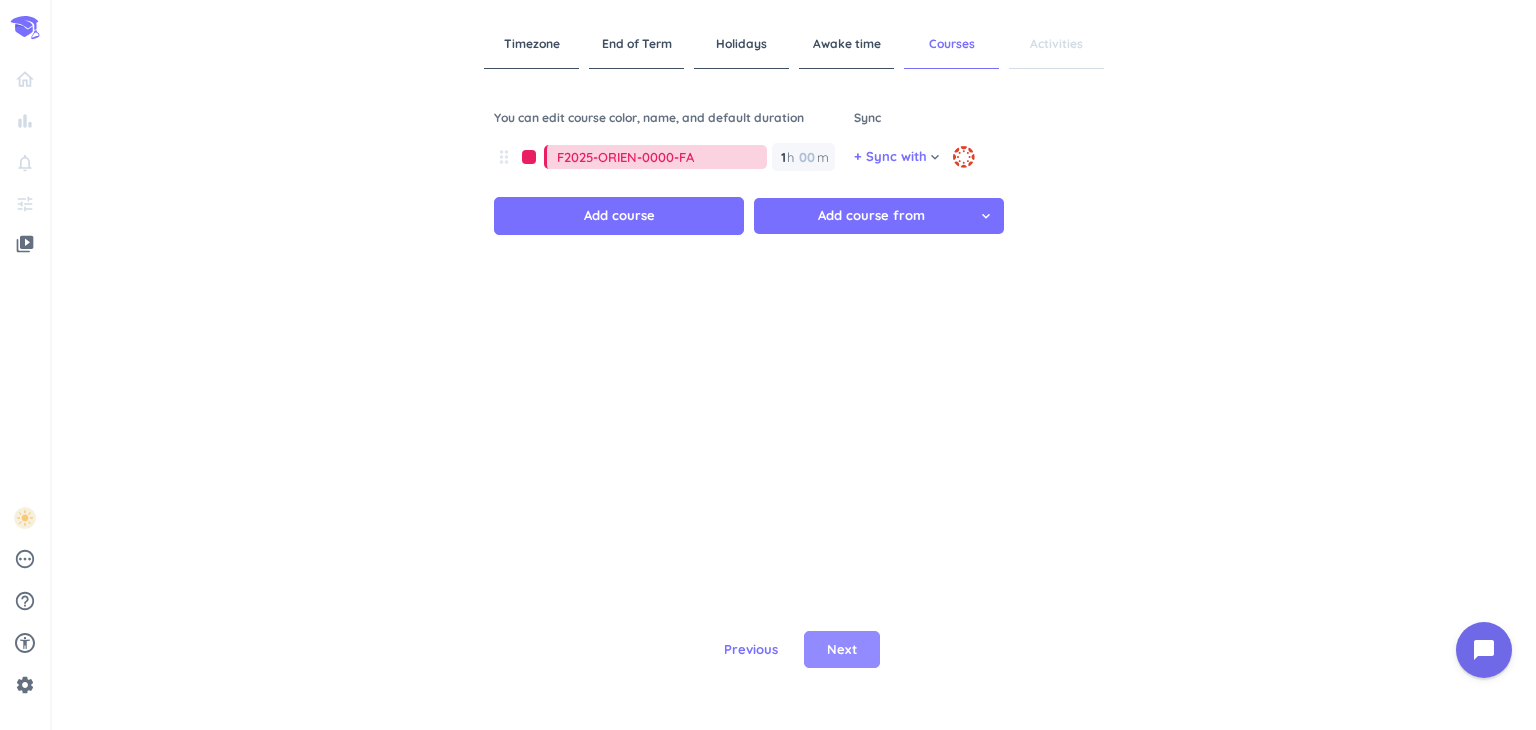 click on "Next" at bounding box center (842, 650) 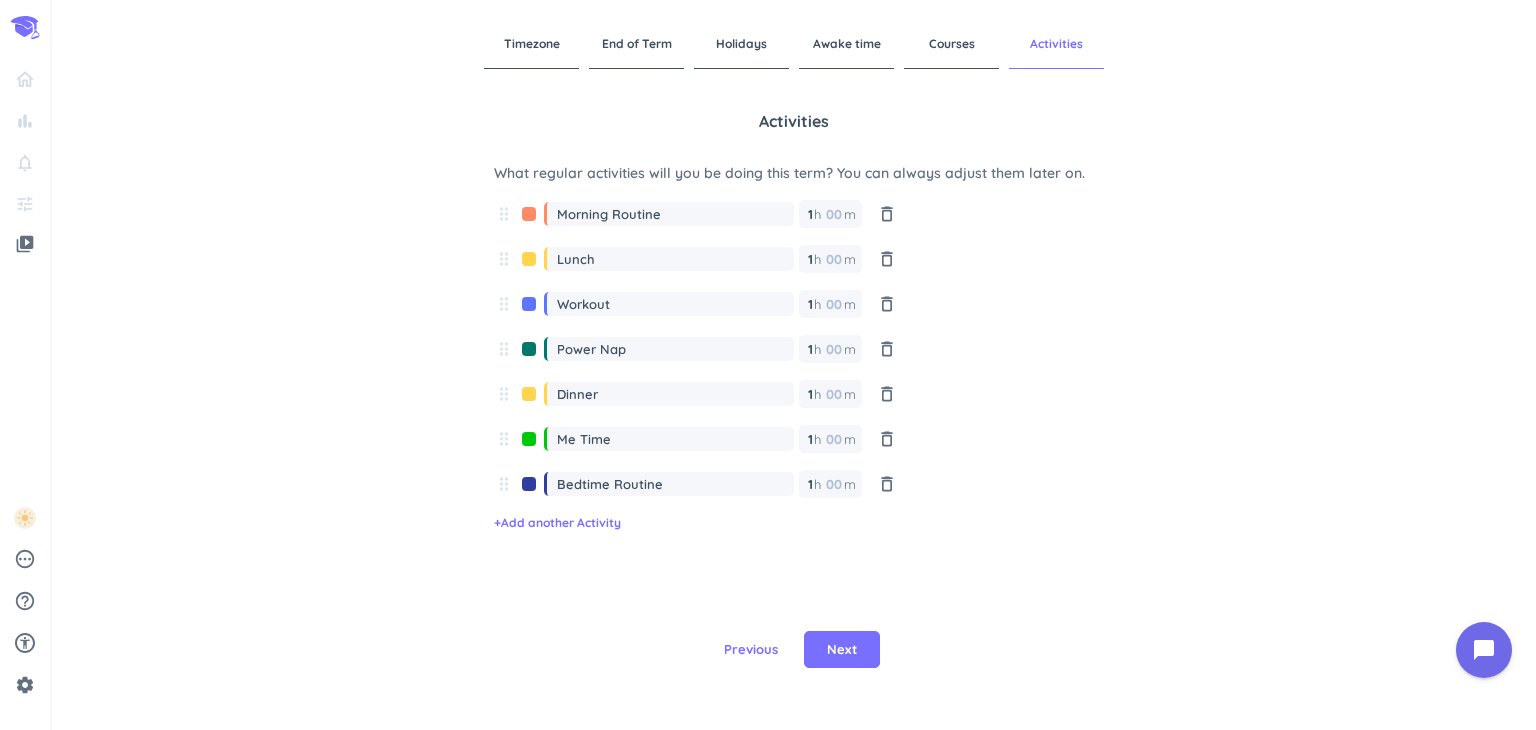 click on "Morning Routine" at bounding box center (675, 214) 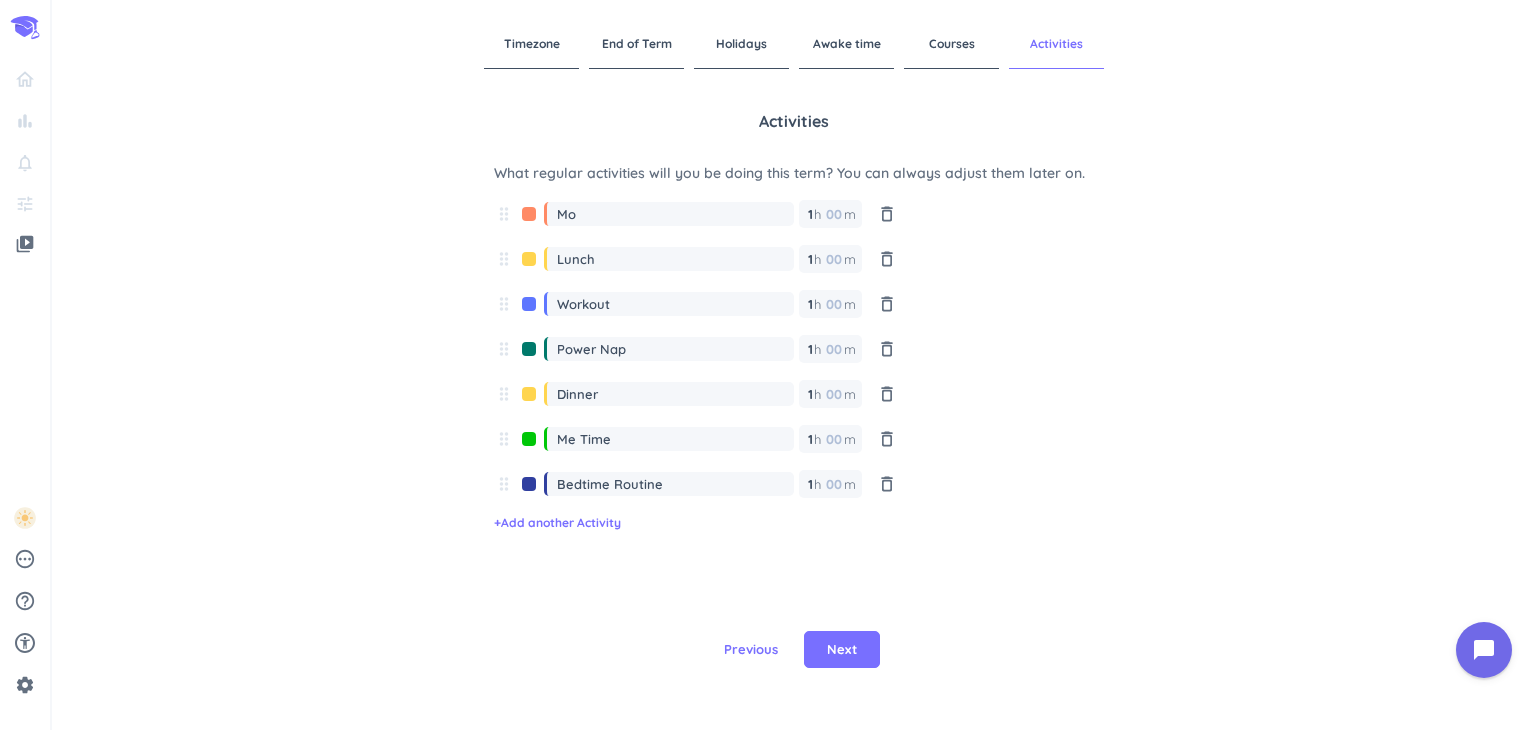 type on "M" 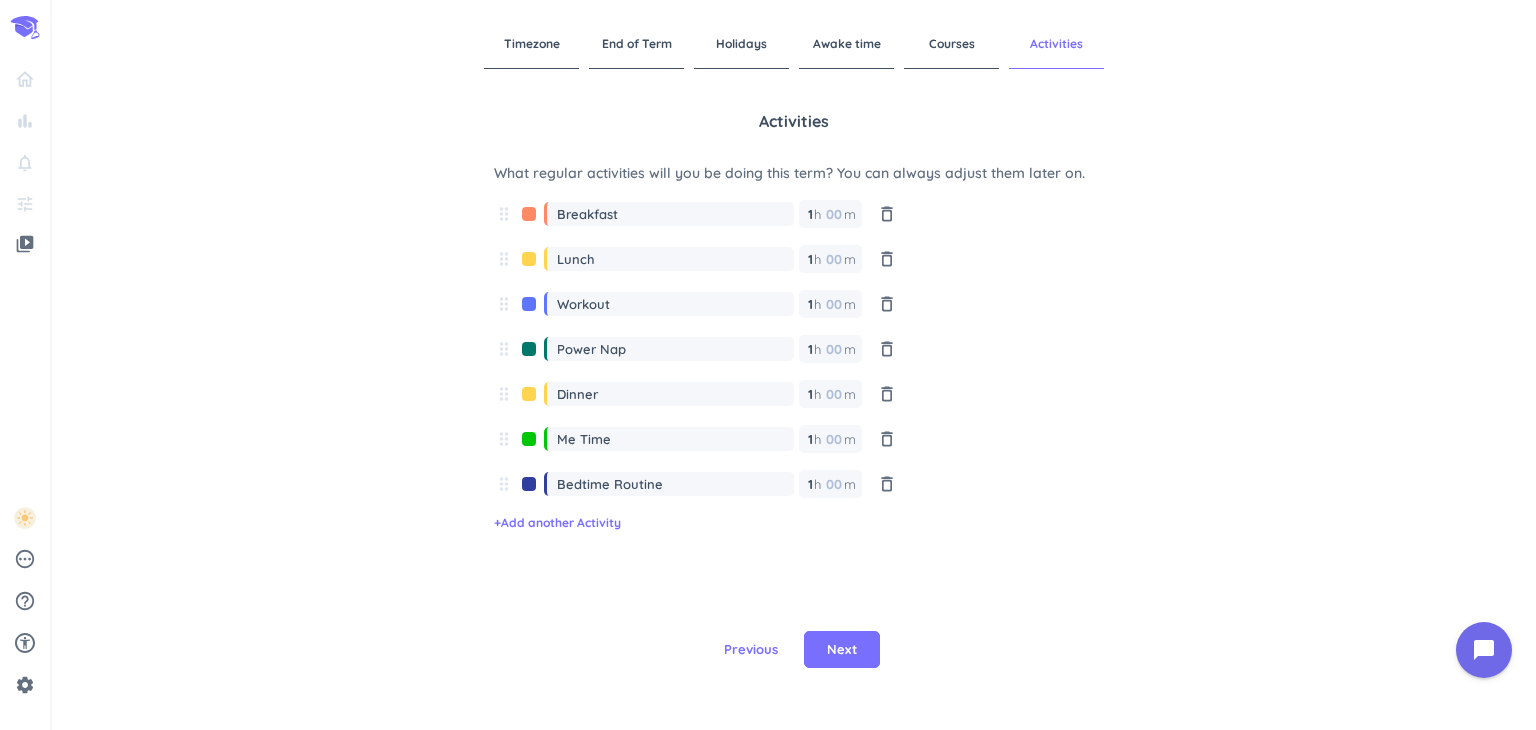 type on "Breakfast" 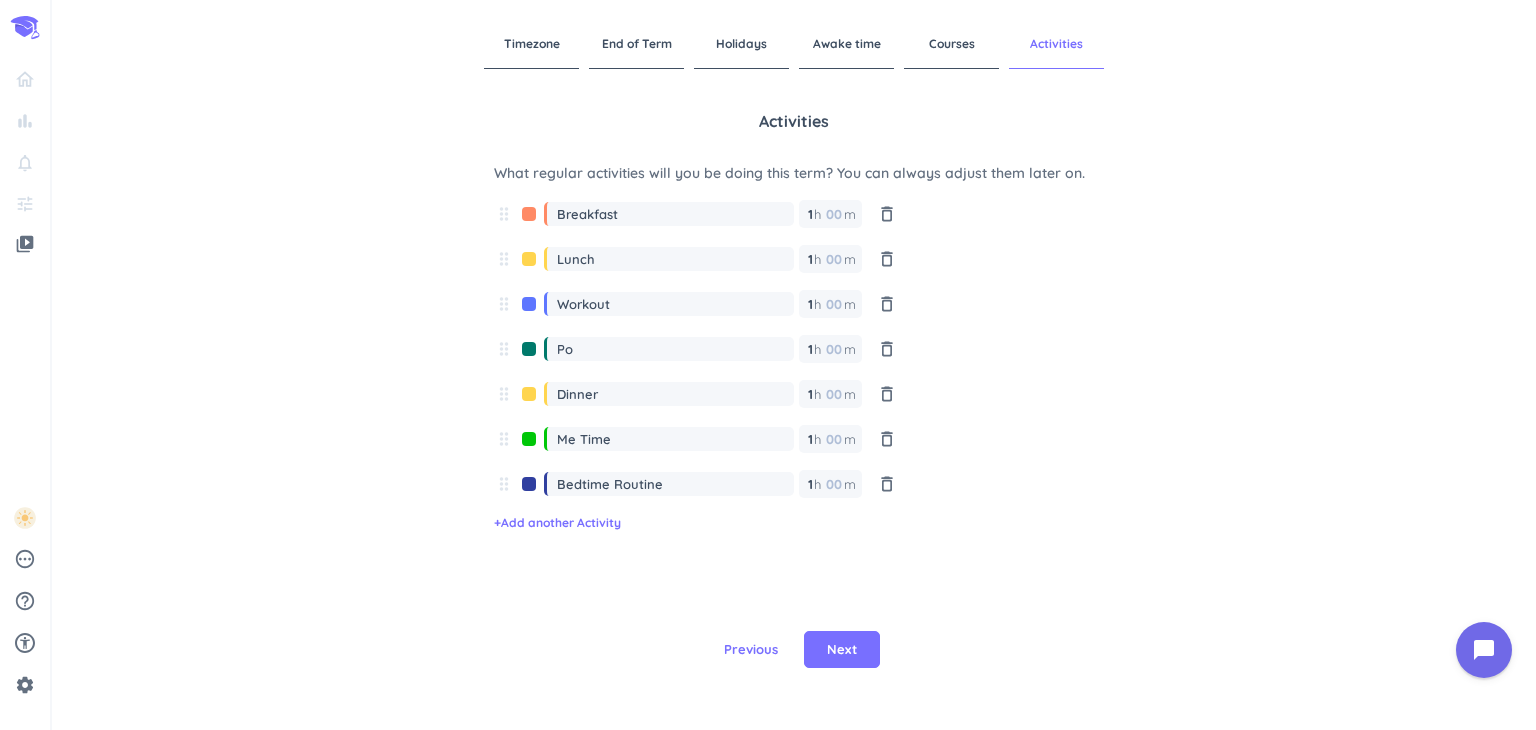 type on "P" 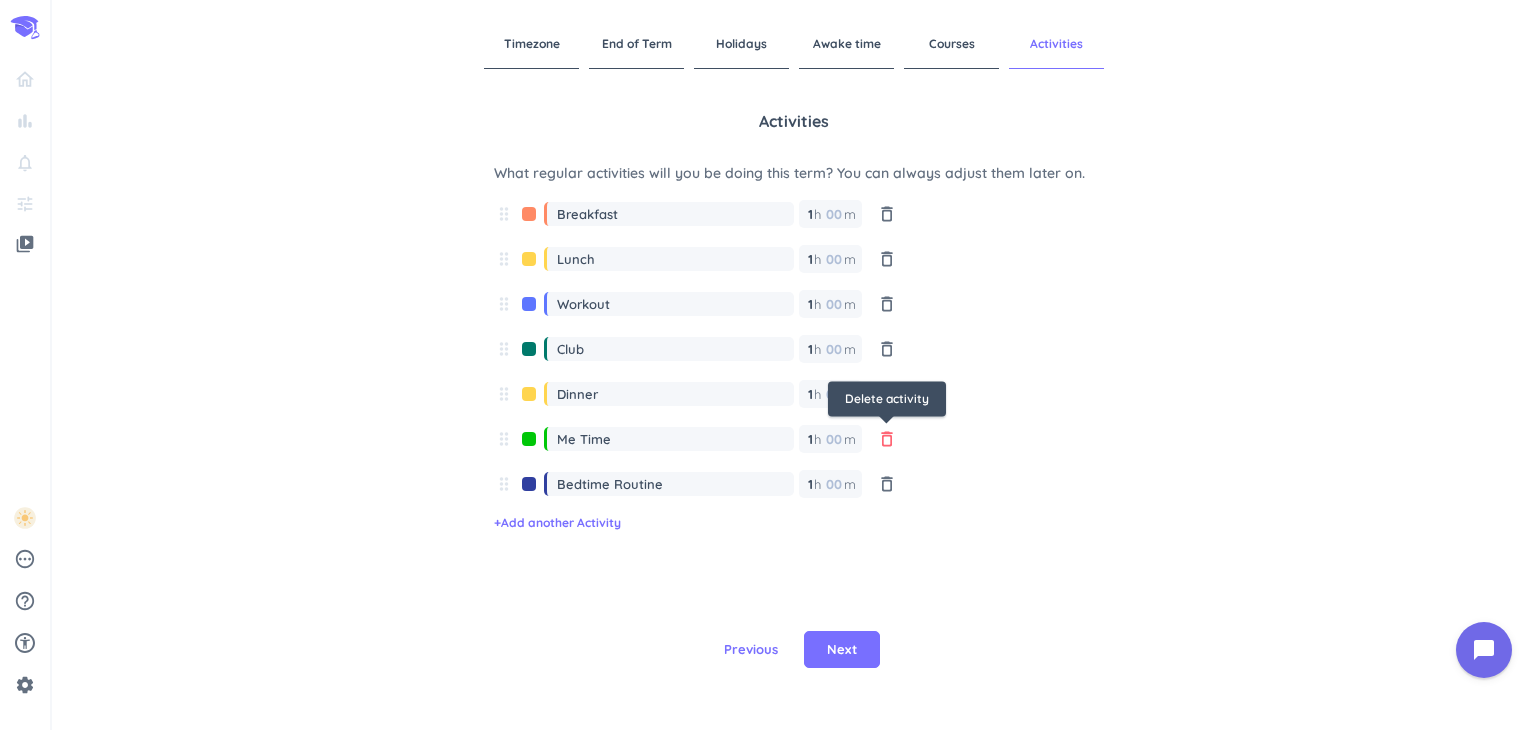 type on "Club" 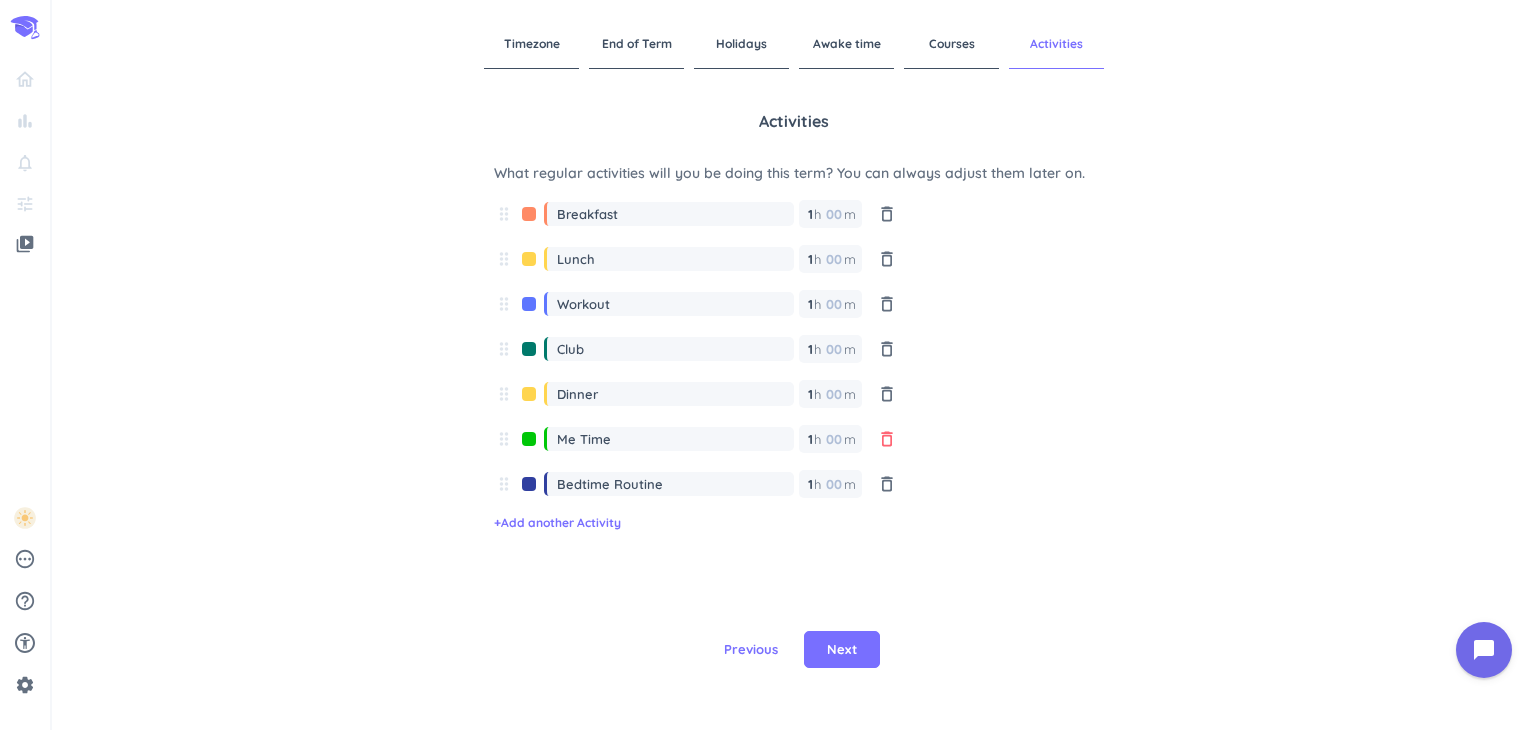 click on "delete_outline" at bounding box center (887, 439) 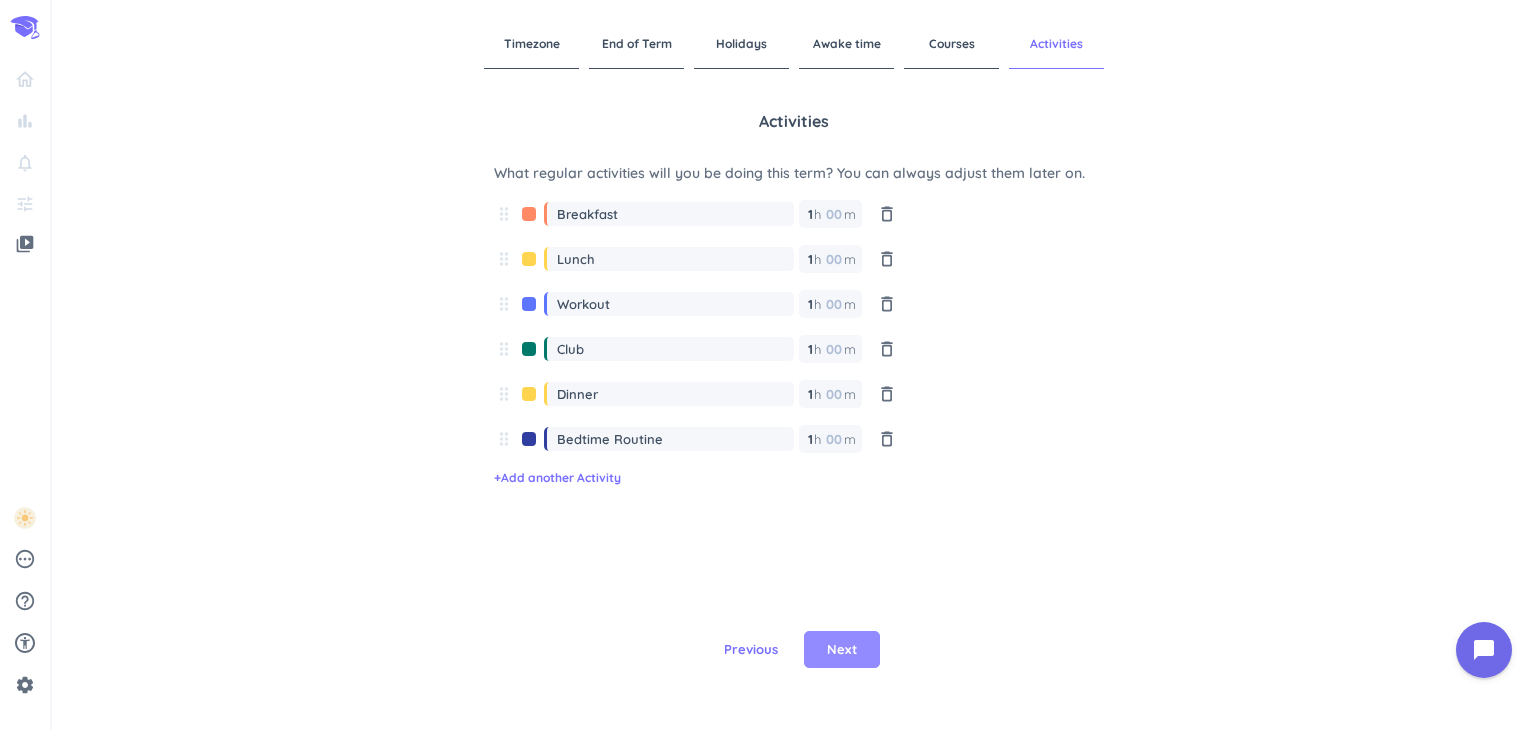 click on "Next" at bounding box center (842, 650) 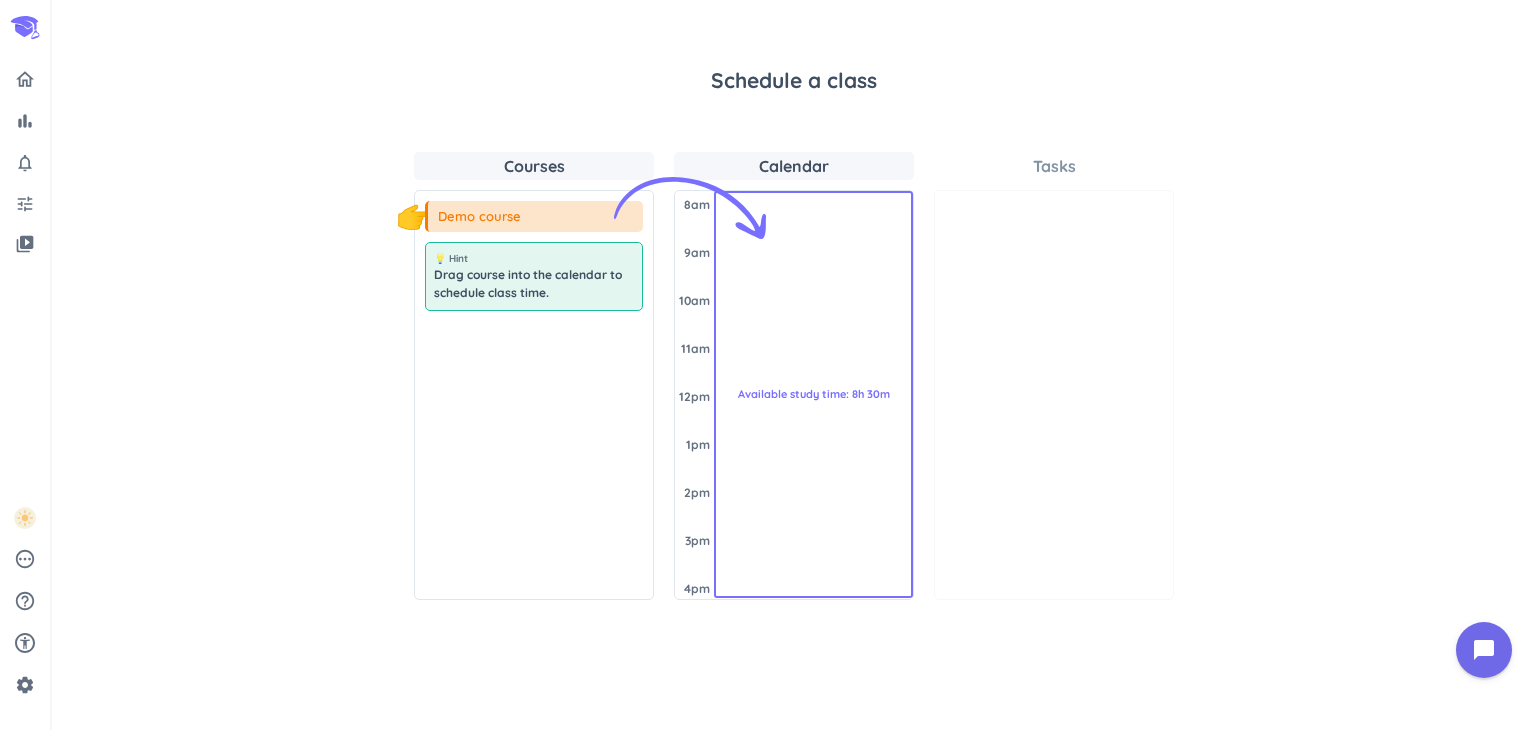 click on "Demo course" at bounding box center [534, 217] 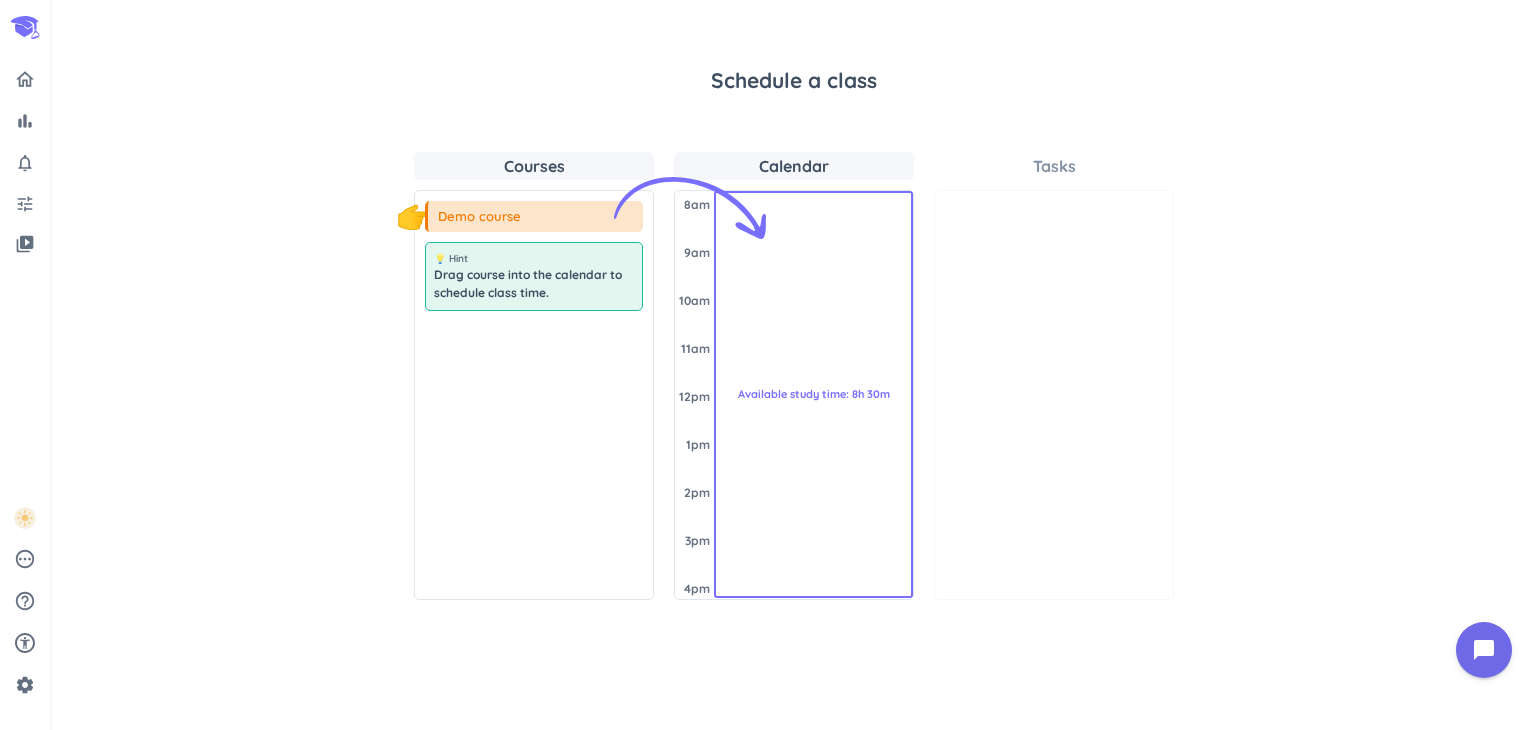 click on "Tasks" at bounding box center [1054, 166] 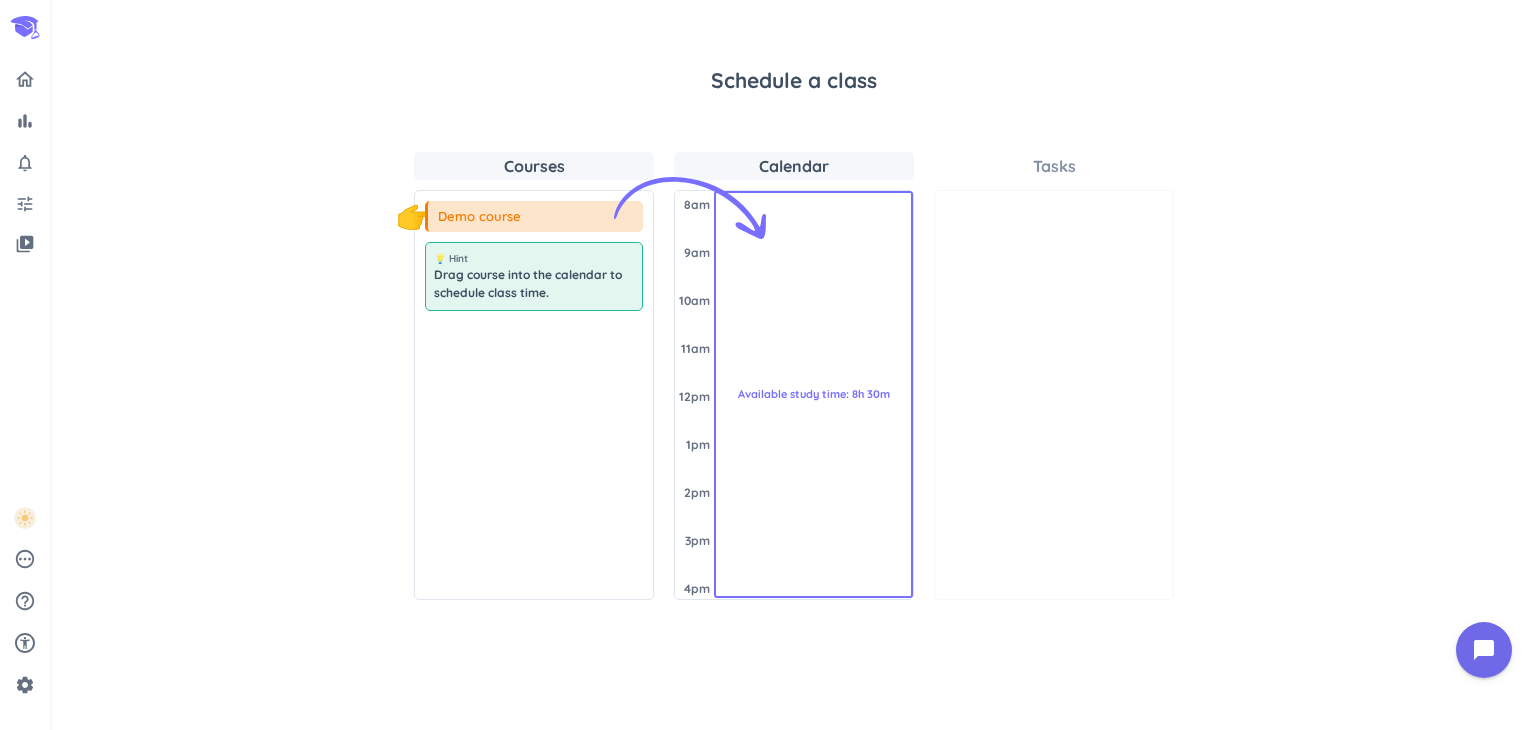 click on "Courses" at bounding box center [534, 166] 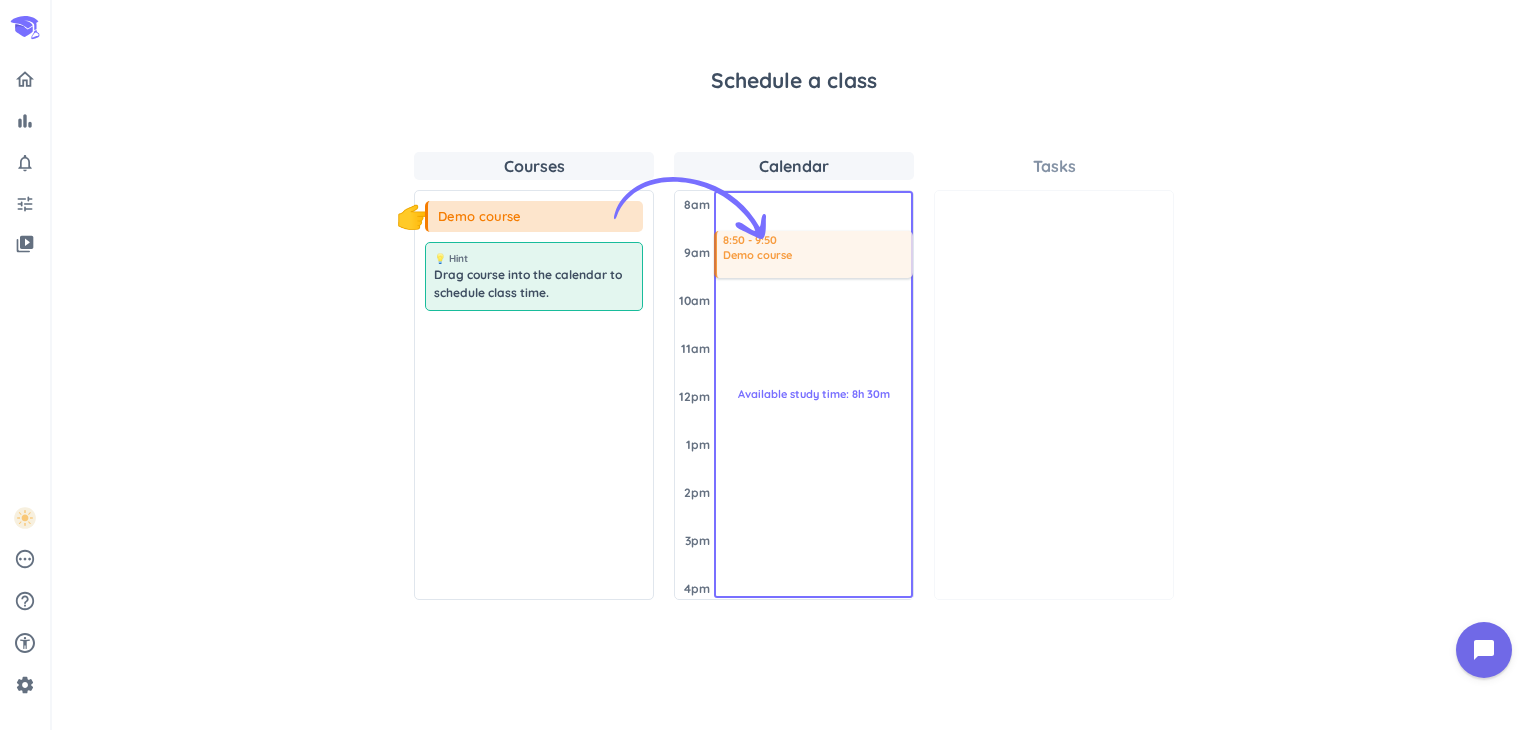 drag, startPoint x: 527, startPoint y: 217, endPoint x: 814, endPoint y: 234, distance: 287.50305 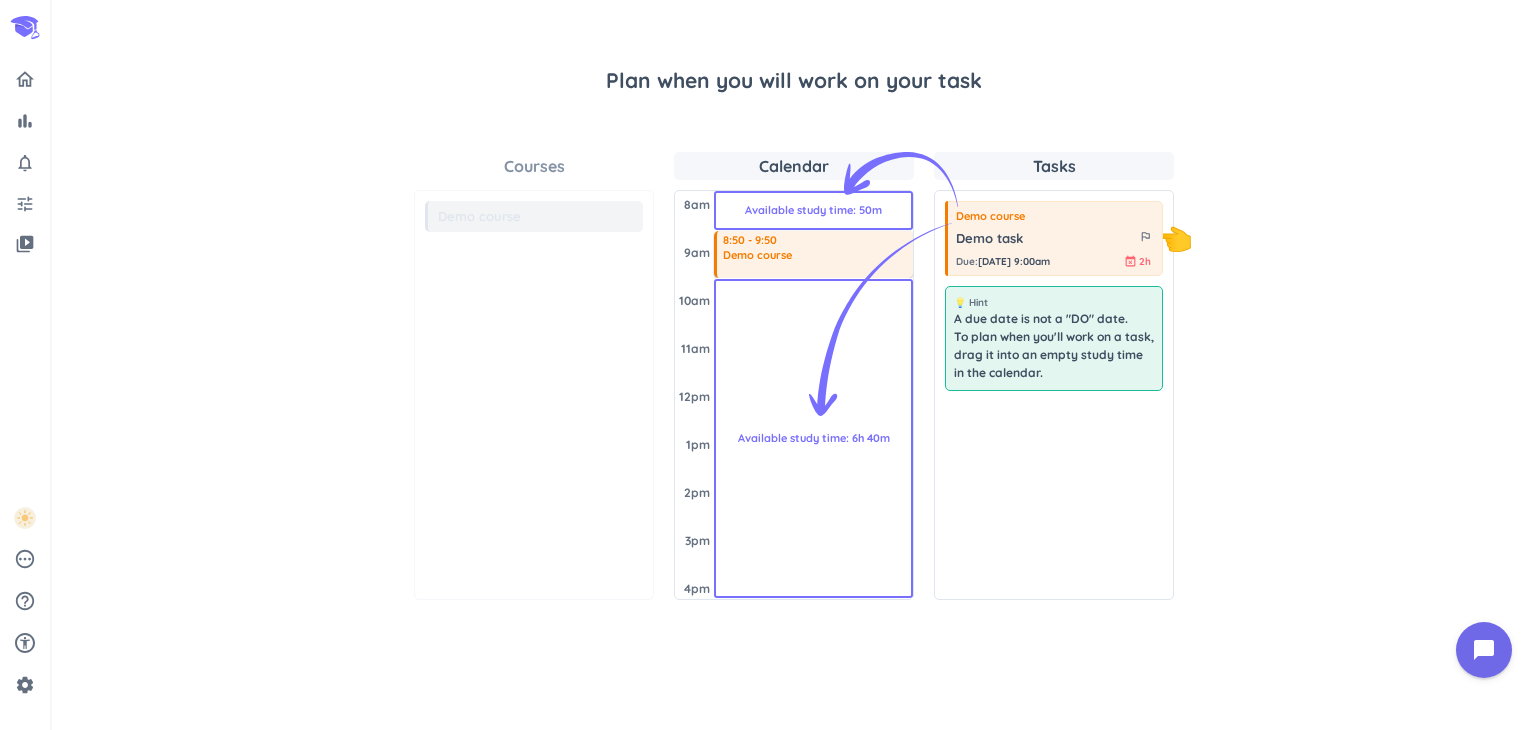 drag, startPoint x: 775, startPoint y: 272, endPoint x: 777, endPoint y: 286, distance: 14.142136 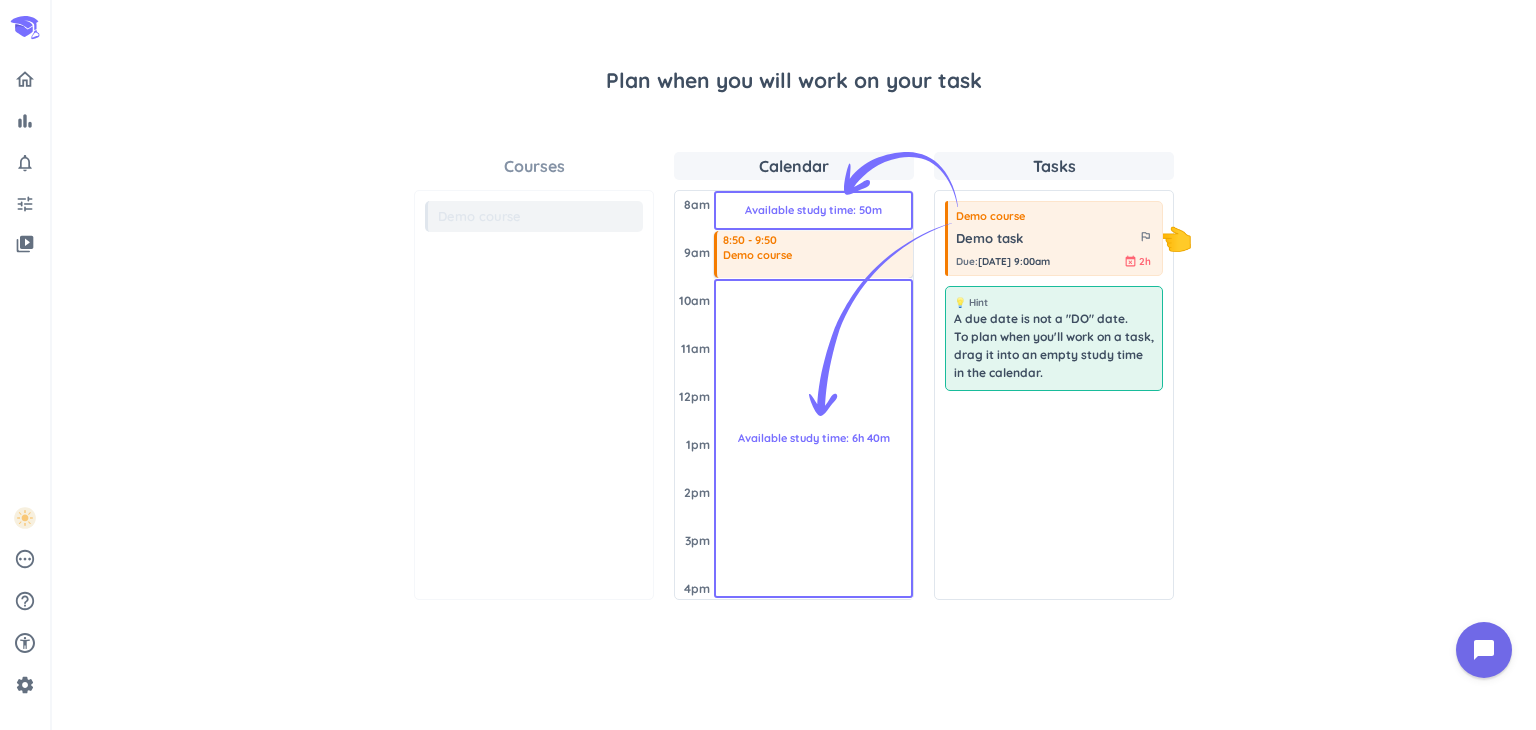 click on "8:50 - 9:50" at bounding box center [816, 240] 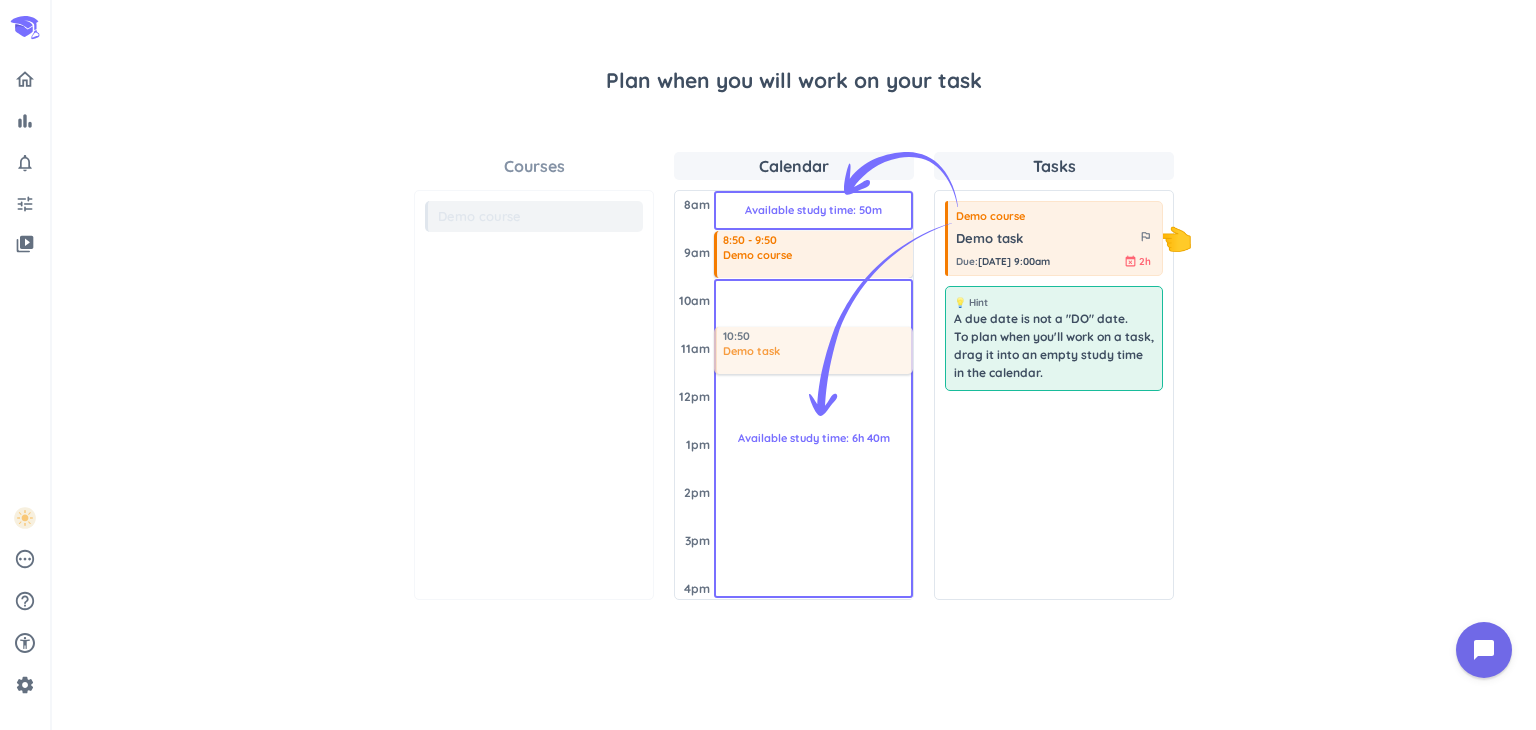 drag, startPoint x: 1051, startPoint y: 237, endPoint x: 818, endPoint y: 329, distance: 250.5055 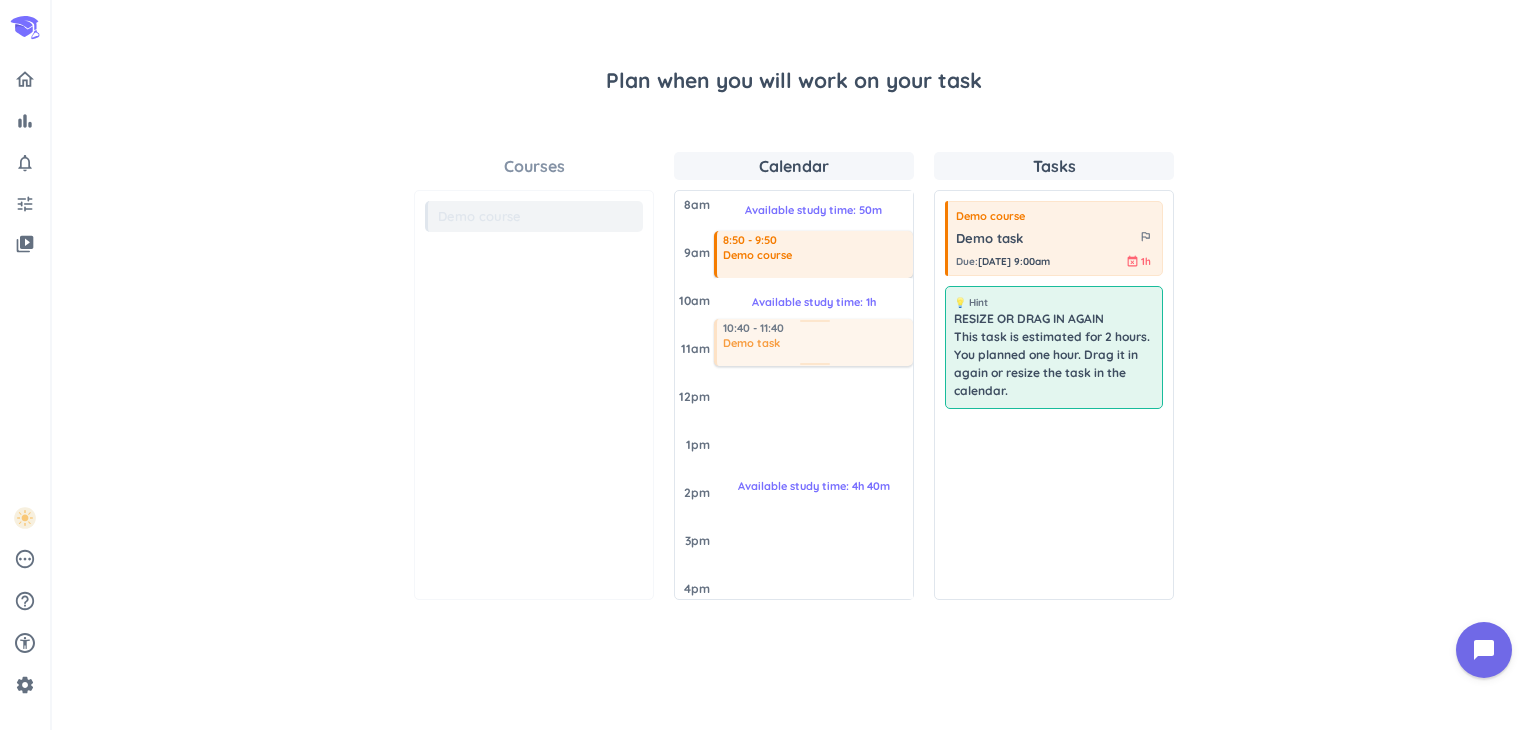 drag, startPoint x: 809, startPoint y: 365, endPoint x: 815, endPoint y: 356, distance: 10.816654 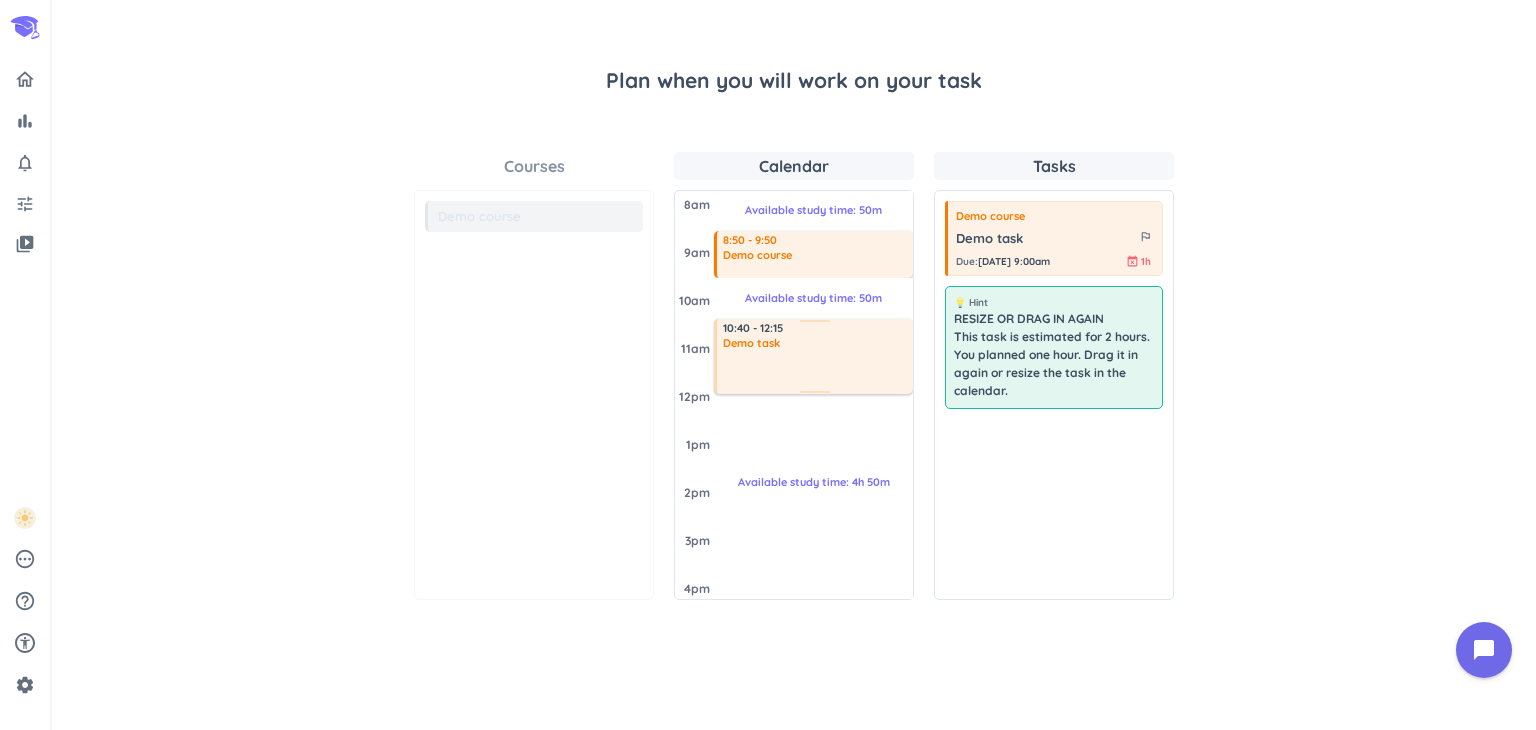 drag, startPoint x: 806, startPoint y: 362, endPoint x: 810, endPoint y: 391, distance: 29.274563 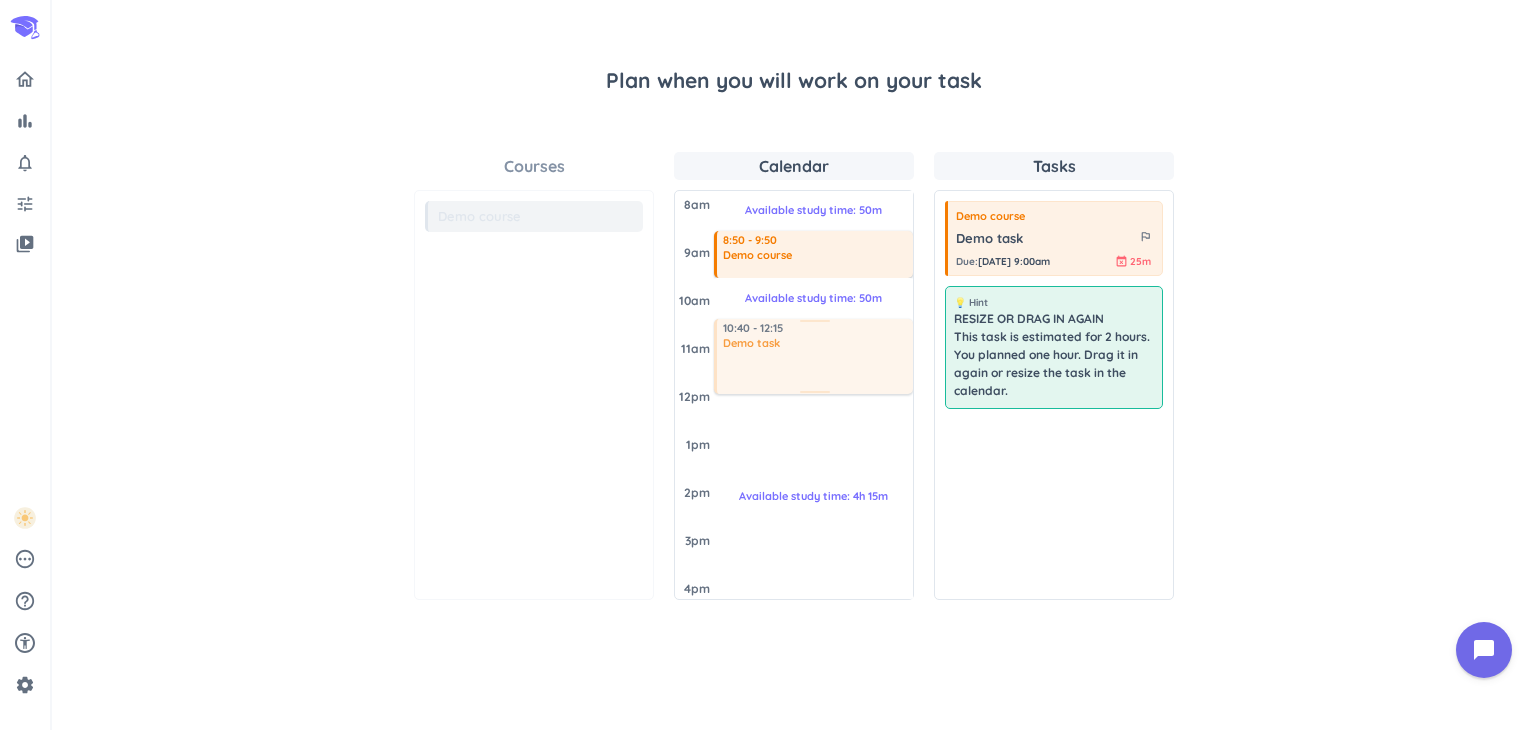 click on "Available study time: 50m 8:50 - 9:50 Demo course Available study time: 50m 10:40 - 12:15 Demo task Available study time: 4h 15m 10:40 - 12:15 Demo task" at bounding box center (813, 395) 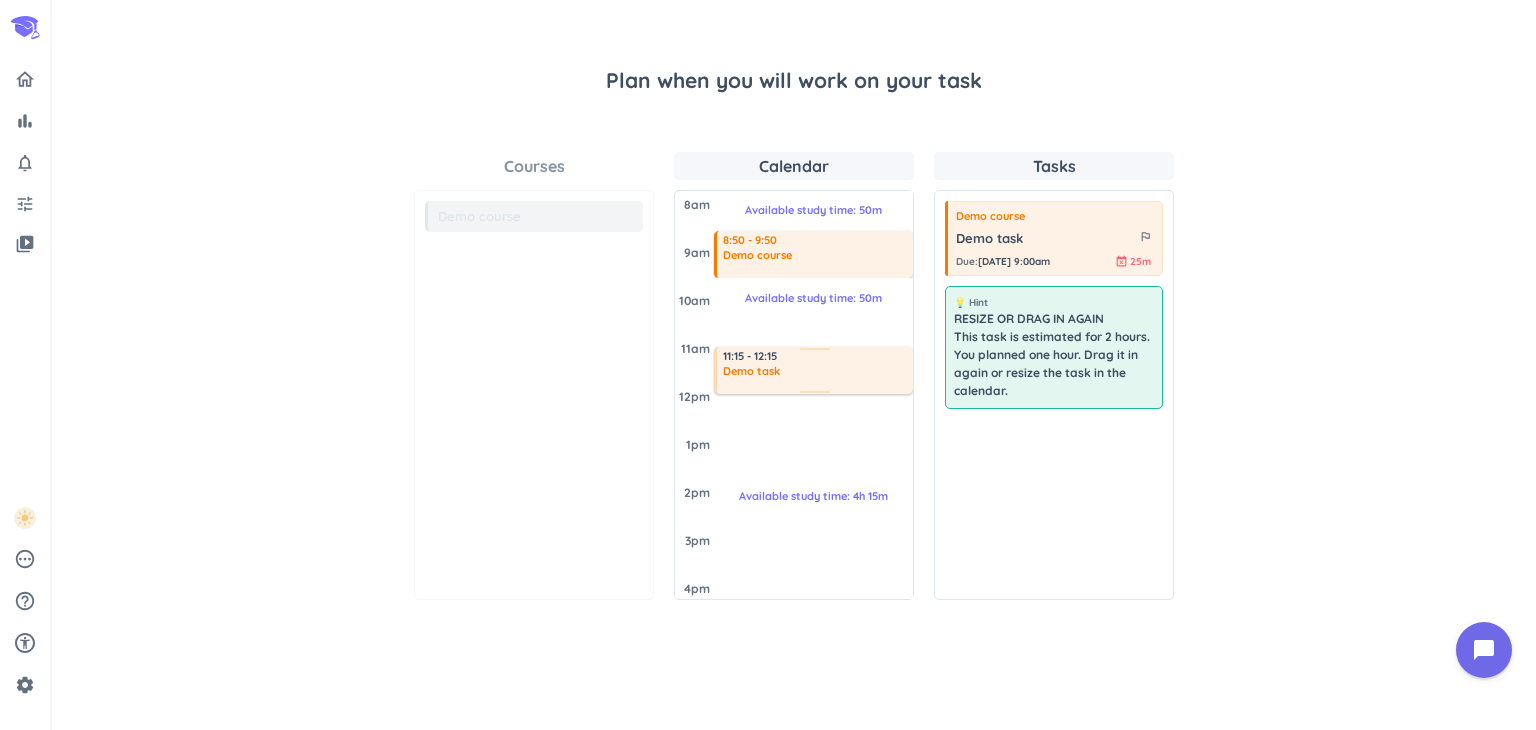 drag, startPoint x: 803, startPoint y: 320, endPoint x: 804, endPoint y: 350, distance: 30.016663 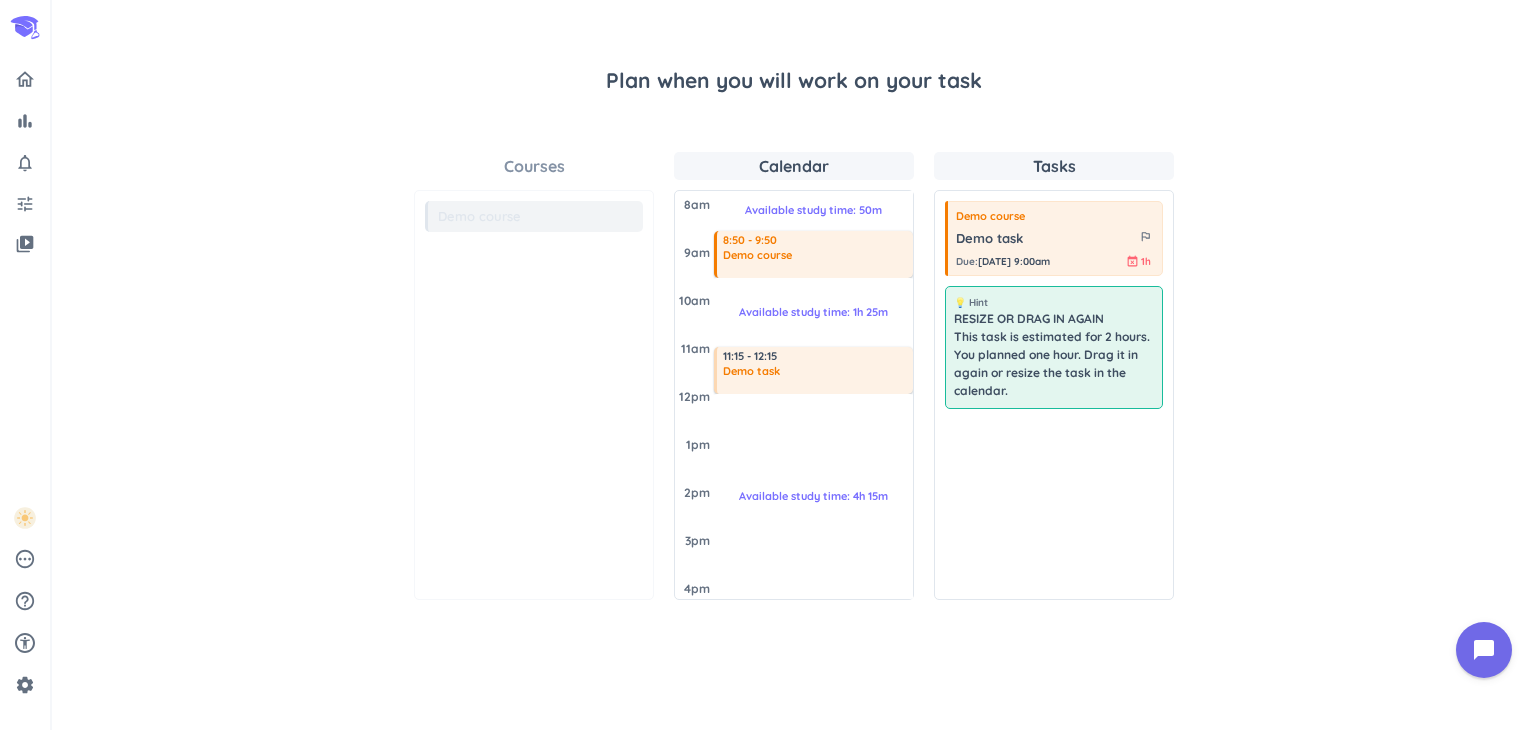 click on "RESIZE OR DRAG IN AGAIN
This task is estimated for 2 hours. You planned one hour. Drag it in again or resize the task in the calendar." at bounding box center (1054, 355) 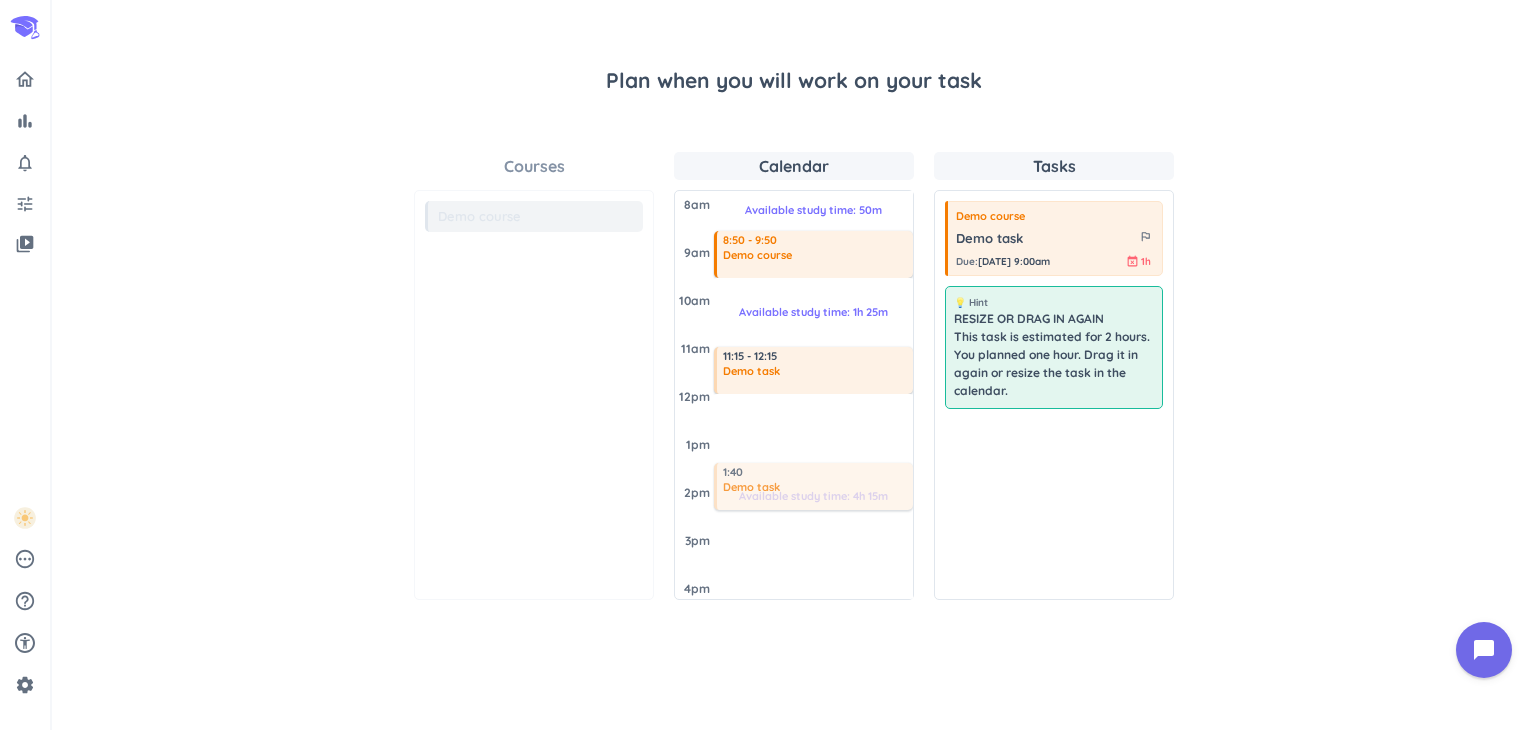 drag, startPoint x: 1062, startPoint y: 226, endPoint x: 857, endPoint y: 420, distance: 282.2428 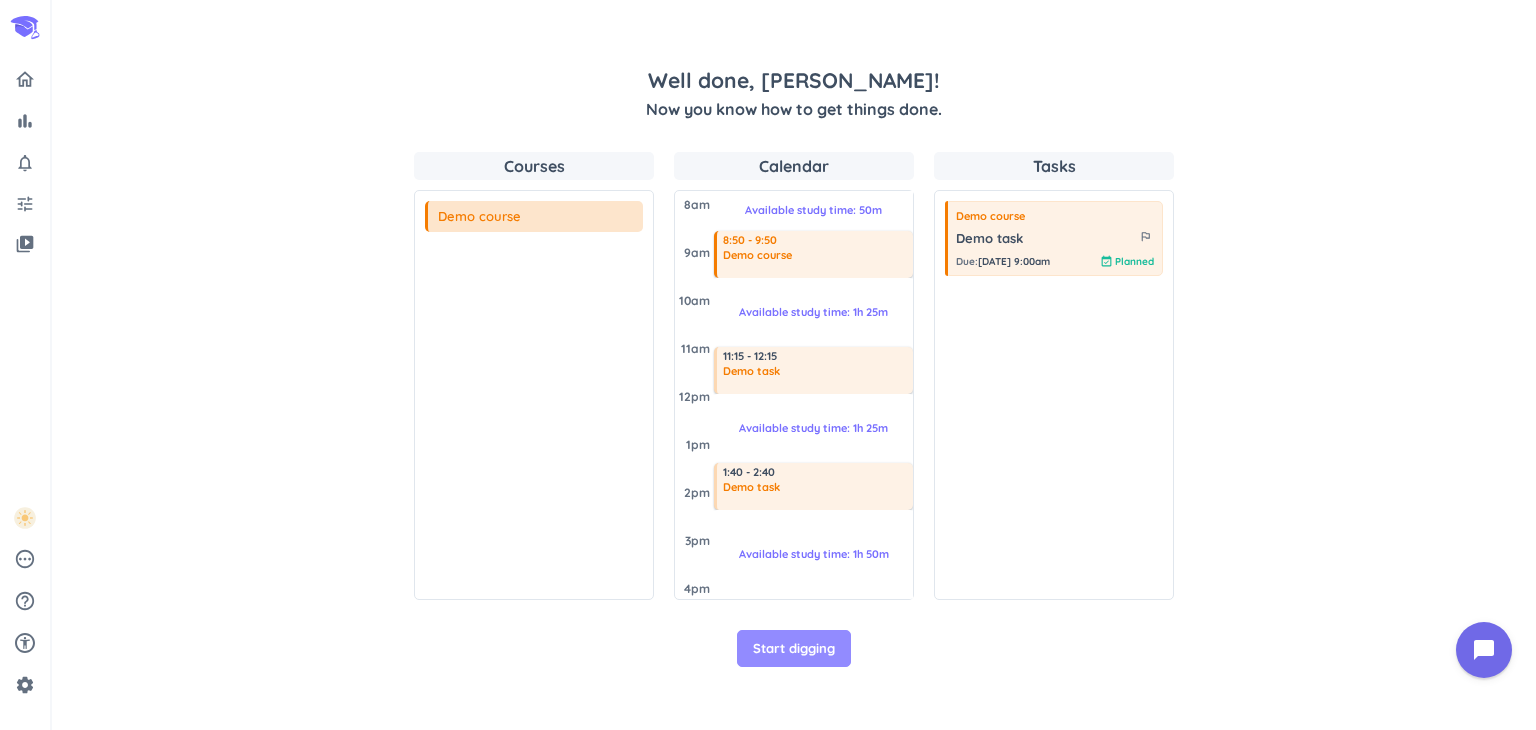 click on "Start digging" at bounding box center [794, 649] 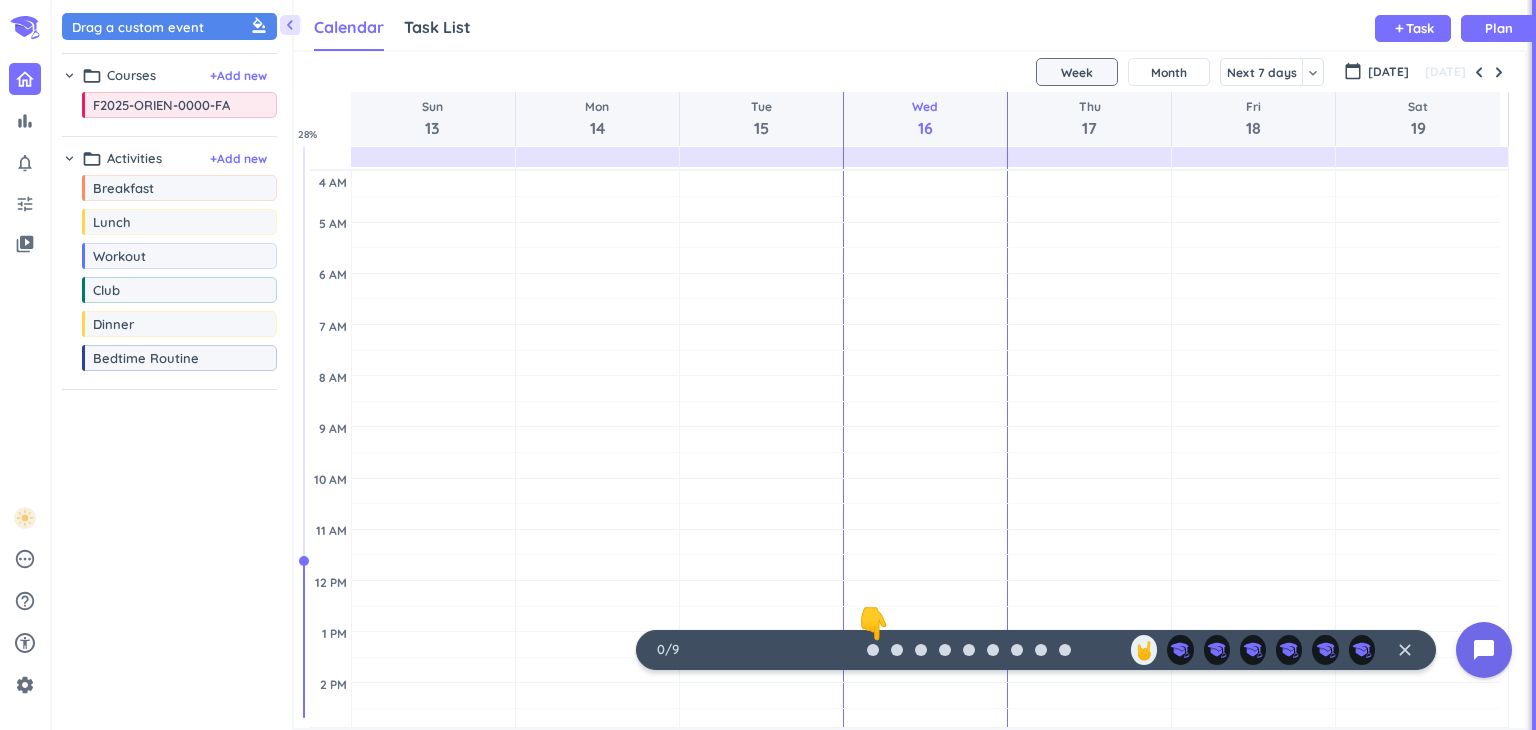 scroll, scrollTop: 41, scrollLeft: 1225, axis: both 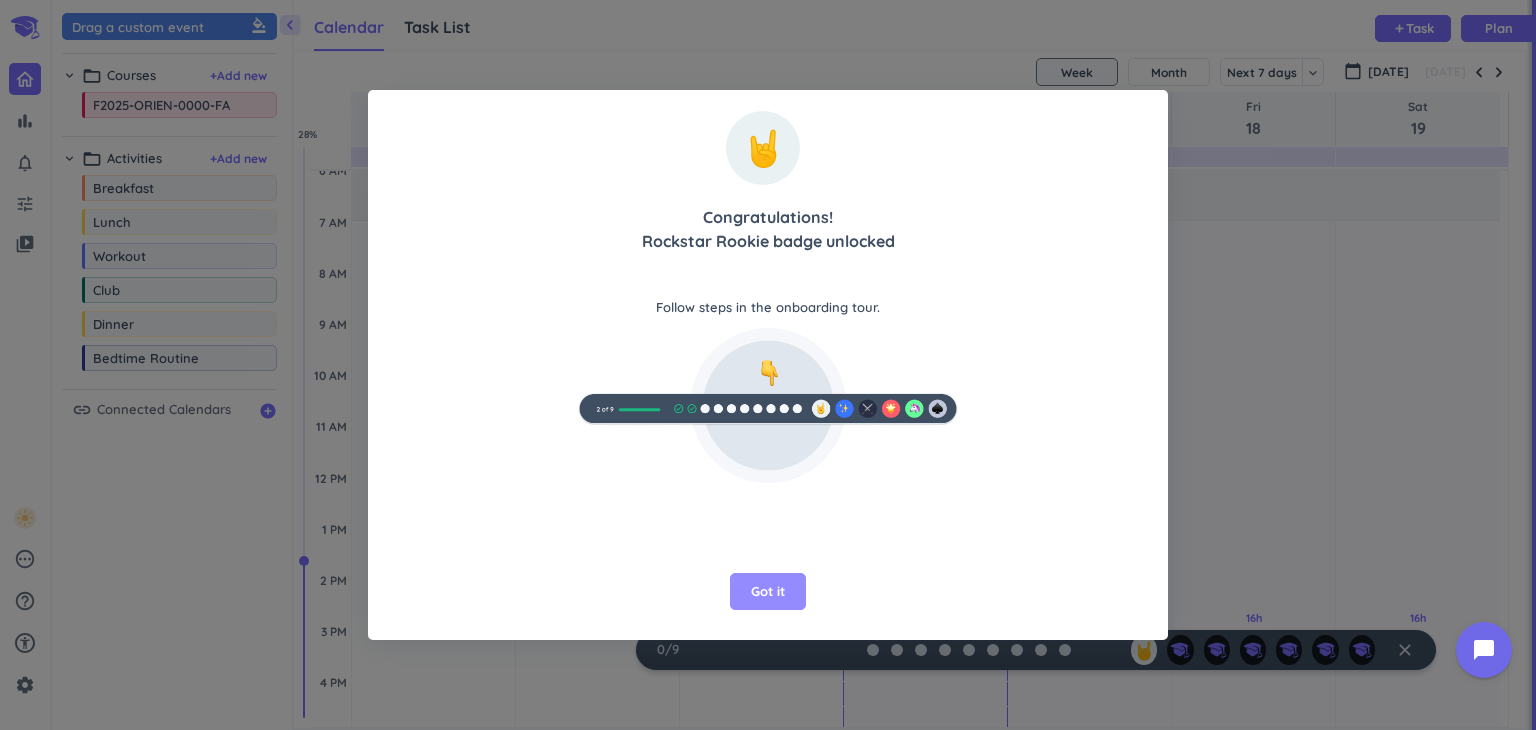 click on "Got it" at bounding box center (768, 592) 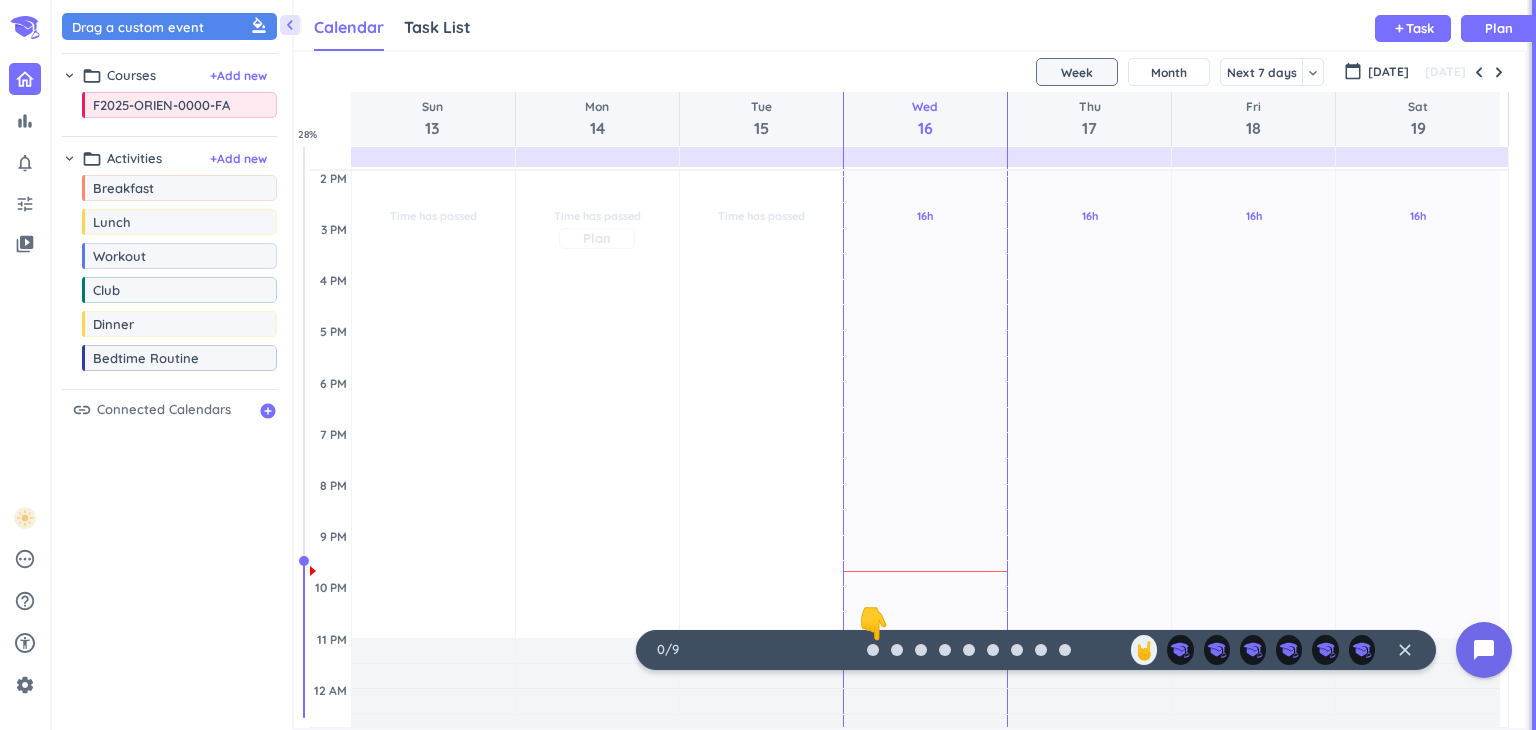 scroll, scrollTop: 0, scrollLeft: 0, axis: both 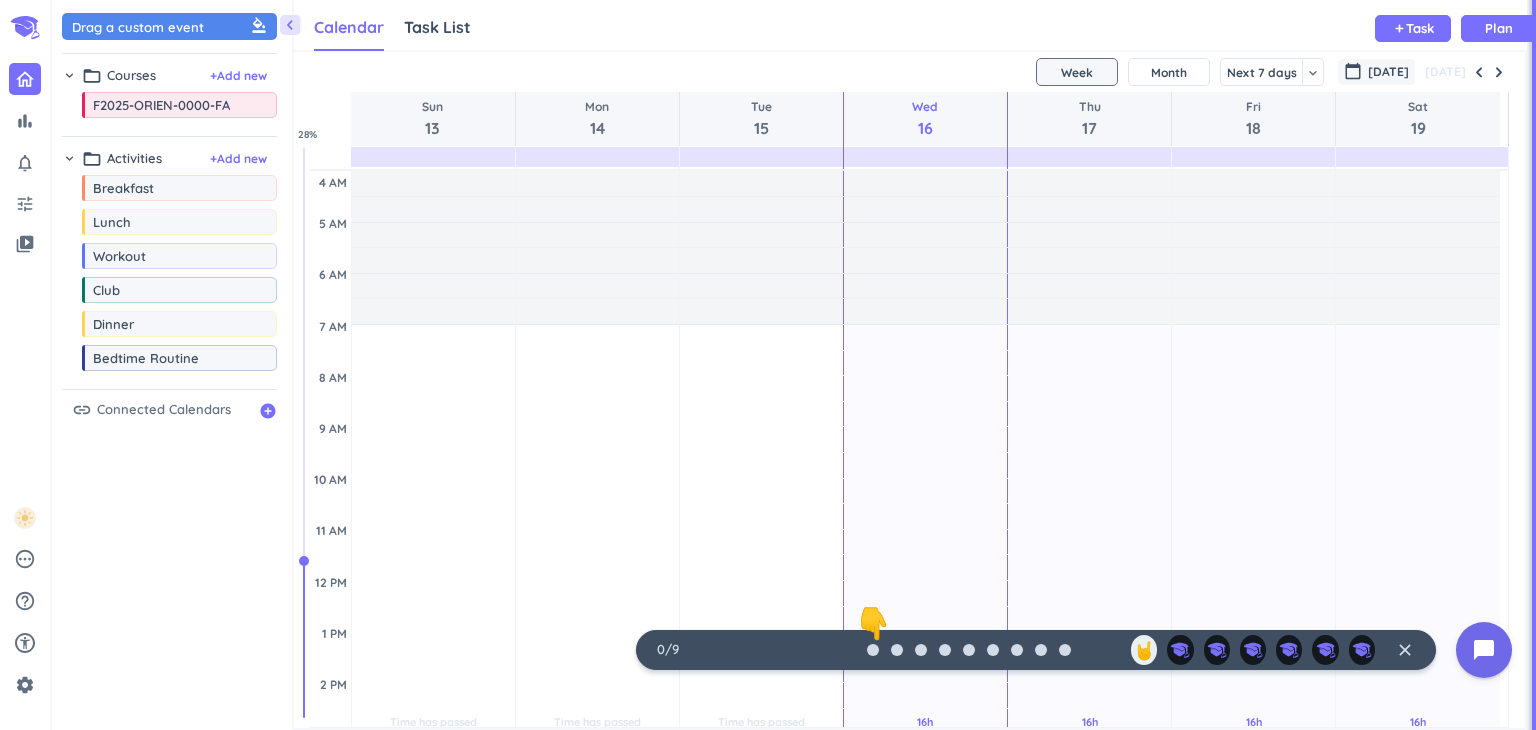 click on "[DATE]" at bounding box center (1388, 72) 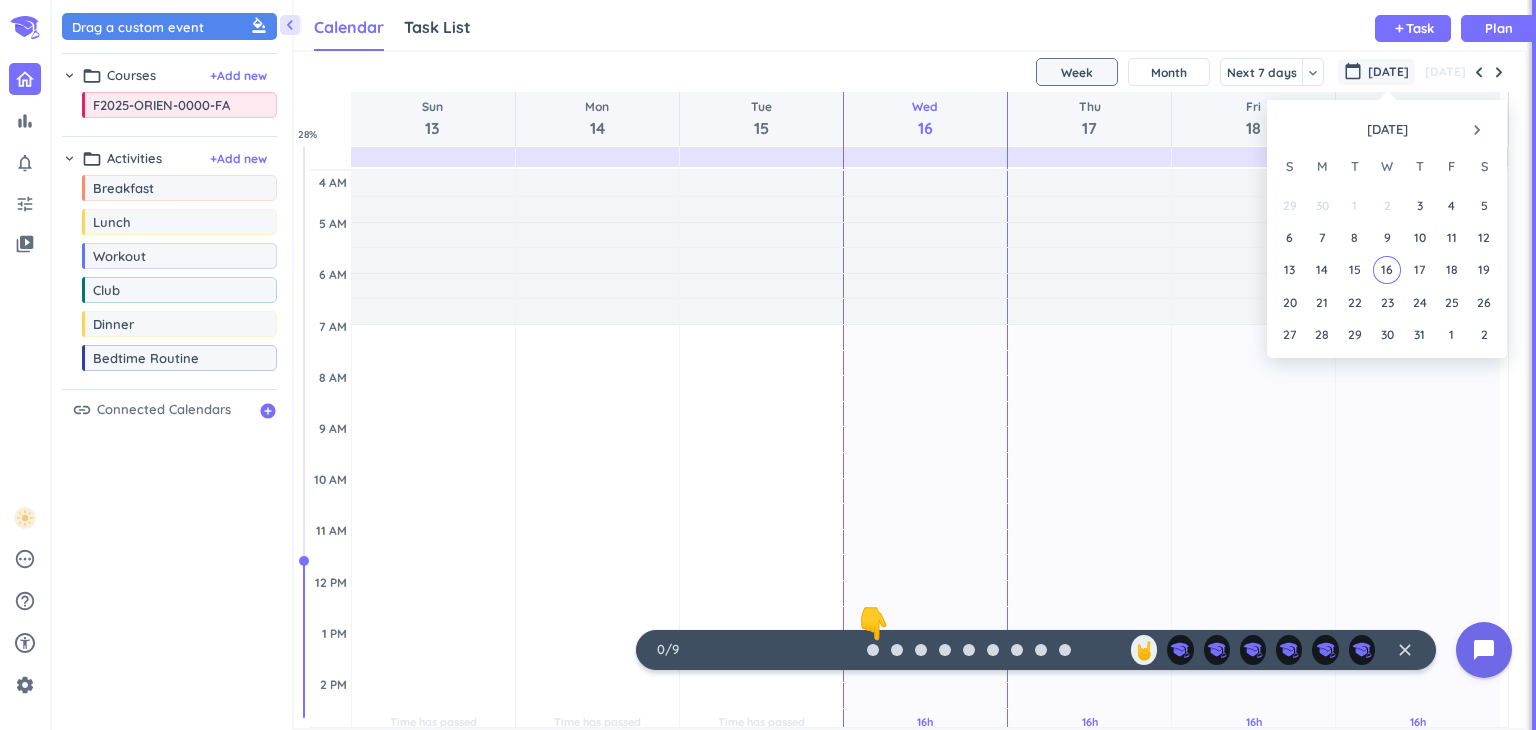 click on "navigate_next" at bounding box center [1477, 130] 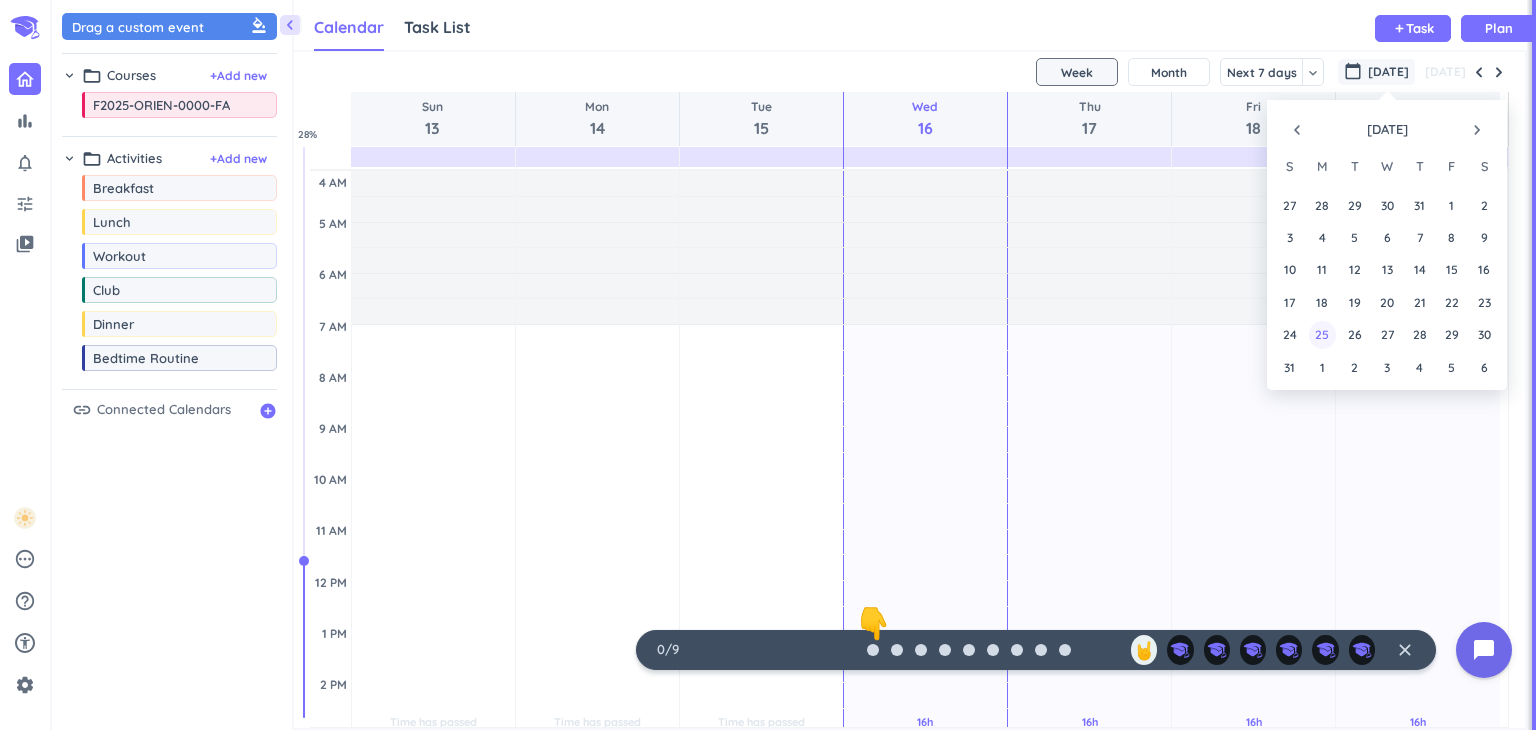 click on "25" at bounding box center (1322, 334) 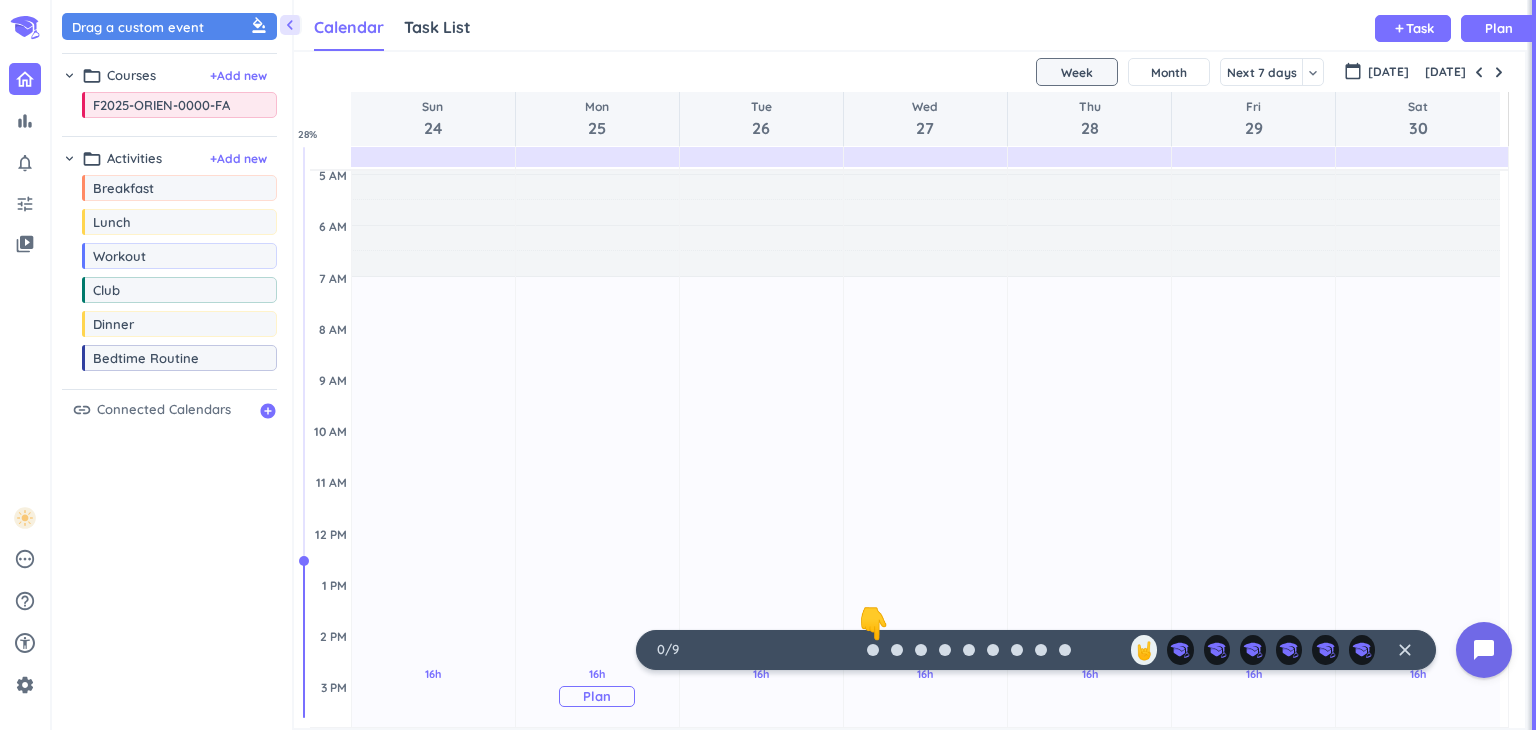 scroll, scrollTop: 0, scrollLeft: 0, axis: both 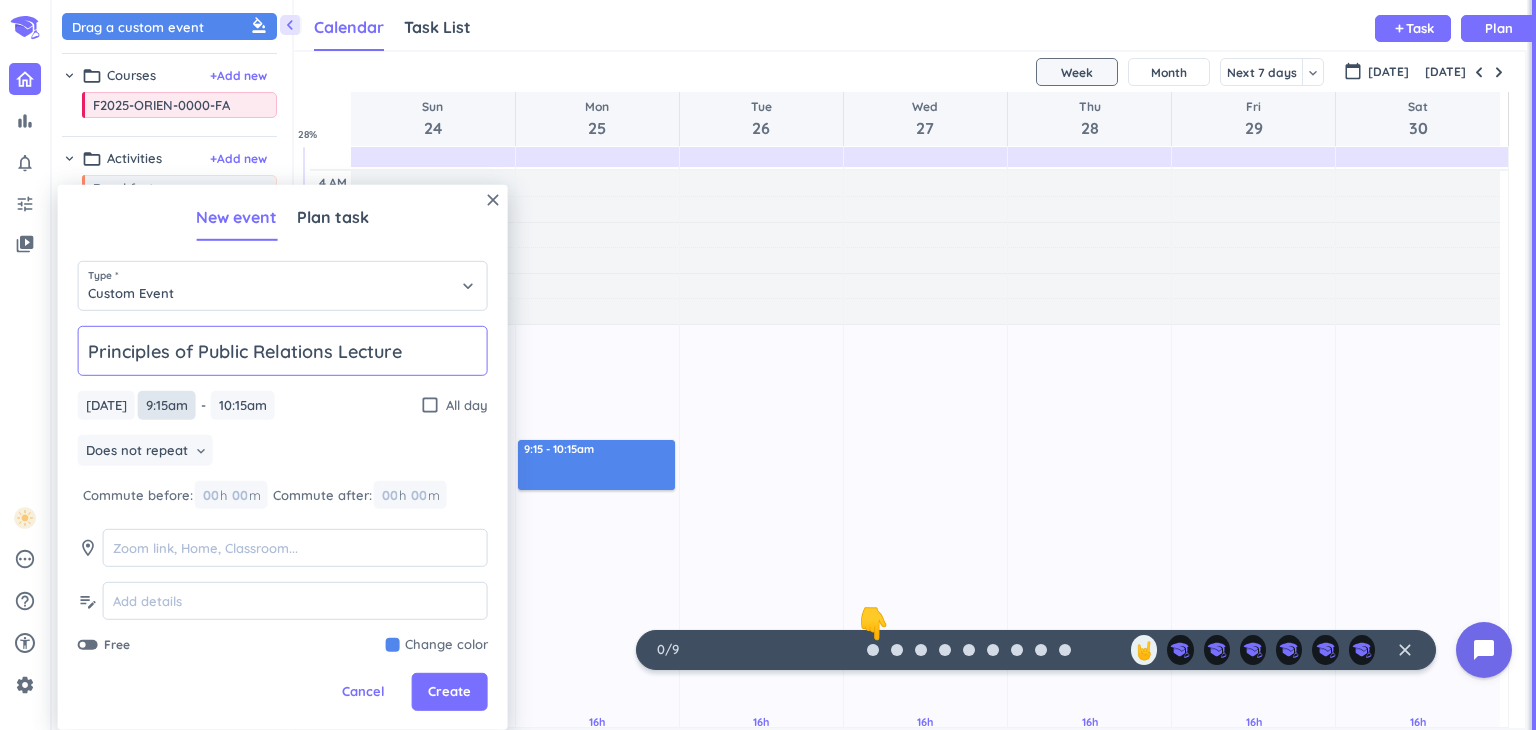 type on "Principles of Public Relations Lecture" 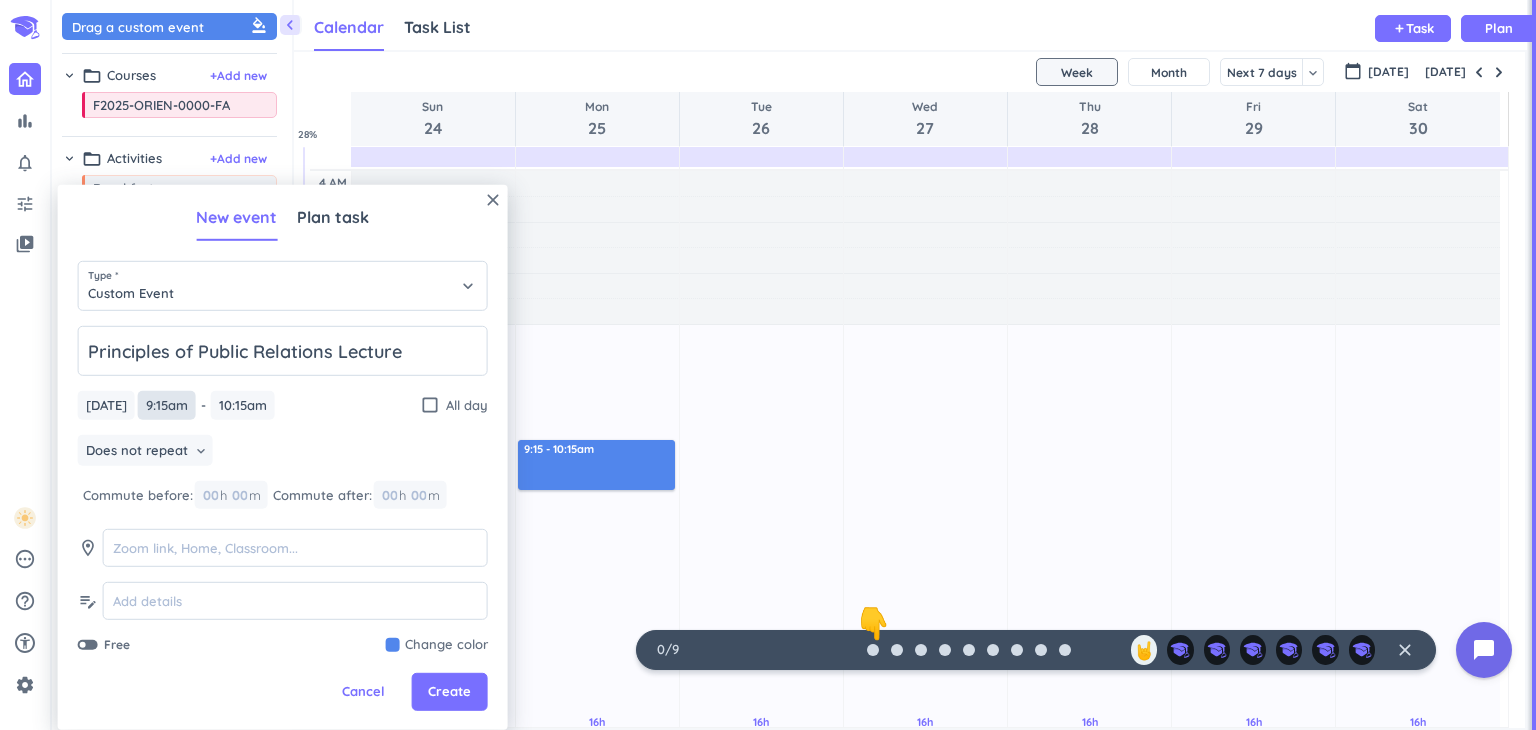 click on "9:15am" at bounding box center [167, 405] 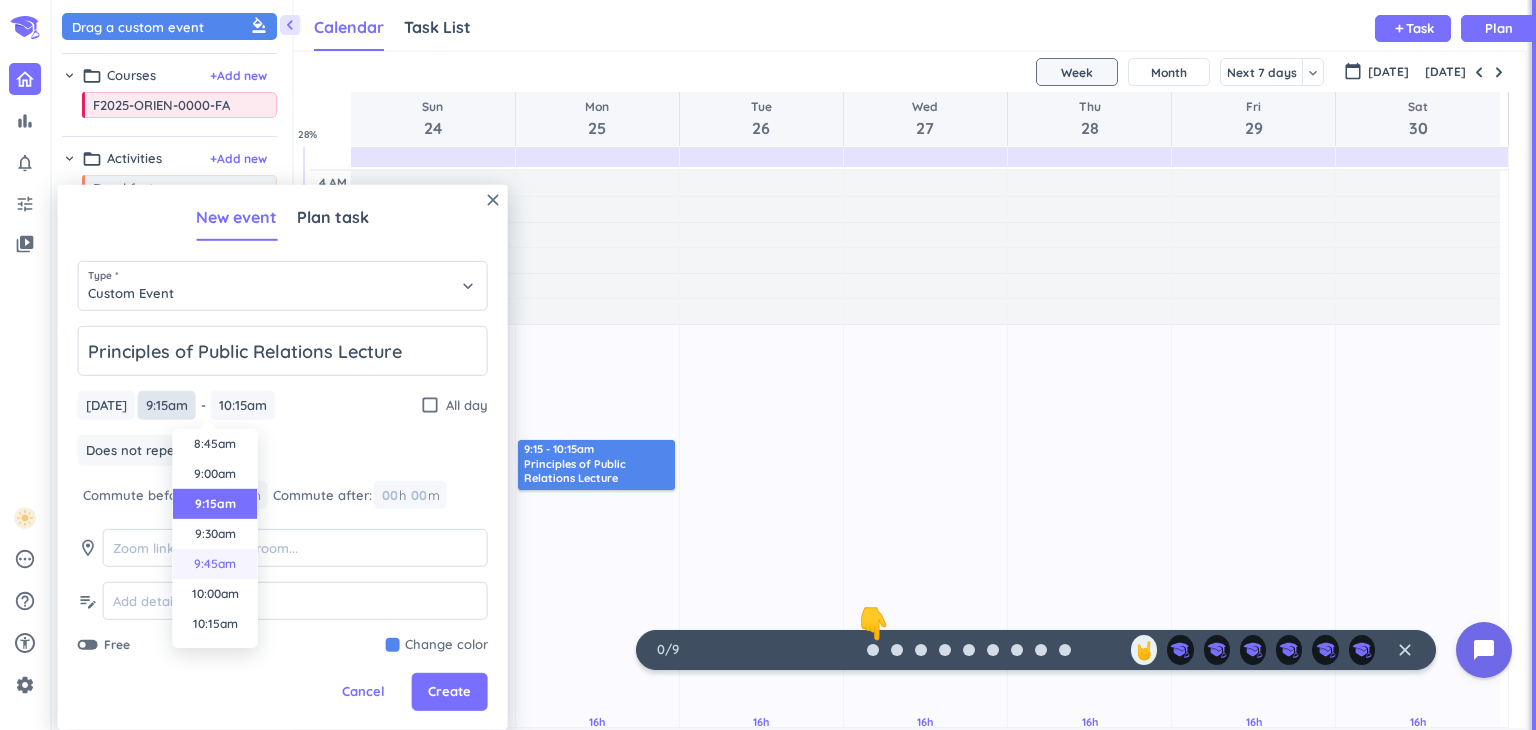 scroll, scrollTop: 1056, scrollLeft: 0, axis: vertical 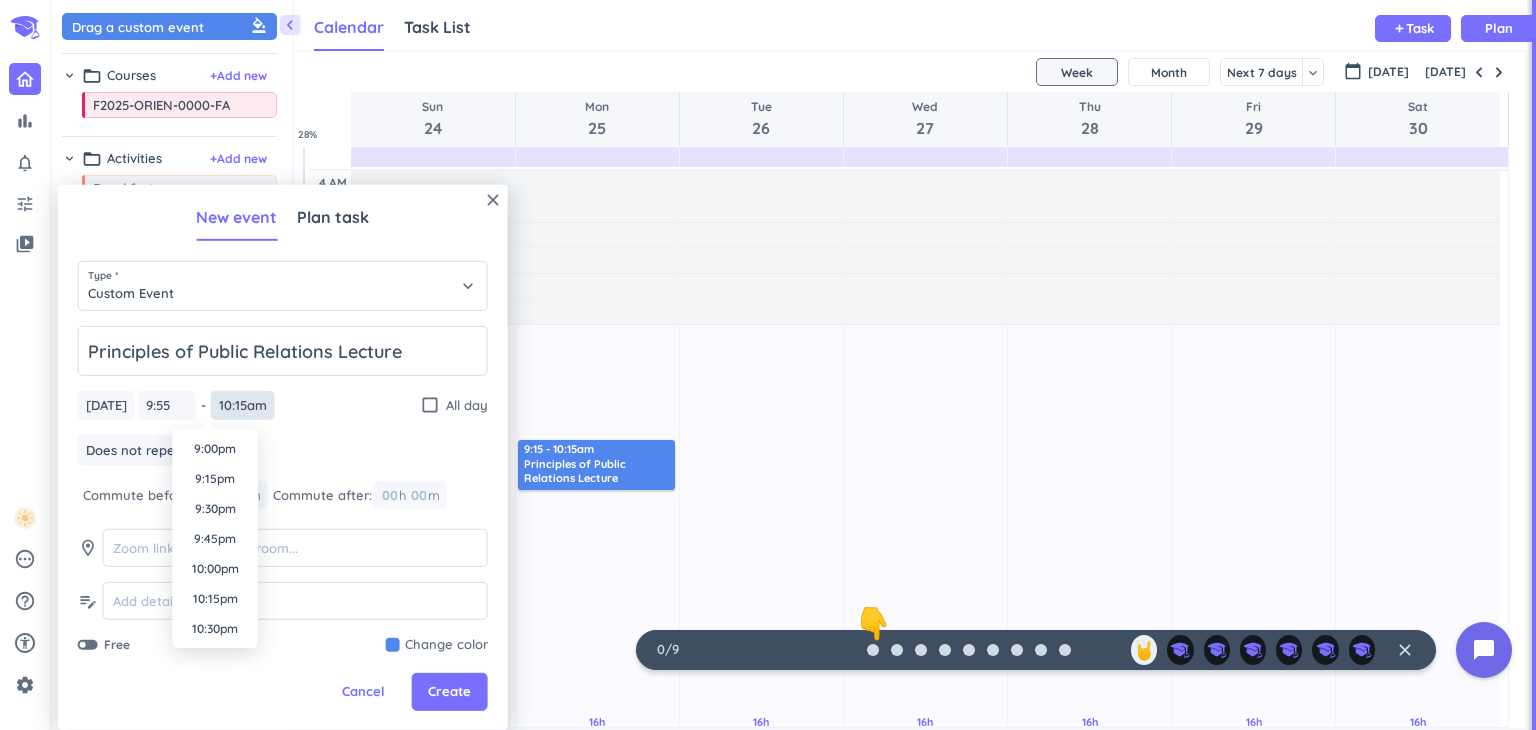 type on "9:55pm" 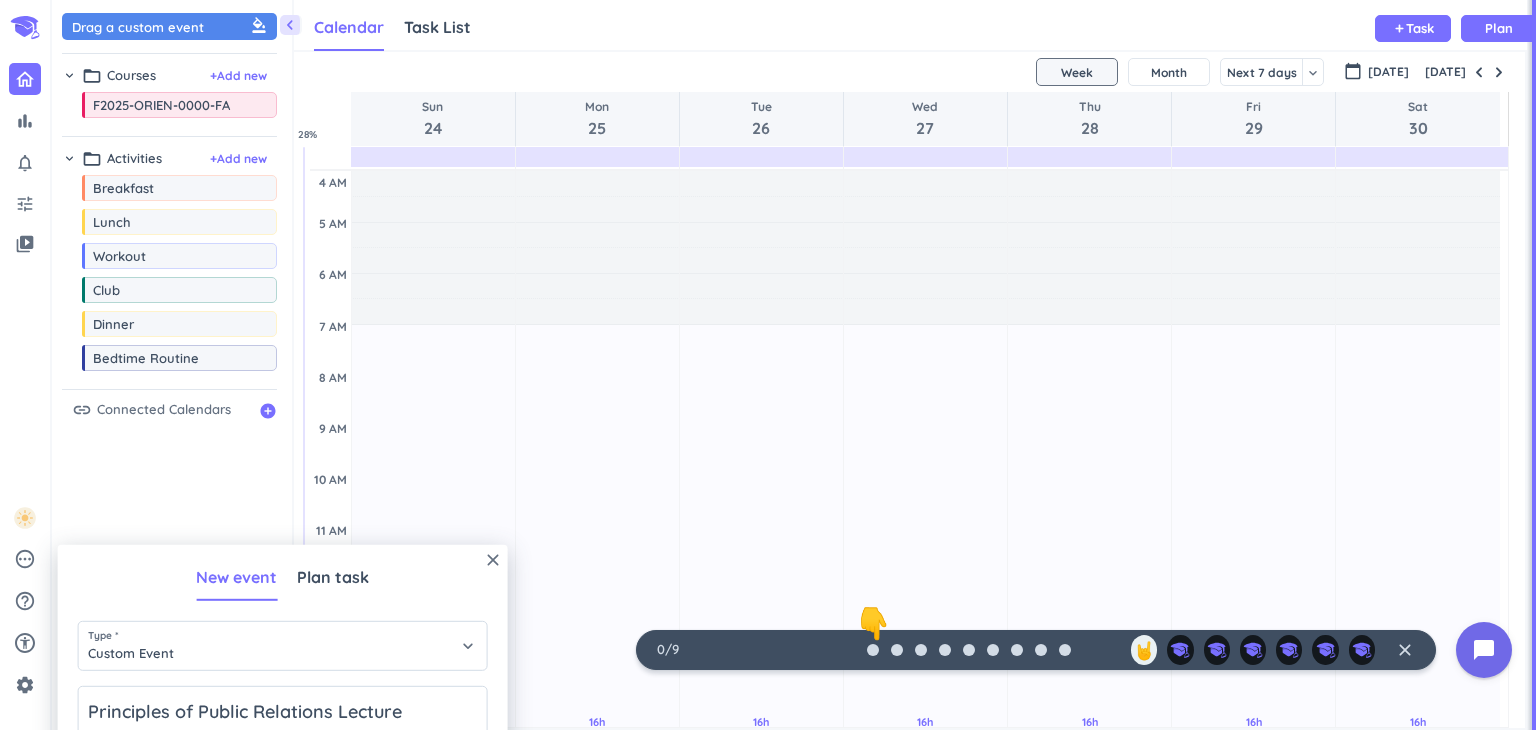 click on "close New event Plan task Type * Custom Event keyboard_arrow_down Principles of Public Relations Lecture [DATE] [DATE]   9:55pm 9:55pm - 10:00pm 10:00pm check_box_outline_blank All day Does not repeat keyboard_arrow_down Commute before: 00 h 00 m Commute after: 00 h 00 m room edit_note Free Change color Cancel Create Time 12:00am 12:15am 12:30am 12:45am 1:00am 1:15am 1:30am 1:45am 2:00am 2:15am 2:30am 2:45am 3:00am 3:15am 3:30am 3:45am 4:00am 4:15am 4:30am 4:45am 5:00am 5:15am 5:30am 5:45am 6:00am 6:15am 6:30am 6:45am 7:00am 7:15am 7:30am 7:45am 8:00am 8:15am 8:30am 8:45am 9:00am 9:15am 9:30am 9:45am 10:00am 10:15am 10:30am 10:45am 11:00am 11:15am 11:30am 11:45am 12:00pm 12:15pm 12:30pm 12:45pm 1:00pm 1:15pm 1:30pm 1:45pm 2:00pm 2:15pm 2:30pm 2:45pm 3:00pm 3:15pm 3:30pm 3:45pm 4:00pm 4:15pm 4:30pm 4:45pm 5:00pm 5:15pm 5:30pm 5:45pm 6:00pm 6:15pm 6:30pm 6:45pm 7:00pm 7:15pm 7:30pm 7:45pm 8:00pm 8:15pm 8:30pm 8:45pm 9:00pm 9:15pm 9:30pm 9:45pm 10:00pm 10:15pm 10:30pm 10:45pm 11:00pm 11:15pm 11:30pm" at bounding box center [283, 817] 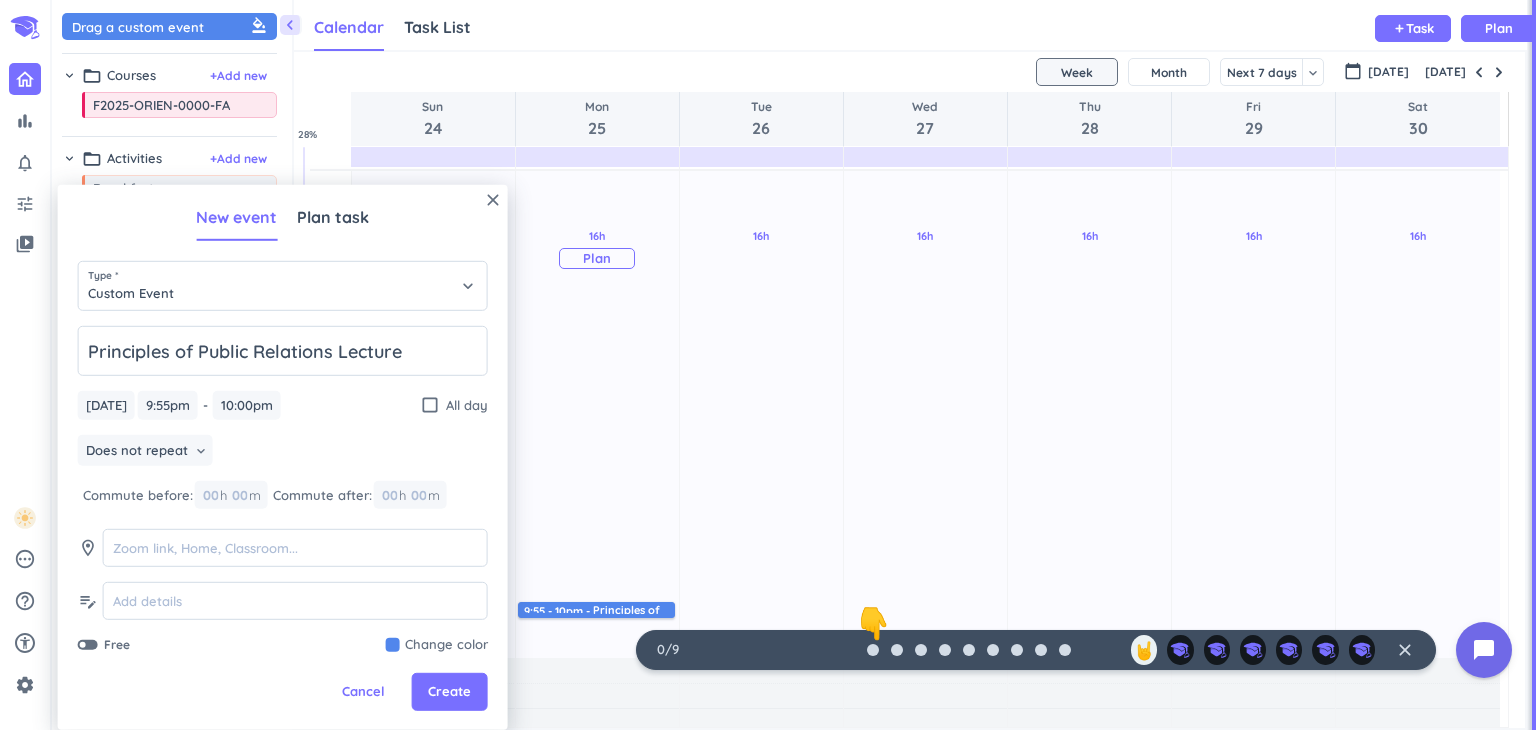 scroll, scrollTop: 503, scrollLeft: 0, axis: vertical 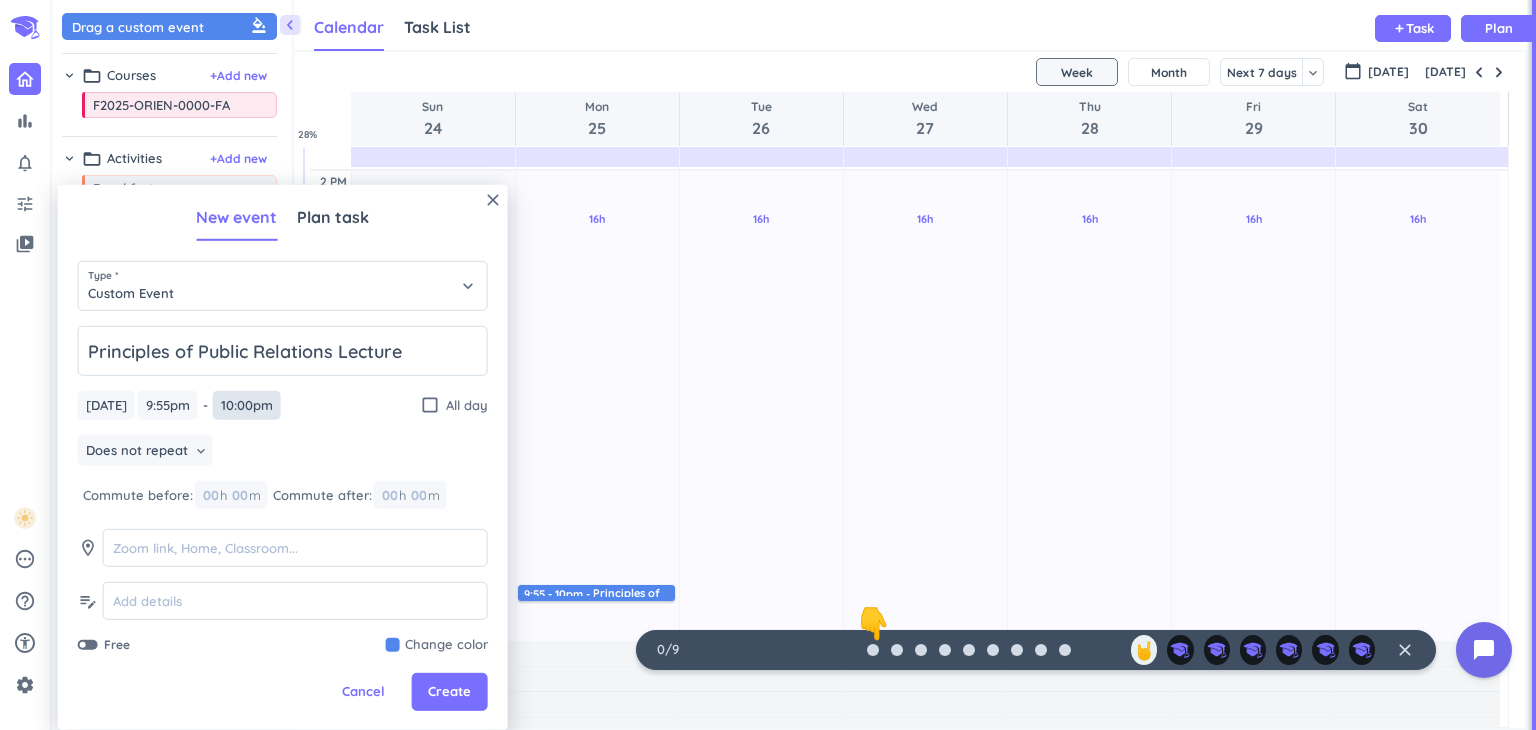 click on "10:00pm" at bounding box center [247, 405] 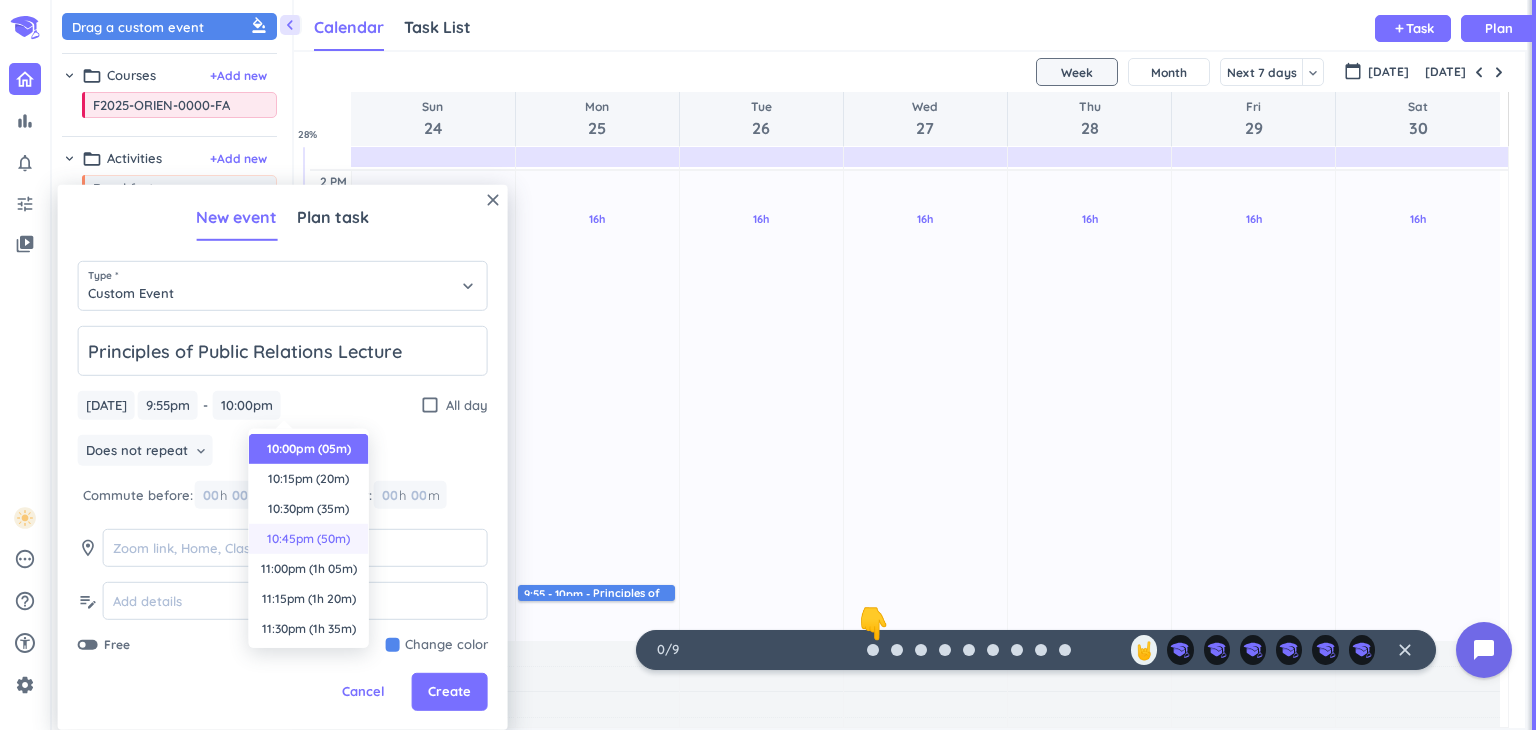 click on "10:45pm (50m)" at bounding box center (309, 539) 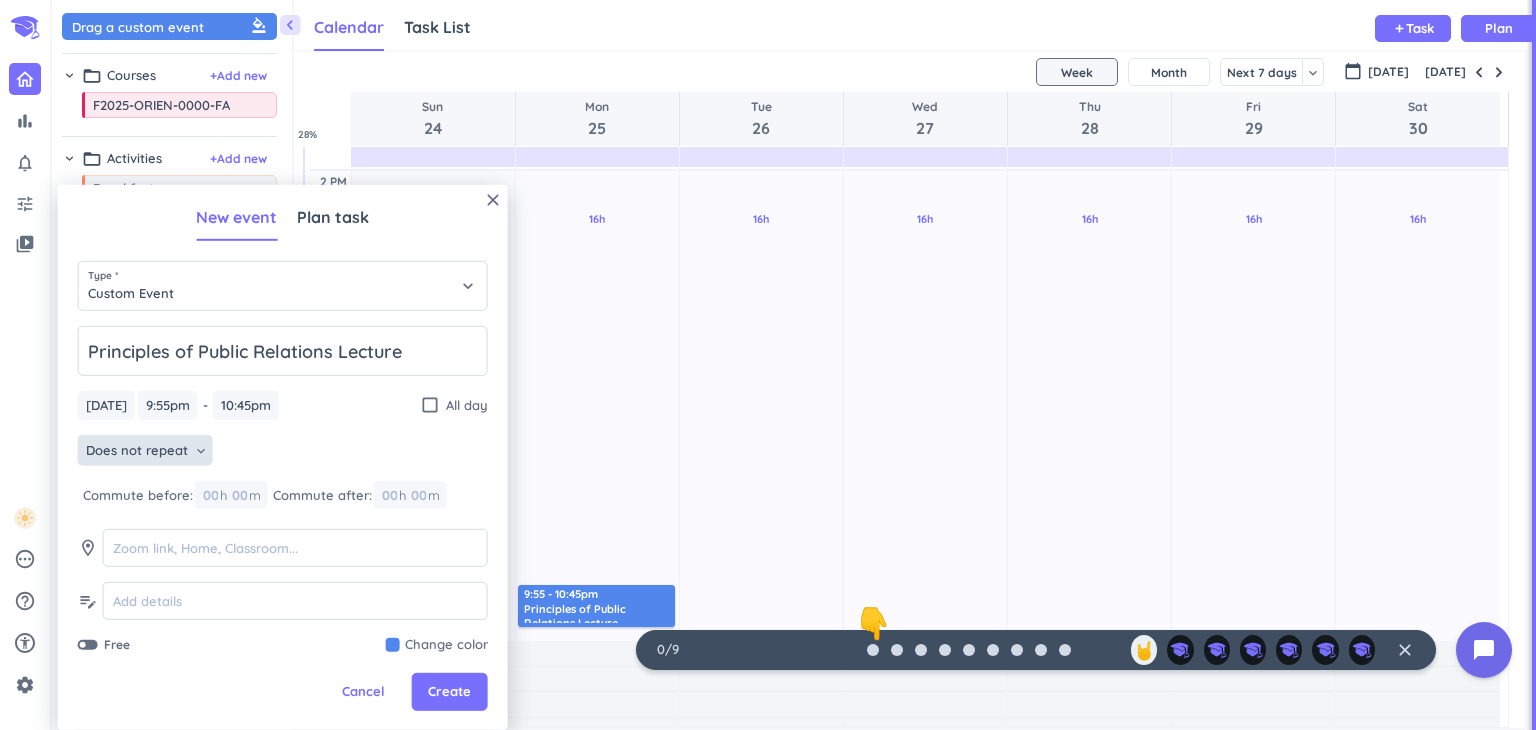 click on "Does not repeat" at bounding box center (137, 451) 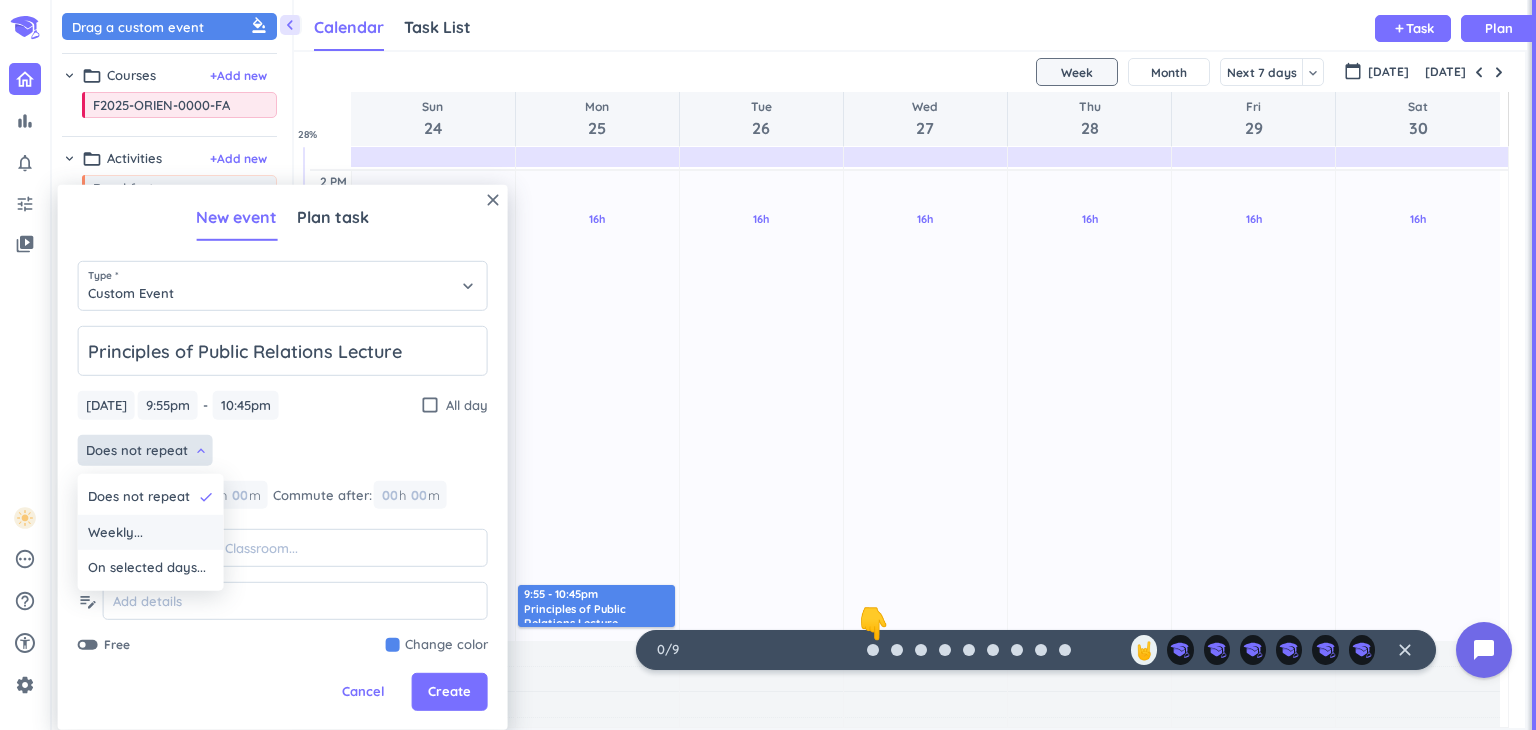 click on "Weekly..." at bounding box center [115, 532] 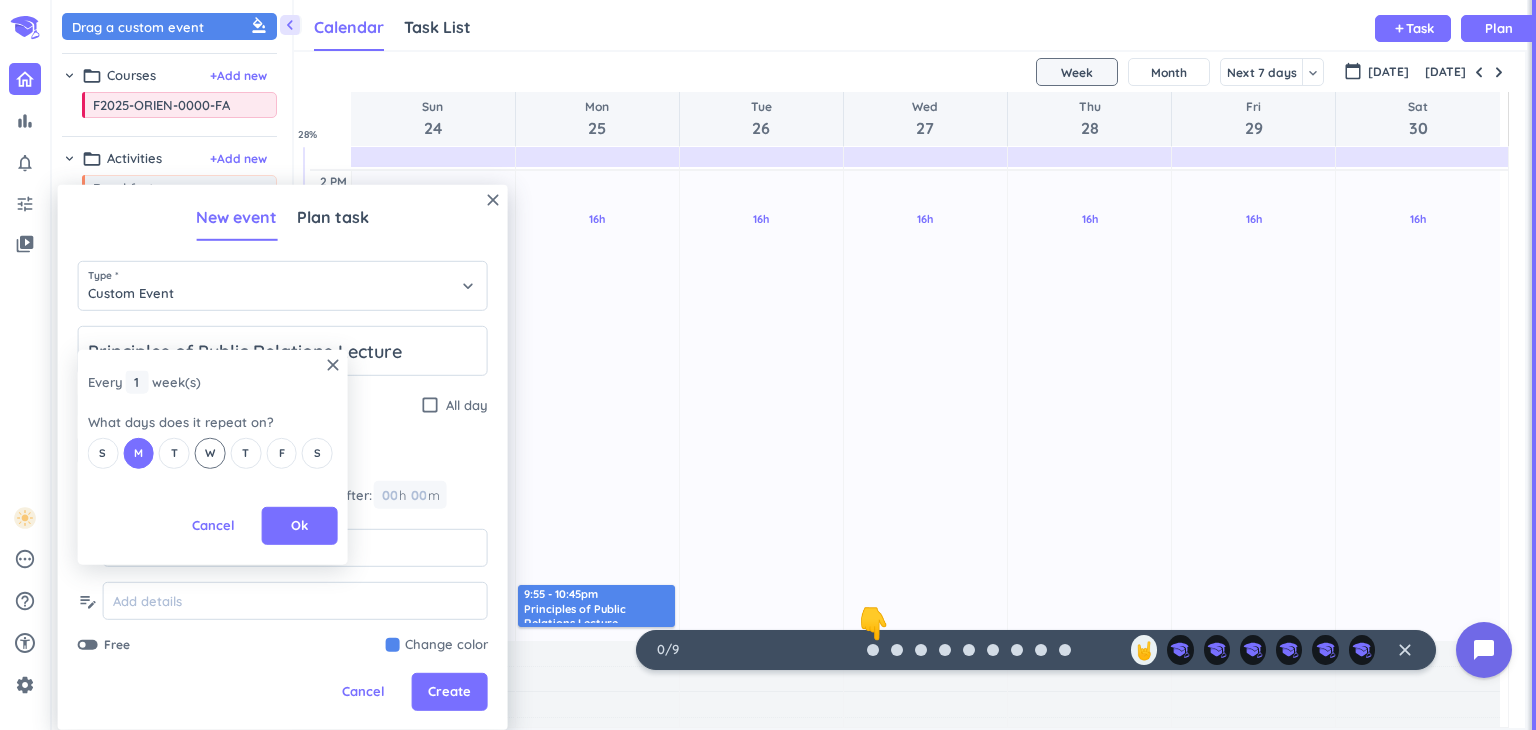 click on "W" at bounding box center [210, 453] 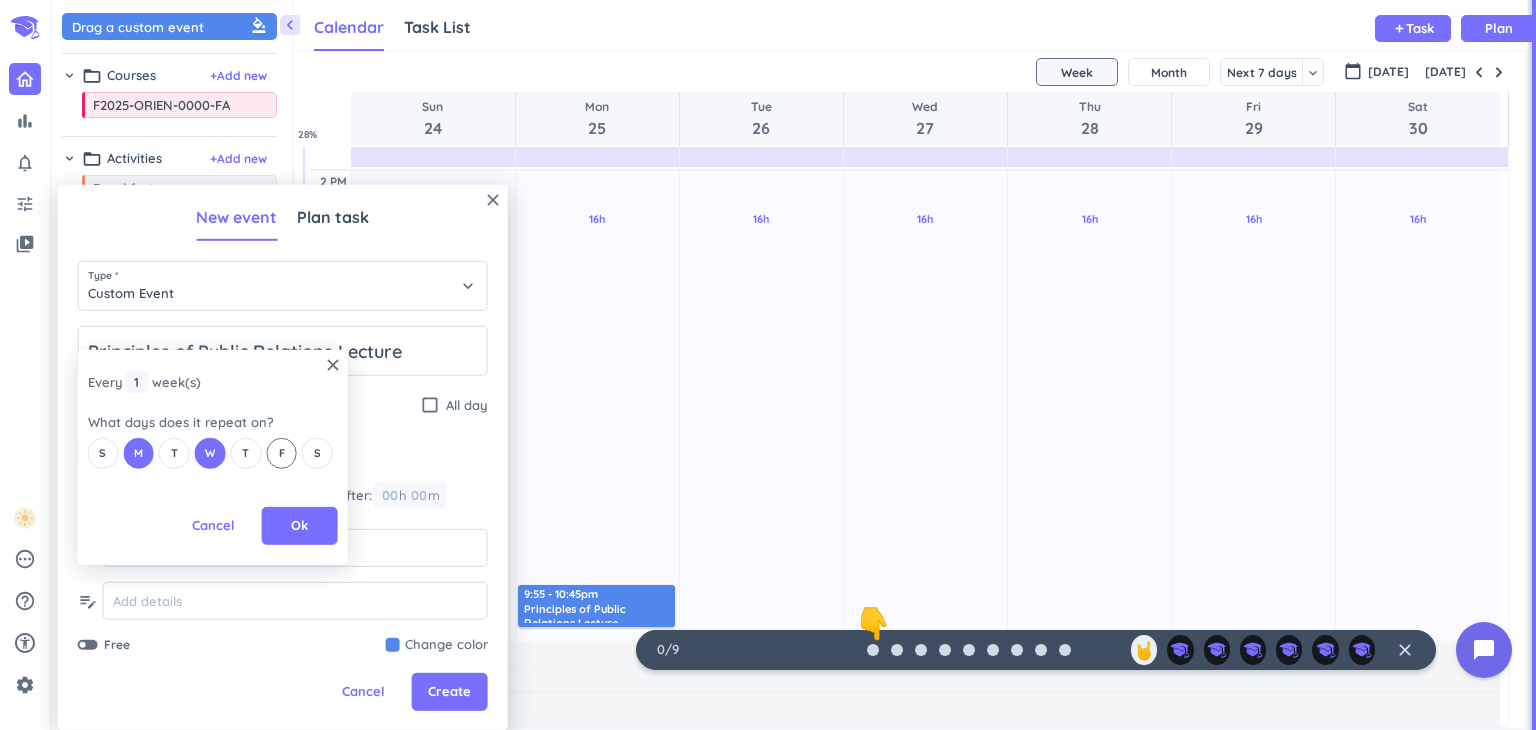 click on "F" at bounding box center (281, 452) 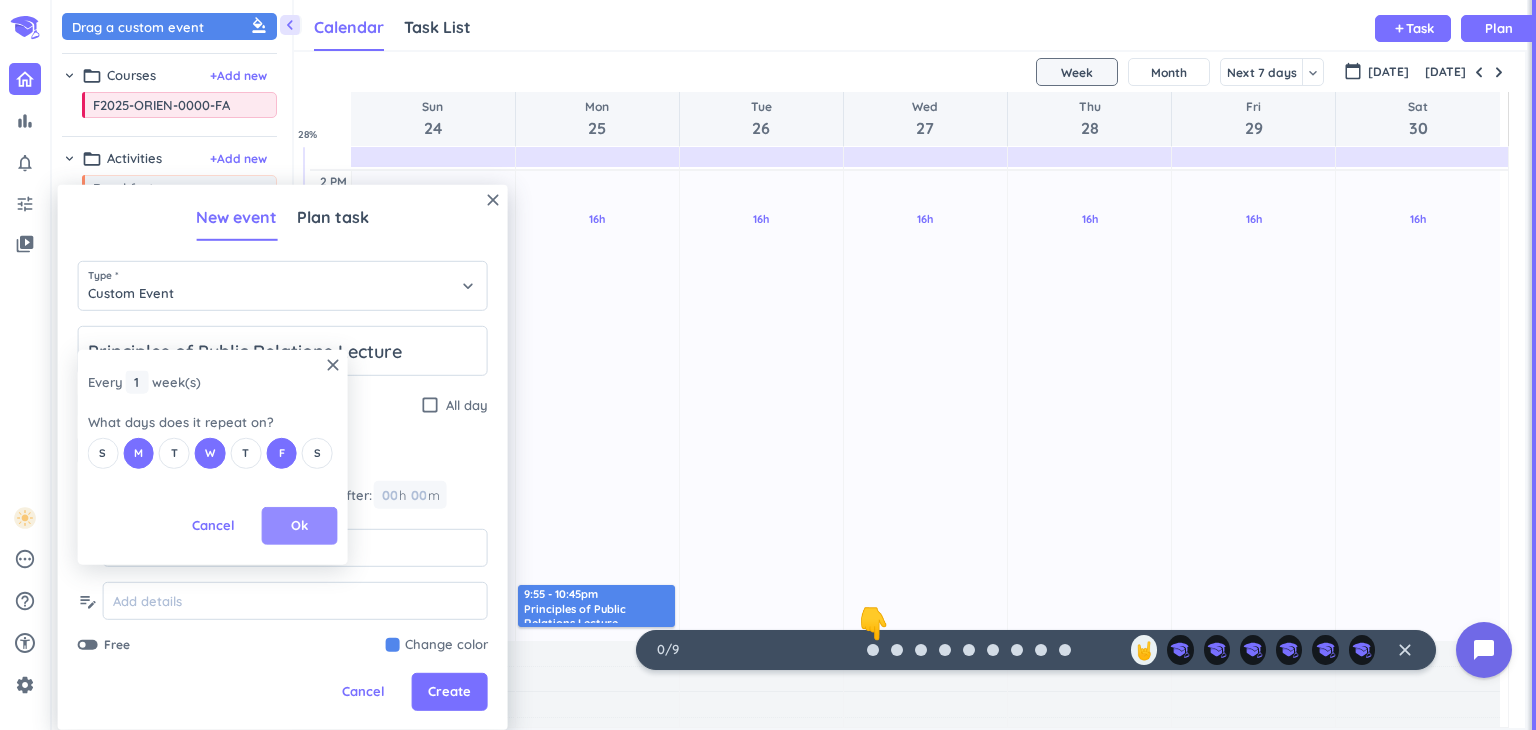 click on "Ok" at bounding box center [299, 526] 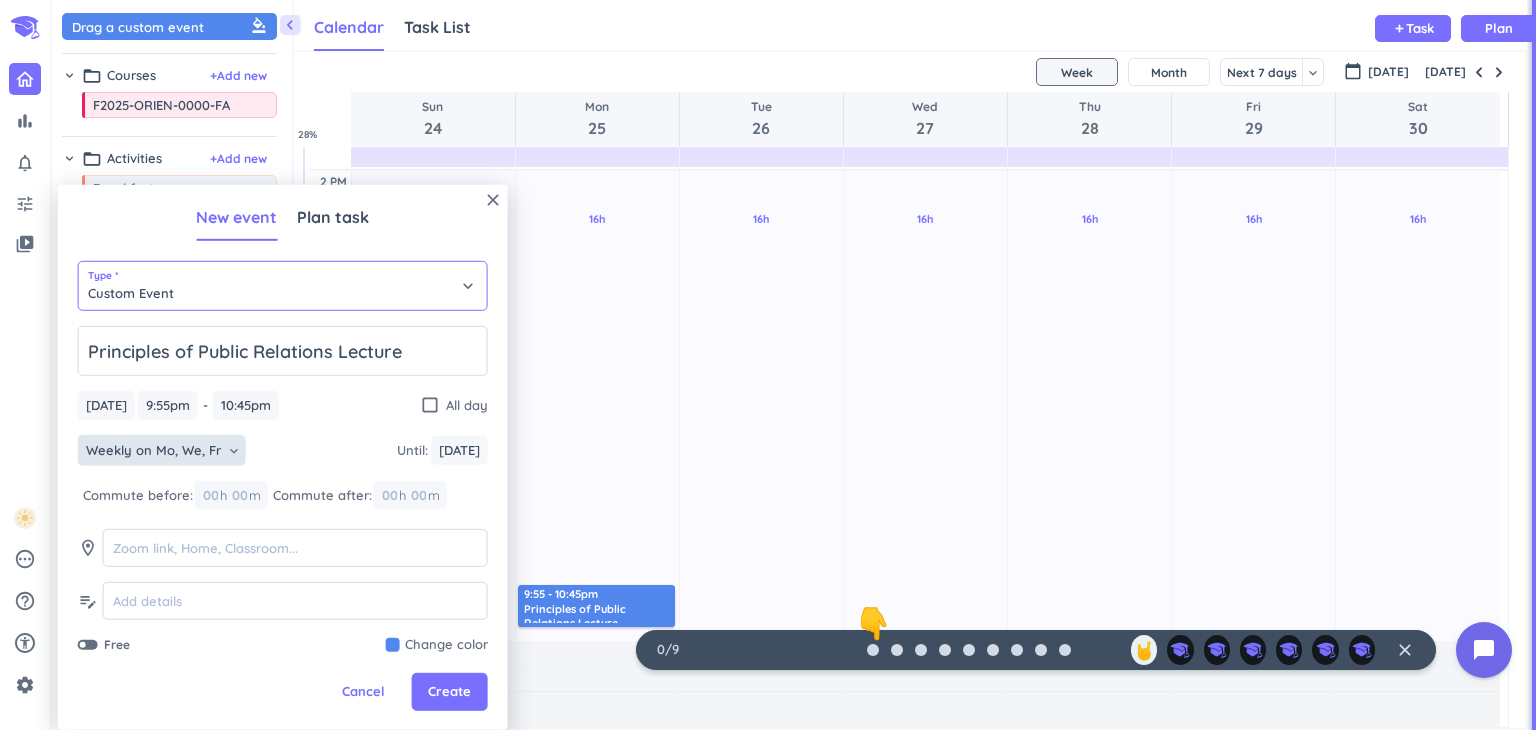 click on "Custom Event" at bounding box center [283, 286] 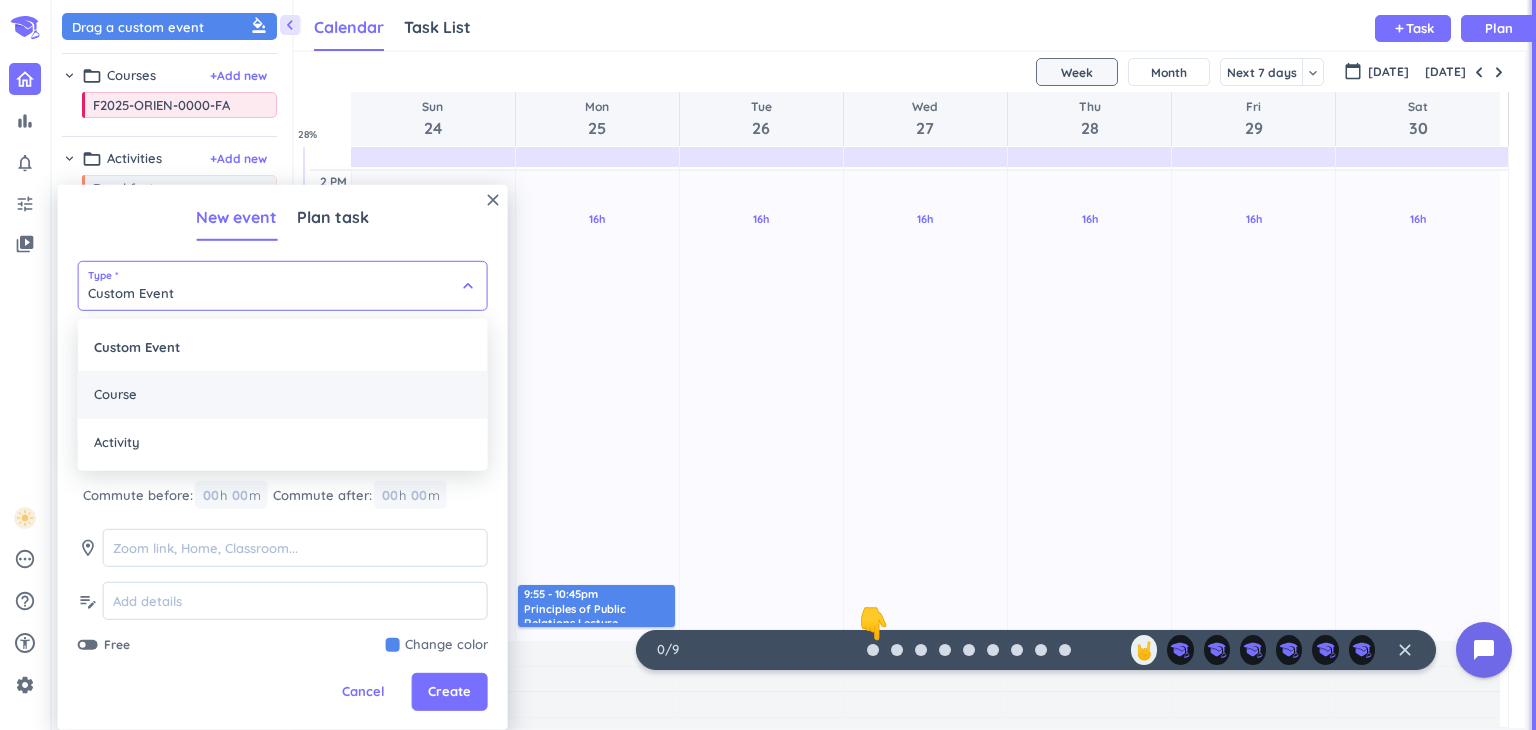 click on "Course" at bounding box center [283, 395] 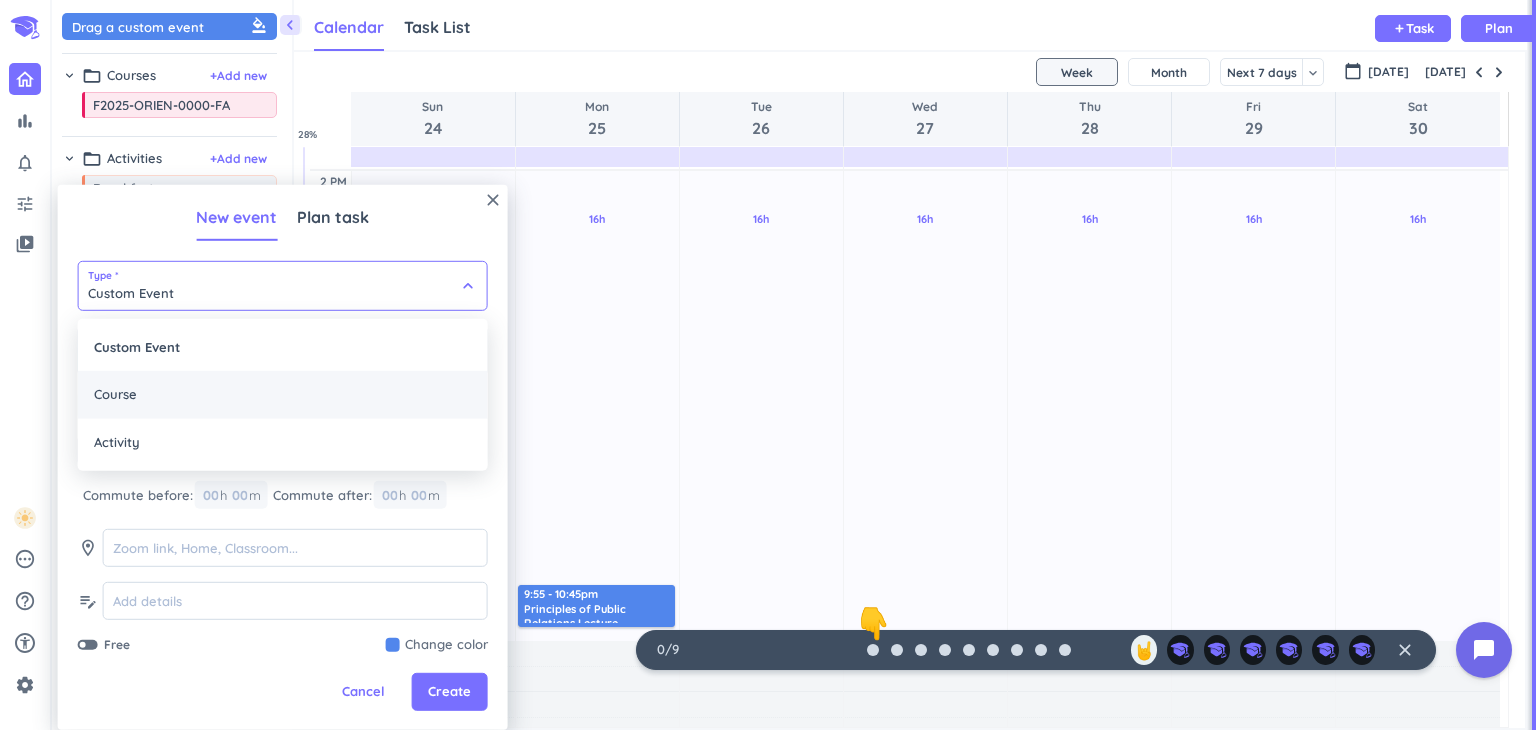 type on "9:15am" 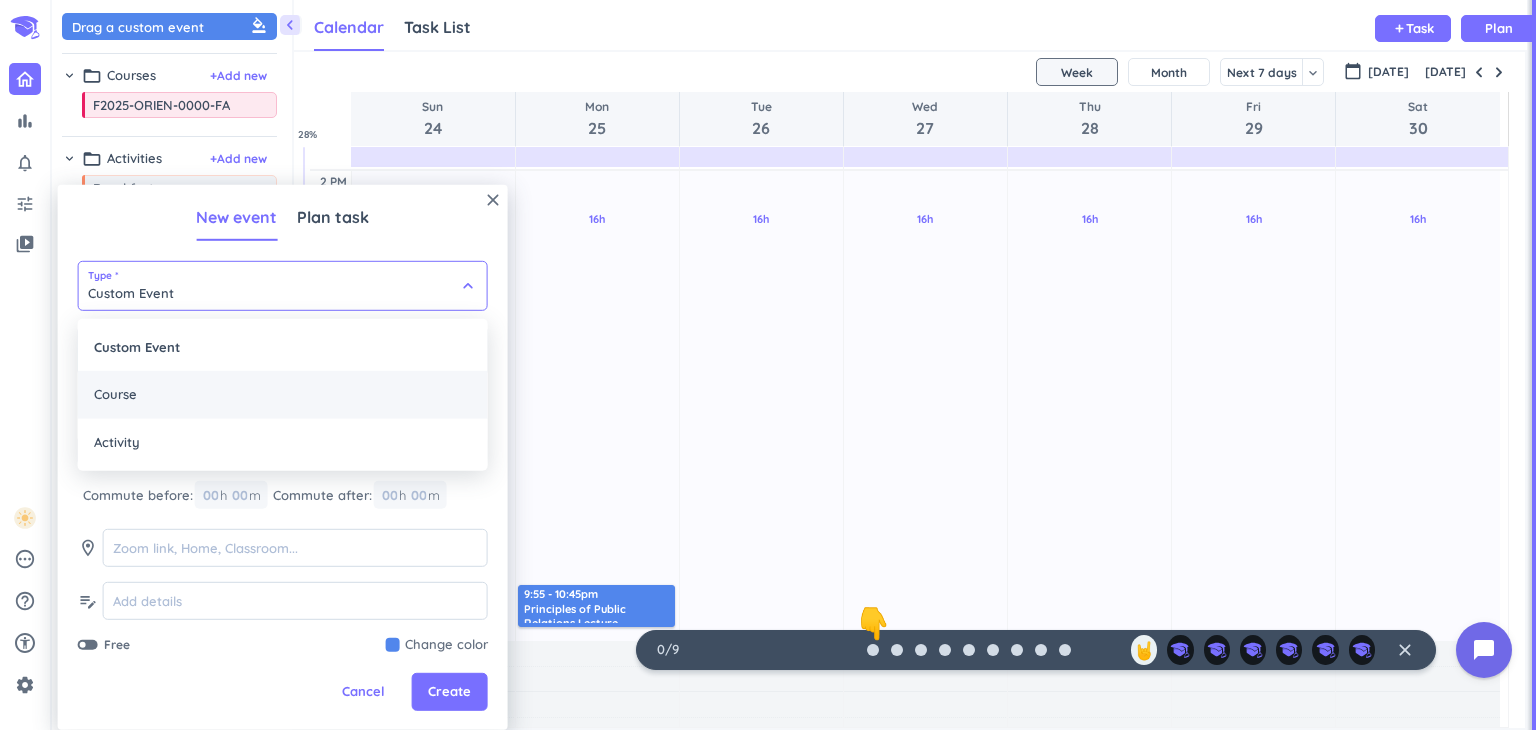type on "10:15am" 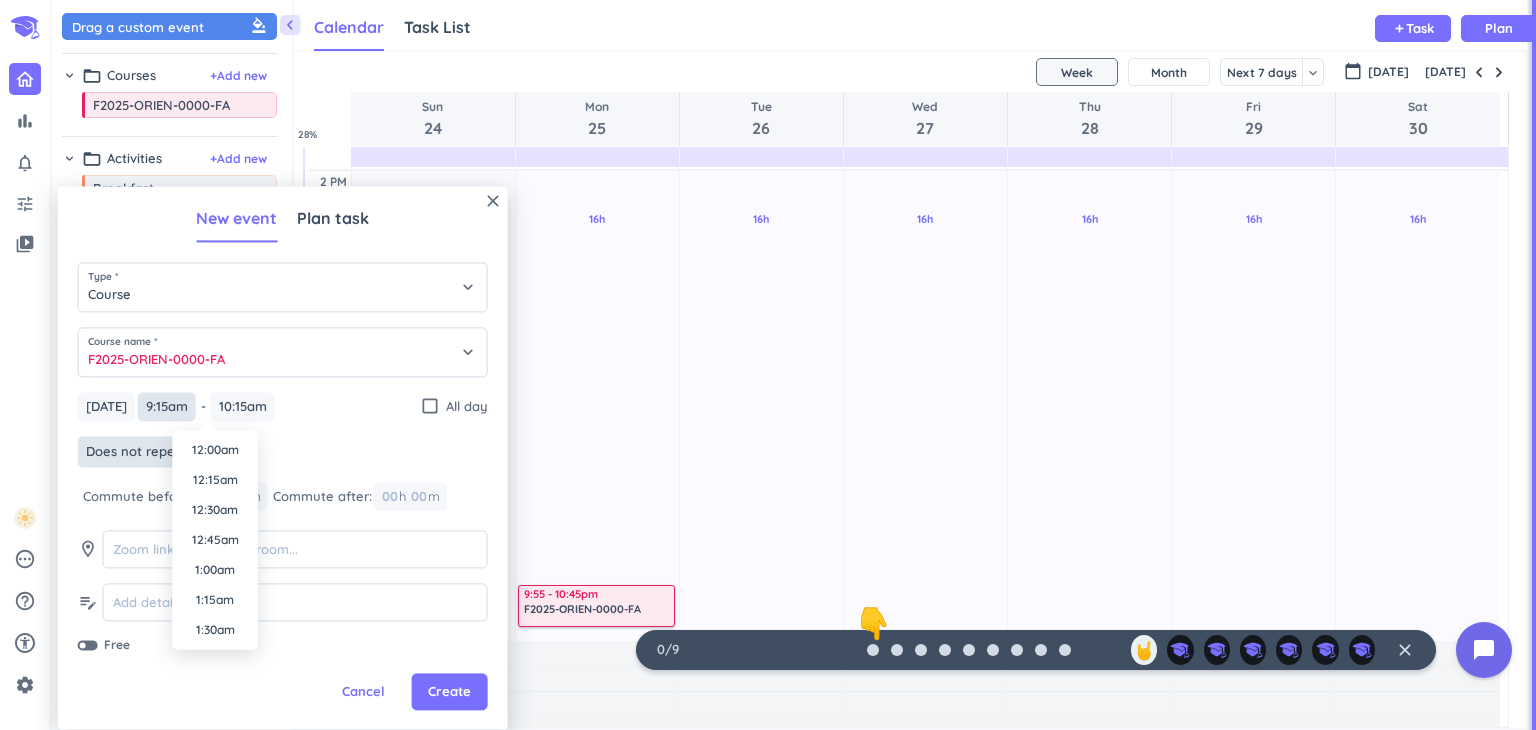 click on "9:15am" at bounding box center [167, 406] 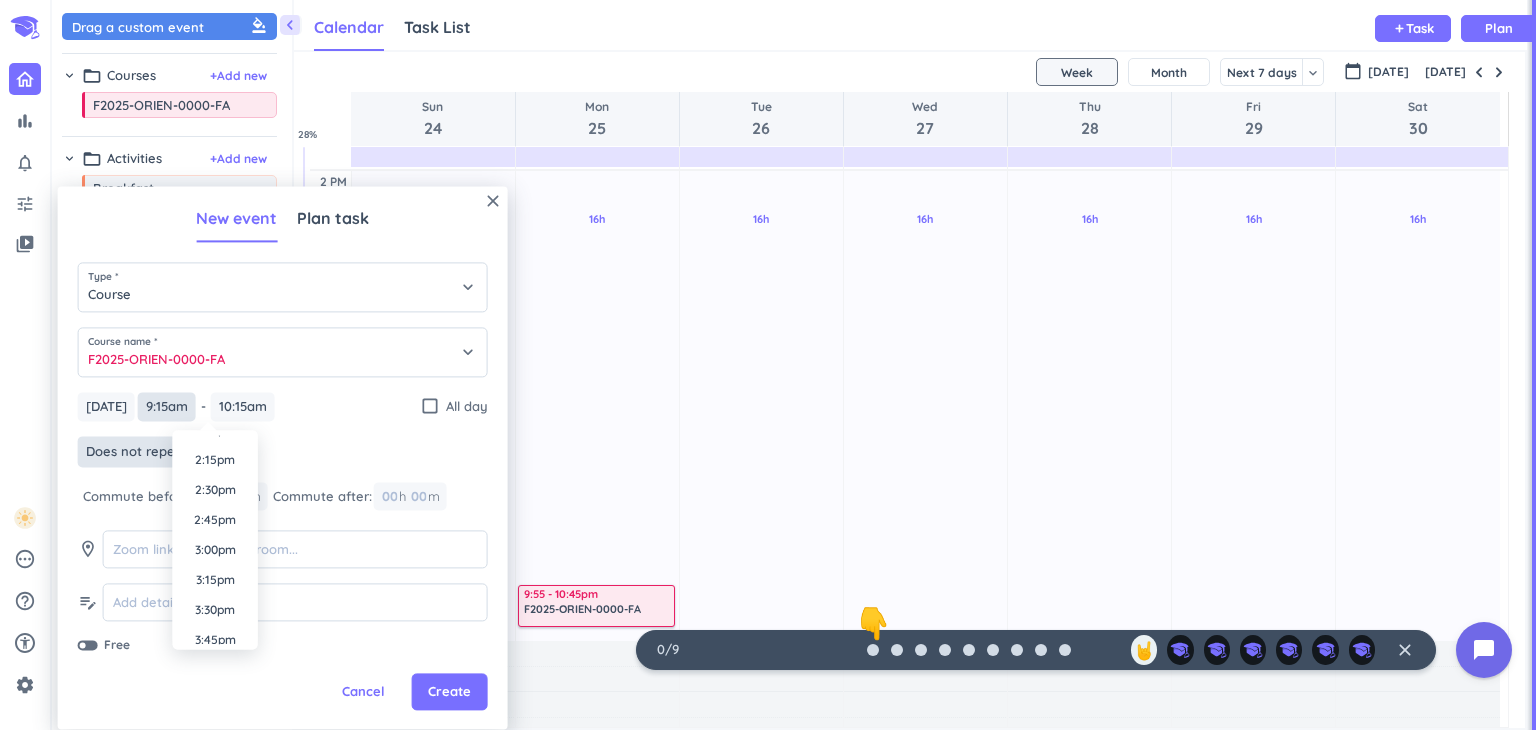 scroll, scrollTop: 1700, scrollLeft: 0, axis: vertical 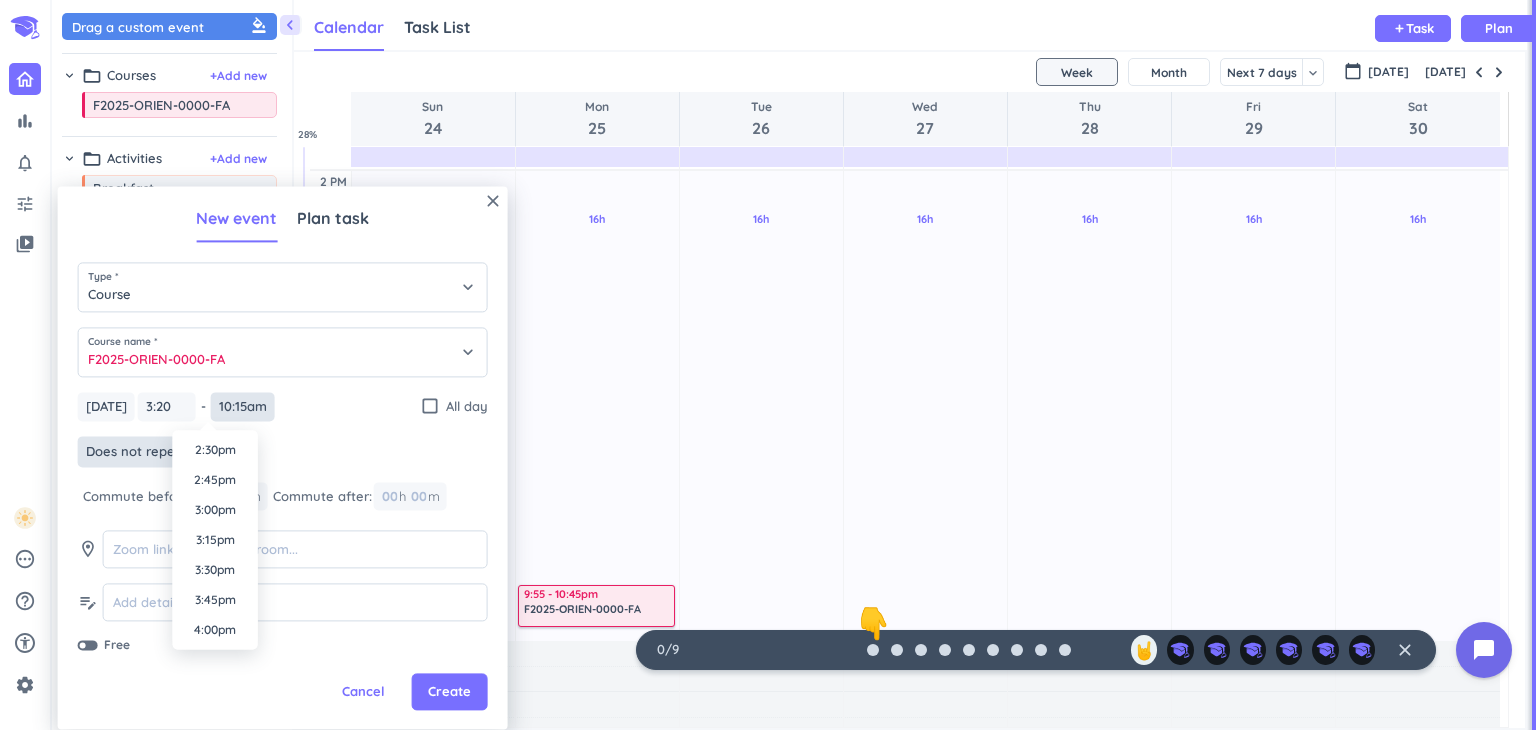 click on "10:15am" at bounding box center (243, 406) 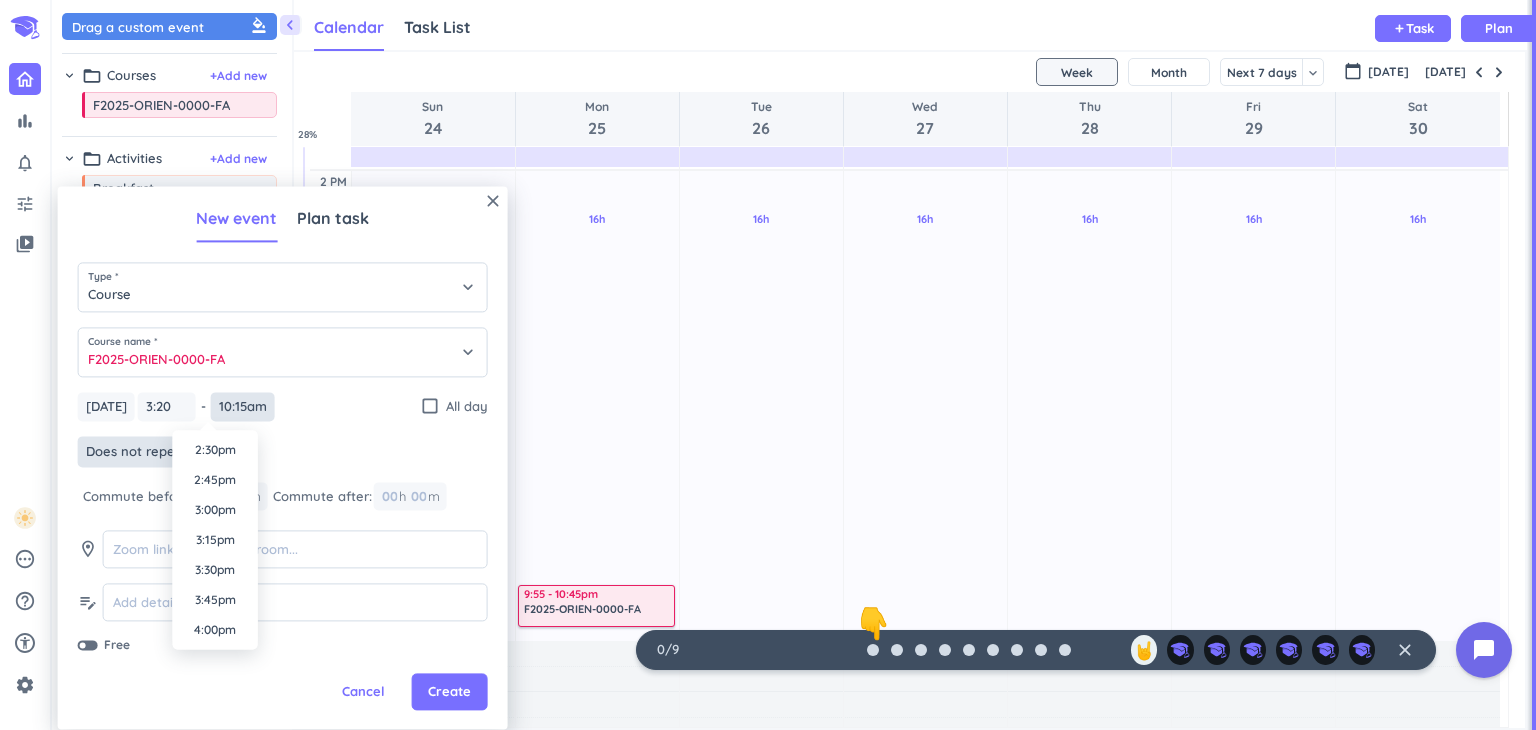 type on "3:20pm" 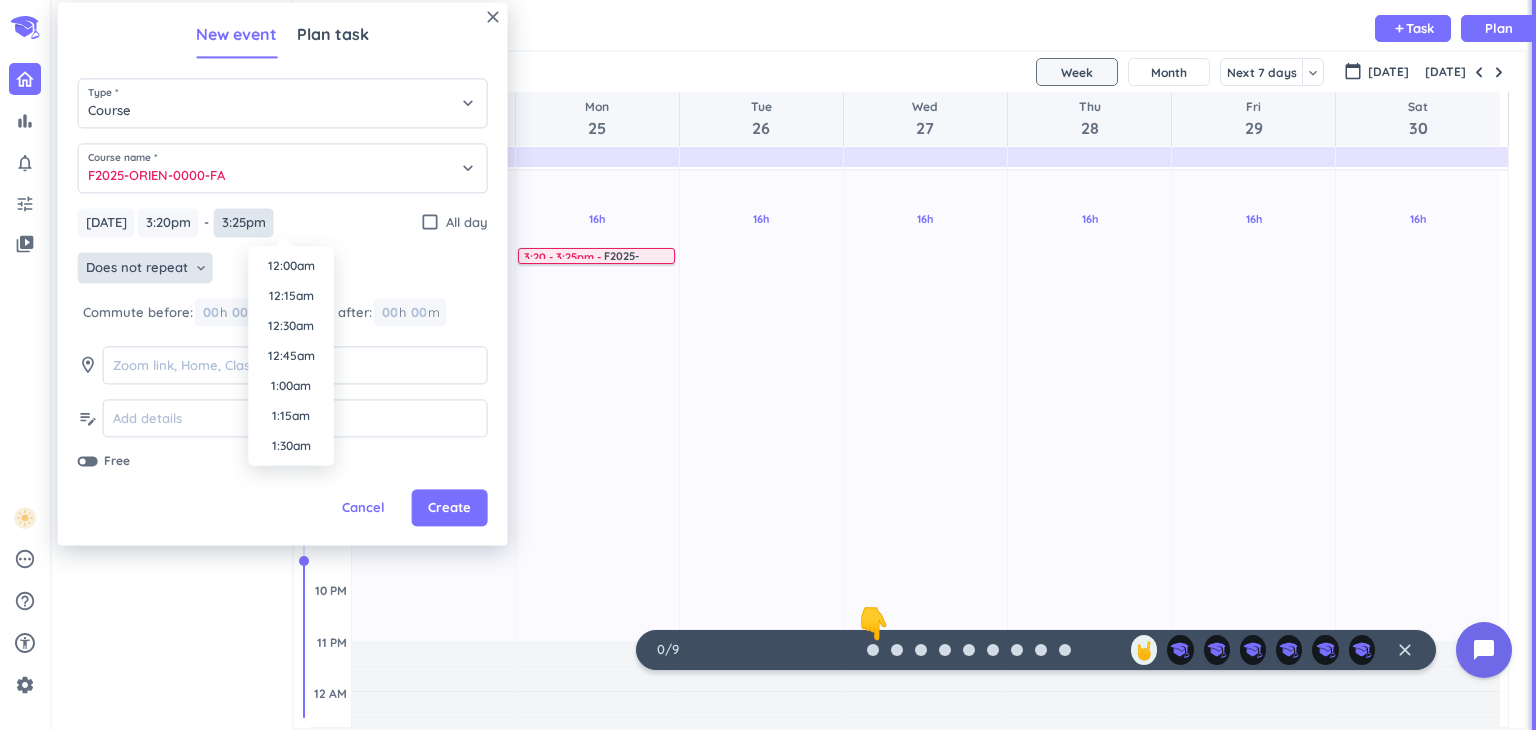 click on "close New event Plan task Type * Course keyboard_arrow_down Course name * F2025-ORIEN-0000-FA keyboard_arrow_down [DATE] [DATE]   3:20pm 3:20pm - 3:25pm 3:25pm check_box_outline_blank All day Does not repeat keyboard_arrow_down Commute before: 00 h 00 m Commute after: 00 h 00 m room edit_note Free Cancel Create Time 12:00am 12:15am 12:30am 12:45am 1:00am 1:15am 1:30am 1:45am 2:00am 2:15am 2:30am 2:45am 3:00am 3:15am 3:30am 3:45am 4:00am 4:15am 4:30am 4:45am 5:00am 5:15am 5:30am 5:45am 6:00am 6:15am 6:30am 6:45am 7:00am 7:15am 7:30am 7:45am 8:00am 8:15am 8:30am 8:45am 9:00am 9:15am 9:30am 9:45am 10:00am 10:15am 10:30am 10:45am 11:00am 11:15am 11:30am 11:45am 12:00pm 12:15pm 12:30pm 12:45pm 1:00pm 1:15pm 1:30pm 1:45pm 2:00pm 2:15pm 2:30pm 2:45pm 3:00pm 3:15pm 3:30pm 3:45pm 4:00pm 4:15pm 4:30pm 4:45pm 5:00pm 5:15pm 5:30pm 5:45pm 6:00pm 6:15pm 6:30pm 6:45pm 7:00pm 7:15pm 7:30pm 7:45pm 8:00pm 8:15pm 8:30pm 8:45pm 9:00pm 9:15pm 9:30pm 9:45pm 10:00pm 10:15pm 10:30pm 10:45pm 11:00pm 11:15pm 11:30pm 11:45pm" at bounding box center [283, 273] 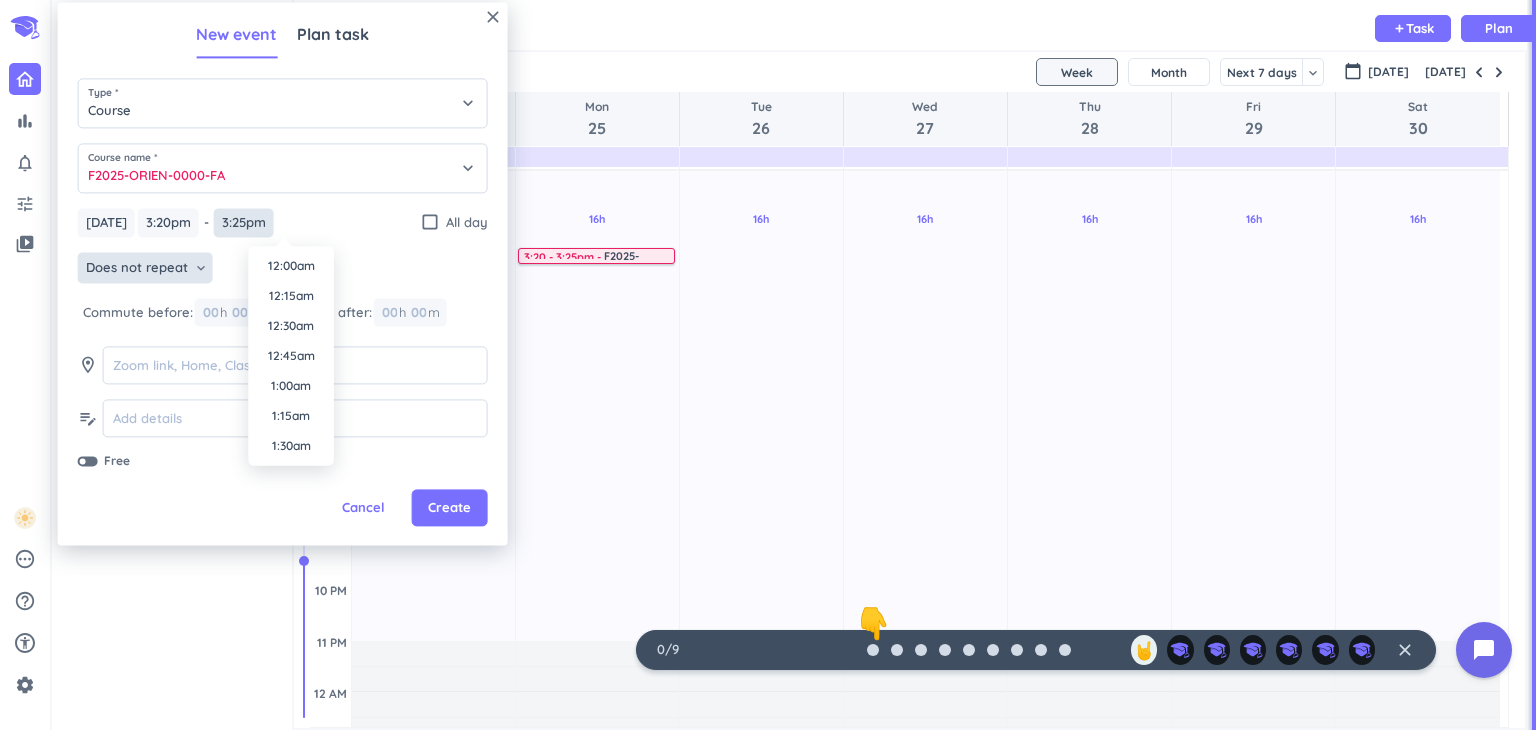 scroll, scrollTop: 1740, scrollLeft: 0, axis: vertical 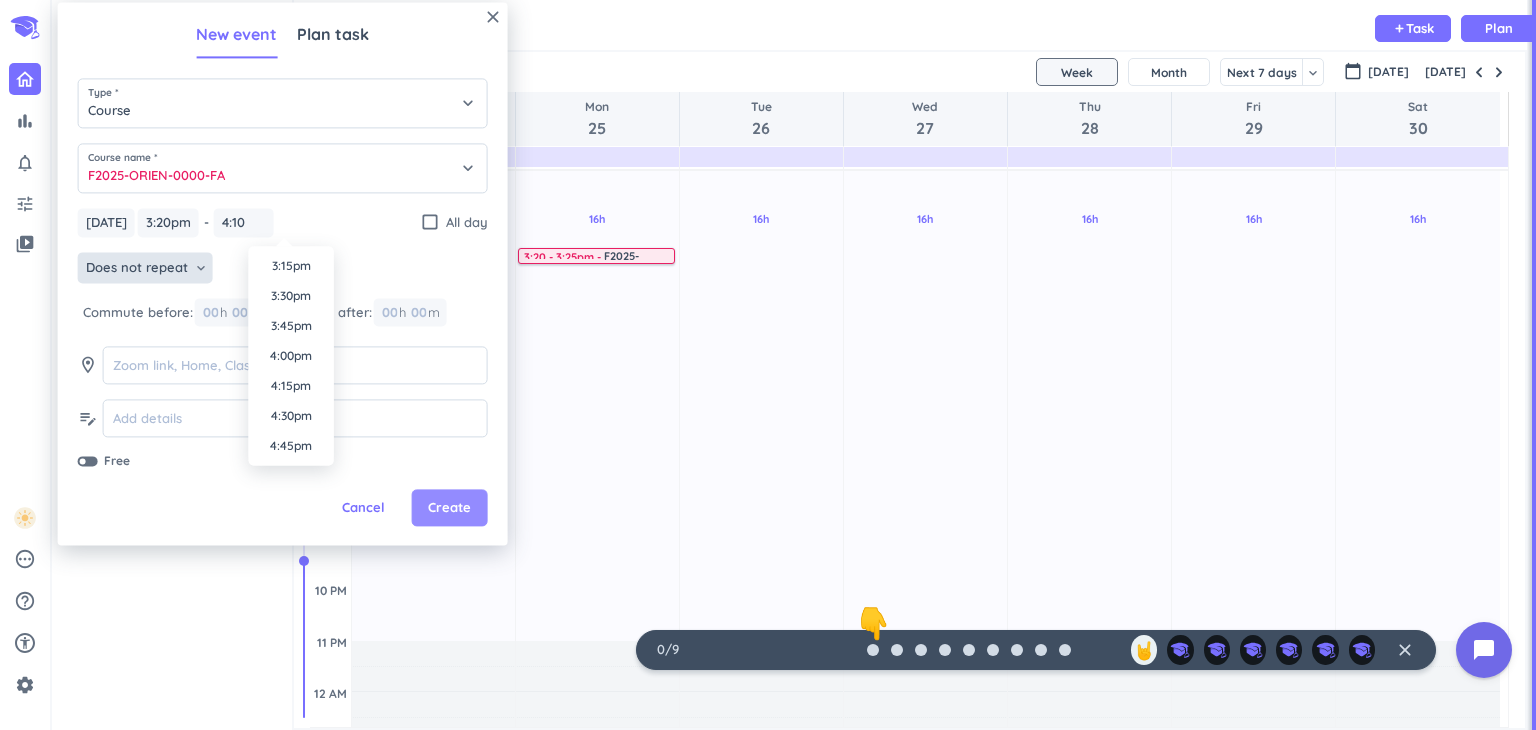 type on "4:10pm" 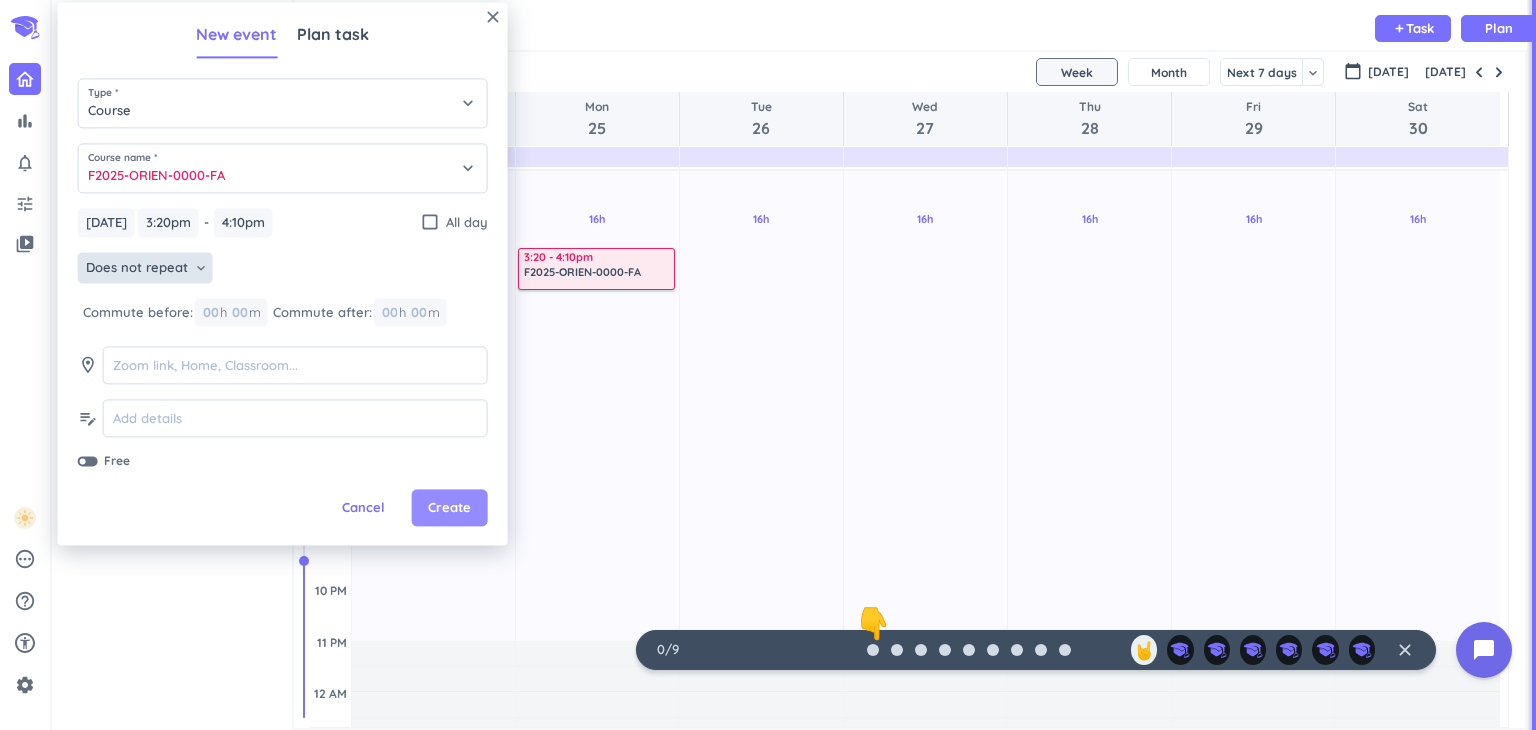 click on "Create" at bounding box center (449, 508) 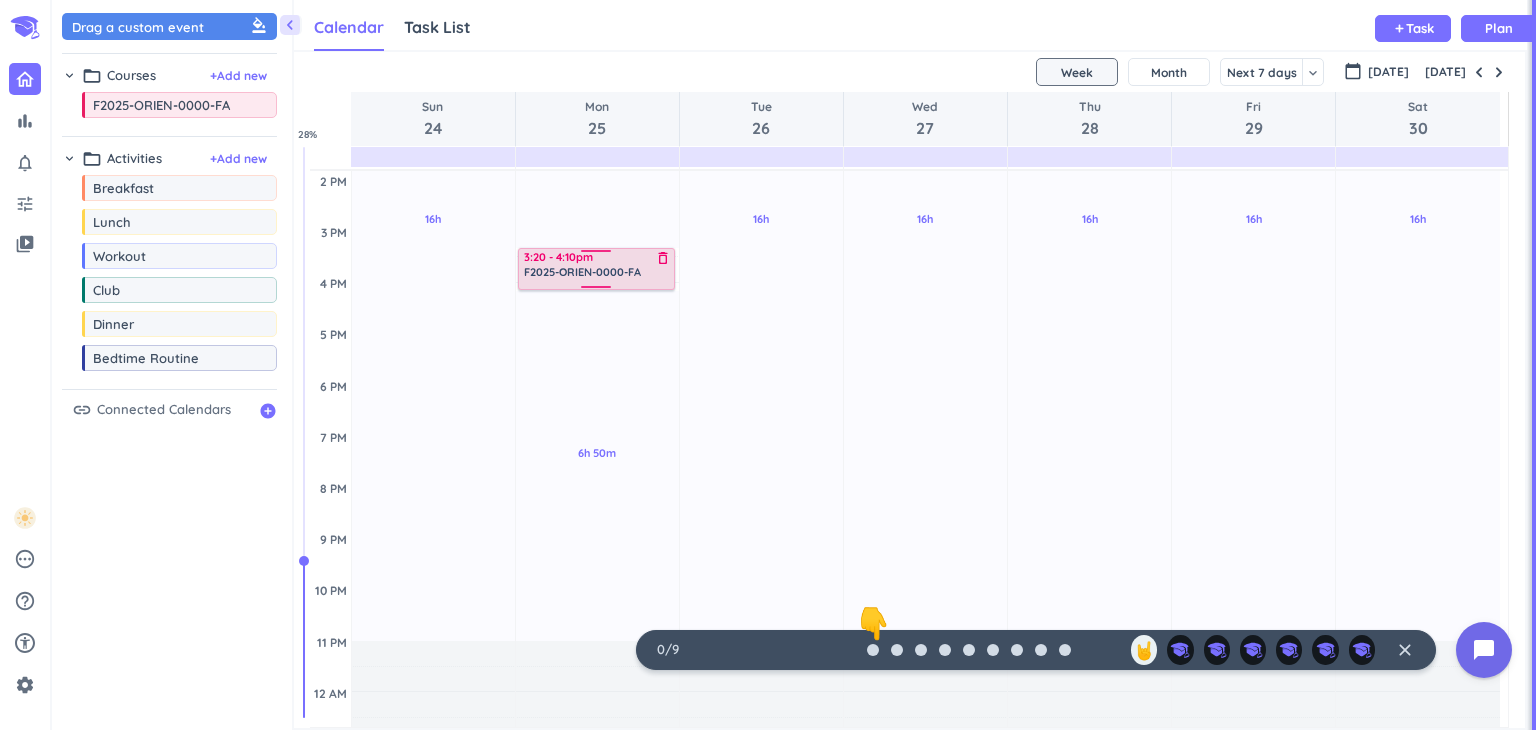 click on "F2025-ORIEN-0000-FA" at bounding box center (582, 272) 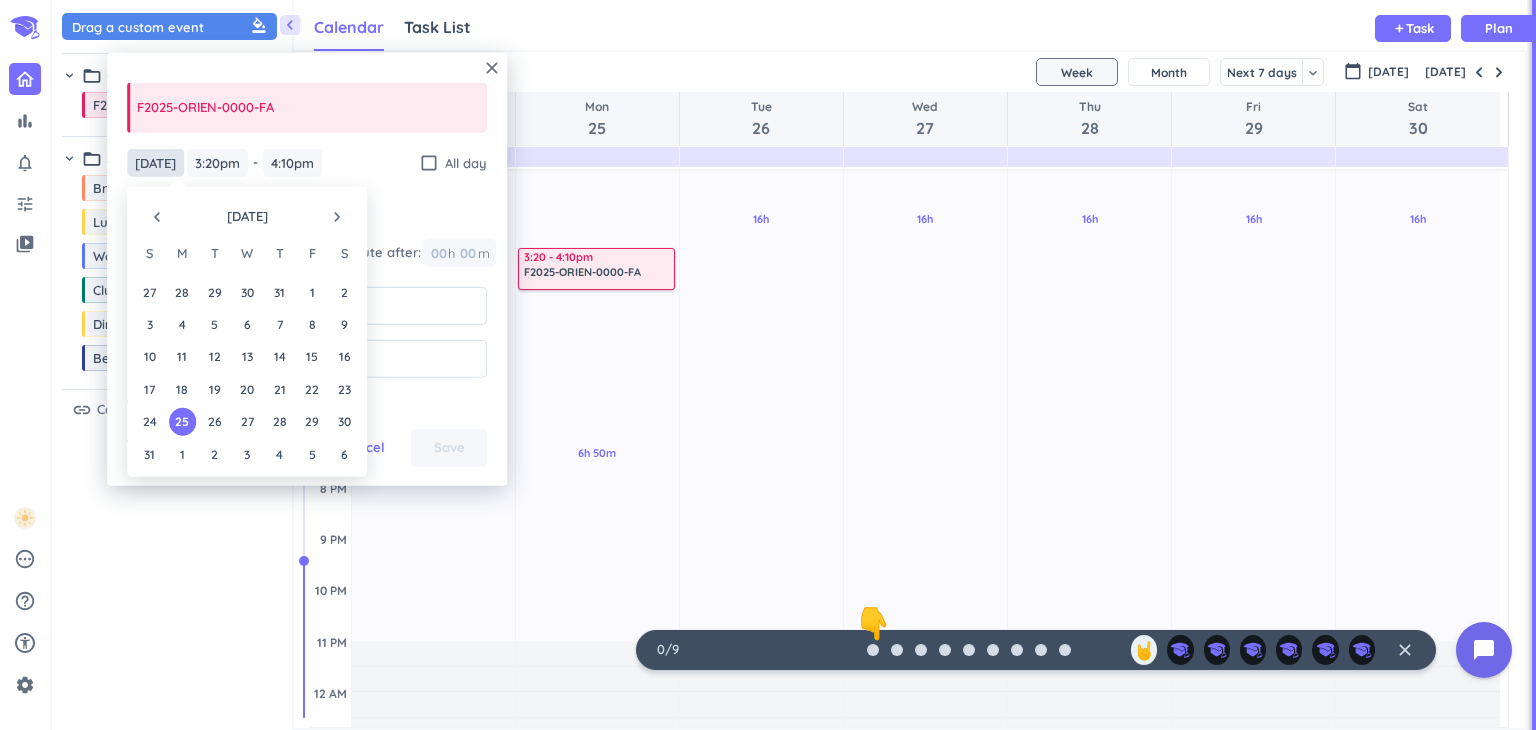 click on "[DATE]" at bounding box center [155, 162] 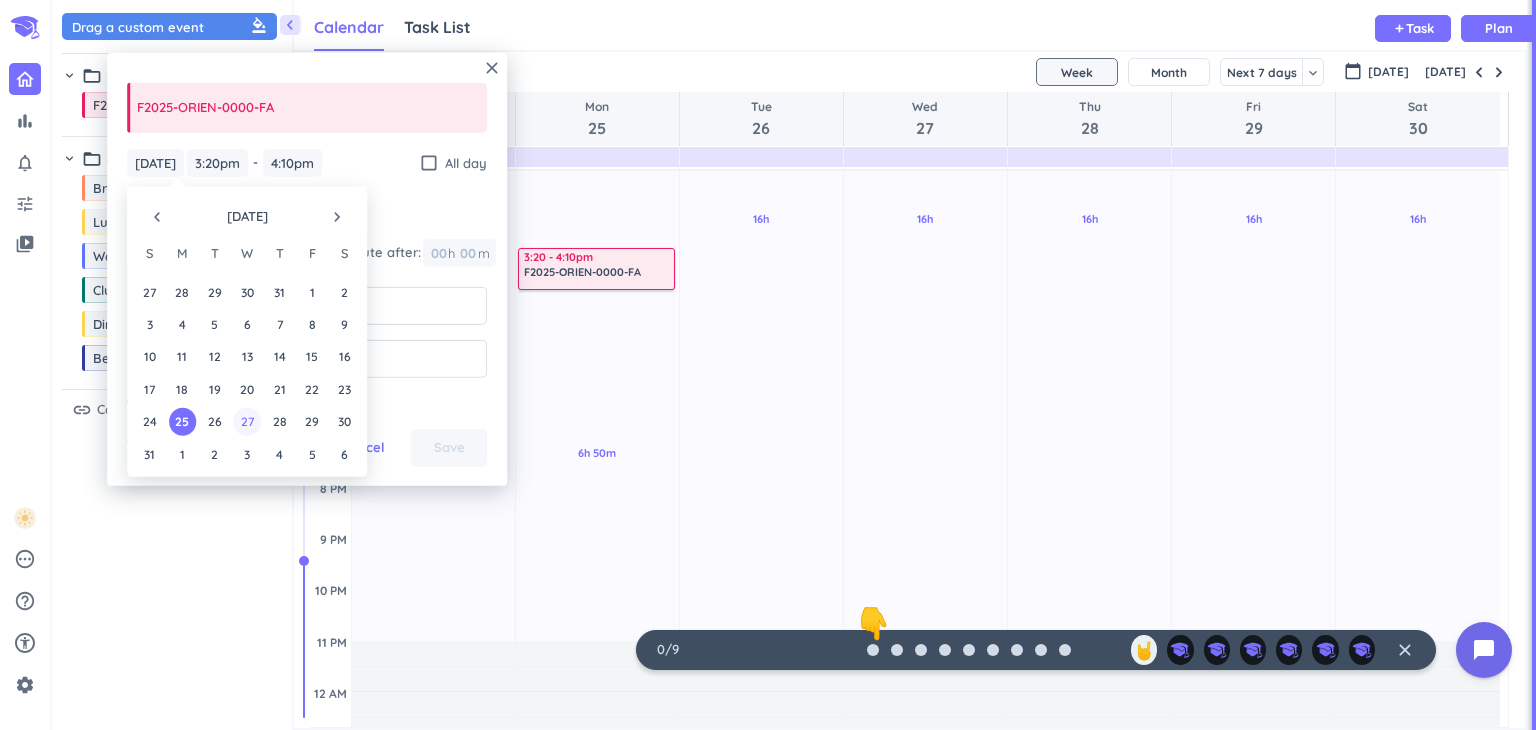 click on "27" at bounding box center (247, 421) 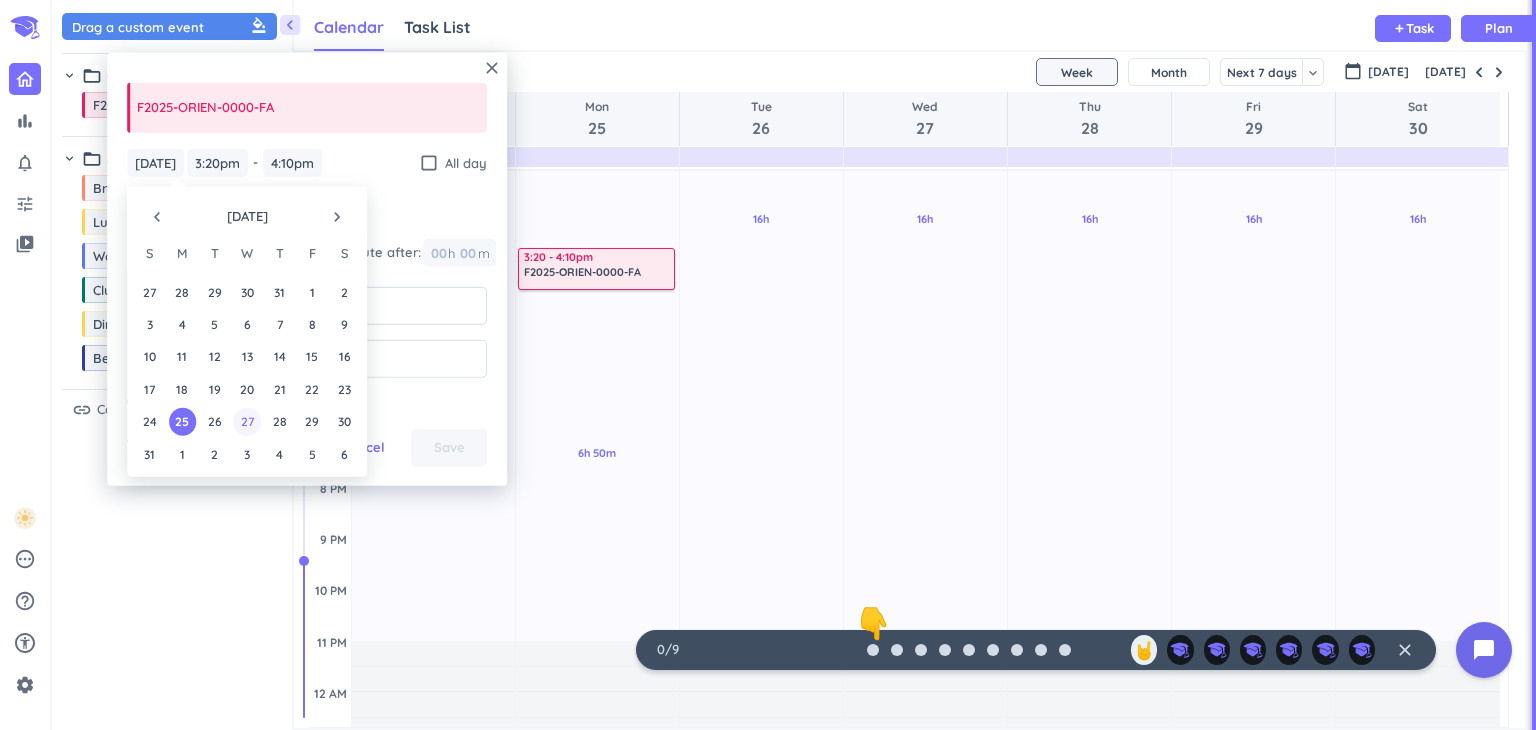 type on "[DATE]" 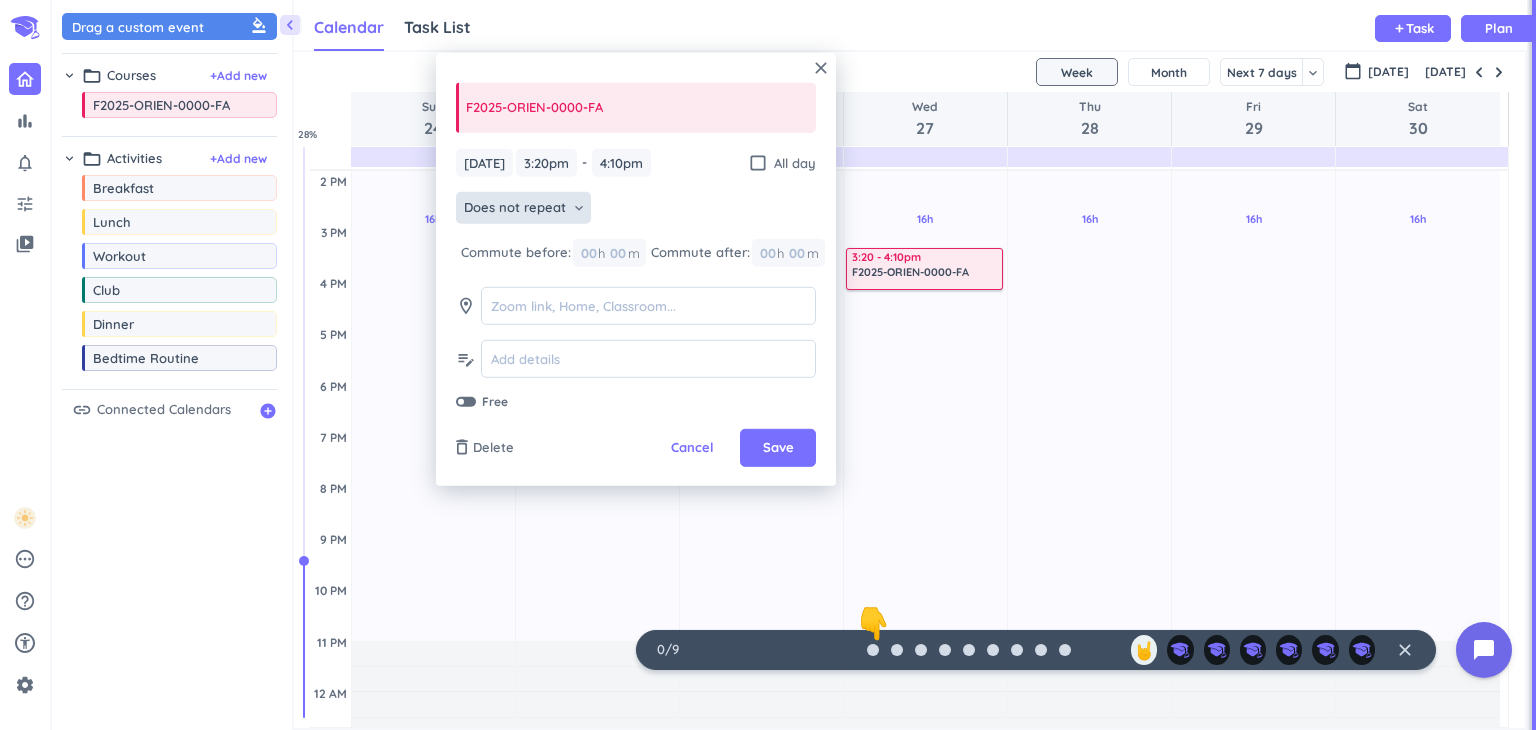 click on "Does not repeat" at bounding box center [515, 208] 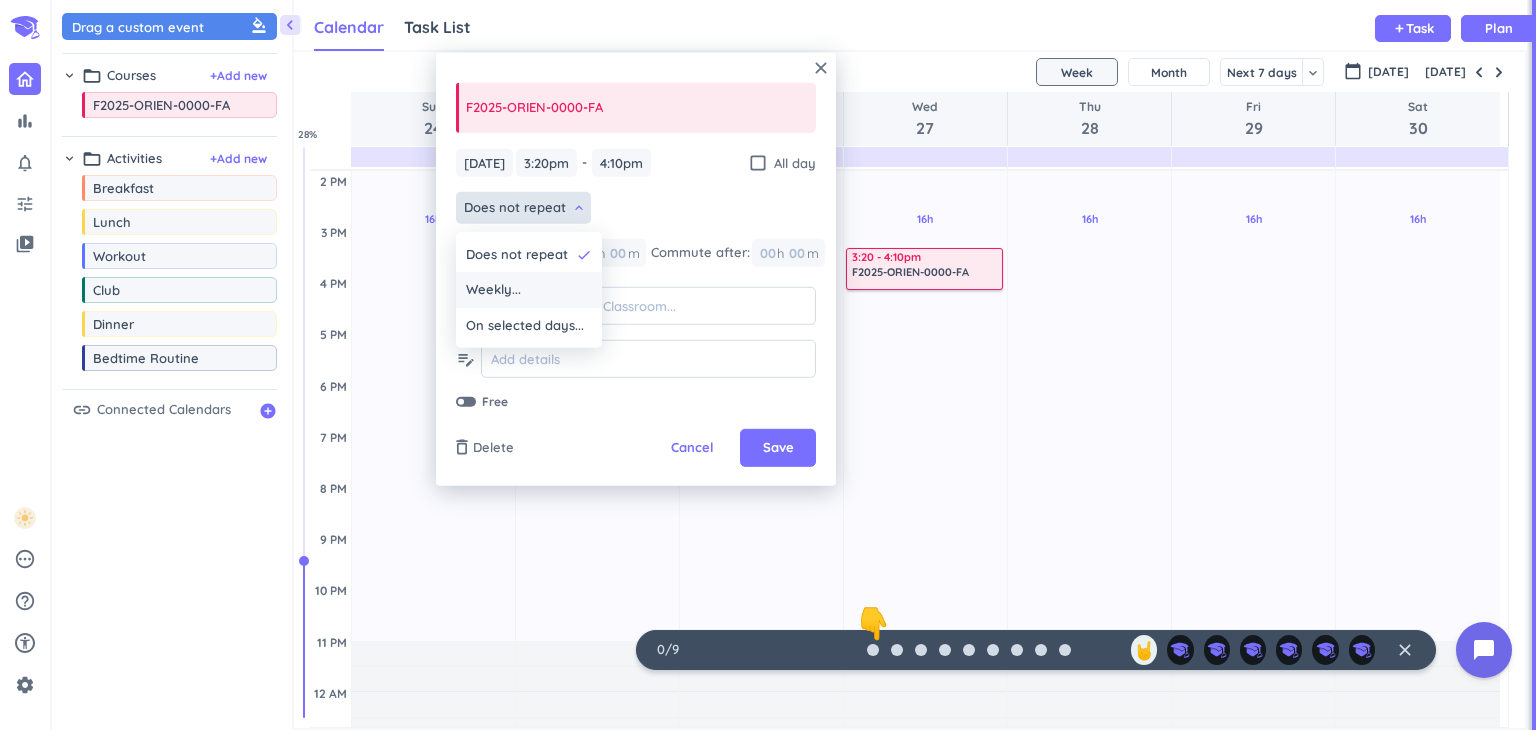 click on "Weekly..." at bounding box center [529, 290] 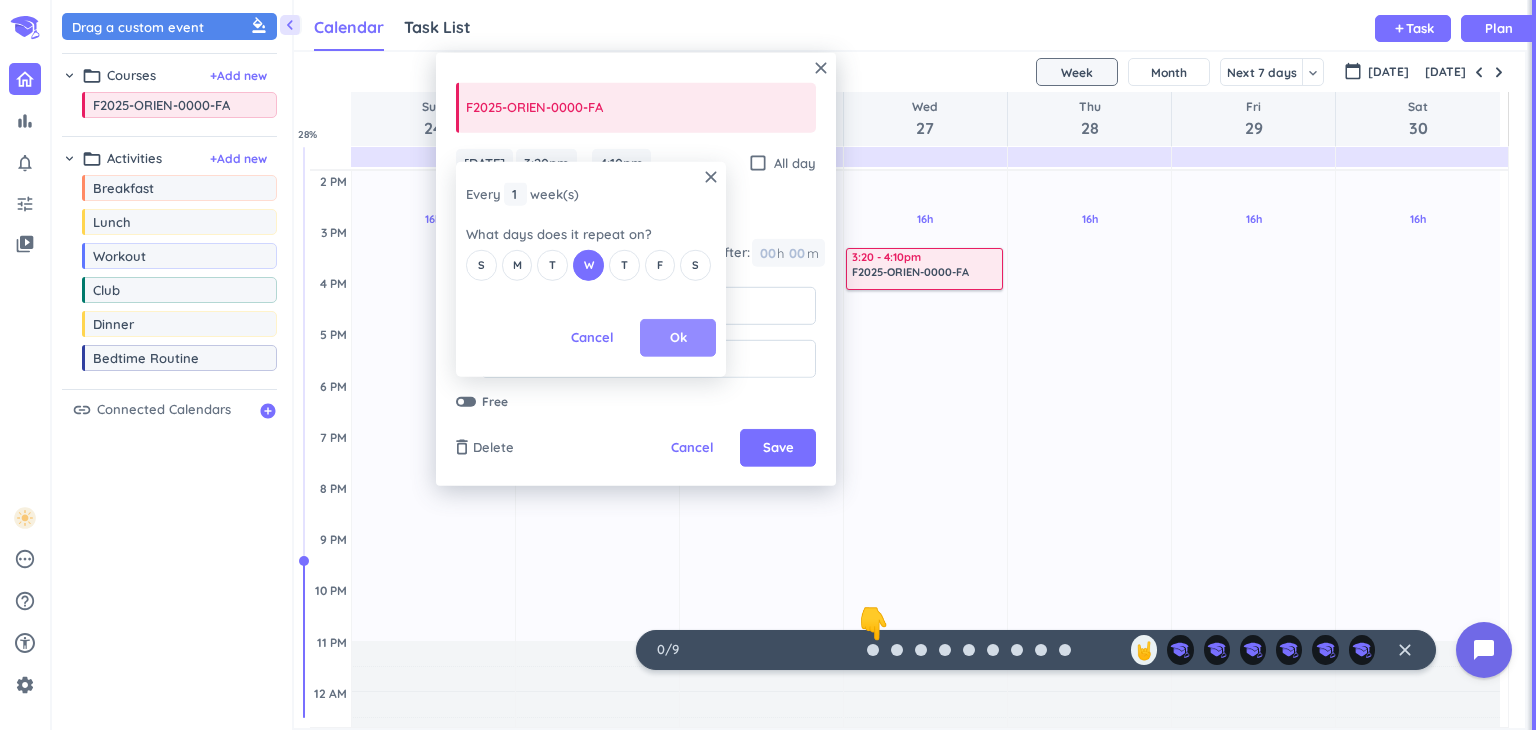 click on "Ok" at bounding box center [678, 338] 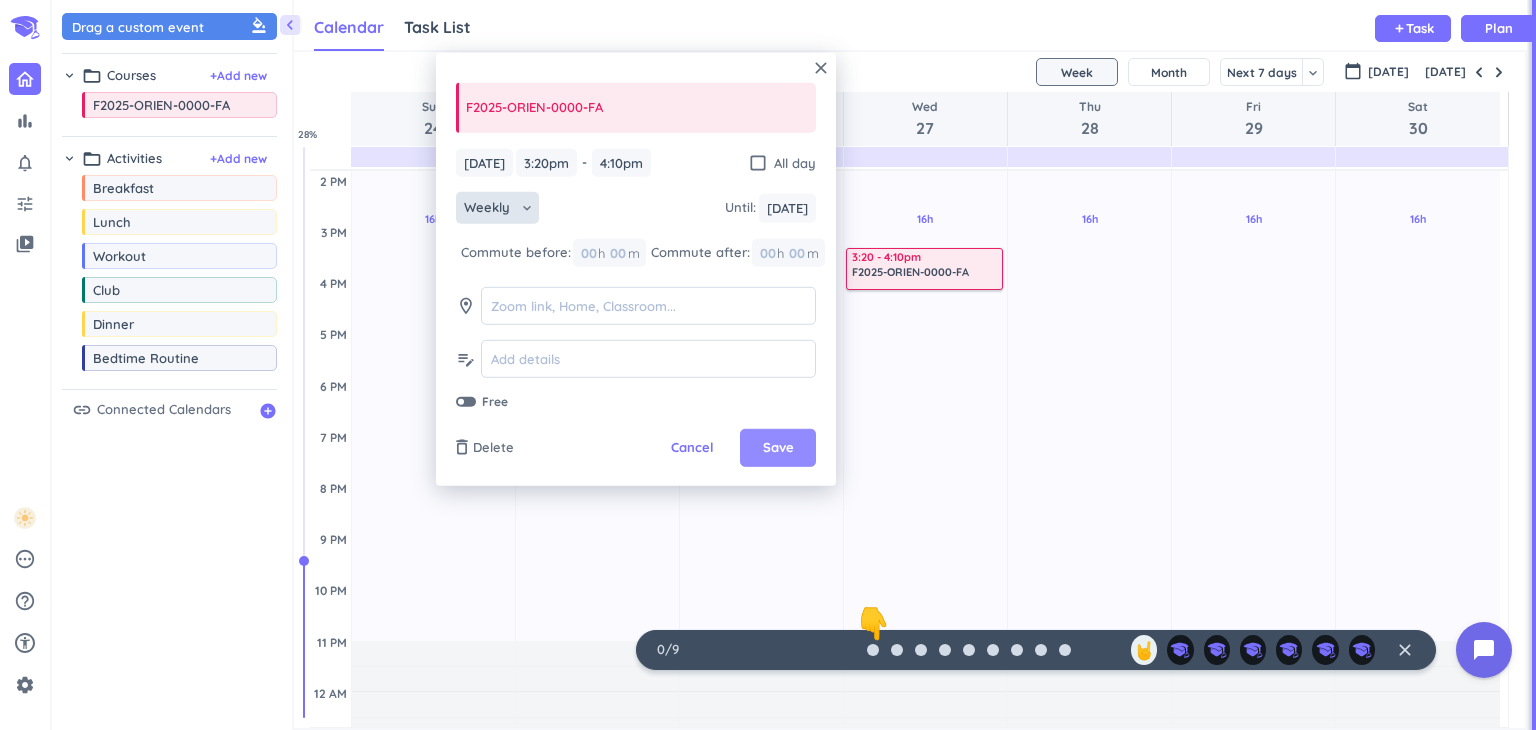 click on "Save" at bounding box center (778, 448) 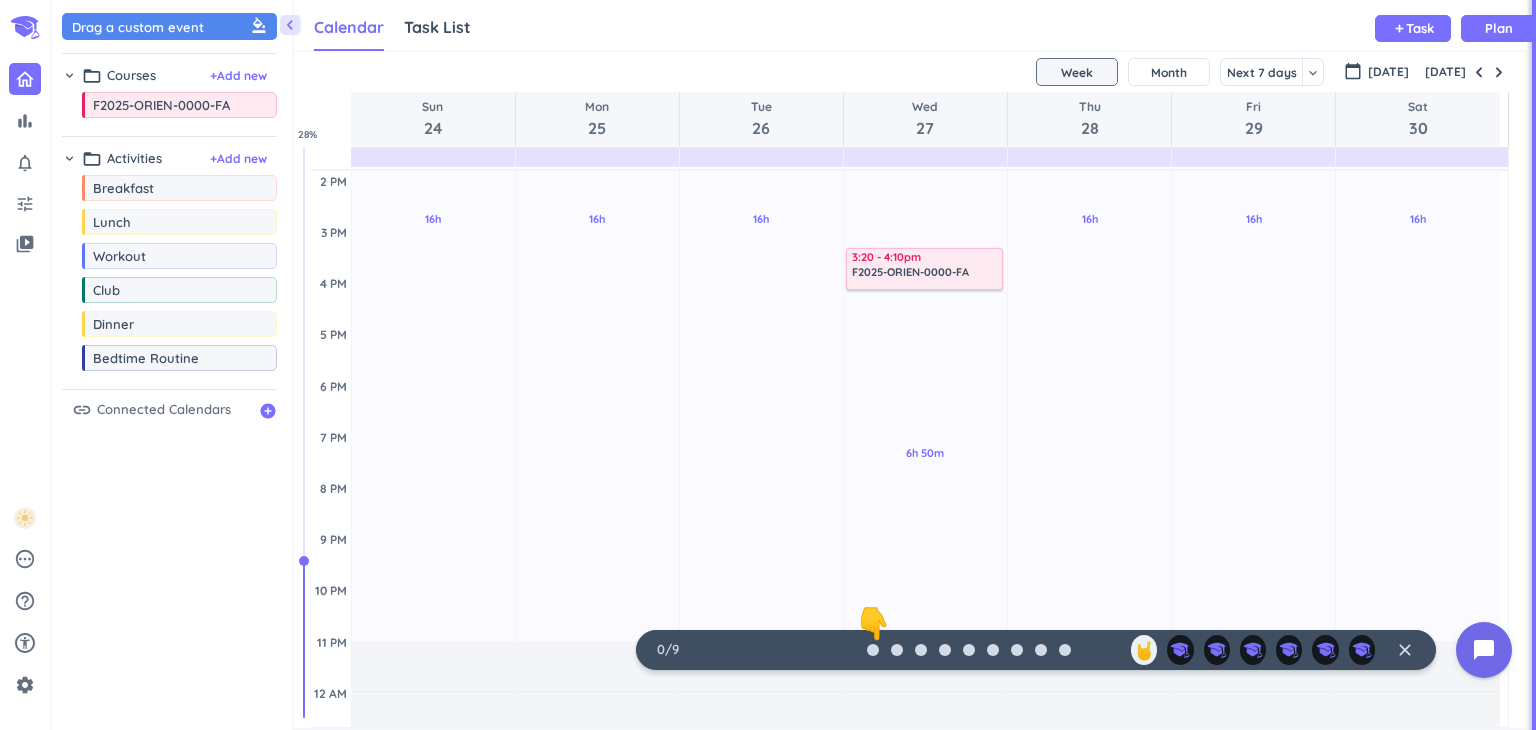 click on "chevron_right" at bounding box center (69, 75) 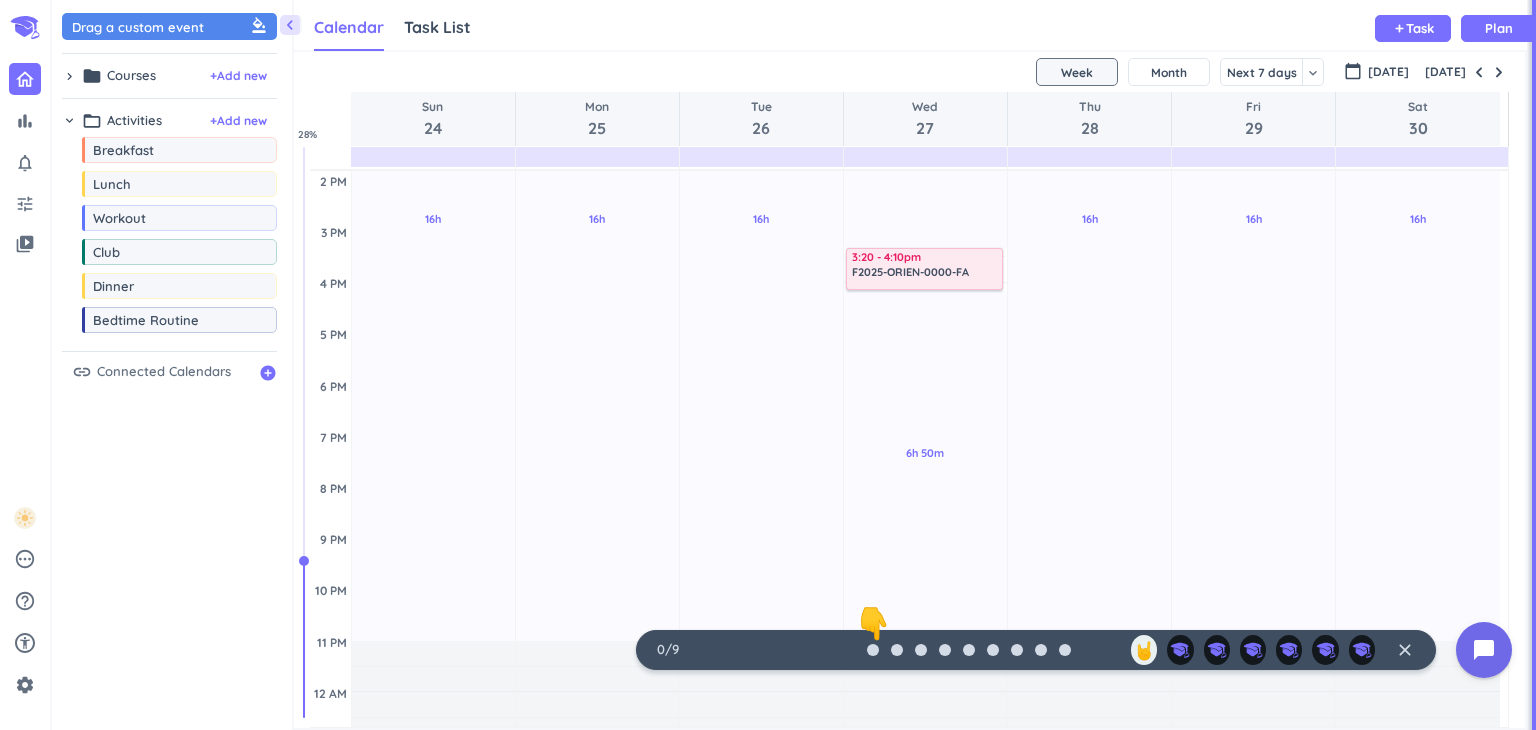 click on "chevron_right" at bounding box center (69, 76) 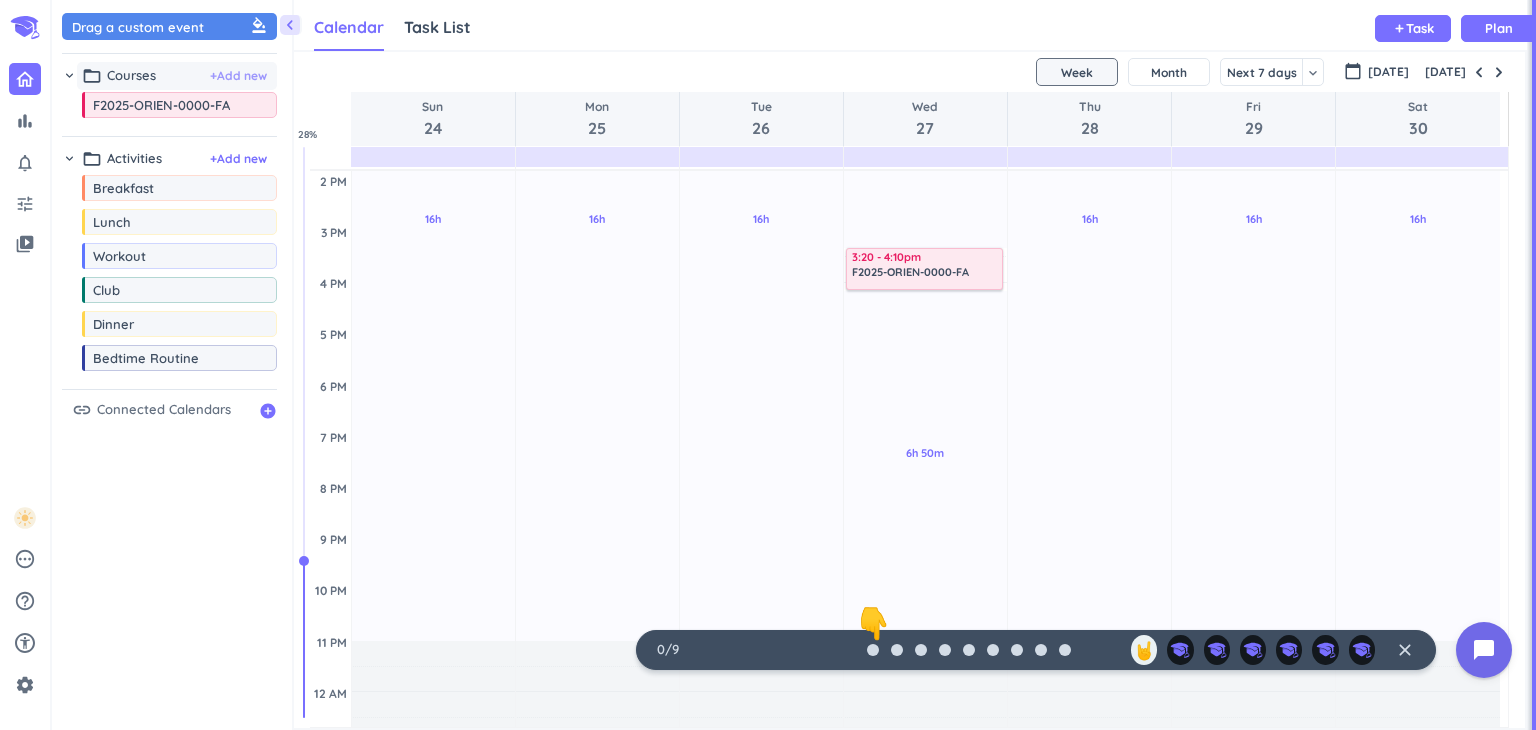 click on "+  Add new" at bounding box center [238, 76] 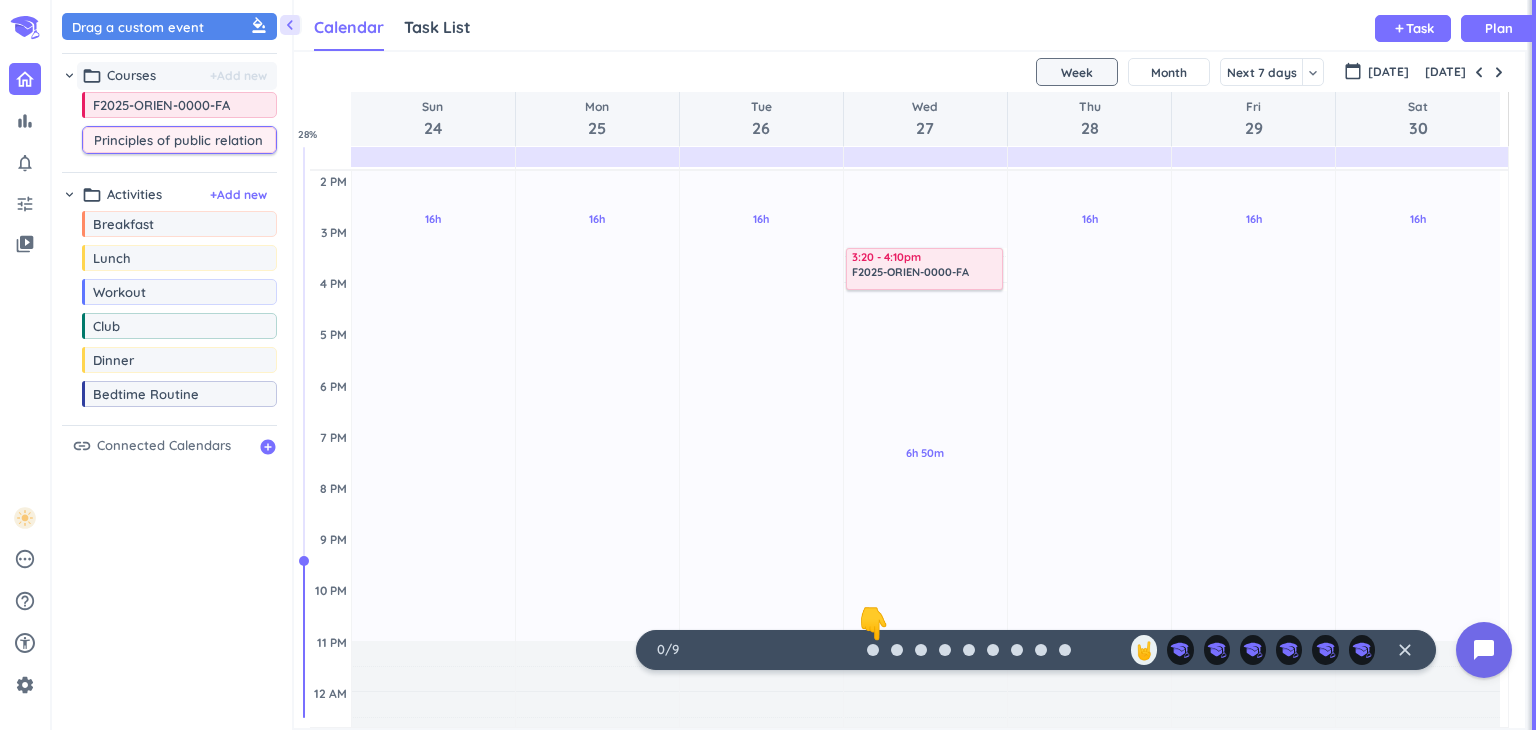 type on "Principles of public relations" 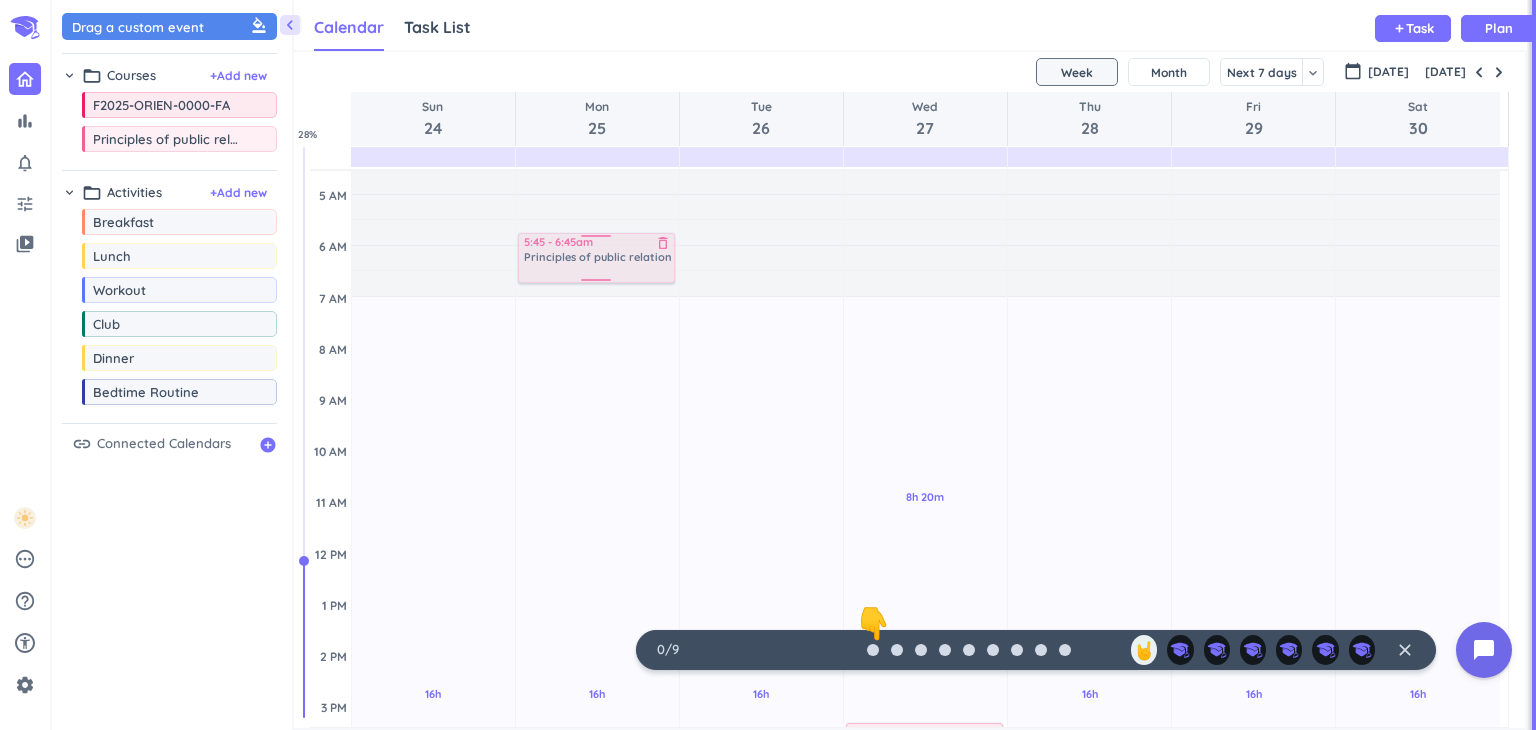scroll, scrollTop: 26, scrollLeft: 0, axis: vertical 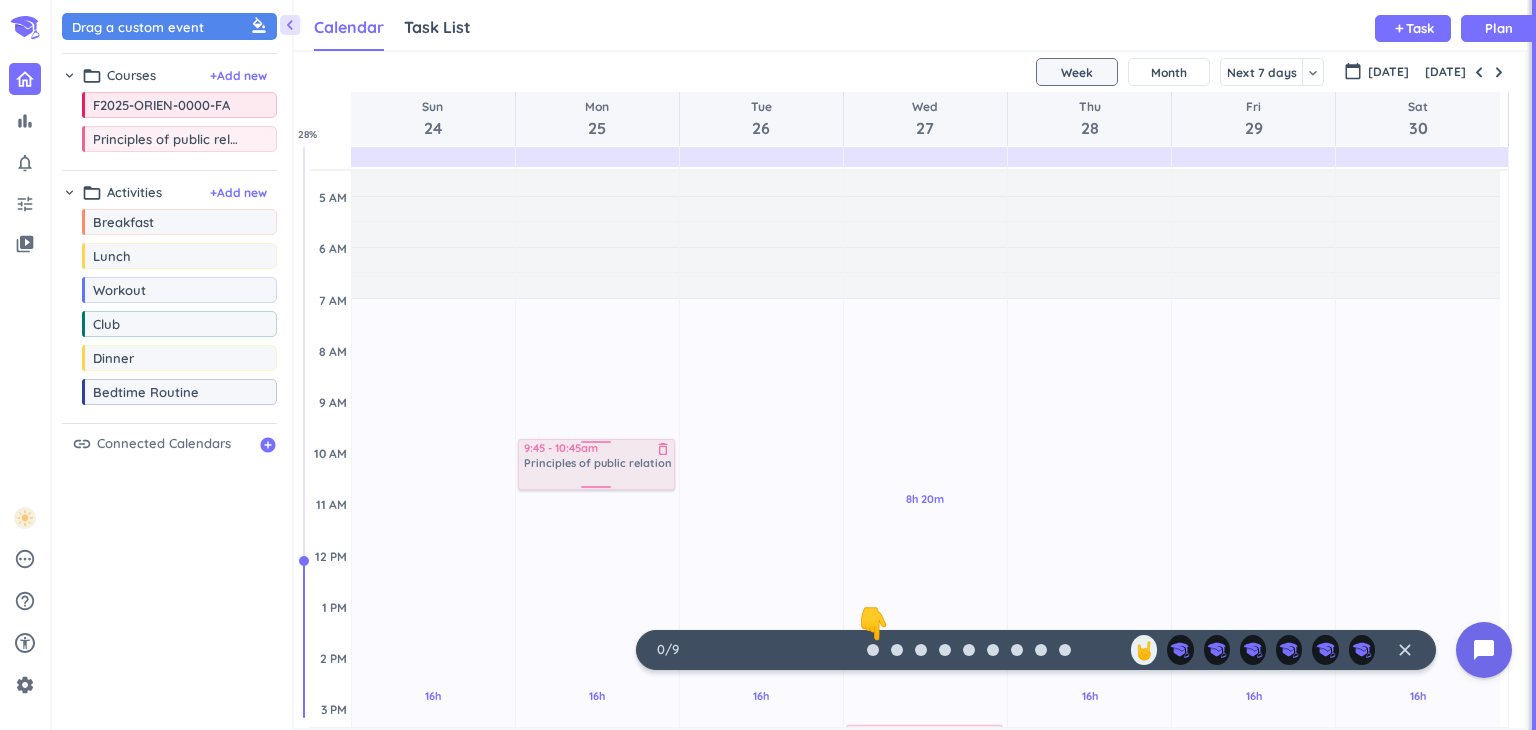 drag, startPoint x: 200, startPoint y: 141, endPoint x: 584, endPoint y: 442, distance: 487.91086 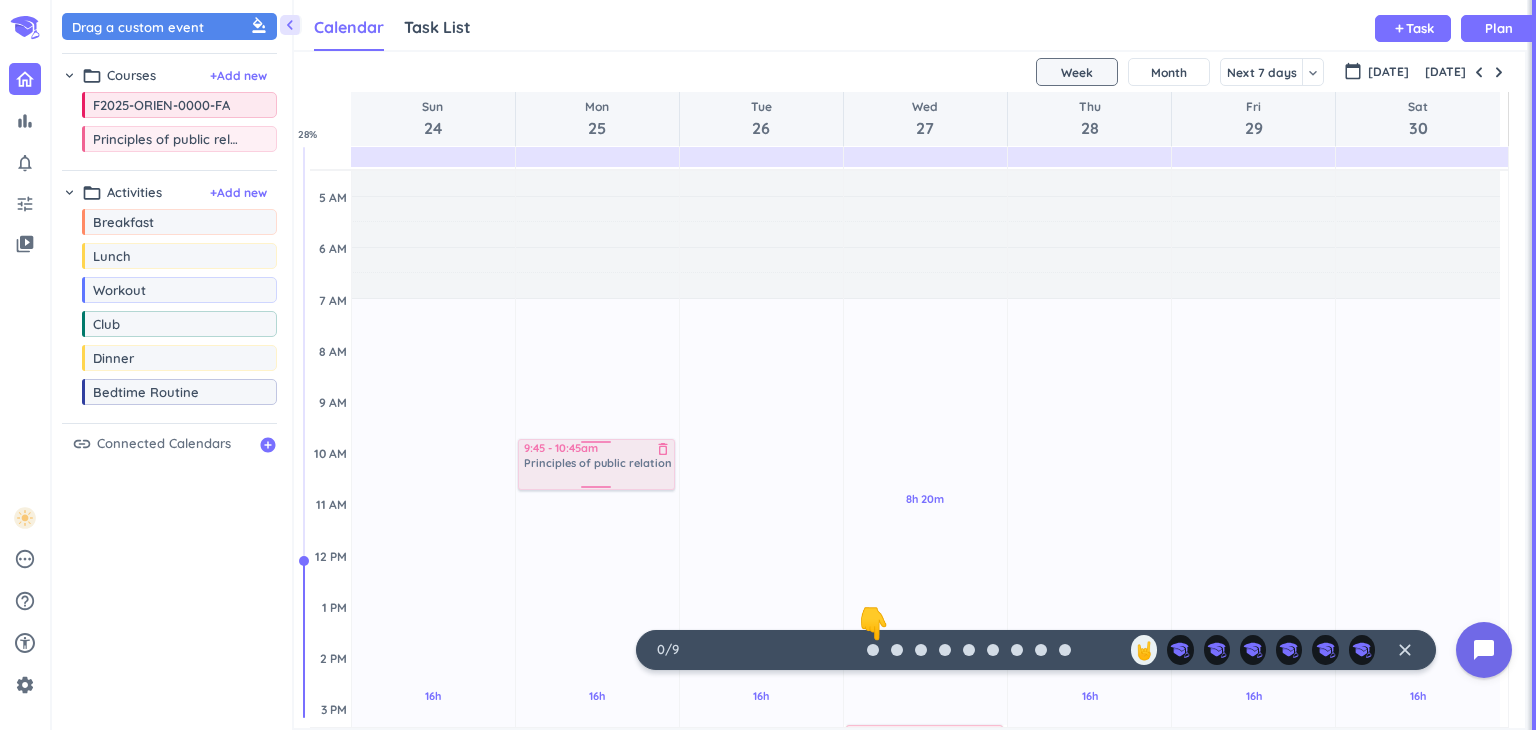 click on "chevron_left Drag a custom event format_color_fill chevron_right folder_open Courses   +  Add new drag_indicator F2025-ORIEN-0000-FA more_horiz drag_indicator Principles of public relations more_horiz chevron_right folder_open Activities   +  Add new drag_indicator Breakfast more_horiz drag_indicator Lunch more_horiz drag_indicator Workout more_horiz drag_indicator Club more_horiz drag_indicator Dinner more_horiz drag_indicator Bedtime Routine more_horiz link Connected Calendars add_circle Calendar Task List Calendar keyboard_arrow_down add Task Plan SHOVEL [DATE] - [DATE] Week Month Next 7 days keyboard_arrow_down Week keyboard_arrow_down calendar_today [DATE] [DATE] Sun 24 Mon 25 Tue 26 Wed 27 Thu 28 Fri 29 Sat 30 4 AM 5 AM 6 AM 7 AM 8 AM 9 AM 10 AM 11 AM 12 PM 1 PM 2 PM 3 PM 4 PM 5 PM 6 PM 7 PM 8 PM 9 PM 10 PM 11 PM 12 AM 1 AM 2 AM 3 AM 16h  Past due Plan Adjust Awake Time Adjust Awake Time 16h  Past due Plan Adjust Awake Time Adjust Awake Time 9:45 - 10:45am Principles of public relations 16h  Plan" at bounding box center [794, 365] 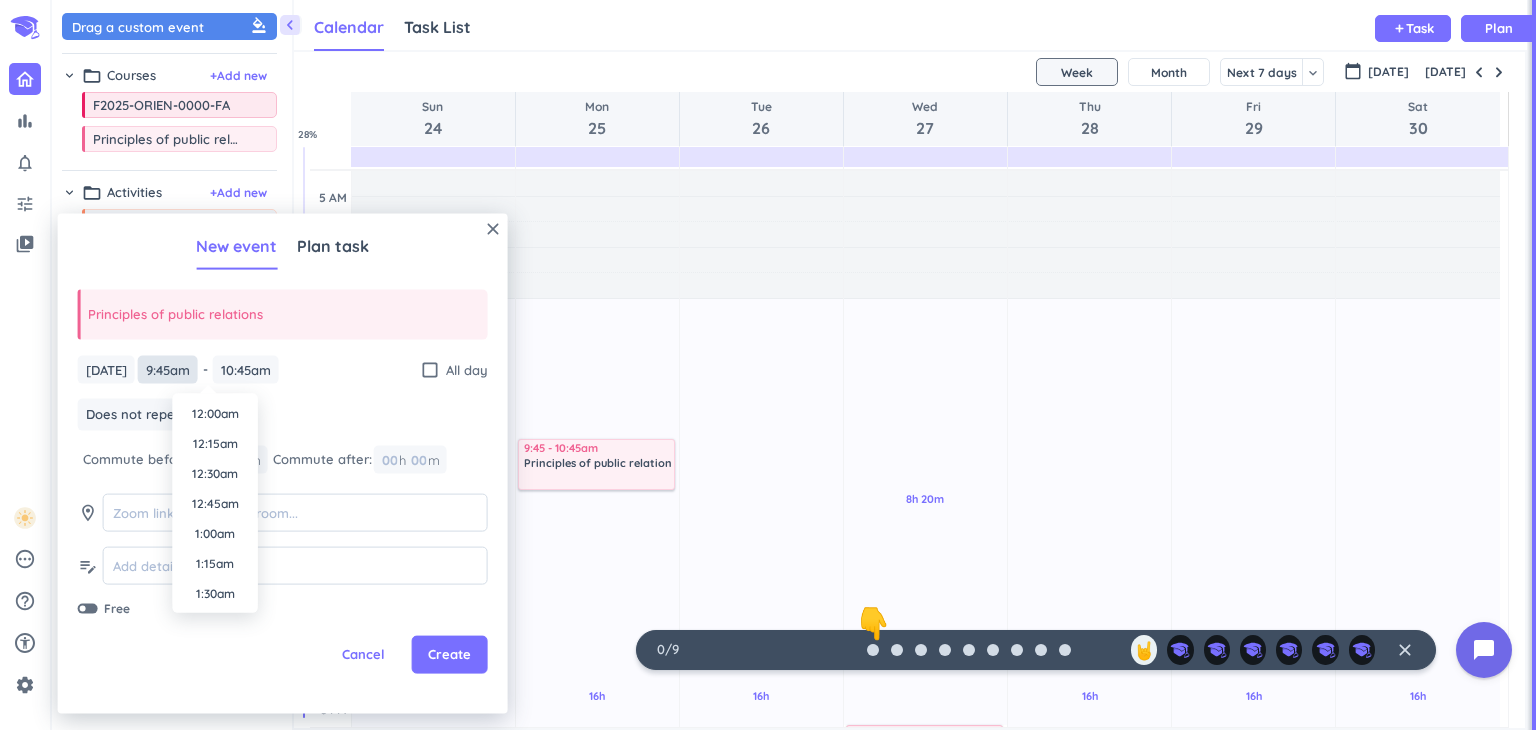 click on "9:45am" at bounding box center [168, 369] 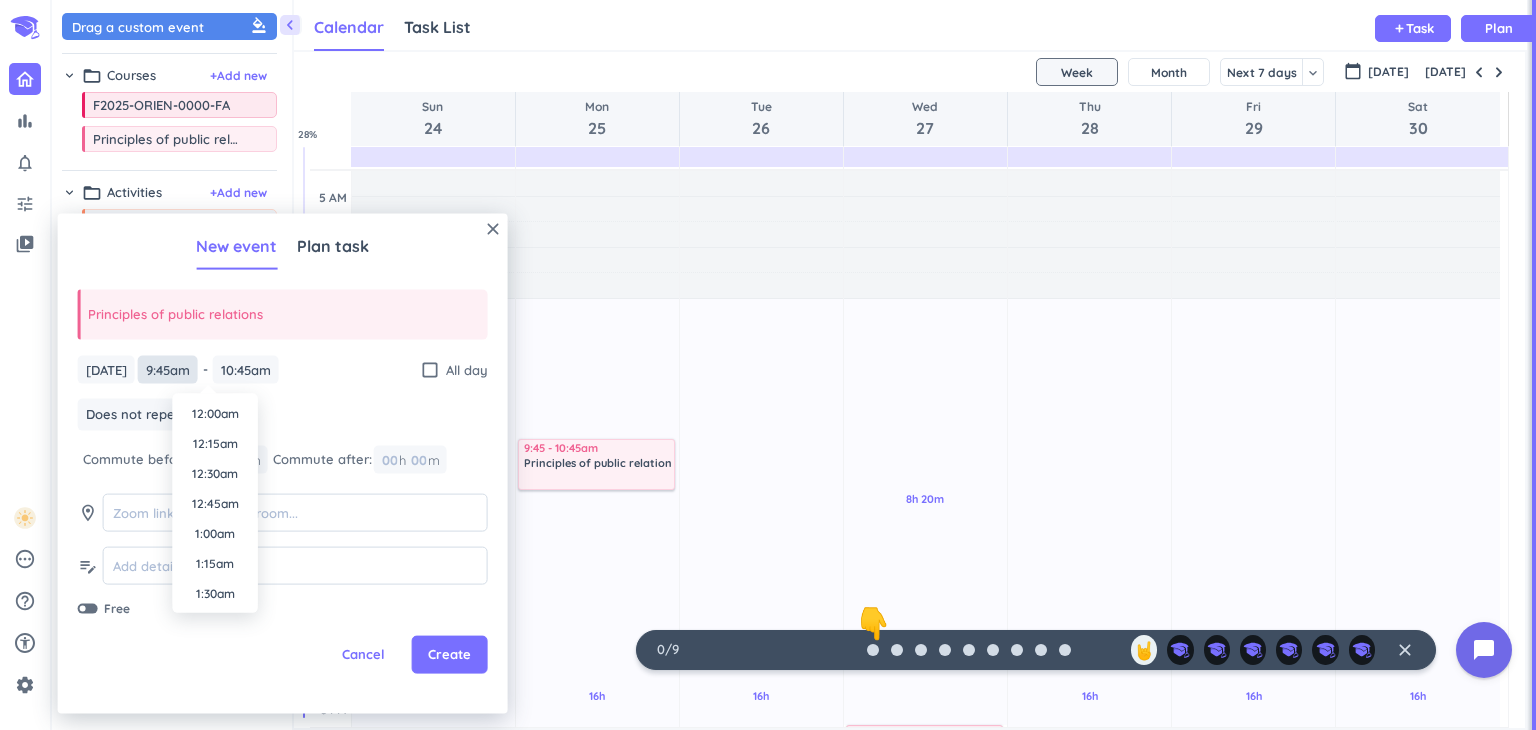 scroll, scrollTop: 1080, scrollLeft: 0, axis: vertical 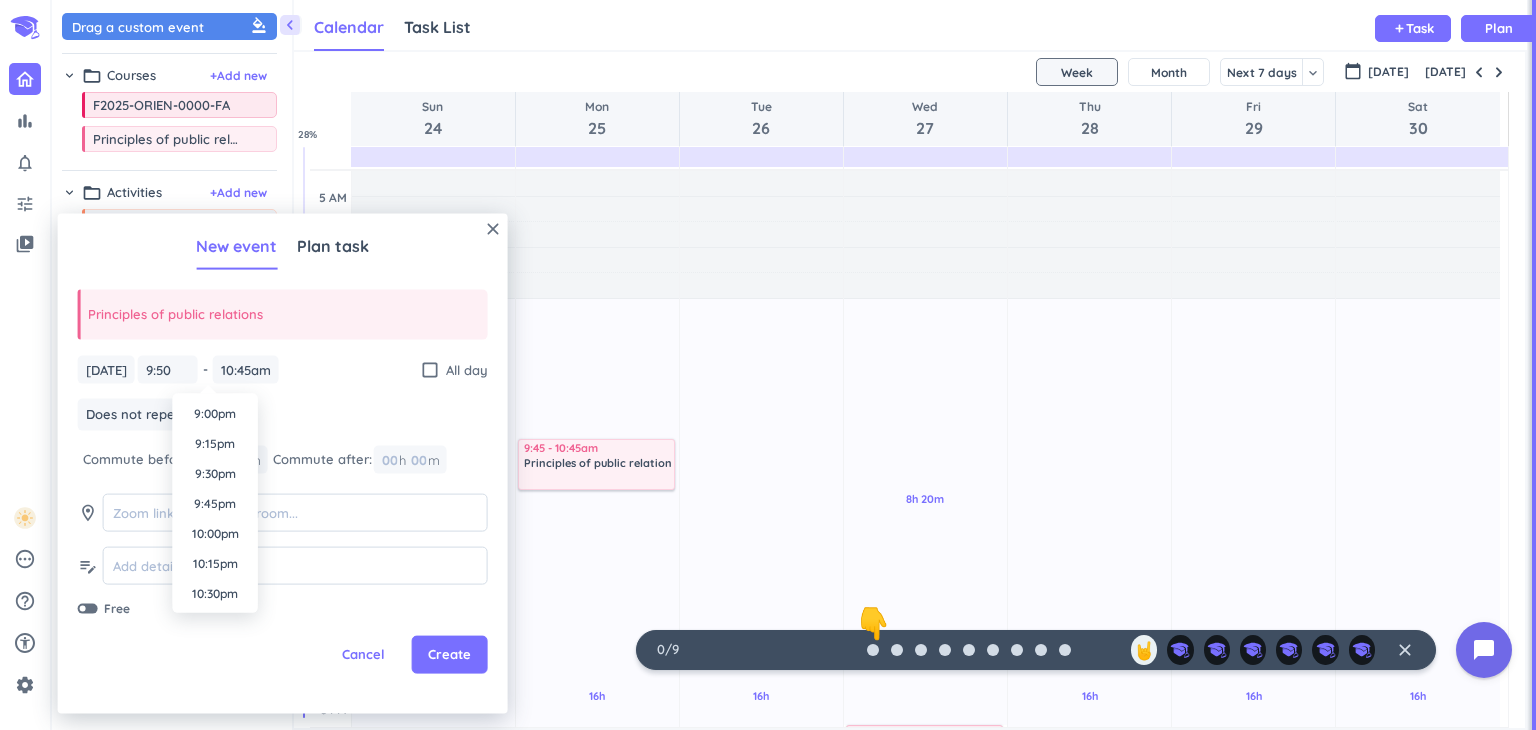 type on "9:50pm" 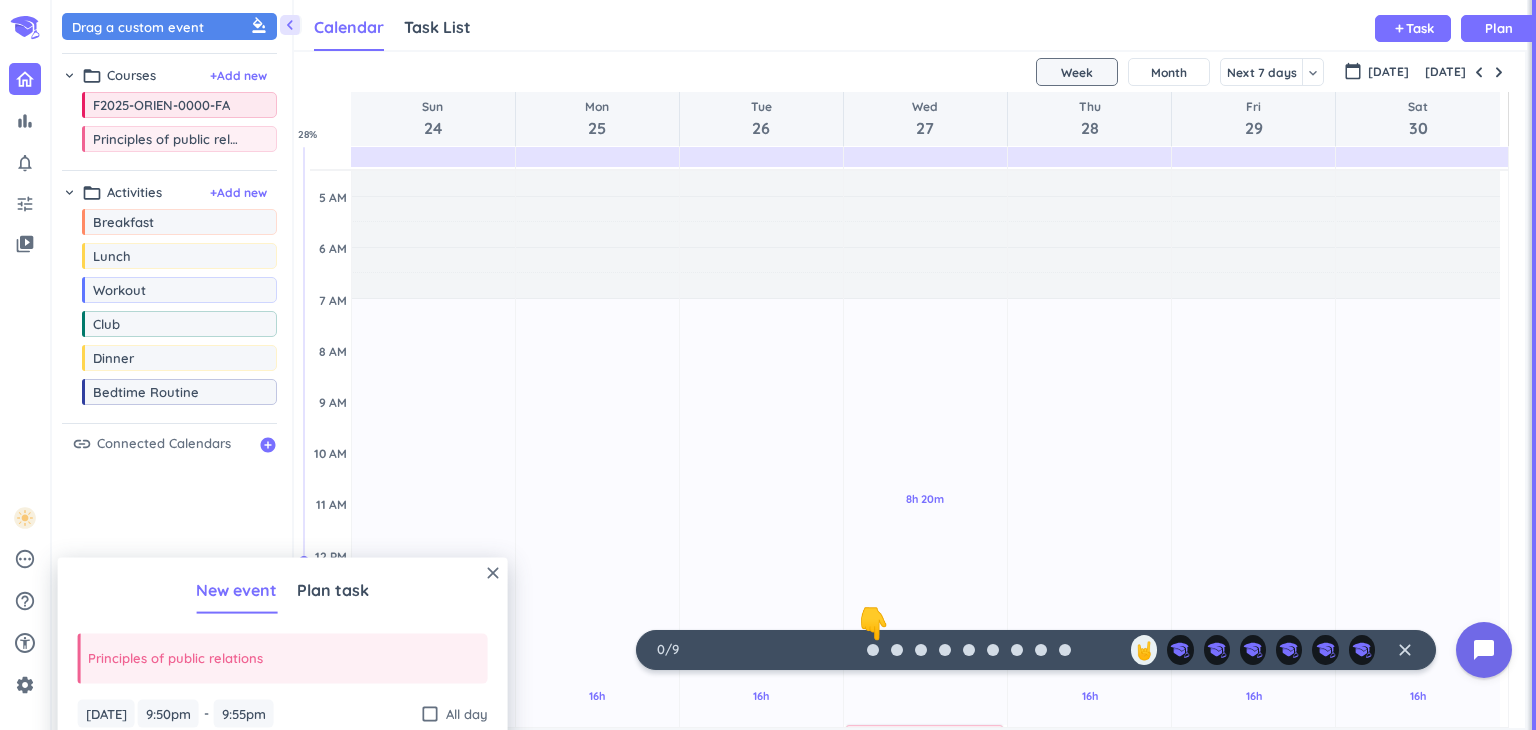 click on "bar_chart notifications_none tune video_library pending help_outline settings 0 / 9 👇 🤘 close 👋 chevron_left Drag a custom event format_color_fill chevron_right folder_open Courses   +  Add new drag_indicator F2025-ORIEN-0000-FA more_horiz drag_indicator Principles of public relations more_horiz chevron_right folder_open Activities   +  Add new drag_indicator Breakfast more_horiz drag_indicator Lunch more_horiz drag_indicator Workout more_horiz drag_indicator Club more_horiz drag_indicator Dinner more_horiz drag_indicator Bedtime Routine more_horiz link Connected Calendars add_circle Calendar Task List Calendar keyboard_arrow_down add Task Plan SHOVEL [DATE] - [DATE] Week Month Next 7 days keyboard_arrow_down Week keyboard_arrow_down calendar_today [DATE] [DATE] Sun 24 Mon 25 Tue 26 Wed 27 Thu 28 Fri 29 Sat 30 4 AM 5 AM 6 AM 7 AM 8 AM 9 AM 10 AM 11 AM 12 PM 1 PM 2 PM 3 PM 4 PM 5 PM 6 PM 7 PM 8 PM 9 PM 10 PM 11 PM 12 AM 1 AM 2 AM 3 AM 16h  Past due Plan Adjust Awake Time Adjust Awake Time 16h  %" at bounding box center (768, 365) 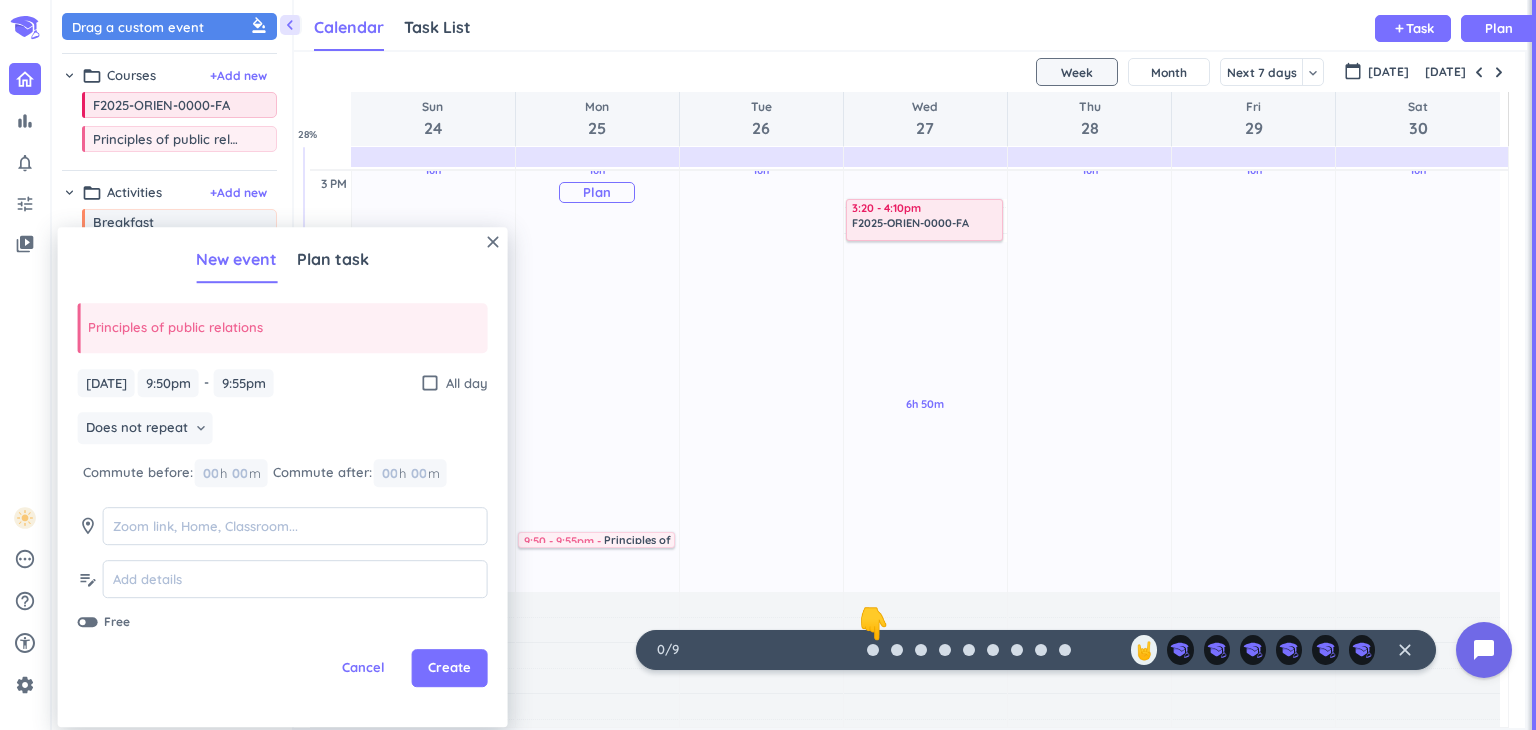 scroll, scrollTop: 606, scrollLeft: 0, axis: vertical 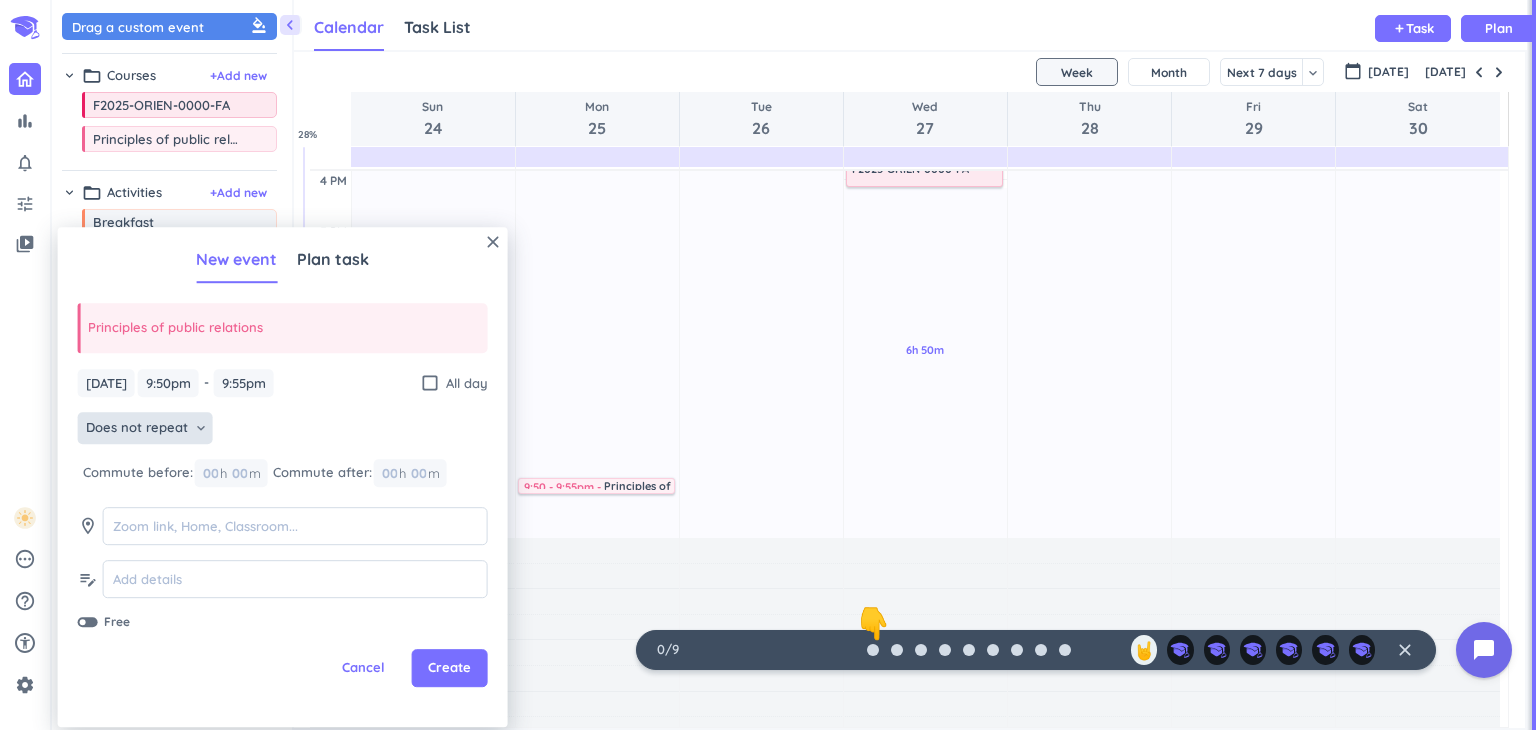 click on "Does not repeat" at bounding box center [137, 429] 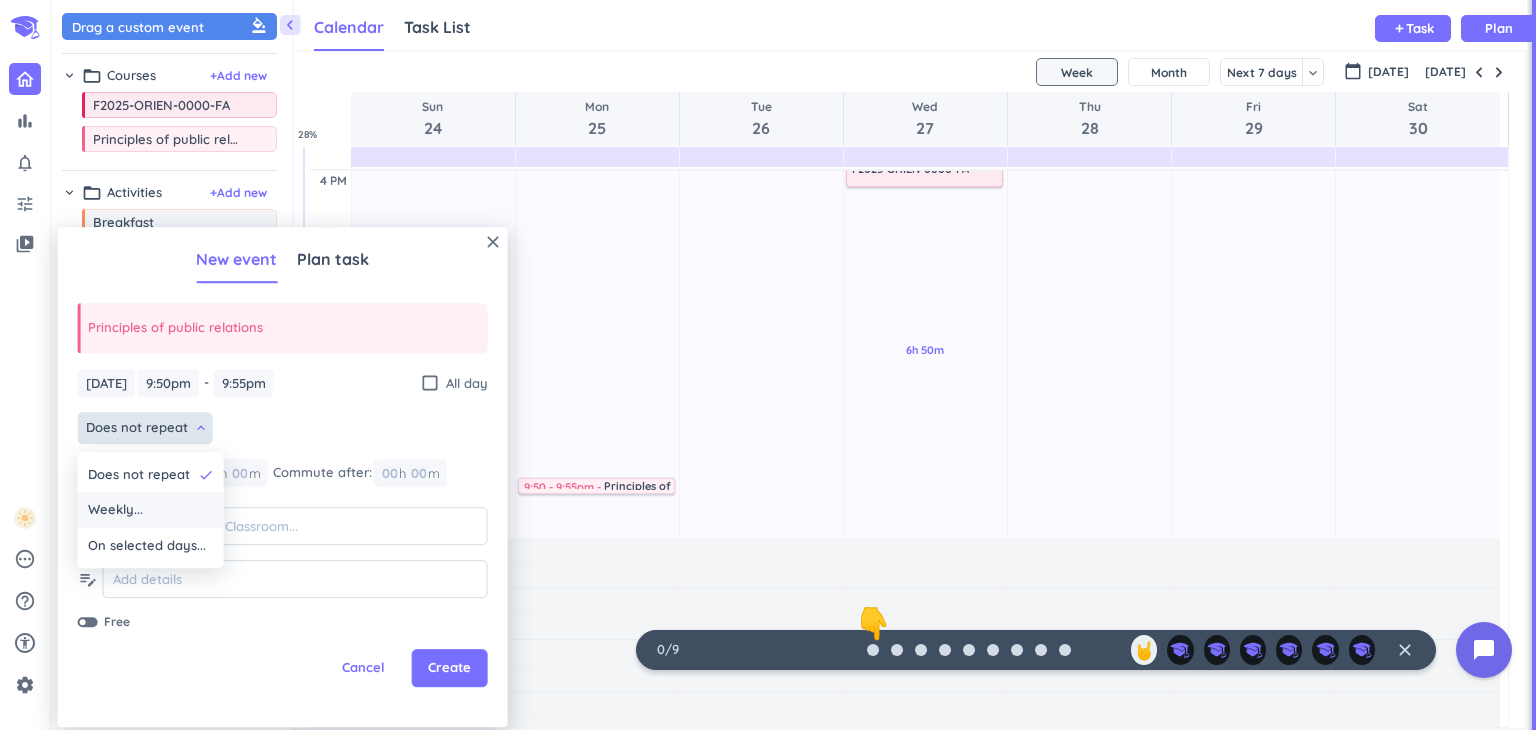 click on "Weekly..." at bounding box center (115, 511) 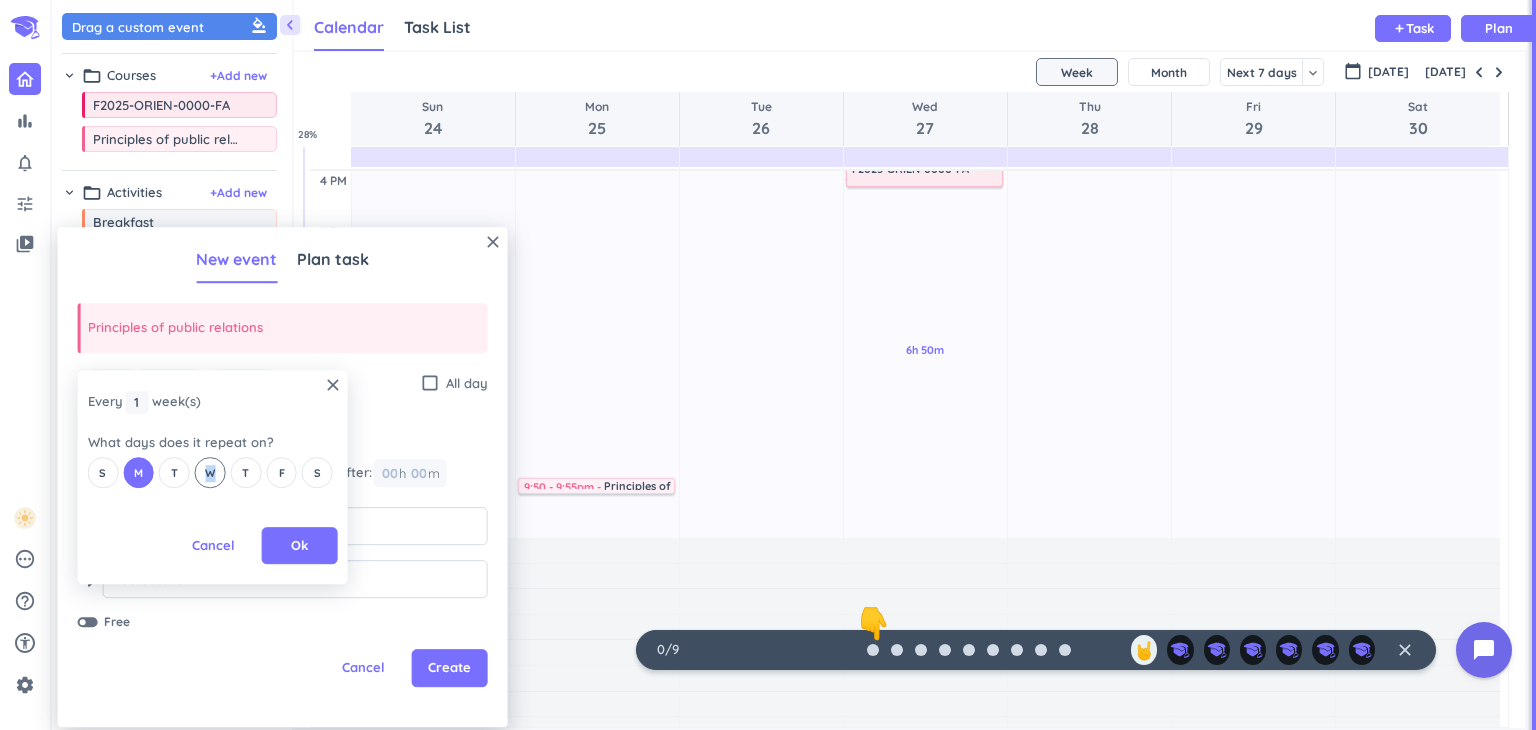 drag, startPoint x: 216, startPoint y: 469, endPoint x: 203, endPoint y: 464, distance: 13.928389 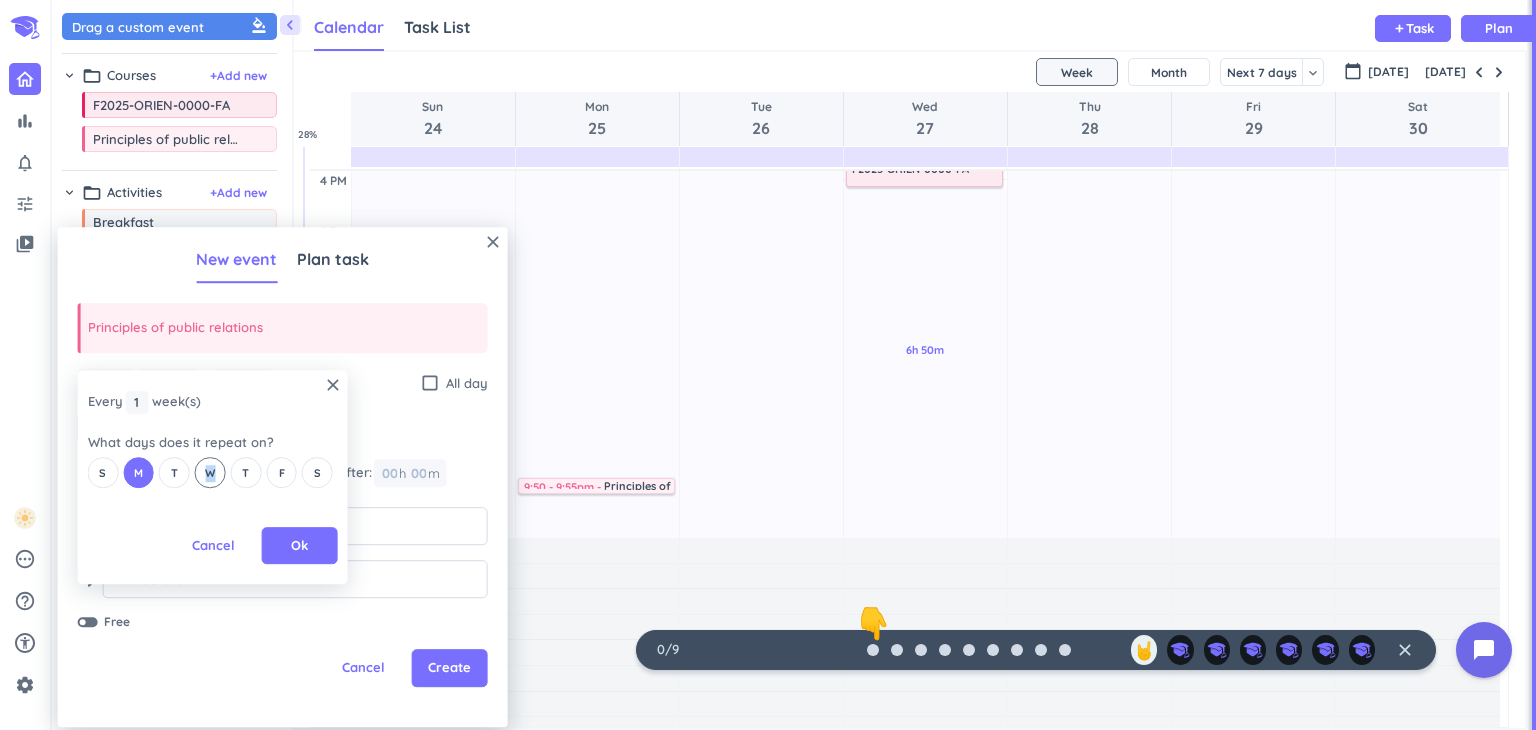 click on "W" at bounding box center [210, 472] 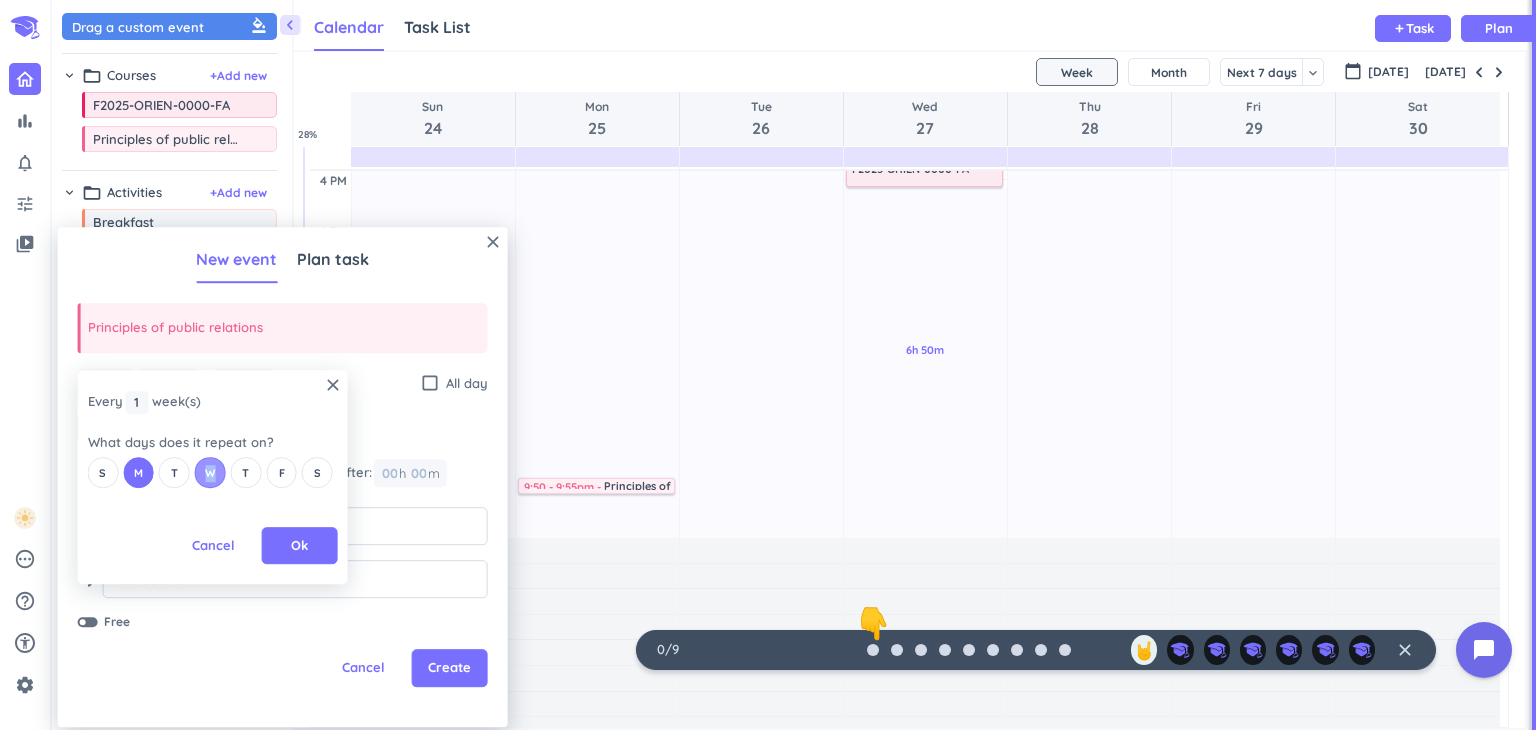 click on "W" at bounding box center (210, 472) 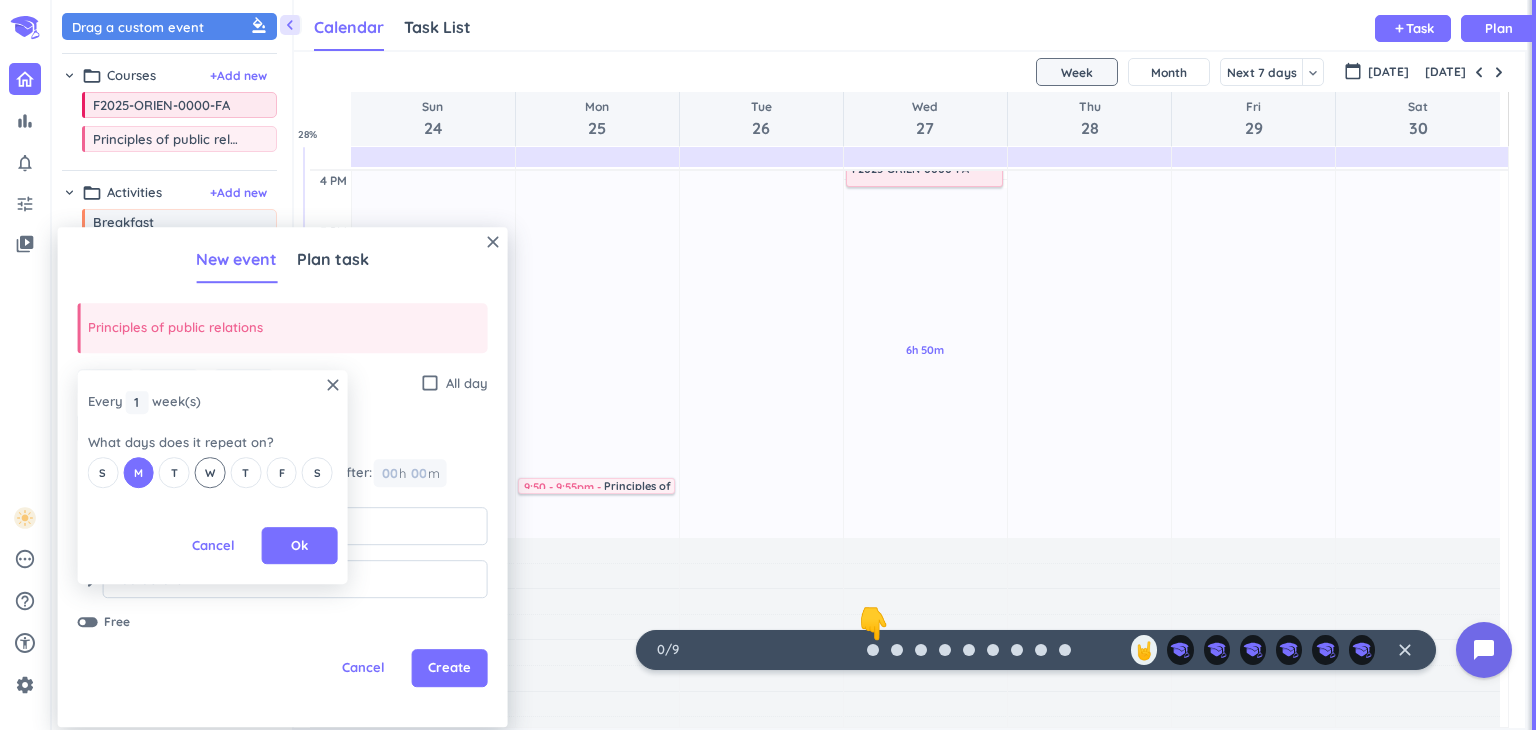 click on "W" at bounding box center [210, 473] 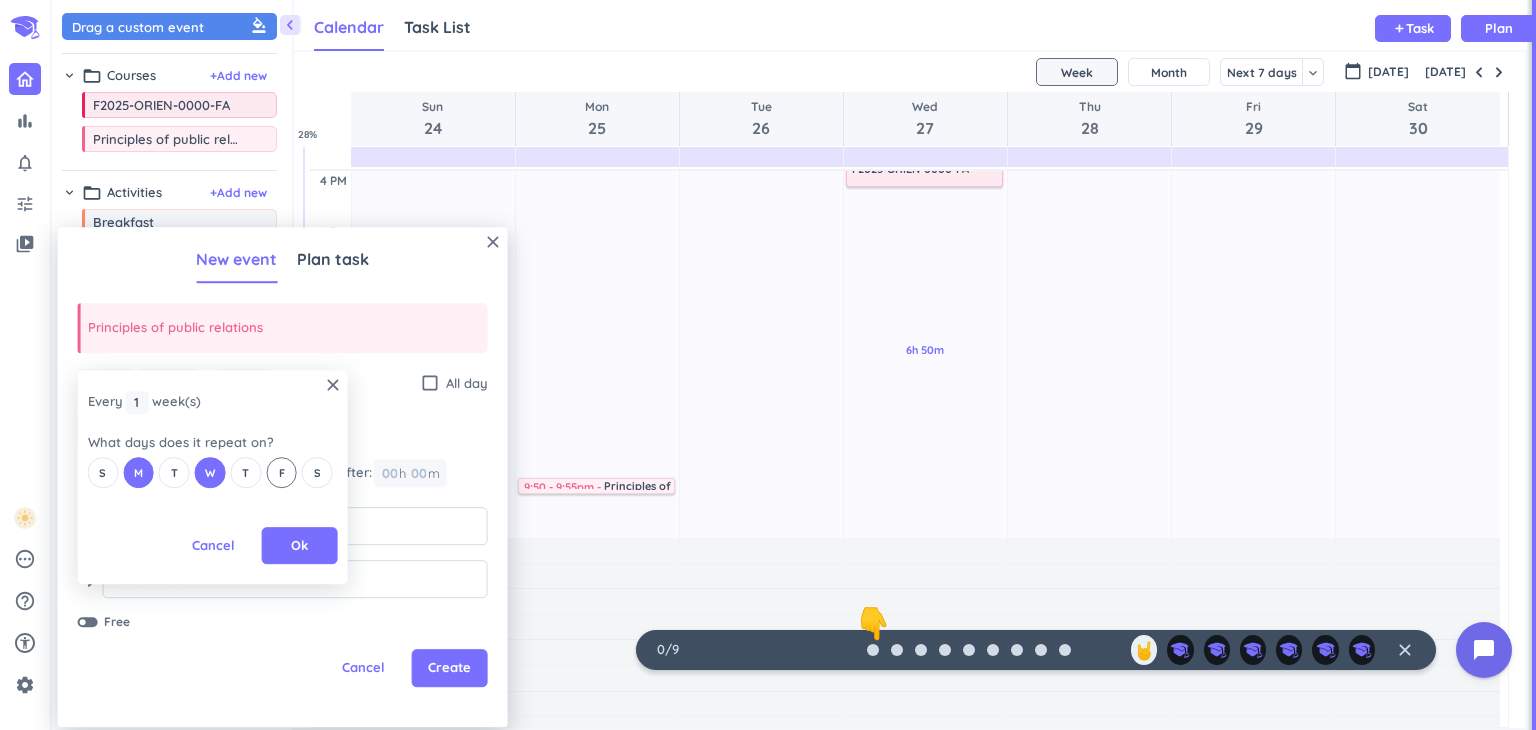 click on "F" at bounding box center (281, 472) 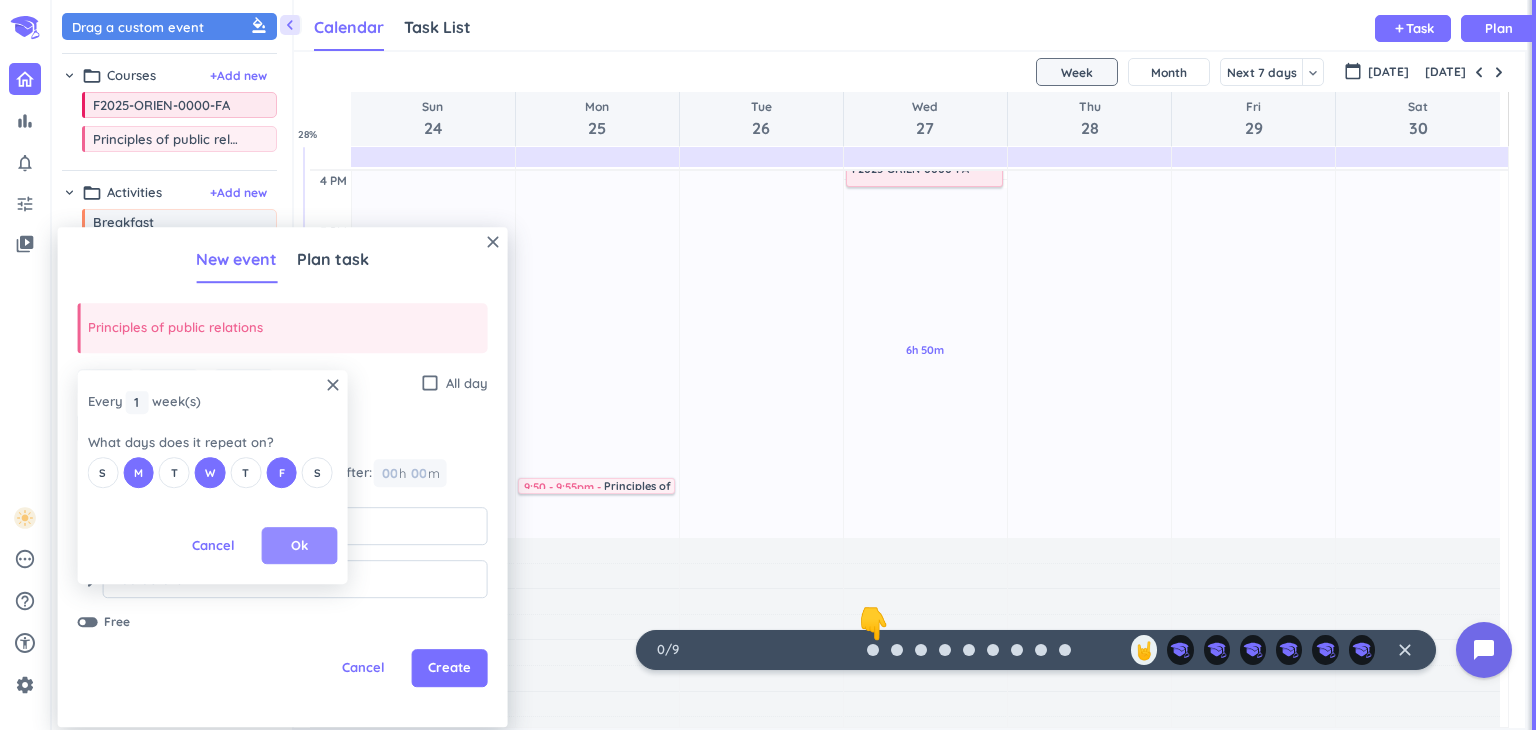 click on "Ok" at bounding box center (299, 546) 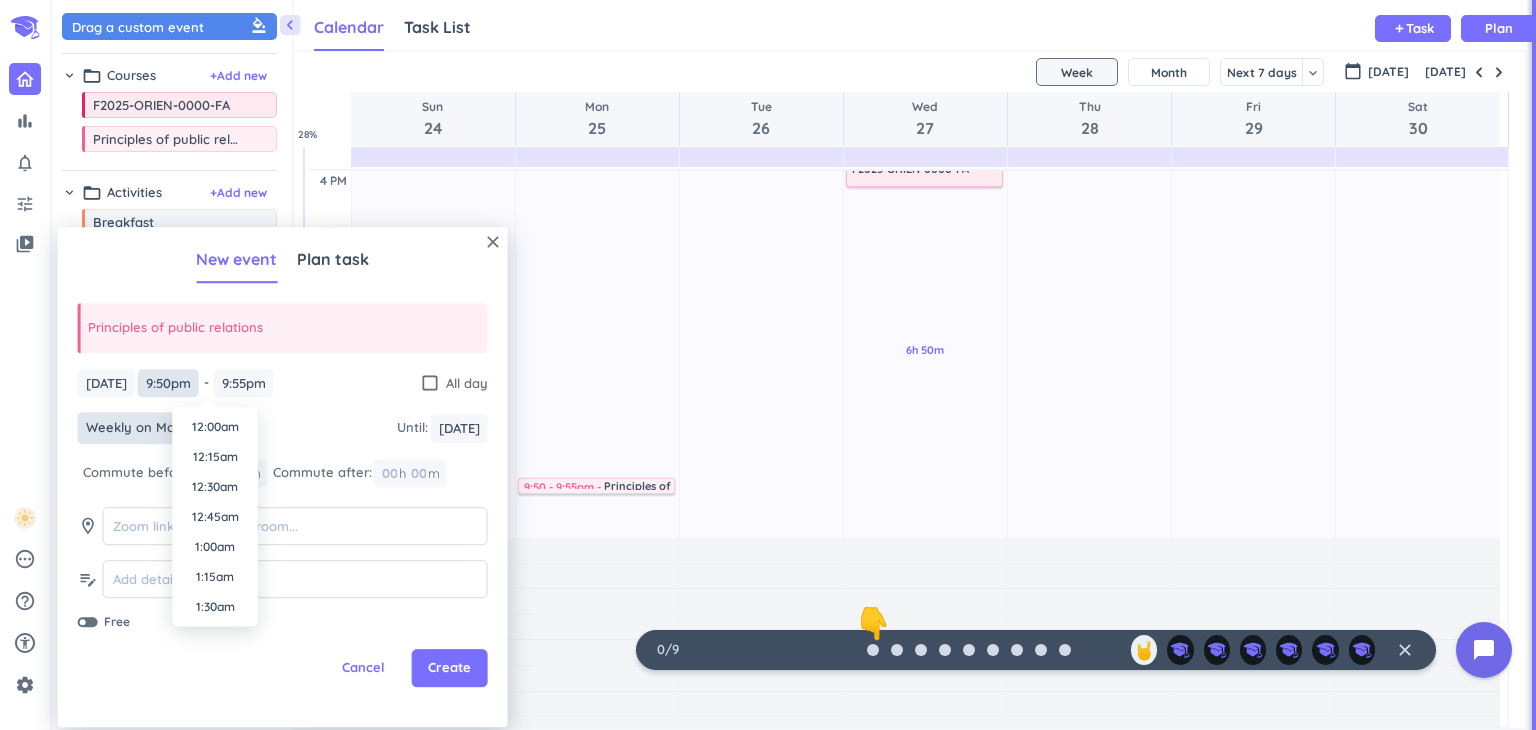 scroll, scrollTop: 2520, scrollLeft: 0, axis: vertical 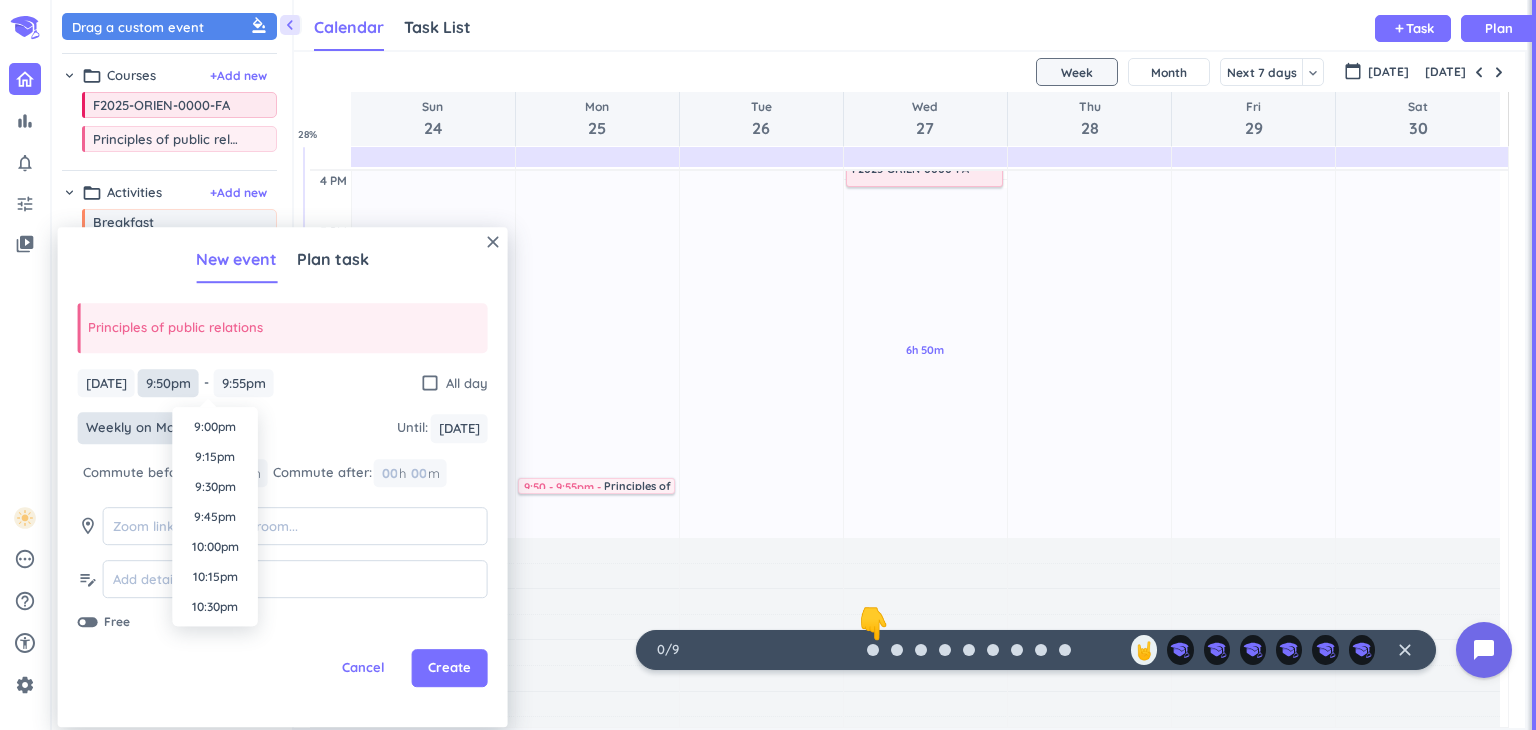 click on "9:50pm" at bounding box center [168, 383] 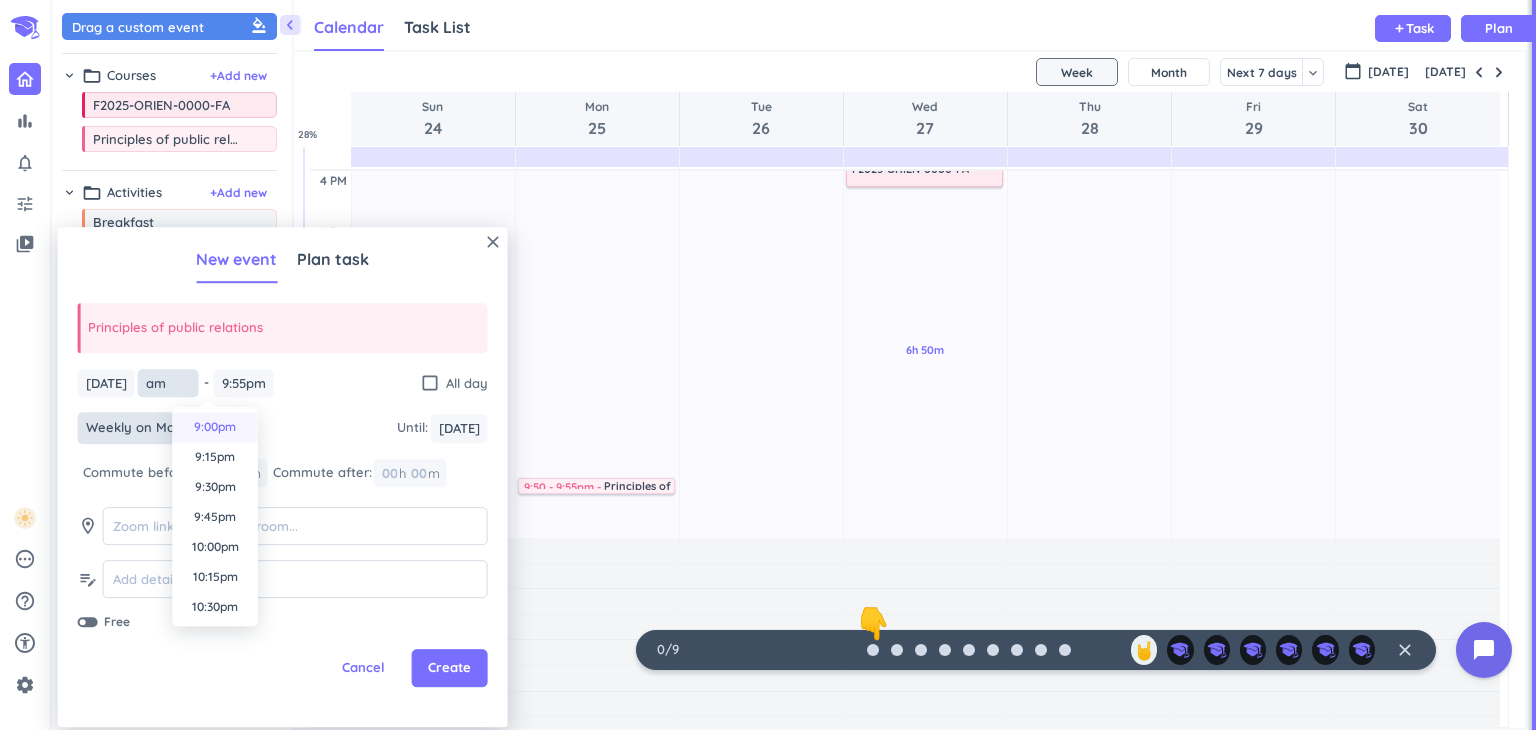 type on "a" 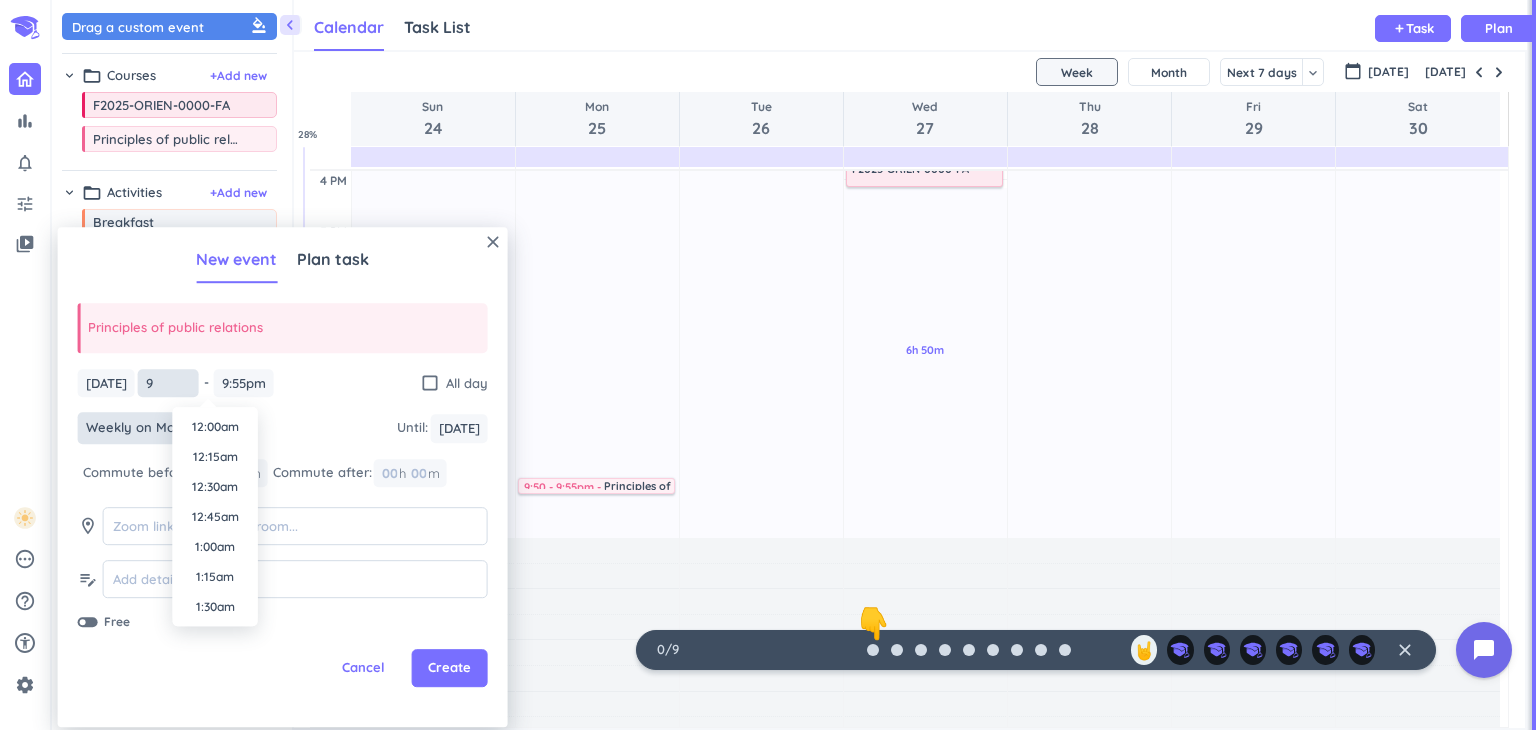 scroll, scrollTop: 2430, scrollLeft: 0, axis: vertical 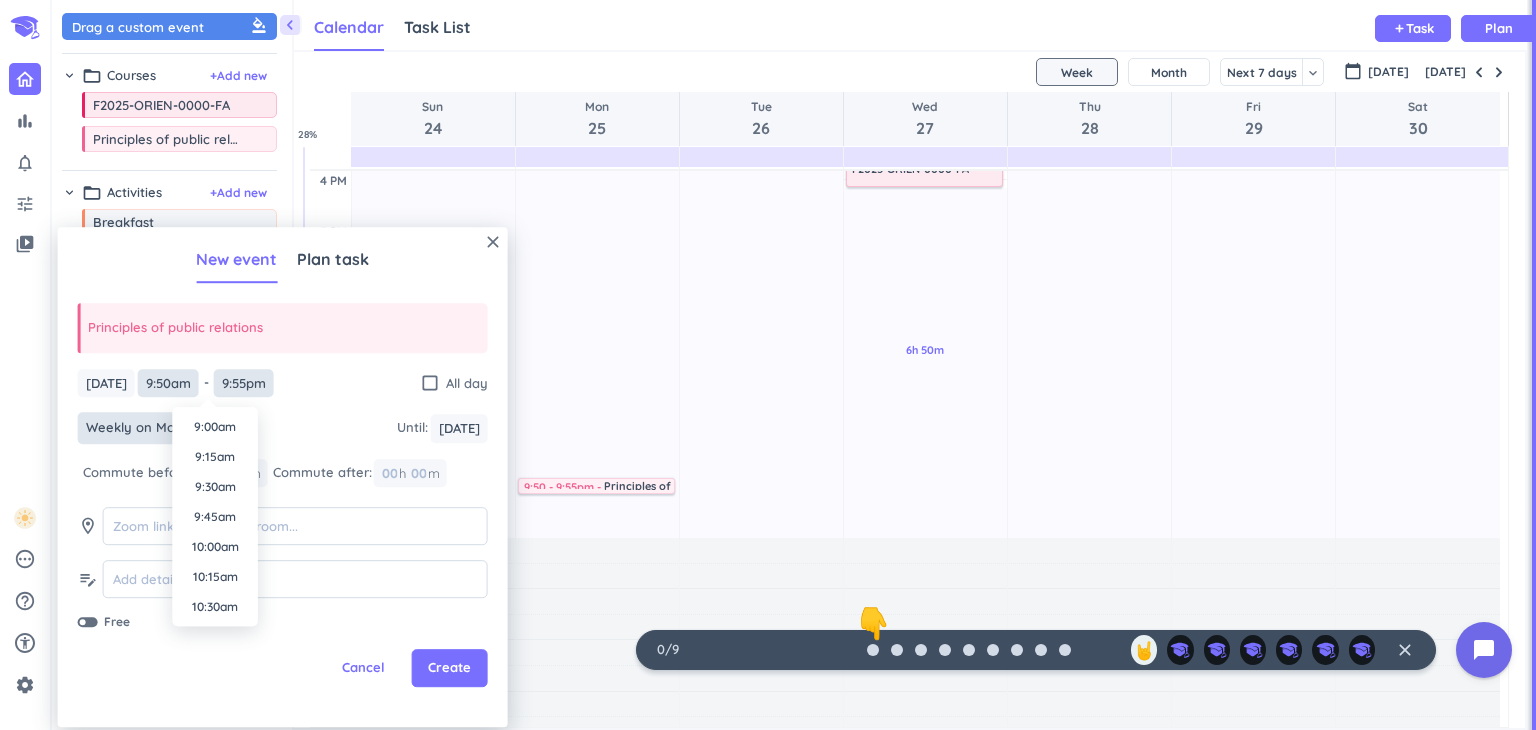 type on "9:50am" 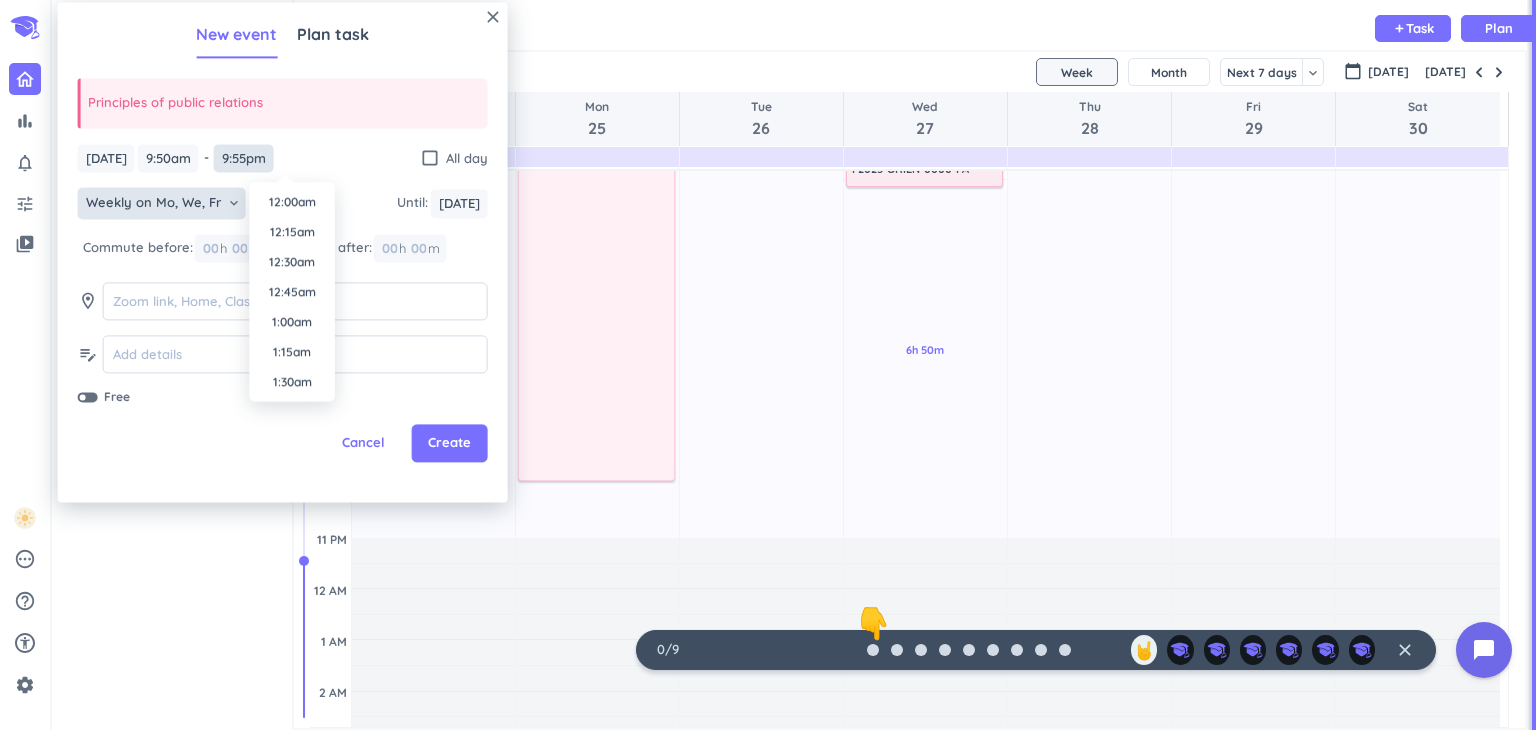 click on "close New event Plan task Principles of public relations [DATE] [DATE]   9:50am 9:50am - 9:55pm 9:55pm check_box_outline_blank All day Weekly on Mo, We, Fr keyboard_arrow_down Until :  [DATE] [DATE] Commute before: 00 h 00 m Commute after: 00 h 00 m room edit_note Free Cancel Create Time 12:00am 12:15am 12:30am 12:45am 1:00am 1:15am 1:30am 1:45am 2:00am 2:15am 2:30am 2:45am 3:00am 3:15am 3:30am 3:45am 4:00am 4:15am 4:30am 4:45am 5:00am 5:15am 5:30am 5:45am 6:00am 6:15am 6:30am 6:45am 7:00am 7:15am 7:30am 7:45am 8:00am 8:15am 8:30am 8:45am 9:00am 9:15am 9:30am 9:45am 10:00am 10:15am 10:30am 10:45am 11:00am 11:15am 11:30am 11:45am 12:00pm 12:15pm 12:30pm 12:45pm 1:00pm 1:15pm 1:30pm 1:45pm 2:00pm 2:15pm 2:30pm 2:45pm 3:00pm 3:15pm 3:30pm 3:45pm 4:00pm 4:15pm 4:30pm 4:45pm 5:00pm 5:15pm 5:30pm 5:45pm 6:00pm 6:15pm 6:30pm 6:45pm 7:00pm 7:15pm 7:30pm 7:45pm 8:00pm 8:15pm 8:30pm 8:45pm 9:00pm 9:15pm 9:30pm 9:45pm 10:00pm 10:15pm 10:30pm 10:45pm 11:00pm 11:15pm 11:30pm 11:45pm" at bounding box center [283, 252] 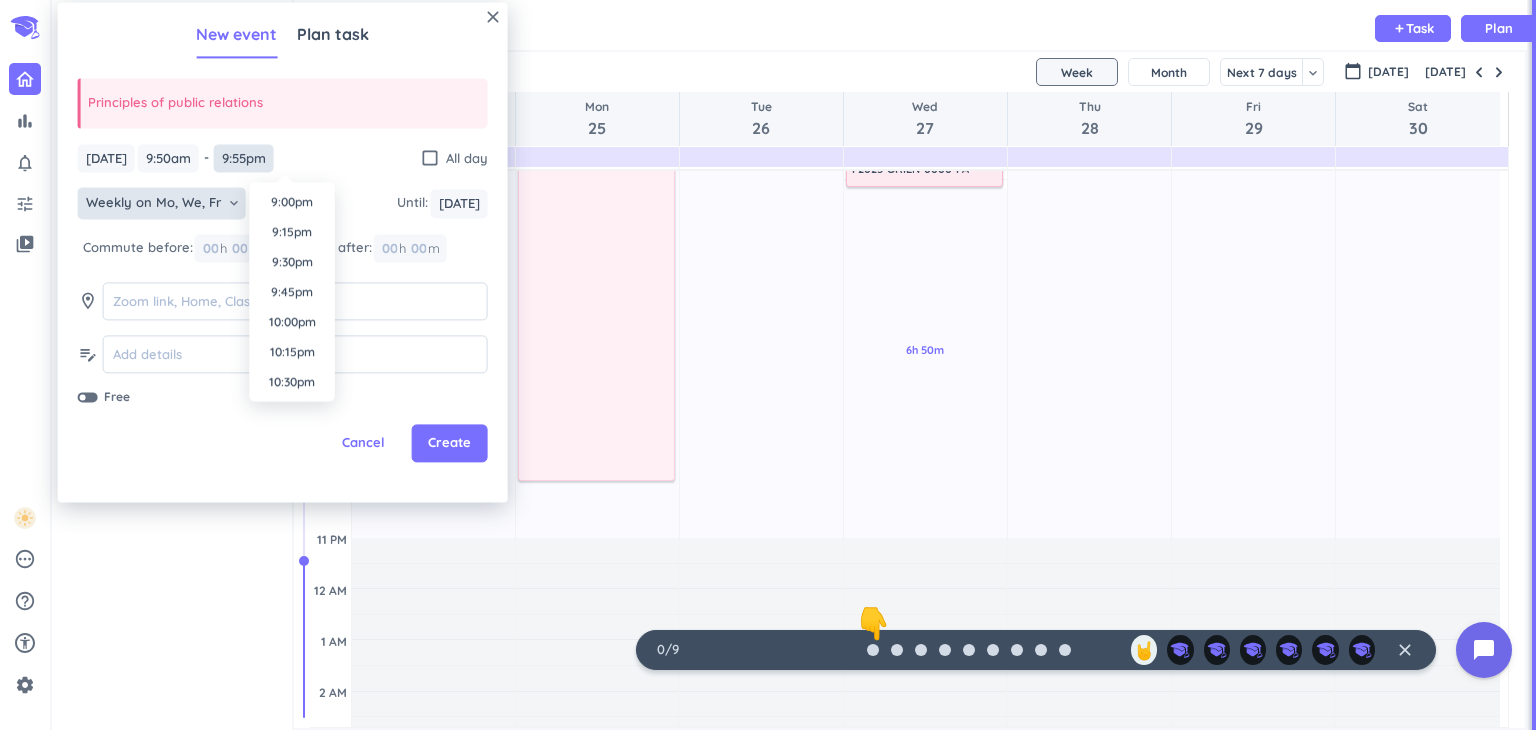 click on "9:55pm" at bounding box center [244, 158] 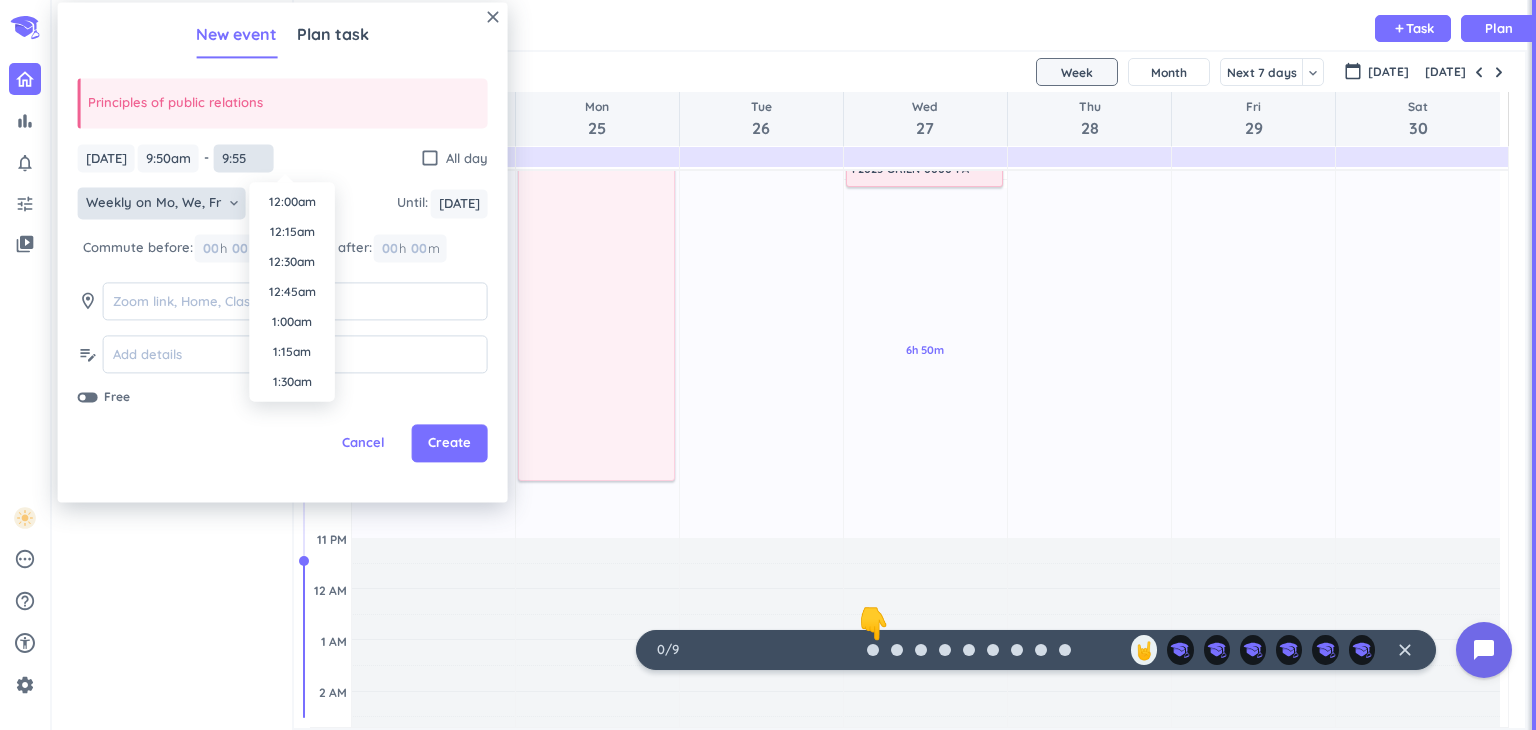scroll, scrollTop: 2520, scrollLeft: 0, axis: vertical 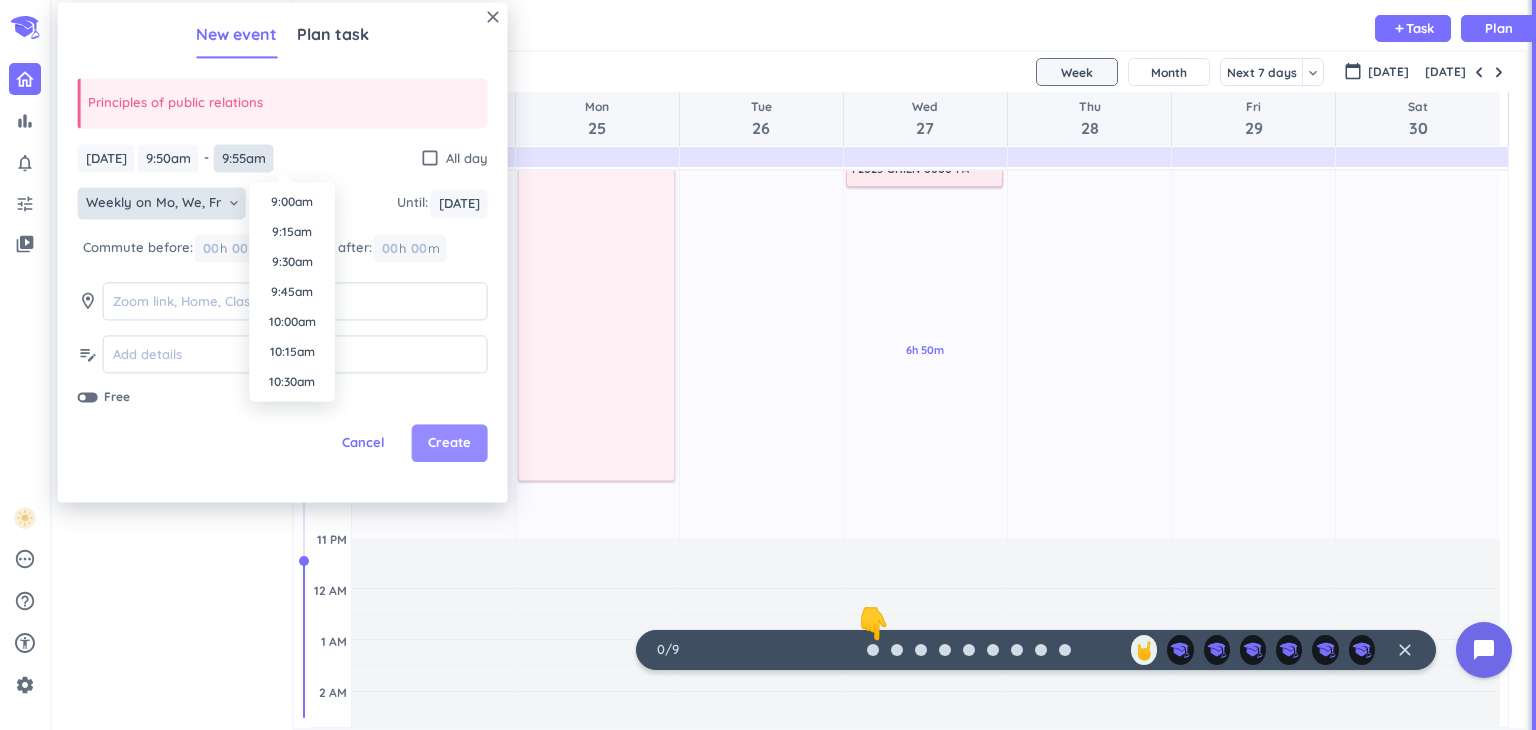 type on "9:55am" 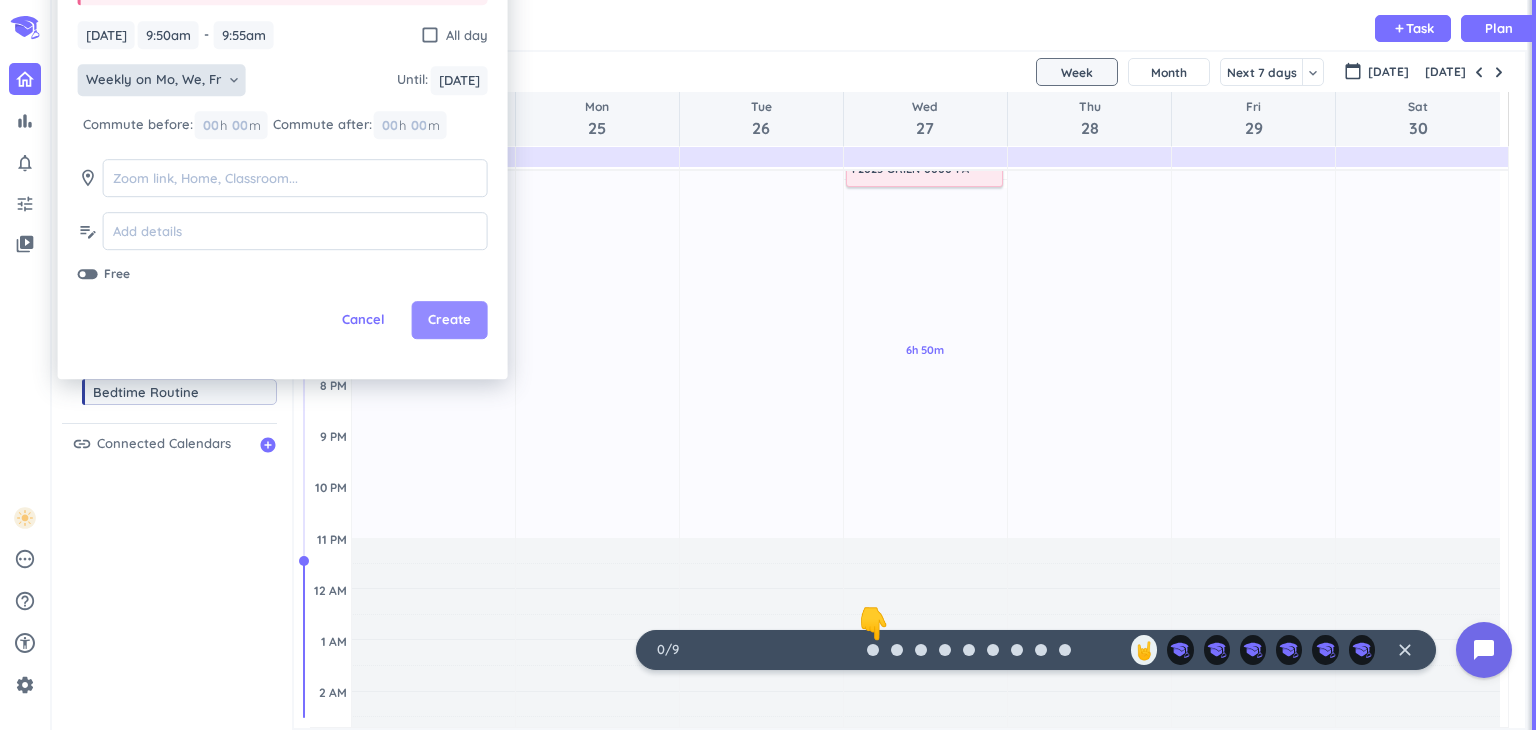 click on "bar_chart notifications_none tune video_library pending help_outline settings 0 / 9 👇 🤘 close 👋 chevron_left Drag a custom event format_color_fill chevron_right folder_open Courses   +  Add new drag_indicator F2025-ORIEN-0000-FA more_horiz drag_indicator Principles of public relations more_horiz chevron_right folder_open Activities   +  Add new drag_indicator Breakfast more_horiz drag_indicator Lunch more_horiz drag_indicator Workout more_horiz drag_indicator Club more_horiz drag_indicator Dinner more_horiz drag_indicator Bedtime Routine more_horiz link Connected Calendars add_circle Calendar Task List Calendar keyboard_arrow_down add Task Plan SHOVEL [DATE] - [DATE] Week Month Next 7 days keyboard_arrow_down Week keyboard_arrow_down calendar_today [DATE] [DATE] Sun 24 Mon 25 Tue 26 Wed 27 Thu 28 Fri 29 Sat 30 4 AM 5 AM 6 AM 7 AM 8 AM 9 AM 10 AM 11 AM 12 PM 1 PM 2 PM 3 PM 4 PM 5 PM 6 PM 7 PM 8 PM 9 PM 10 PM 11 PM 12 AM 1 AM 2 AM 3 AM 16h  Past due Plan Adjust Awake Time Adjust Awake Time 16h  %" at bounding box center [768, 365] 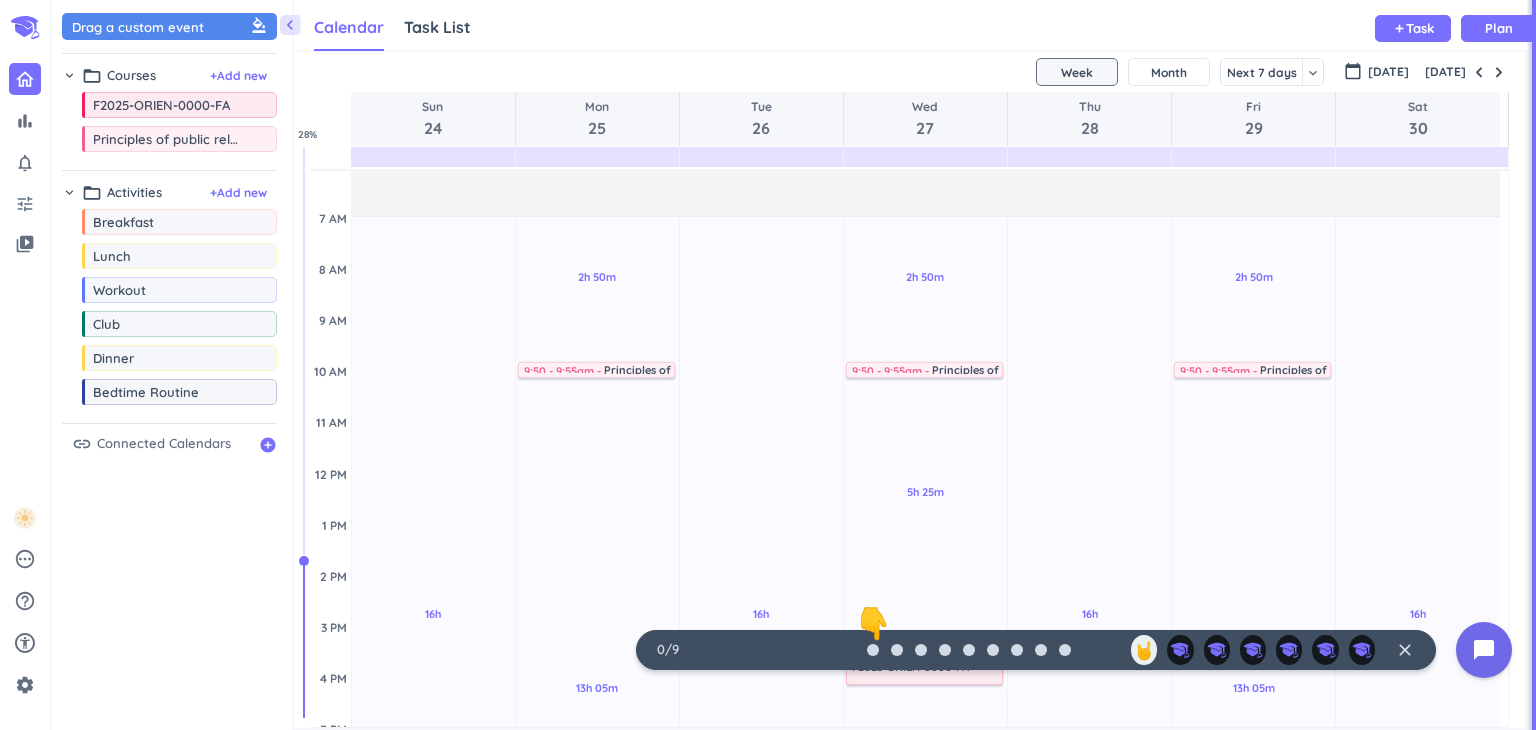 scroll, scrollTop: 100, scrollLeft: 0, axis: vertical 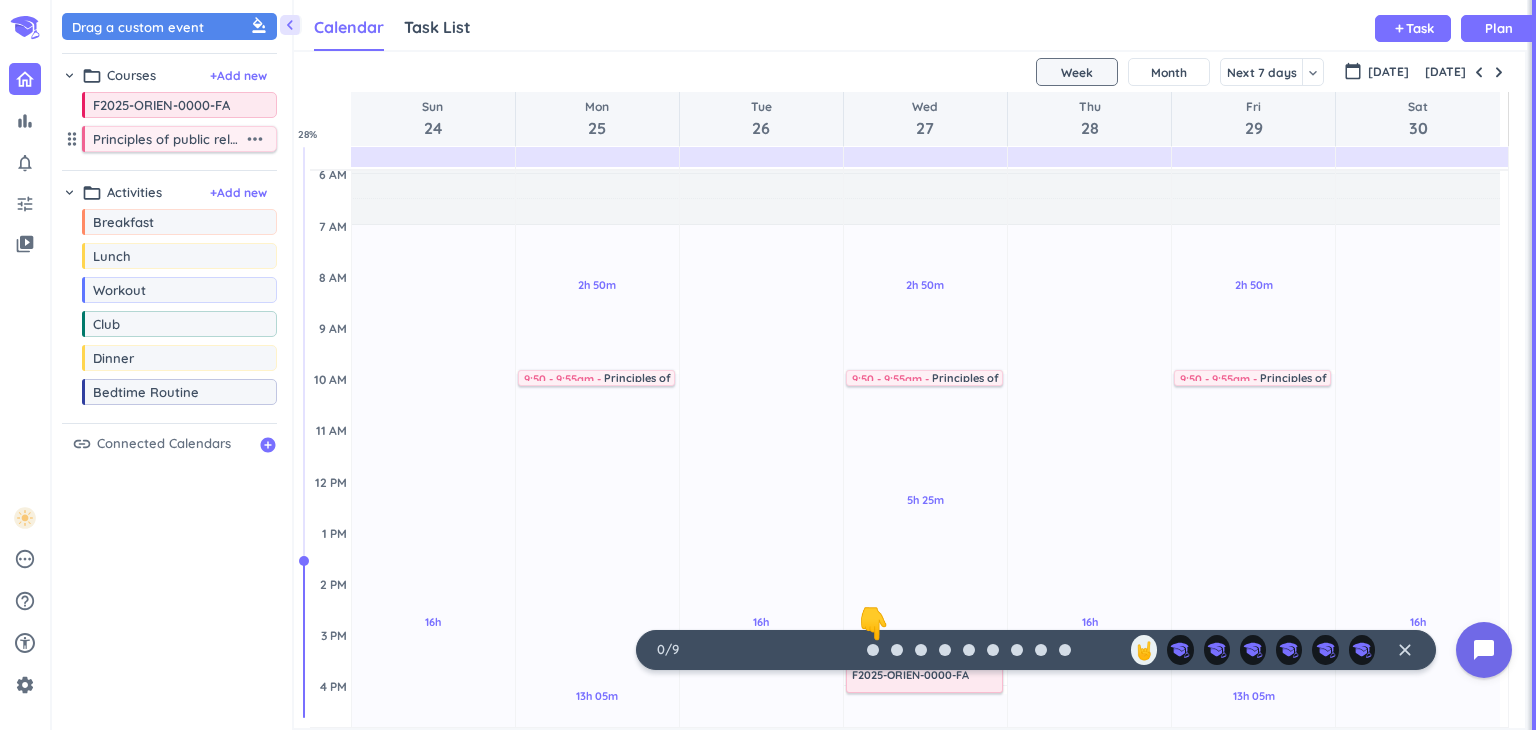 click on "Principles of public relations" at bounding box center [168, 139] 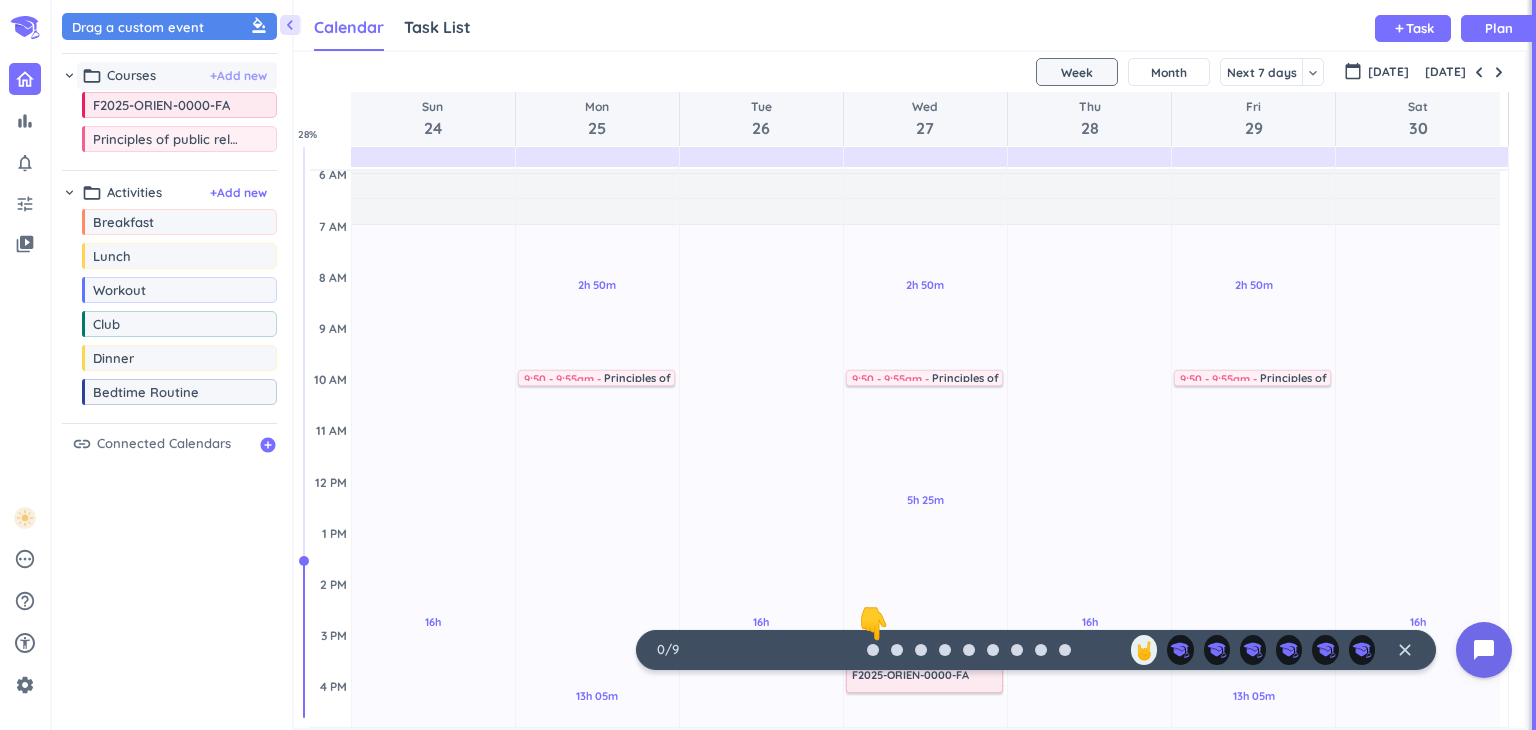 click on "+  Add new" at bounding box center (238, 76) 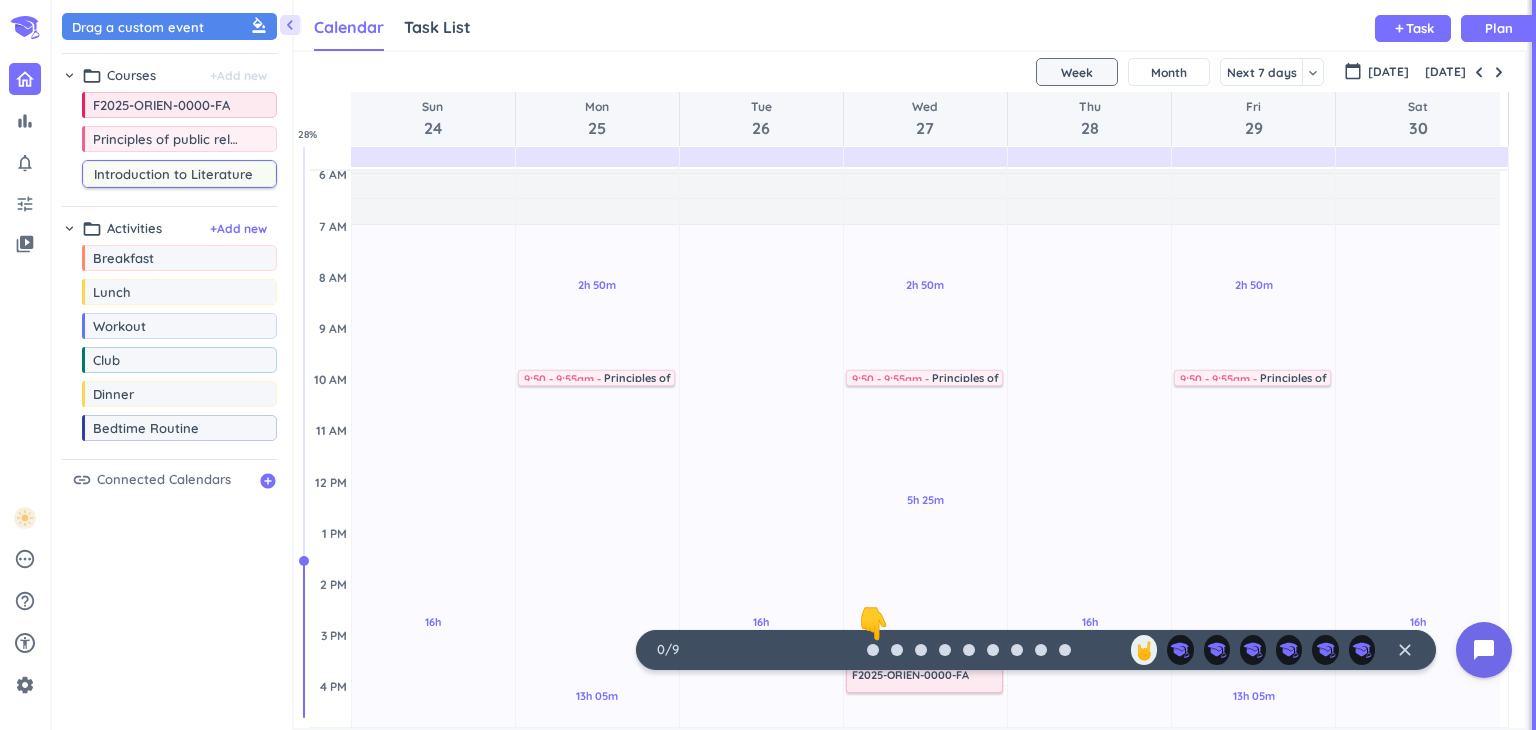 click on "Introduction to Literature" at bounding box center [184, 174] 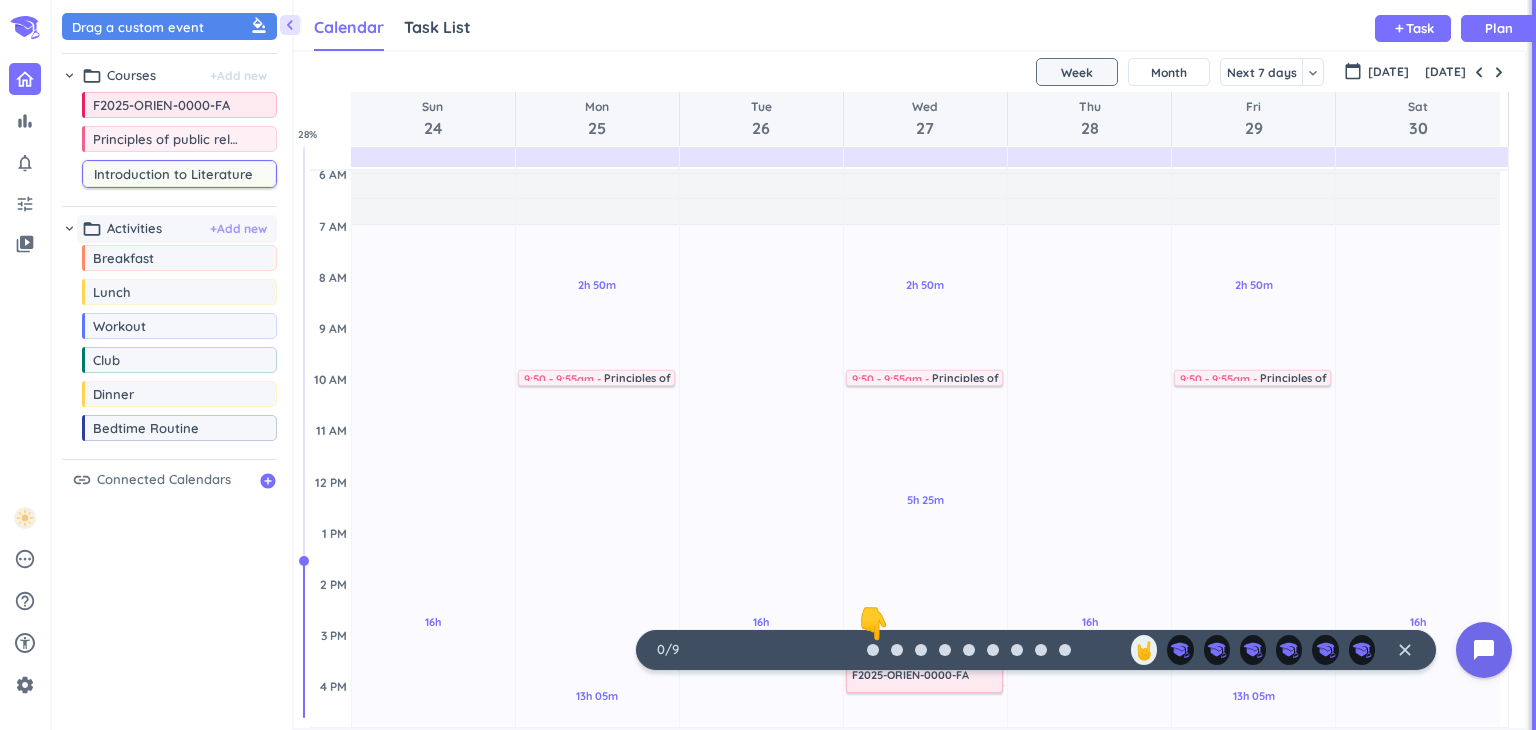 type on "Introduction to Literature" 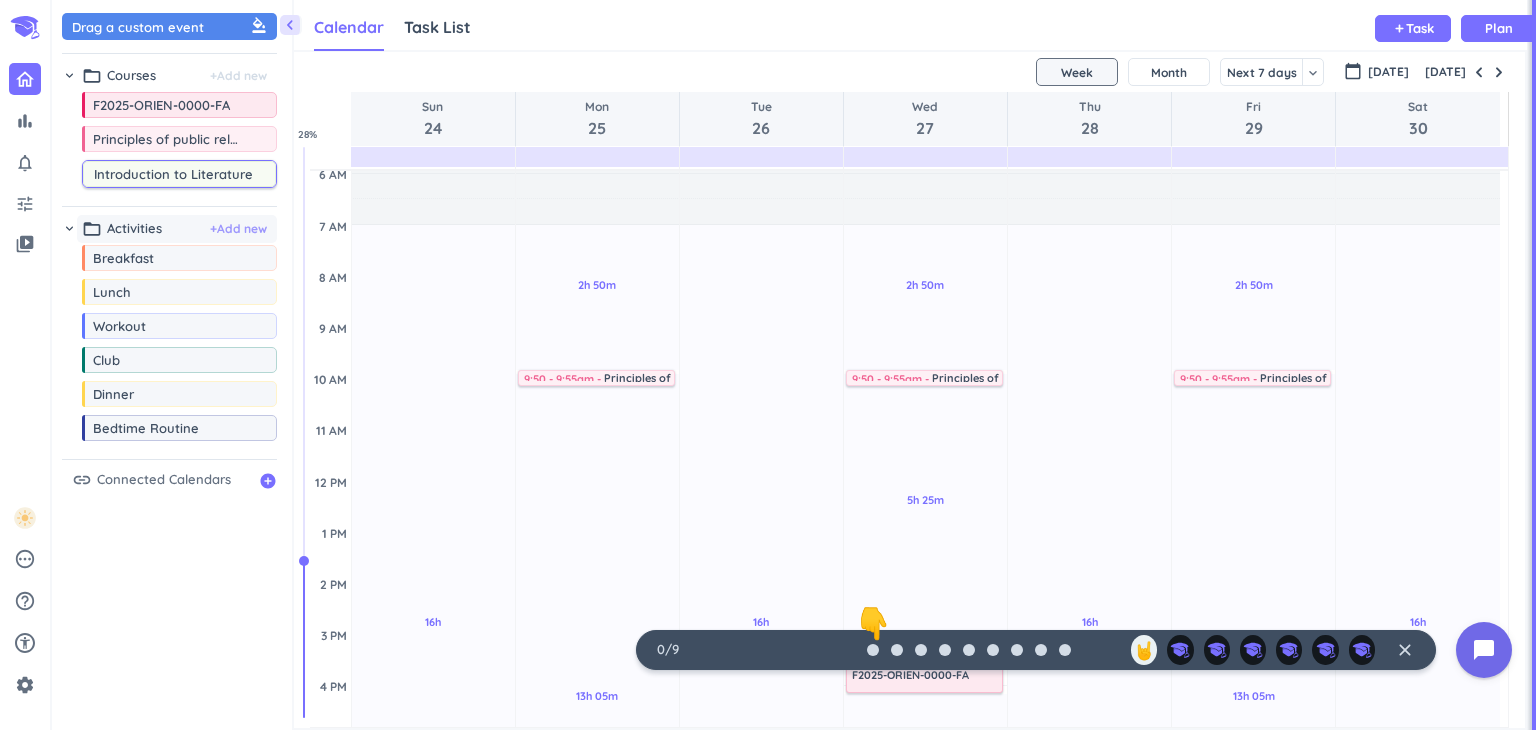 click on "+  Add new" at bounding box center (238, 229) 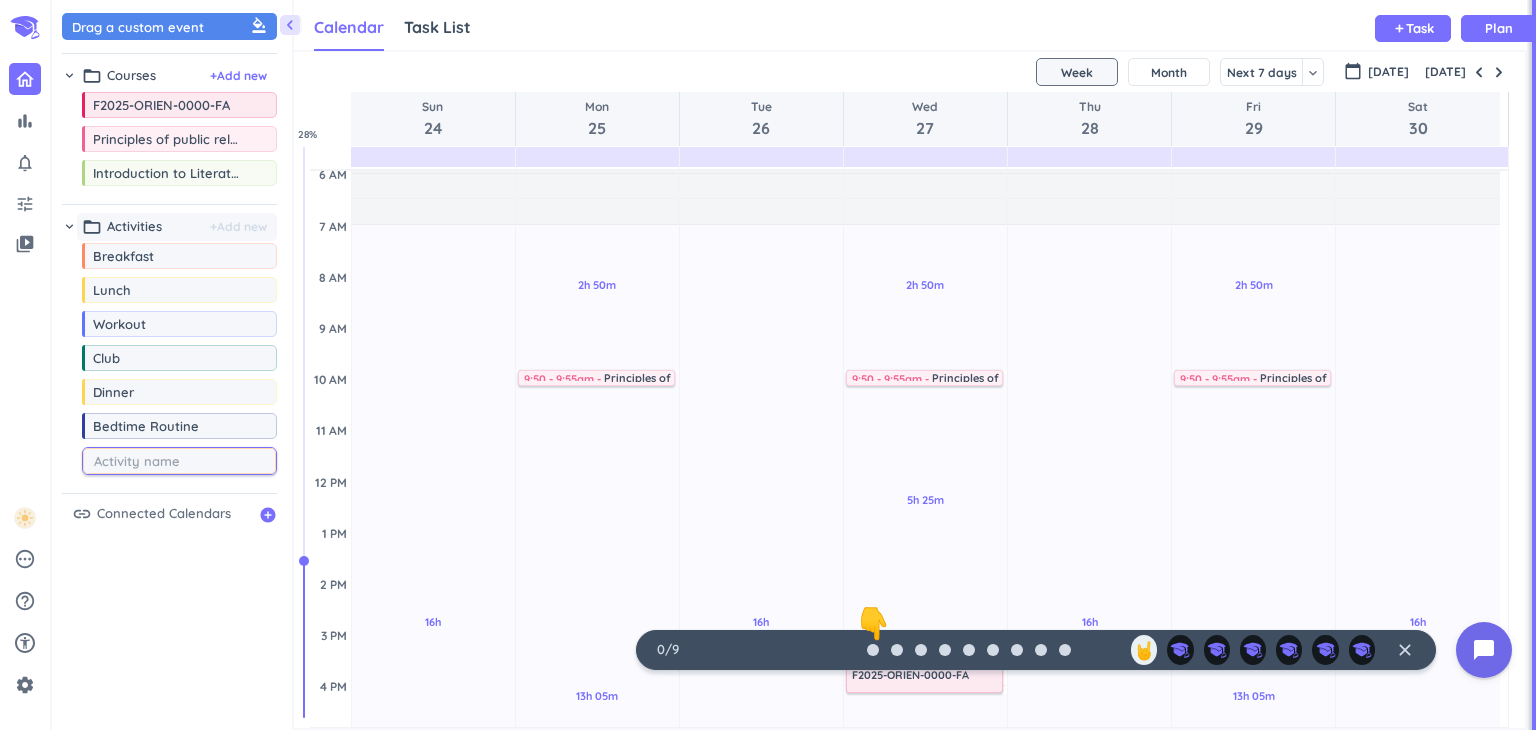 click on "+  Add new" at bounding box center (238, 227) 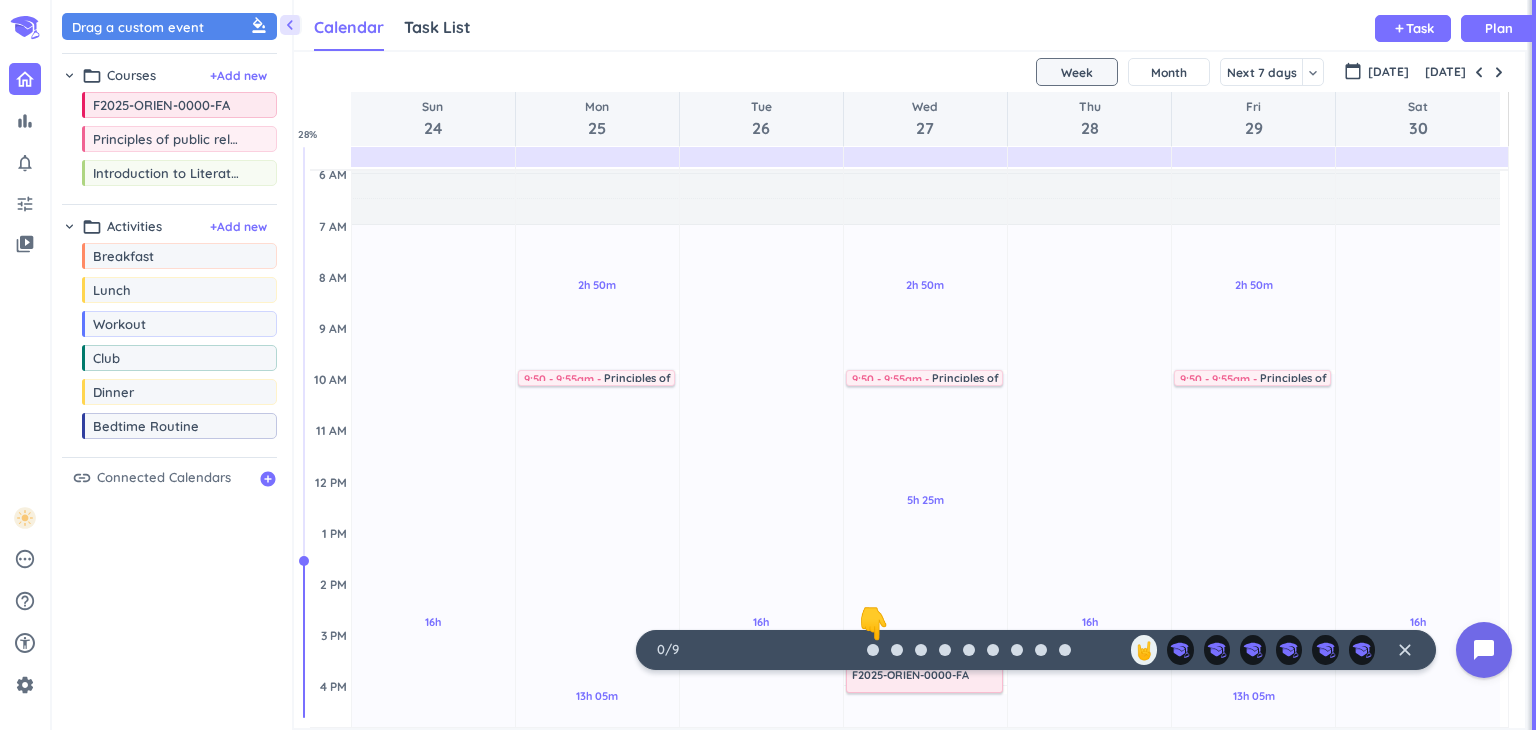click on "[DATE]" at bounding box center (909, 72) 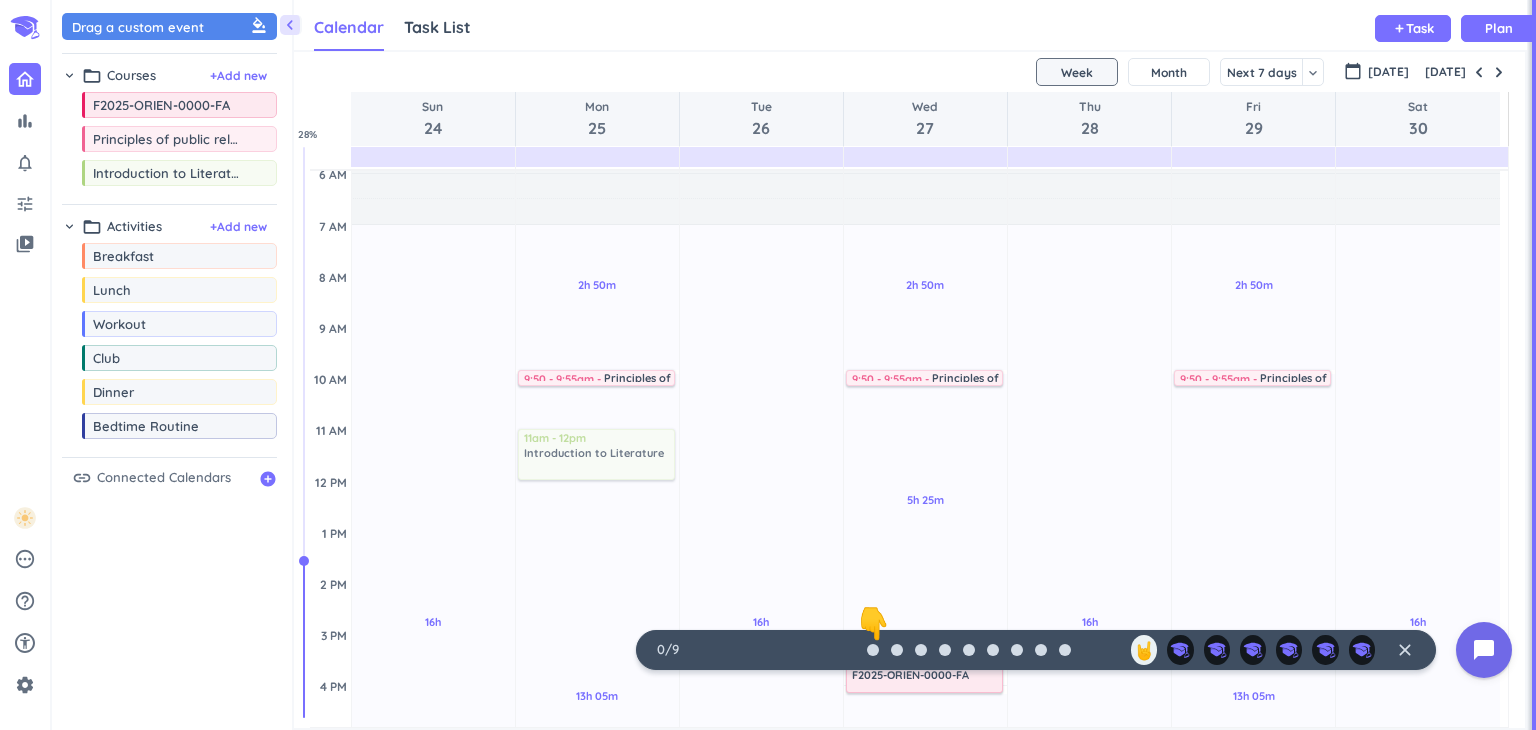 drag, startPoint x: 155, startPoint y: 170, endPoint x: 587, endPoint y: 431, distance: 504.7227 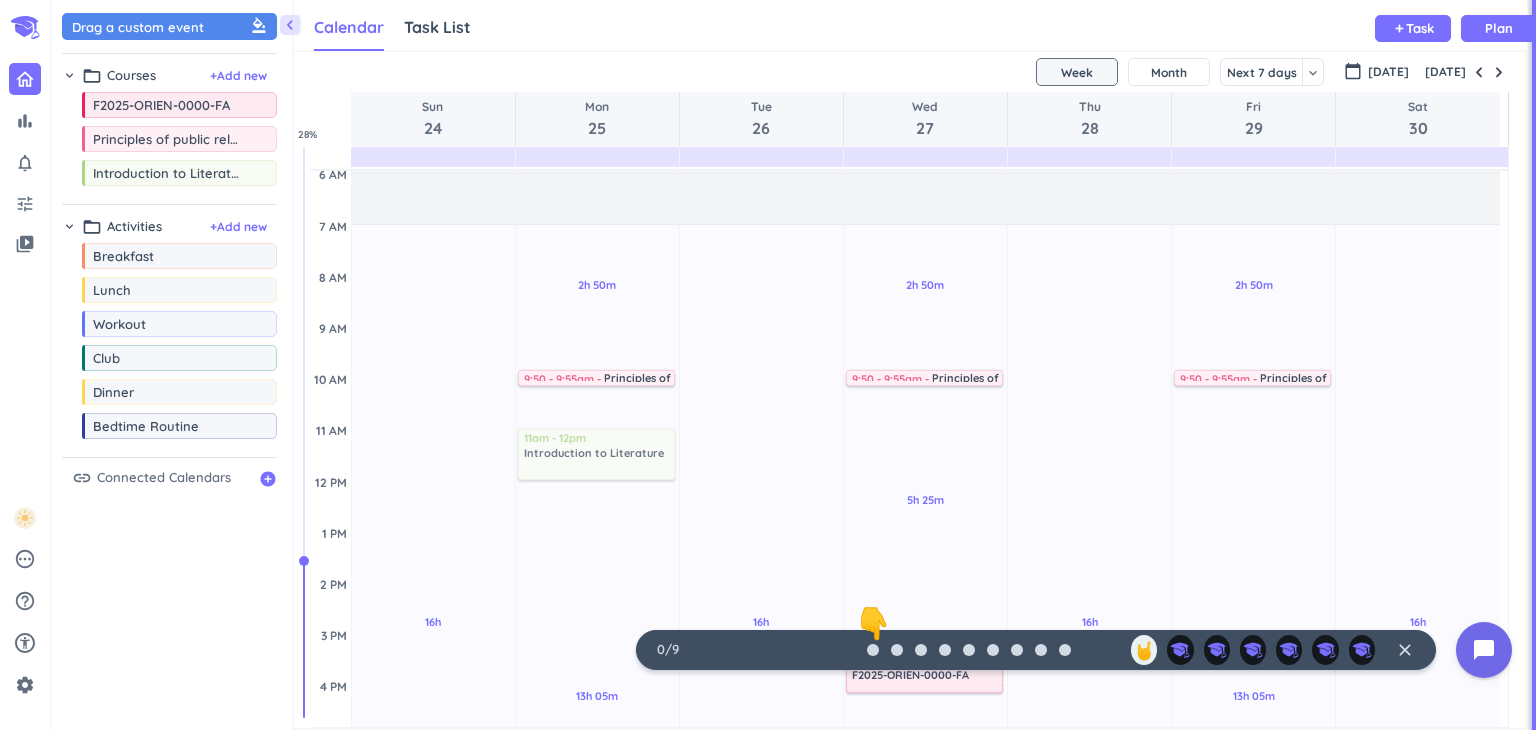 click on "chevron_left Drag a custom event format_color_fill chevron_right folder_open Courses   +  Add new drag_indicator F2025-ORIEN-0000-FA more_horiz drag_indicator Principles of public relations more_horiz drag_indicator Introduction to Literature more_horiz chevron_right folder_open Activities   +  Add new drag_indicator Breakfast more_horiz drag_indicator Lunch more_horiz drag_indicator Workout more_horiz drag_indicator Club more_horiz drag_indicator Dinner more_horiz drag_indicator Bedtime Routine more_horiz link Connected Calendars add_circle Calendar Task List Calendar keyboard_arrow_down add Task Plan SHOVEL [DATE] - [DATE] Week Month Next 7 days keyboard_arrow_down Week keyboard_arrow_down calendar_today [DATE] [DATE] Sun 24 Mon 25 Tue 26 Wed 27 Thu 28 Fri 29 Sat 30 4 AM 5 AM 6 AM 7 AM 8 AM 9 AM 10 AM 11 AM 12 PM 1 PM 2 PM 3 PM 4 PM 5 PM 6 PM 7 PM 8 PM 9 PM 10 PM 11 PM 12 AM 1 AM 2 AM 3 AM 16h  Past due Plan Adjust Awake Time Adjust Awake Time 2h 50m Past due Plan 13h 05m Past due Plan 9:50 - 9:55am %" at bounding box center [794, 365] 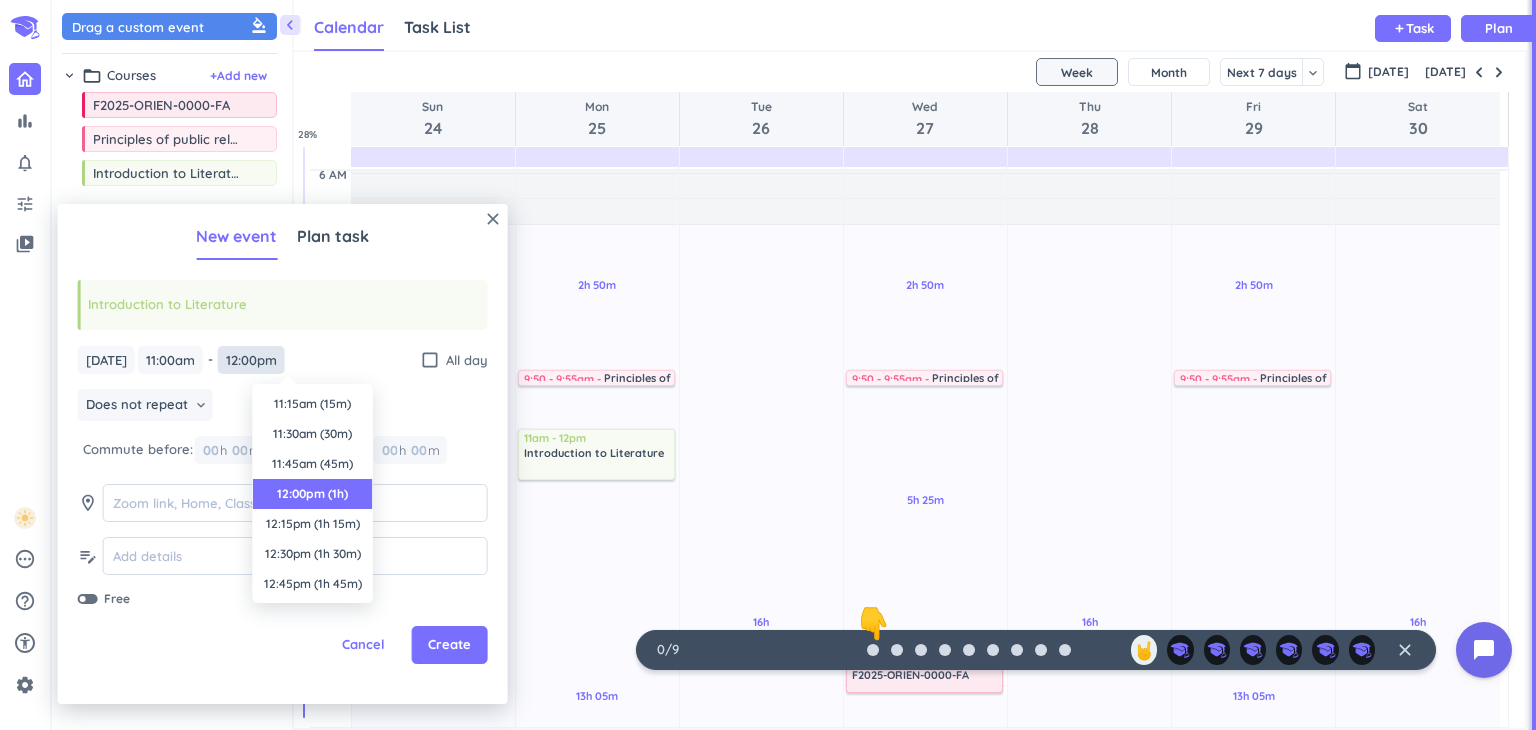 click on "12:00pm" at bounding box center [251, 360] 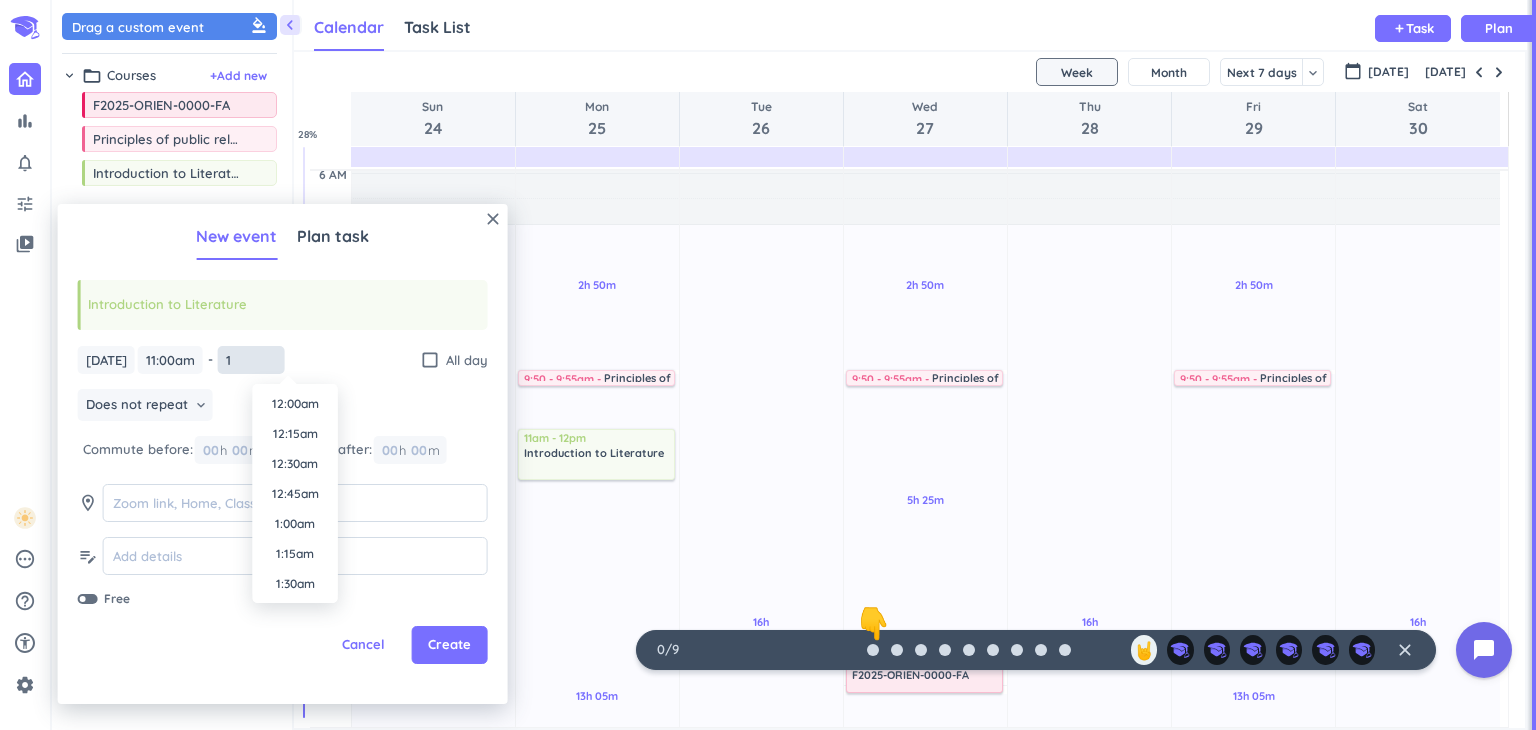 scroll, scrollTop: 0, scrollLeft: 0, axis: both 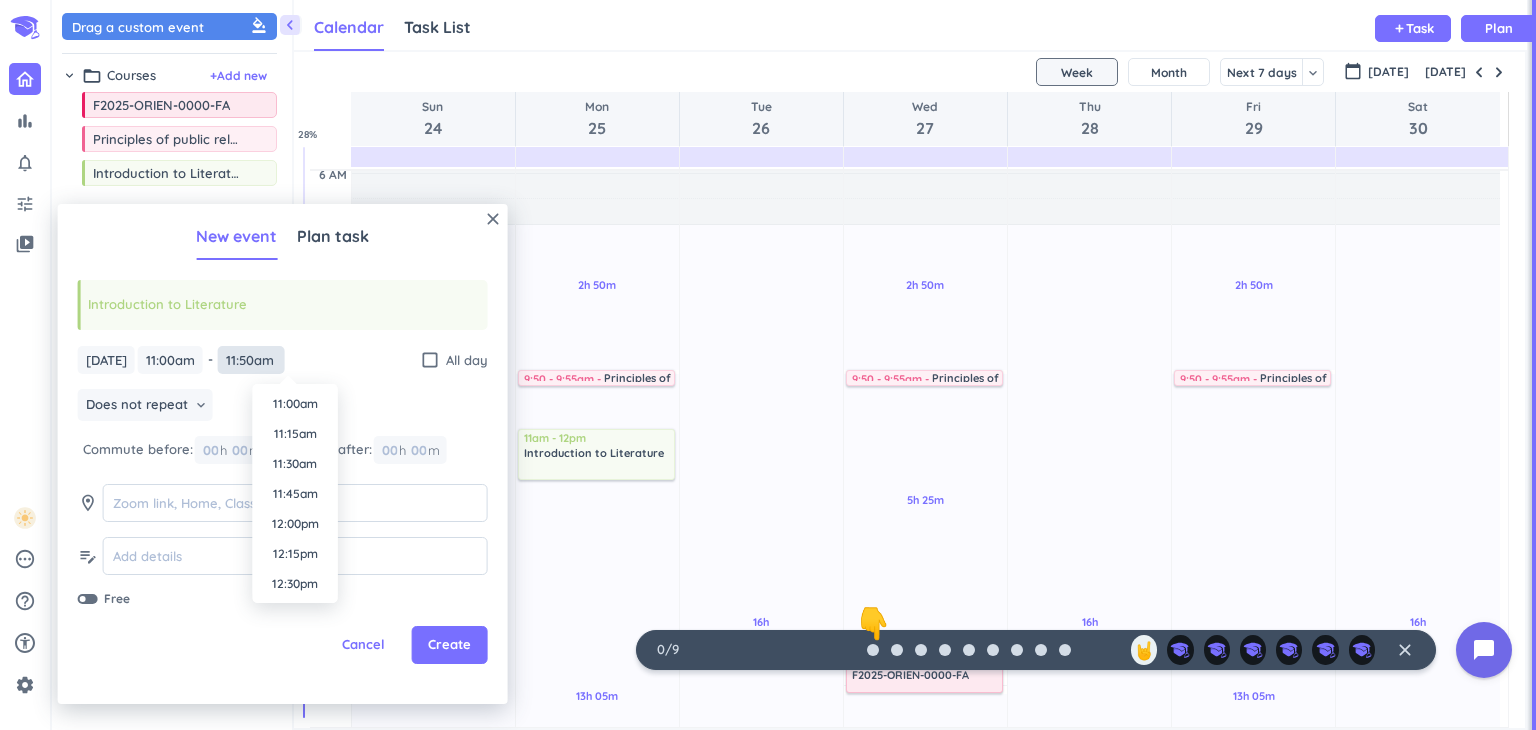 type on "11:50am" 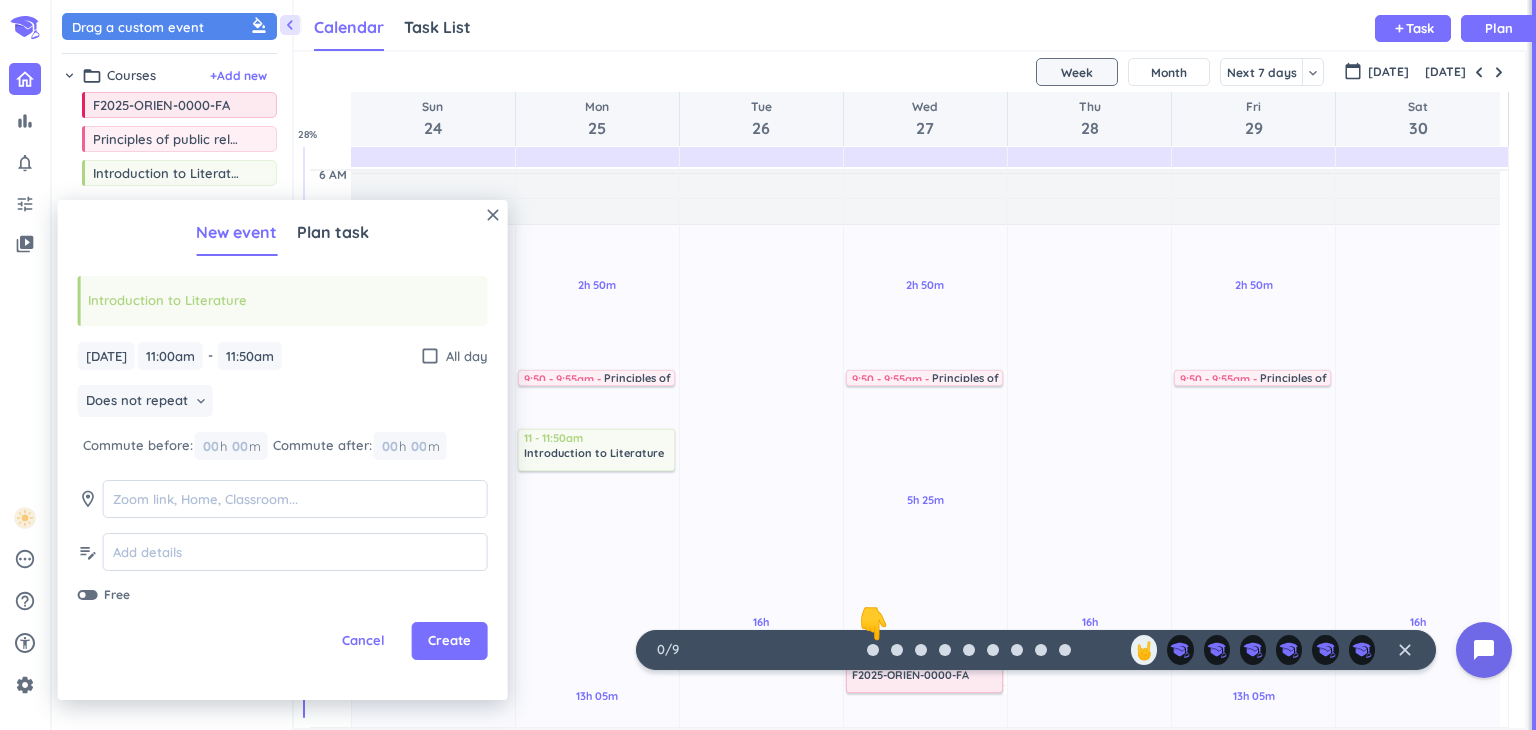 click on "[DATE] [DATE]   11:00am 11:00am - 11:50am 11:50am check_box_outline_blank All day Does not repeat keyboard_arrow_down Commute before: 00 h 00 m Commute after: 00 h 00 m room edit_note Free" at bounding box center [283, 473] 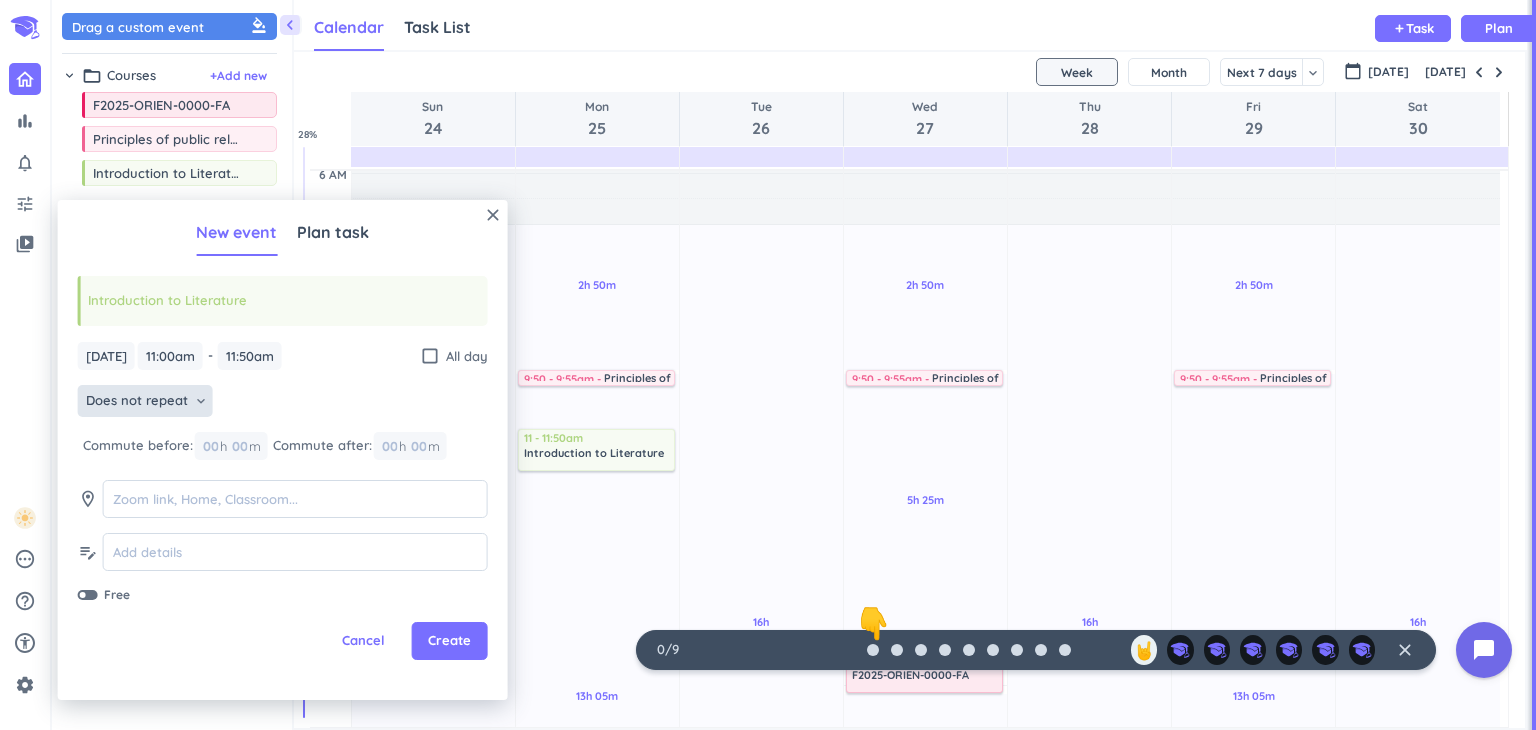 click on "Does not repeat" at bounding box center (137, 401) 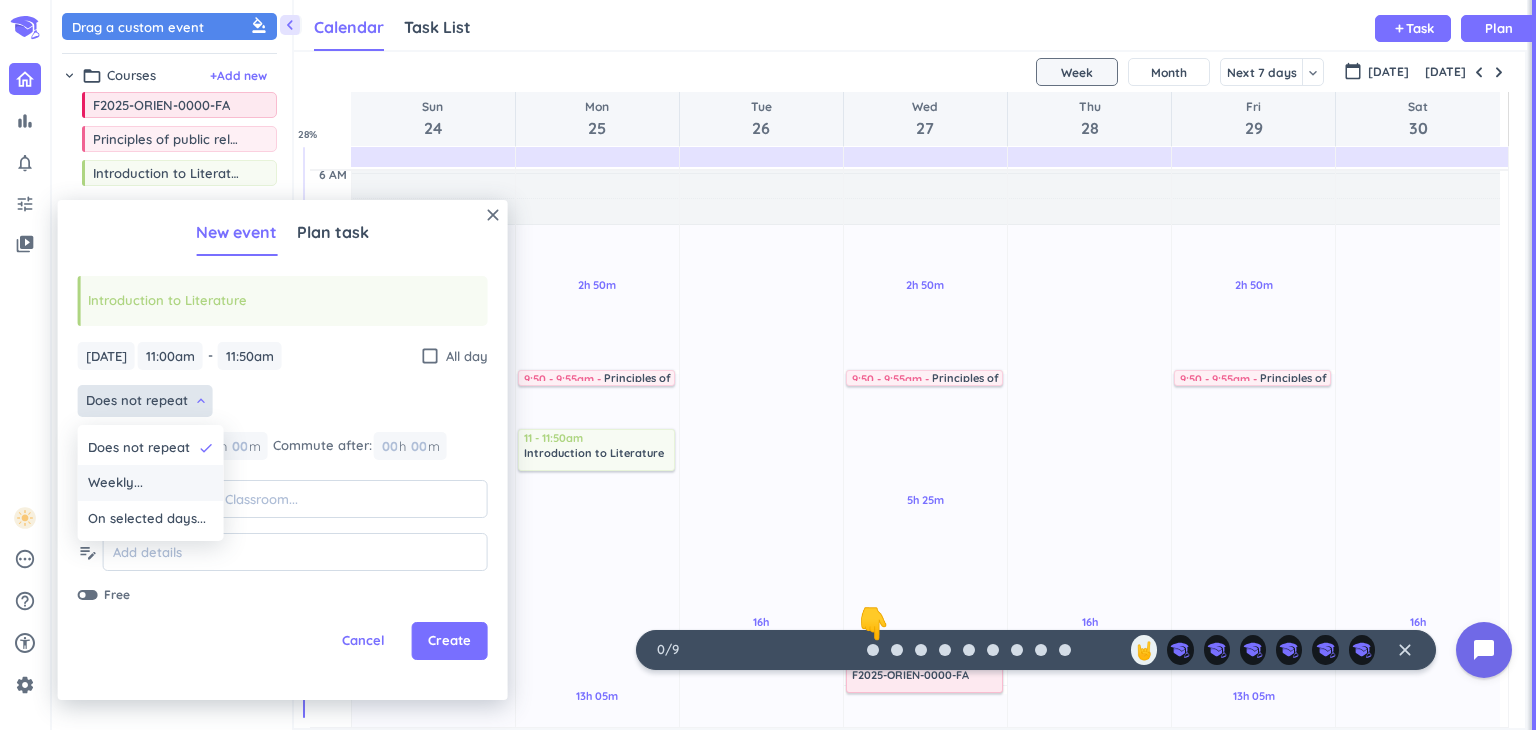 click on "Weekly..." at bounding box center [151, 483] 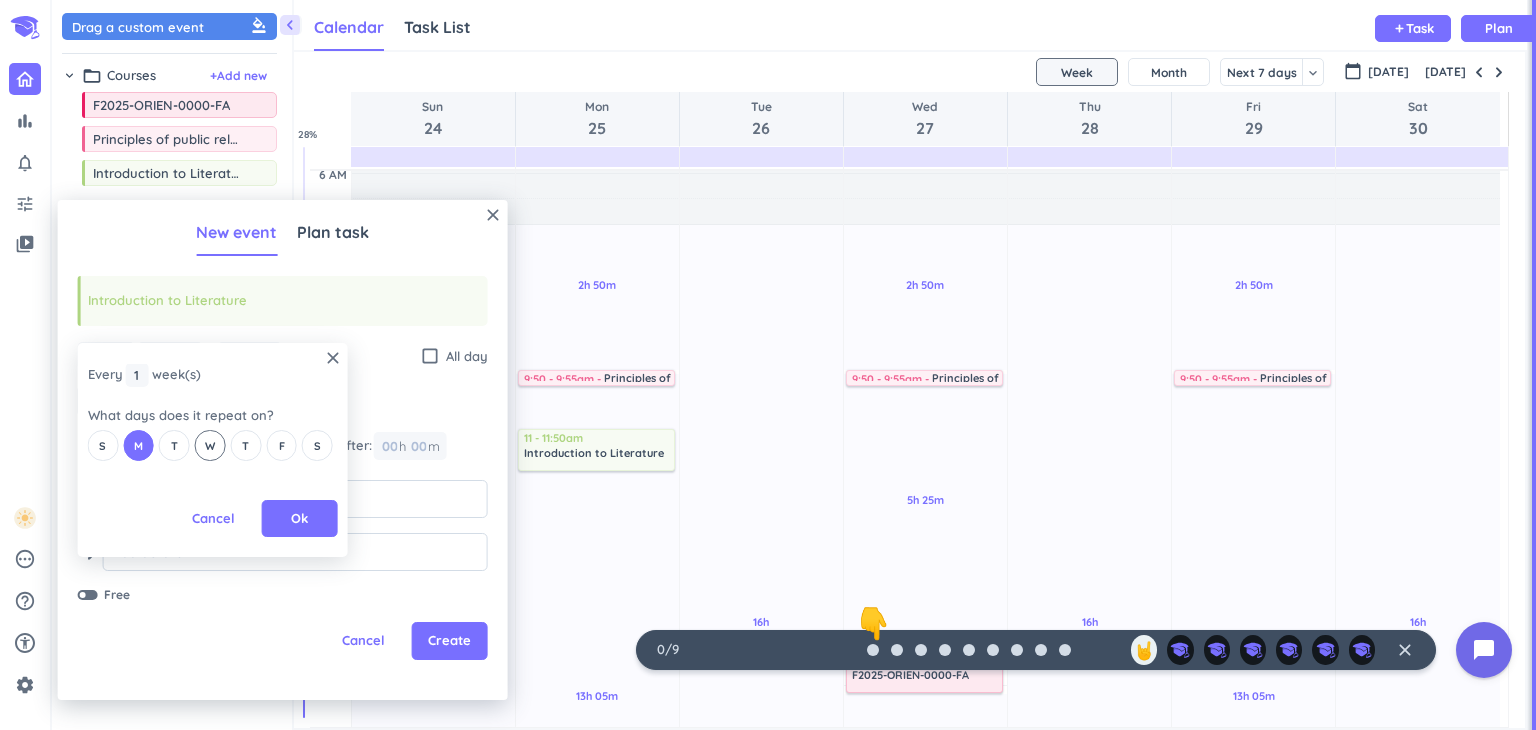 click on "W" at bounding box center (210, 446) 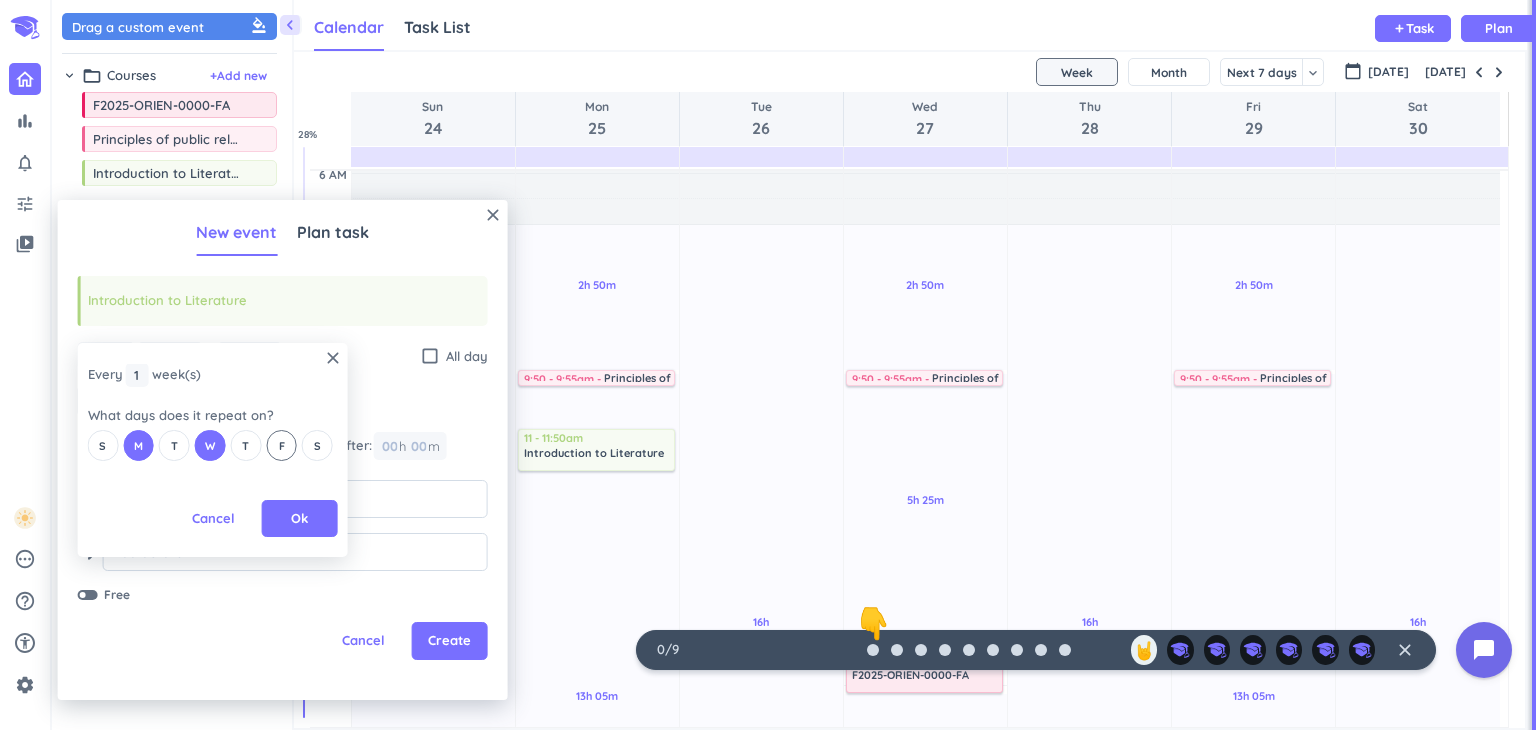 click on "F" at bounding box center (282, 446) 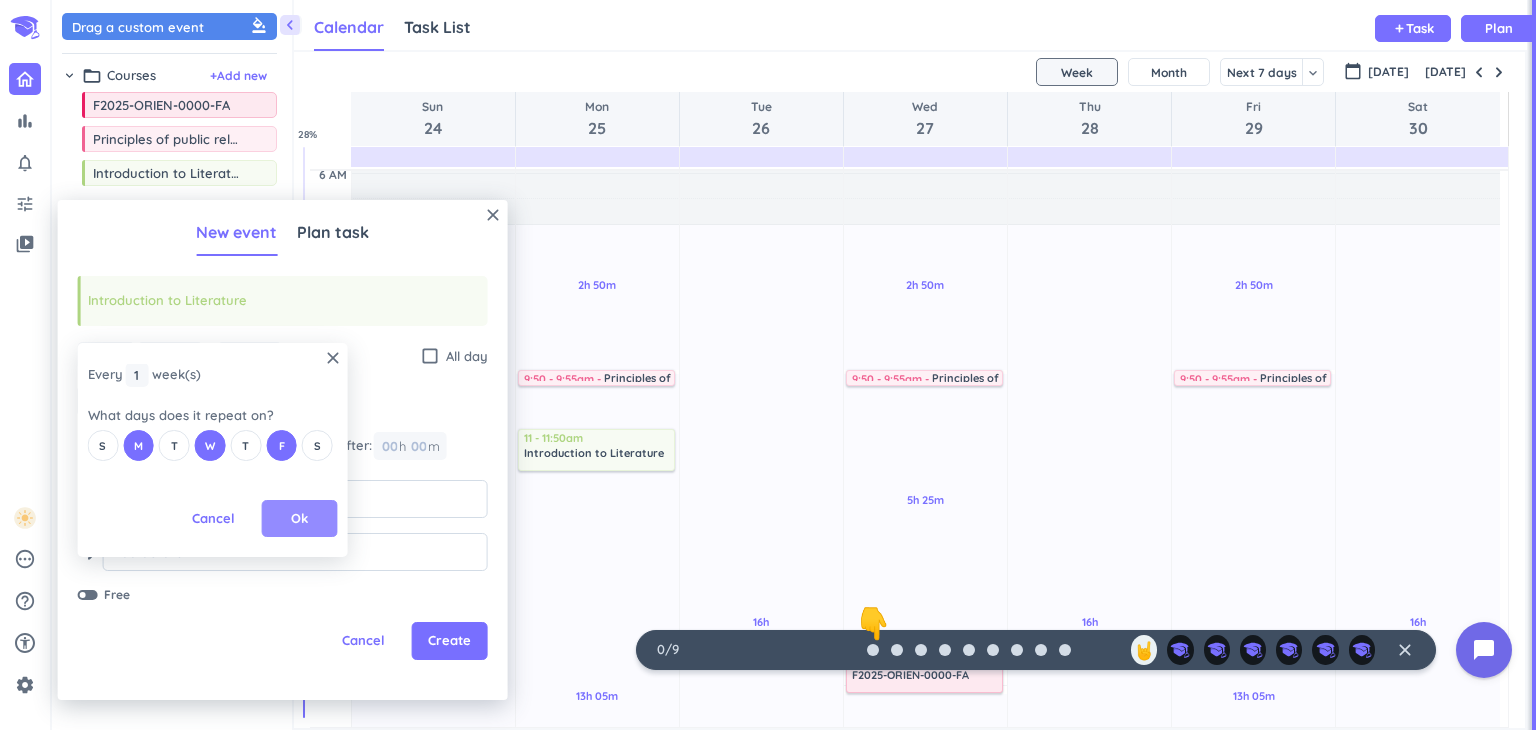 click on "Ok" at bounding box center (299, 519) 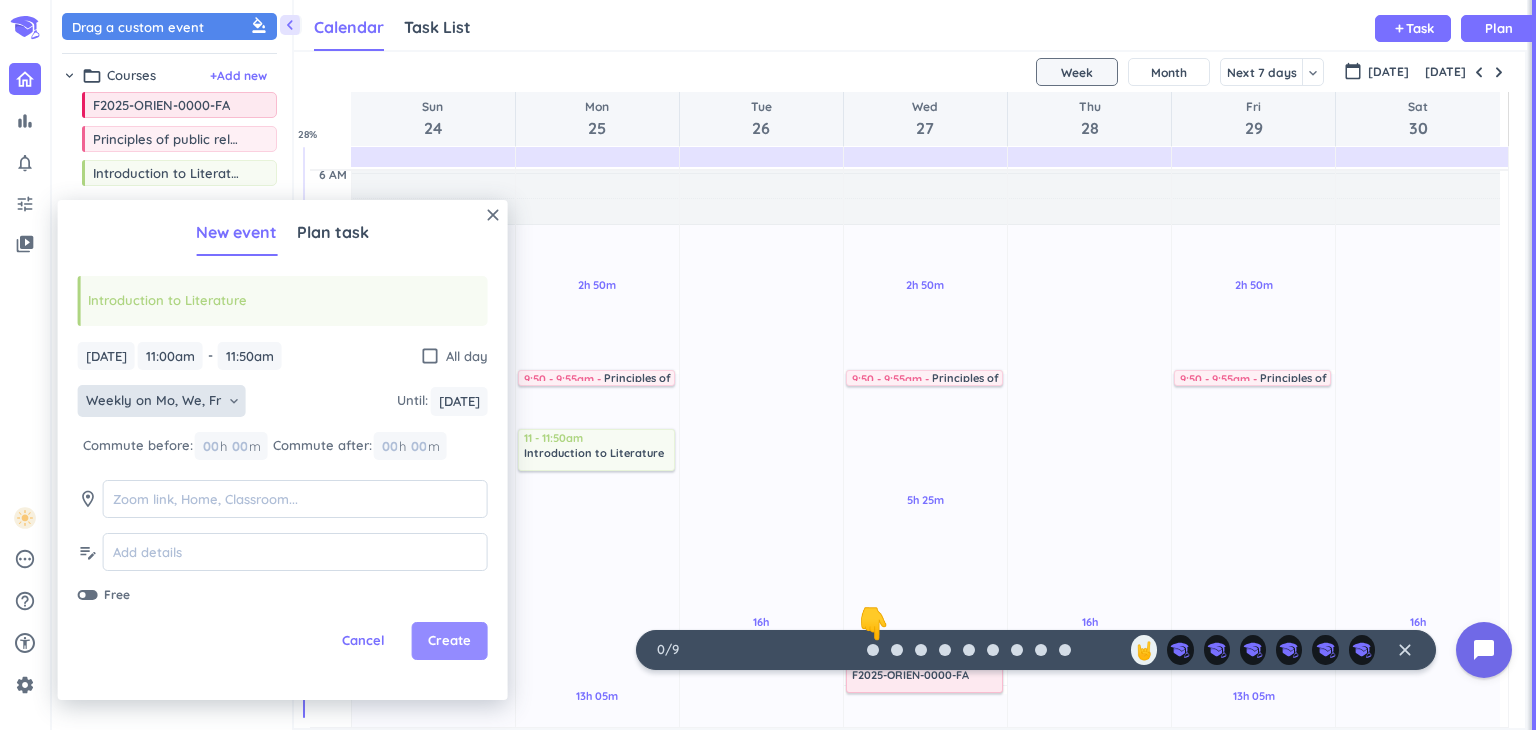 click on "Create" at bounding box center [449, 641] 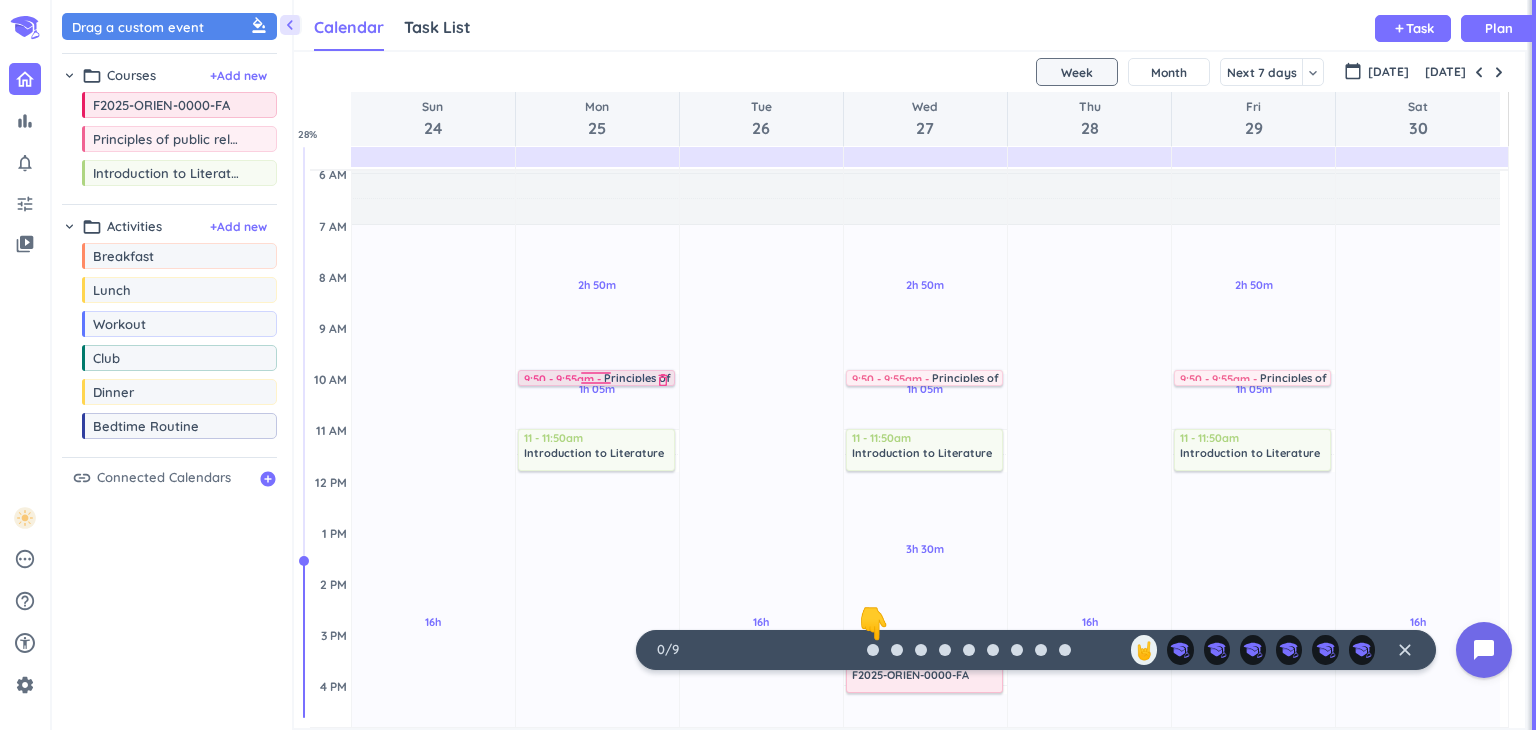 click at bounding box center [596, 376] 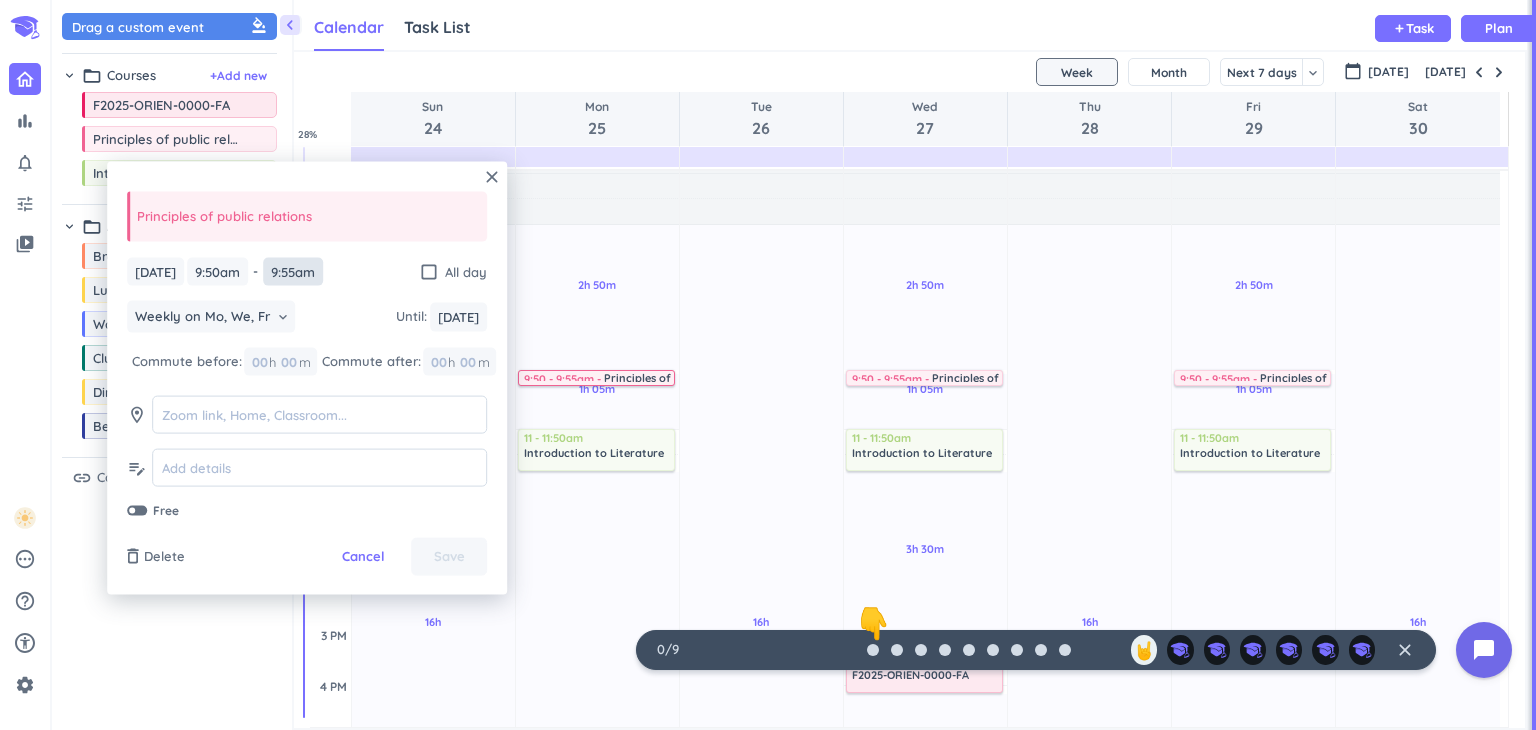click on "9:55am" at bounding box center [293, 271] 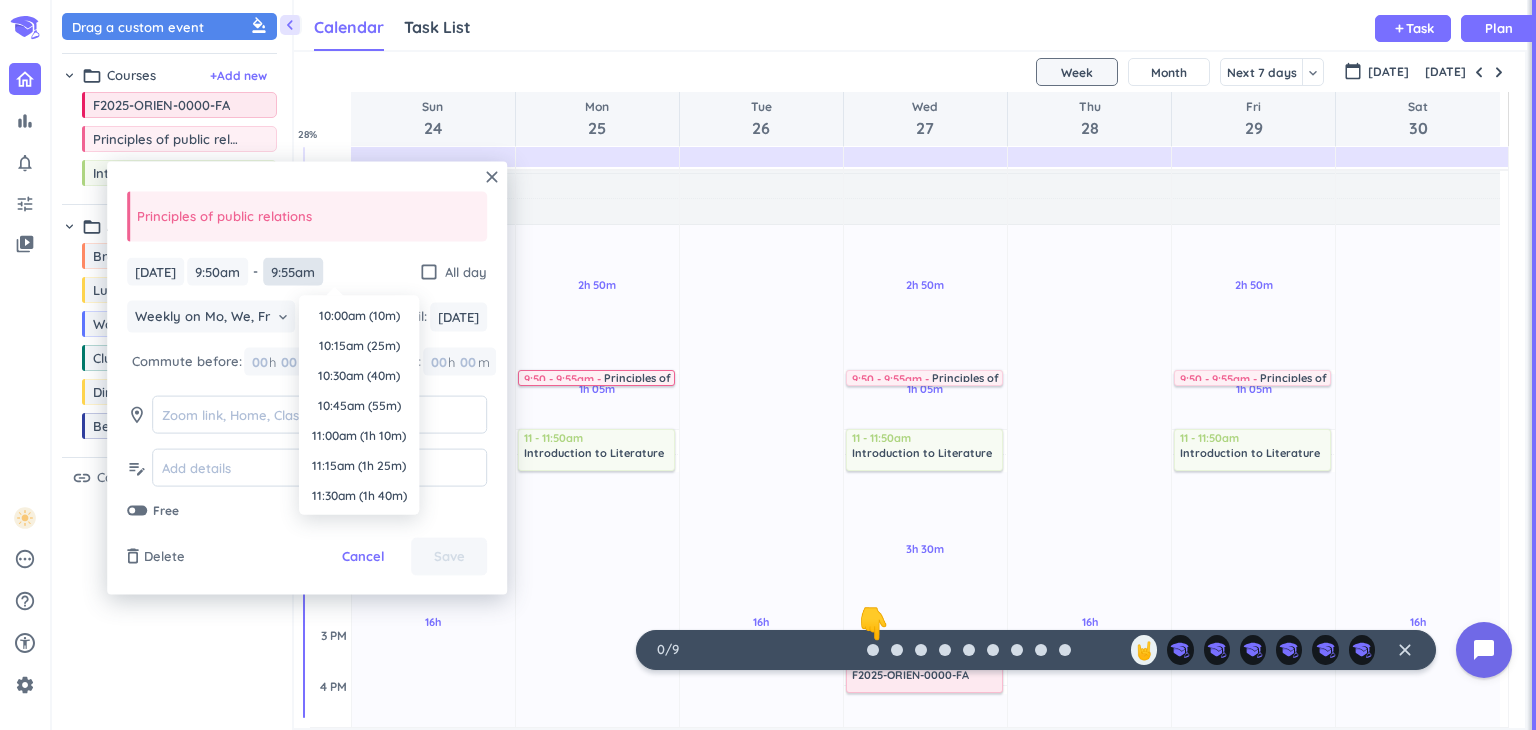 scroll, scrollTop: 1080, scrollLeft: 0, axis: vertical 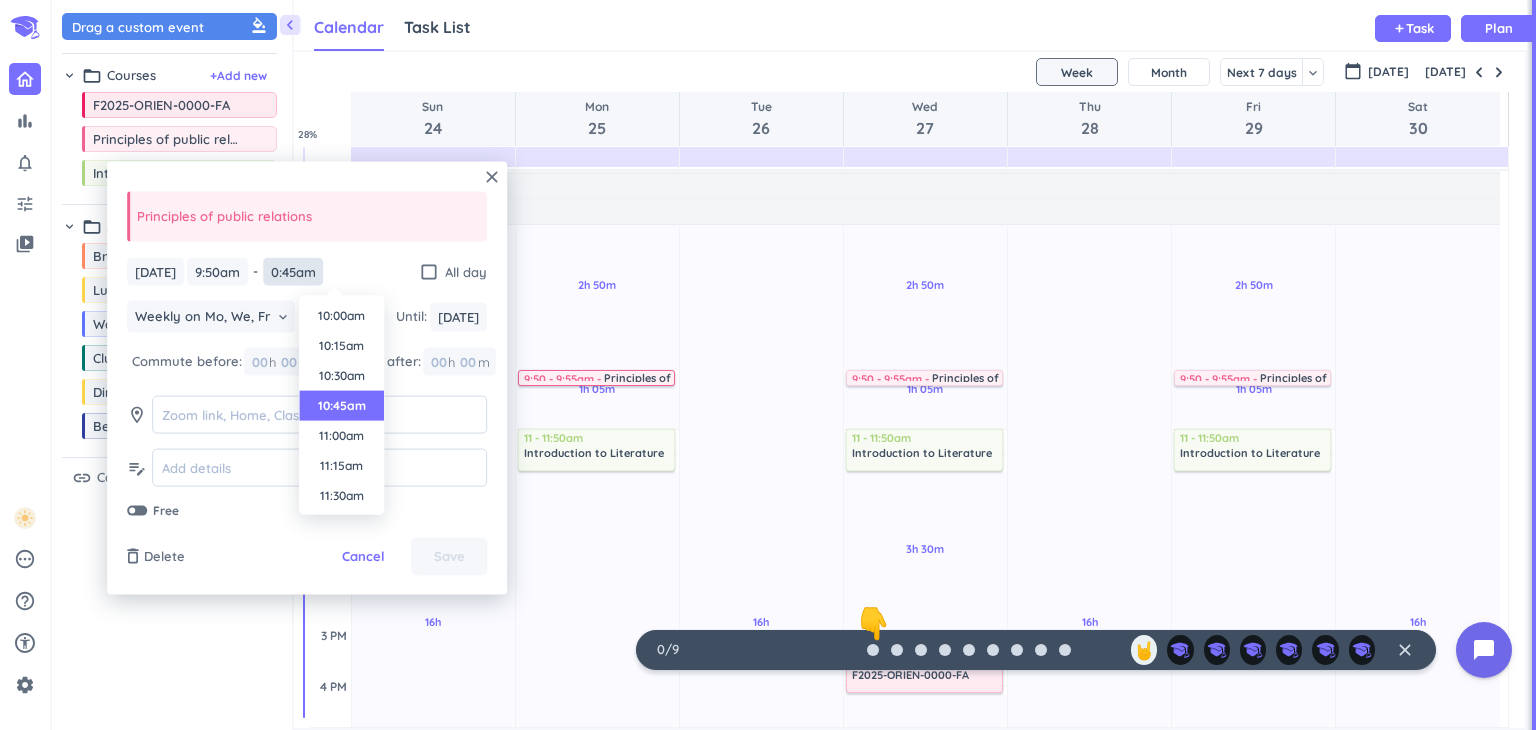 type on "10:45am" 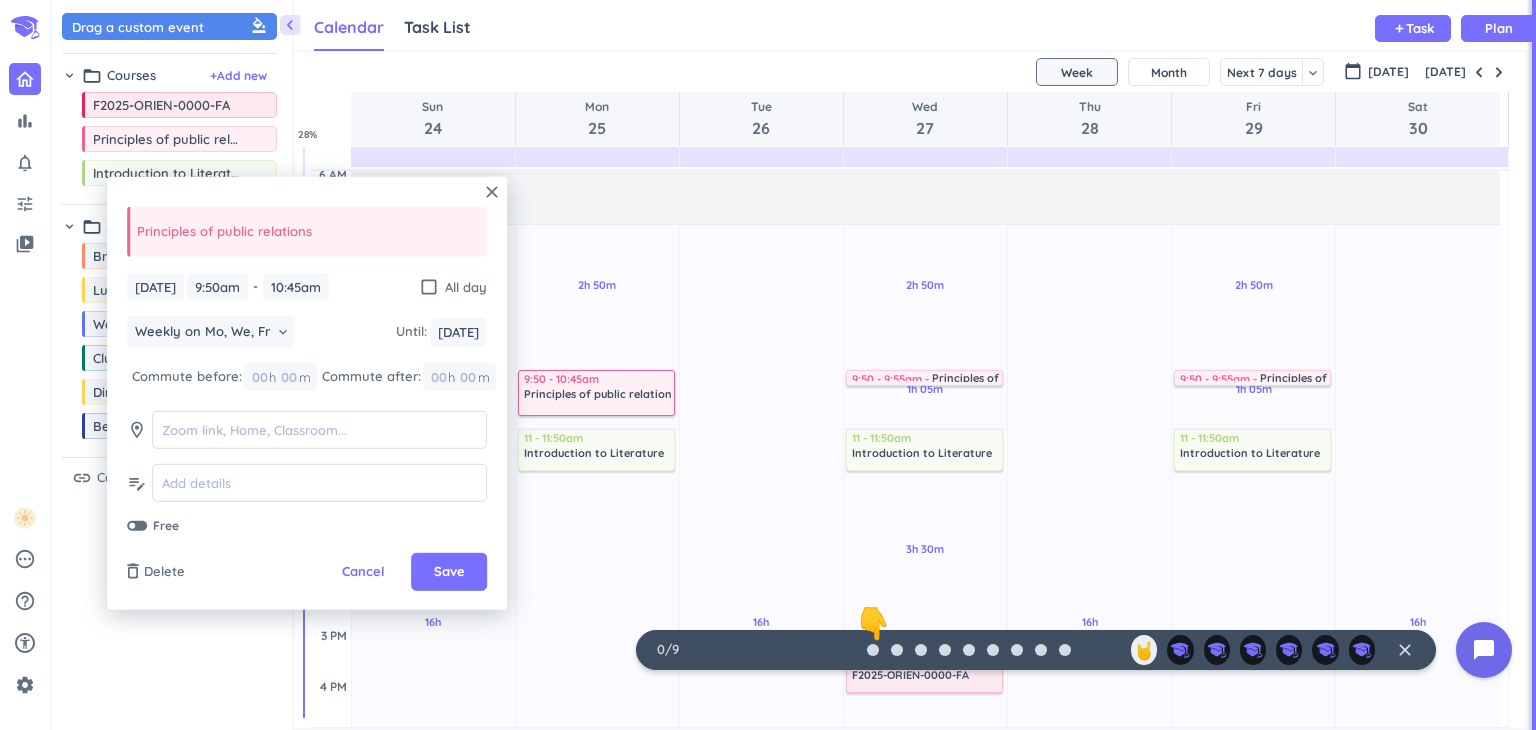 scroll, scrollTop: 0, scrollLeft: 0, axis: both 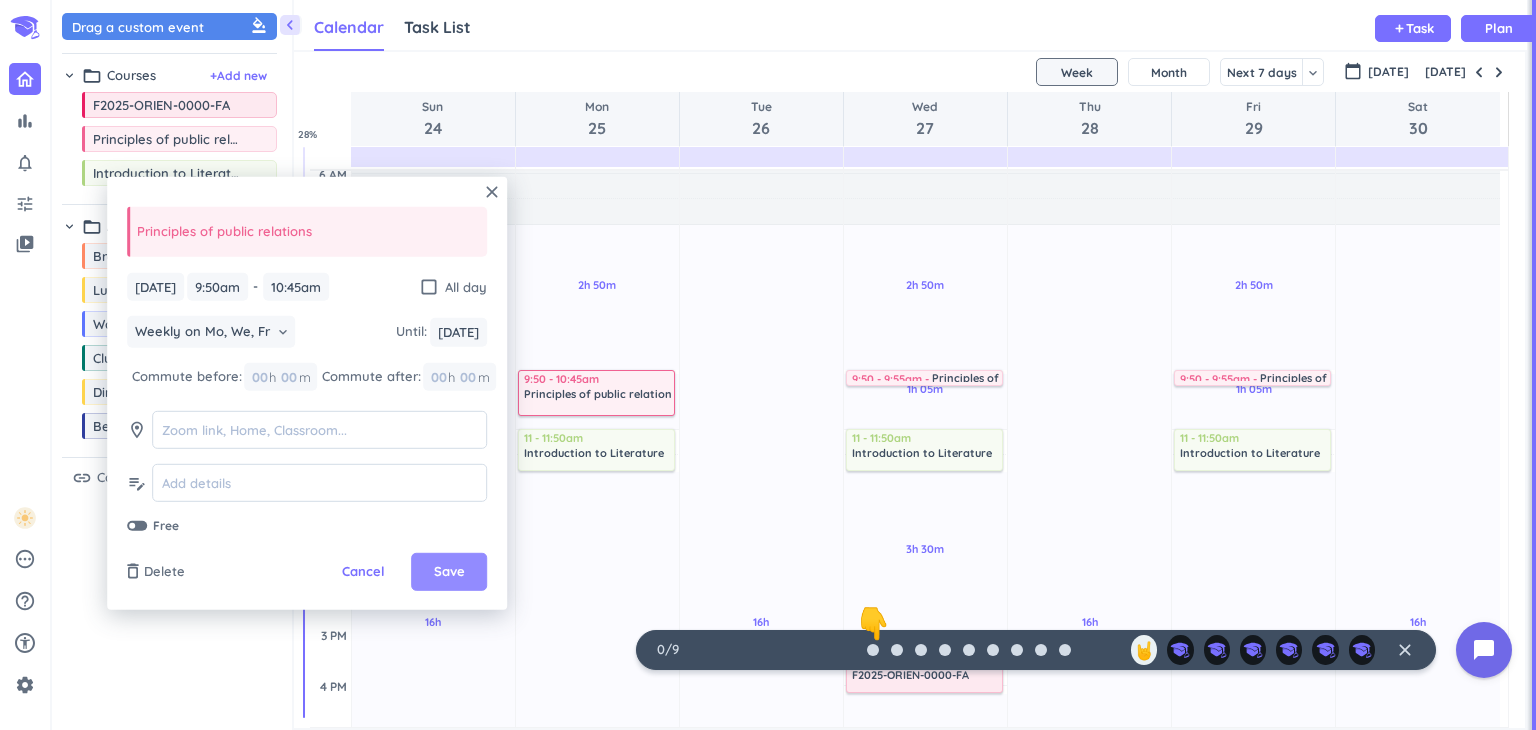 click on "Save" at bounding box center (449, 572) 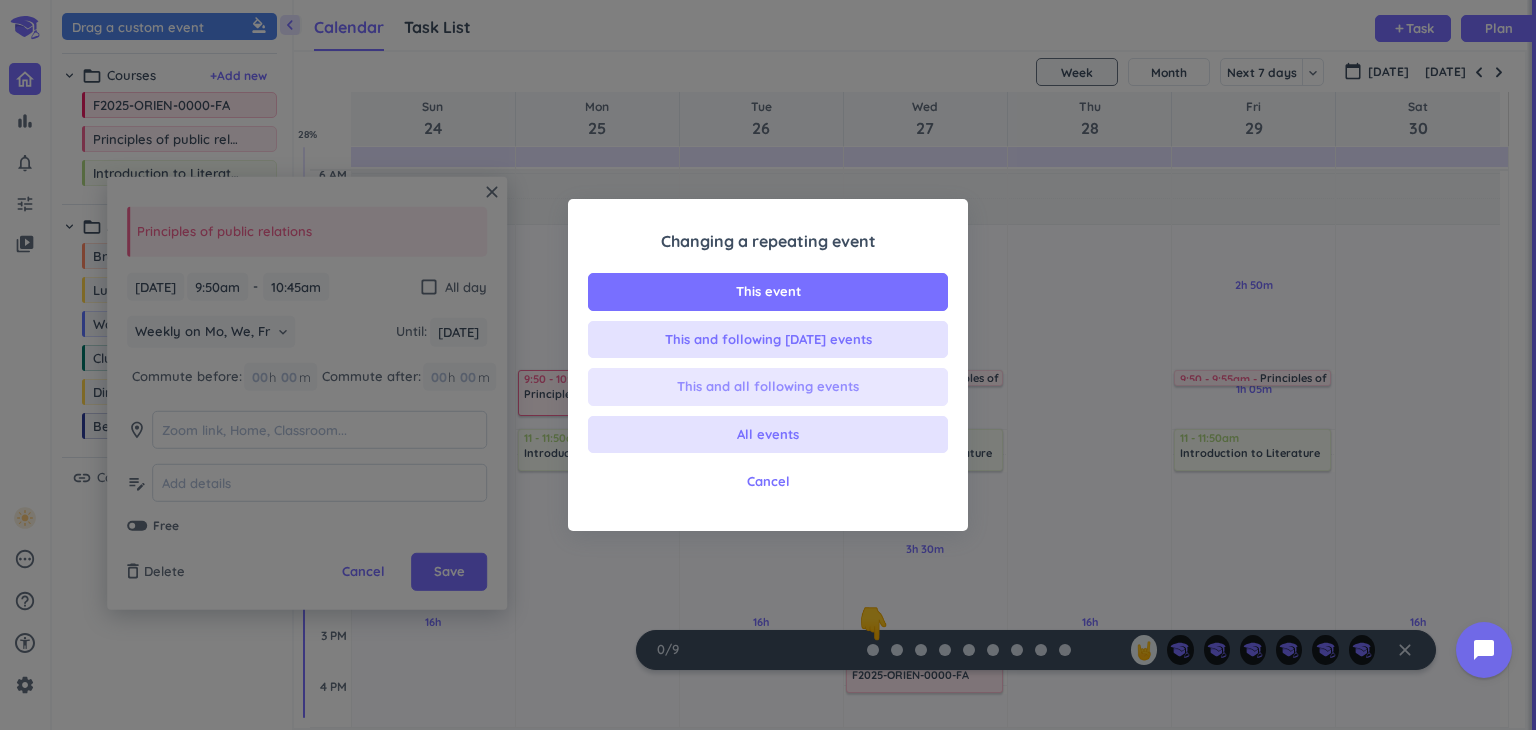click on "This and all following events" at bounding box center (768, 387) 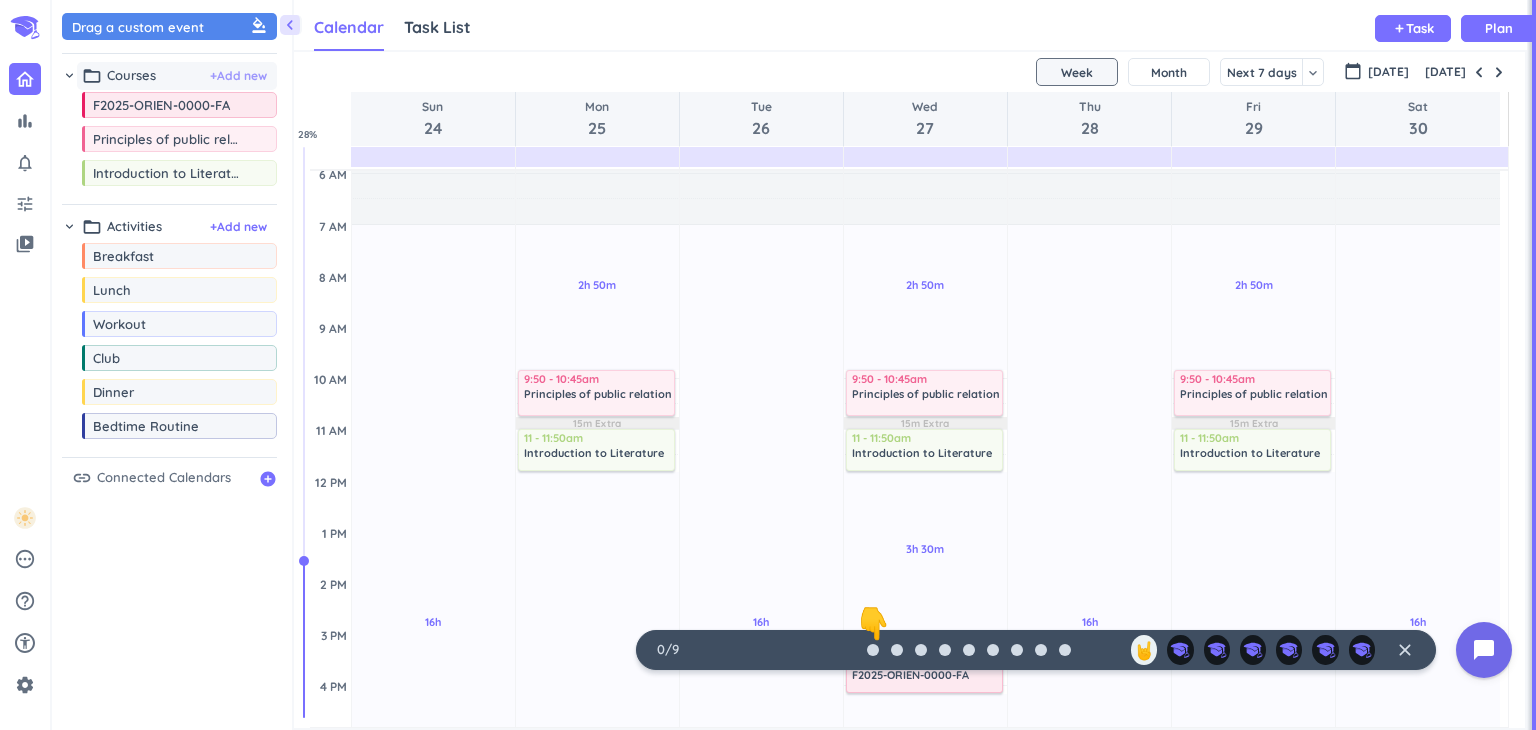 click on "+  Add new" at bounding box center [238, 76] 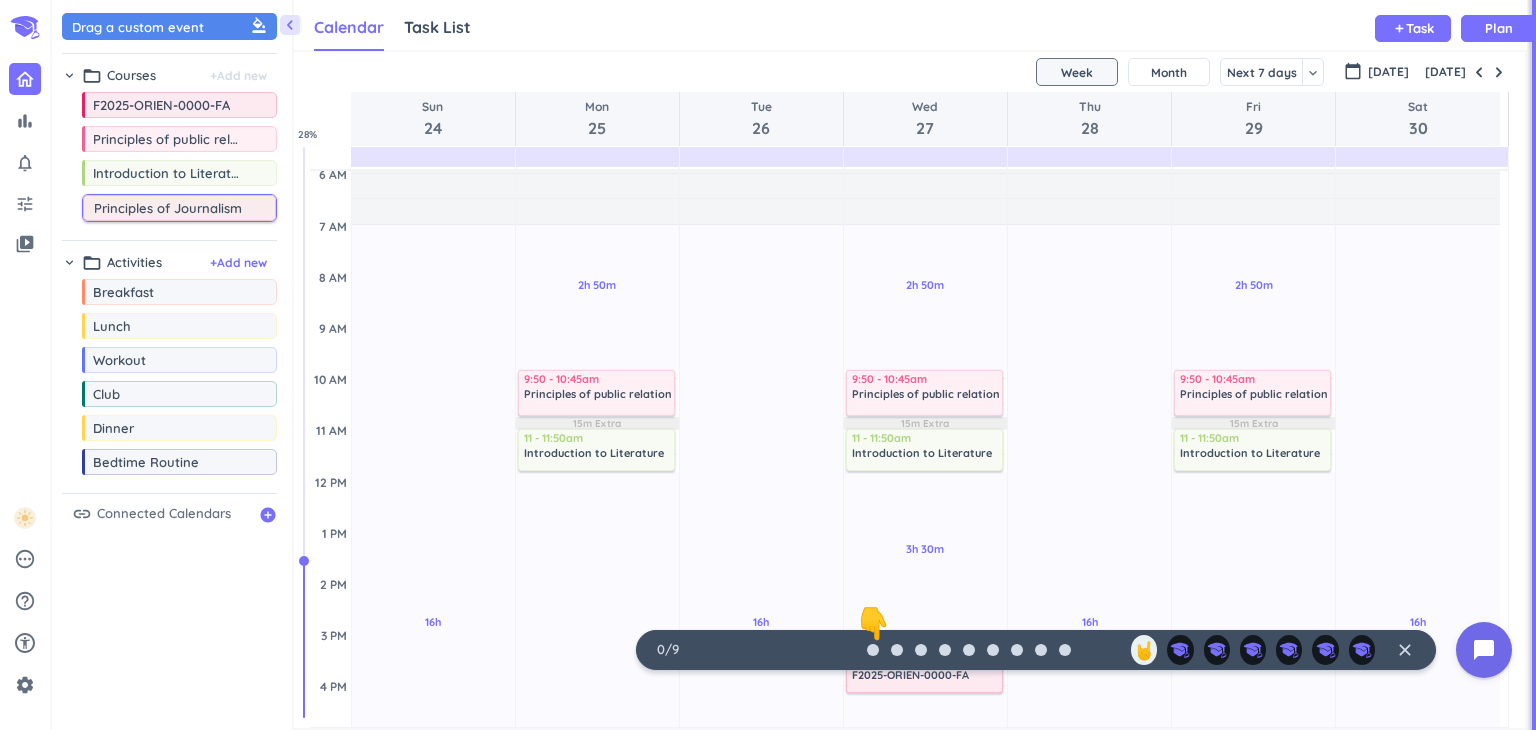 click on "Principles of Journalism" at bounding box center [184, 208] 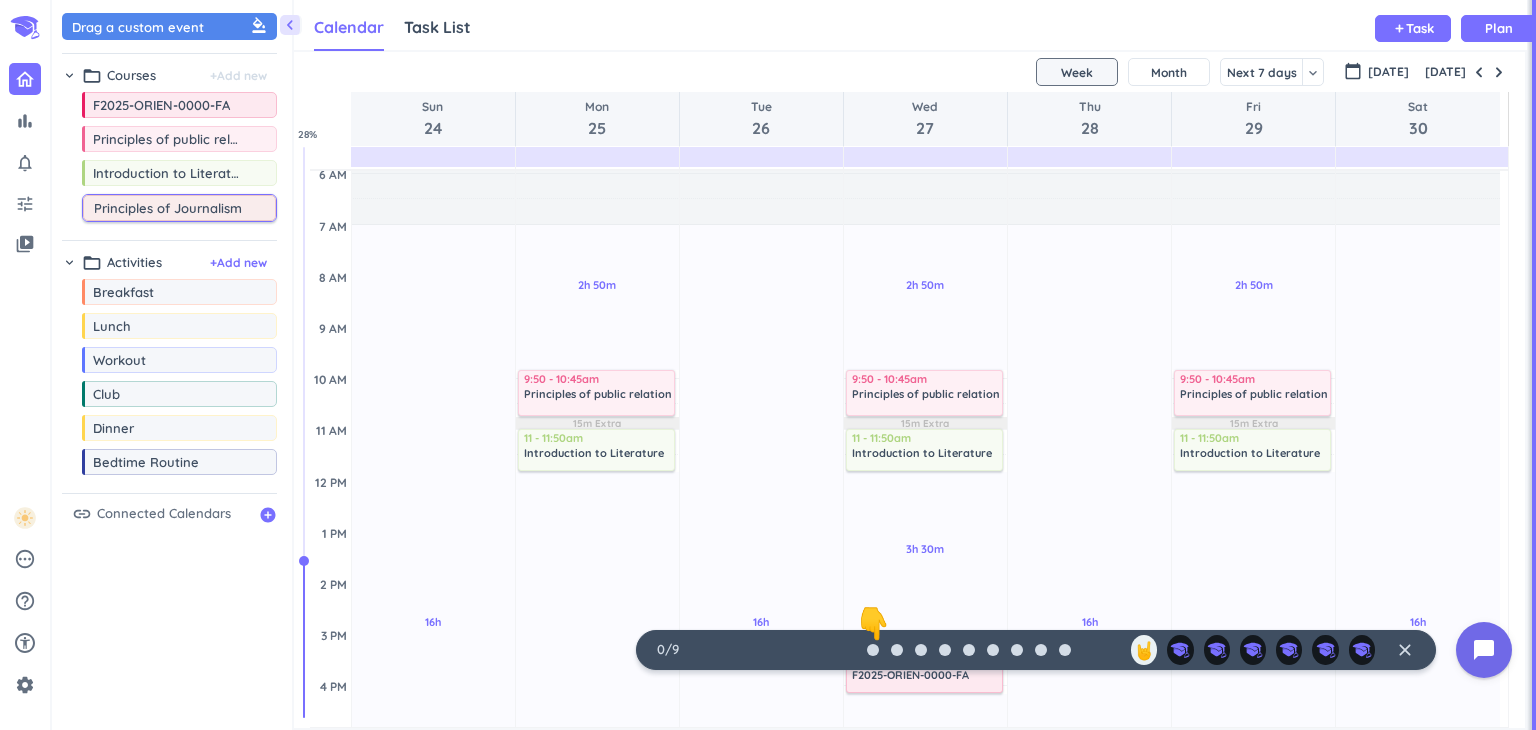 click on "[DATE]" at bounding box center (909, 72) 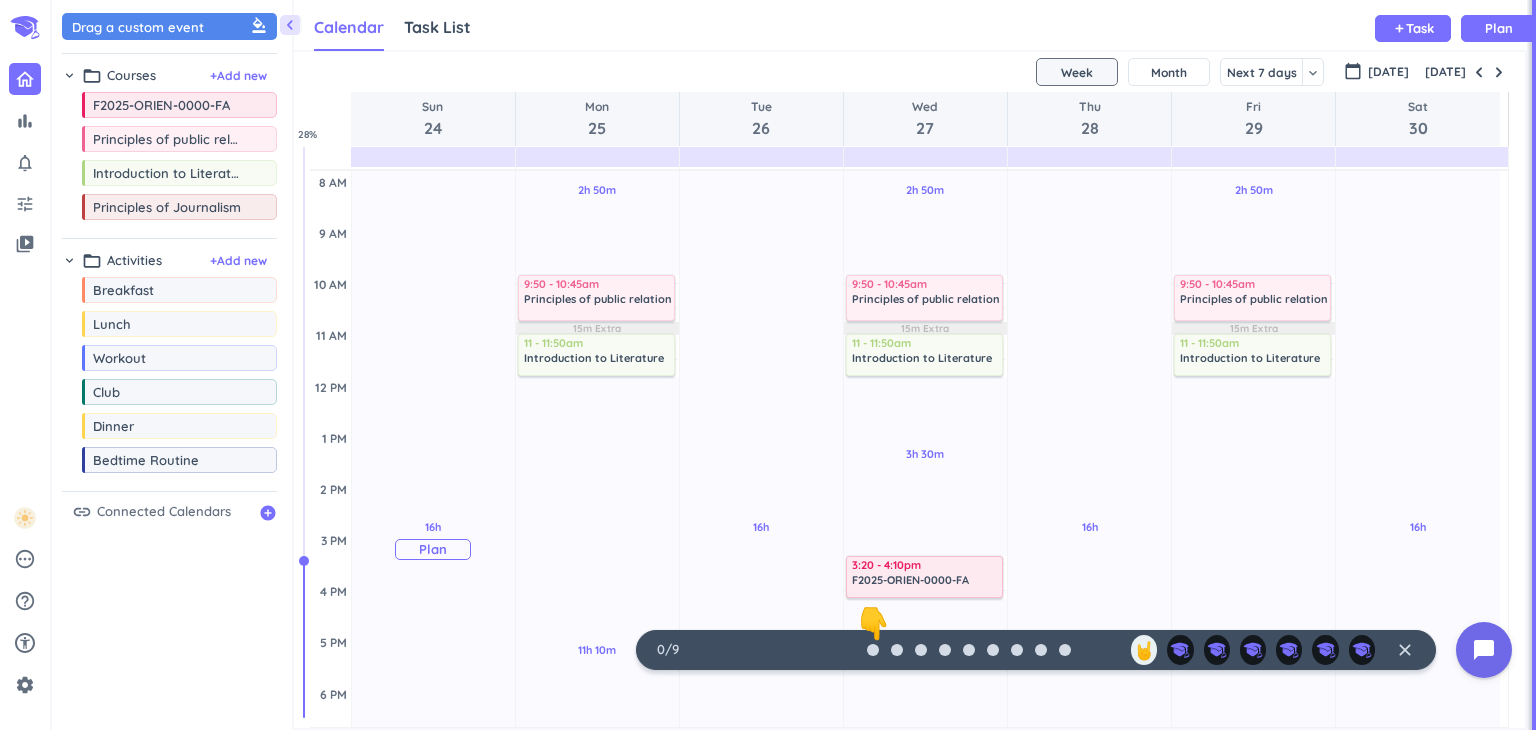 scroll, scrollTop: 196, scrollLeft: 0, axis: vertical 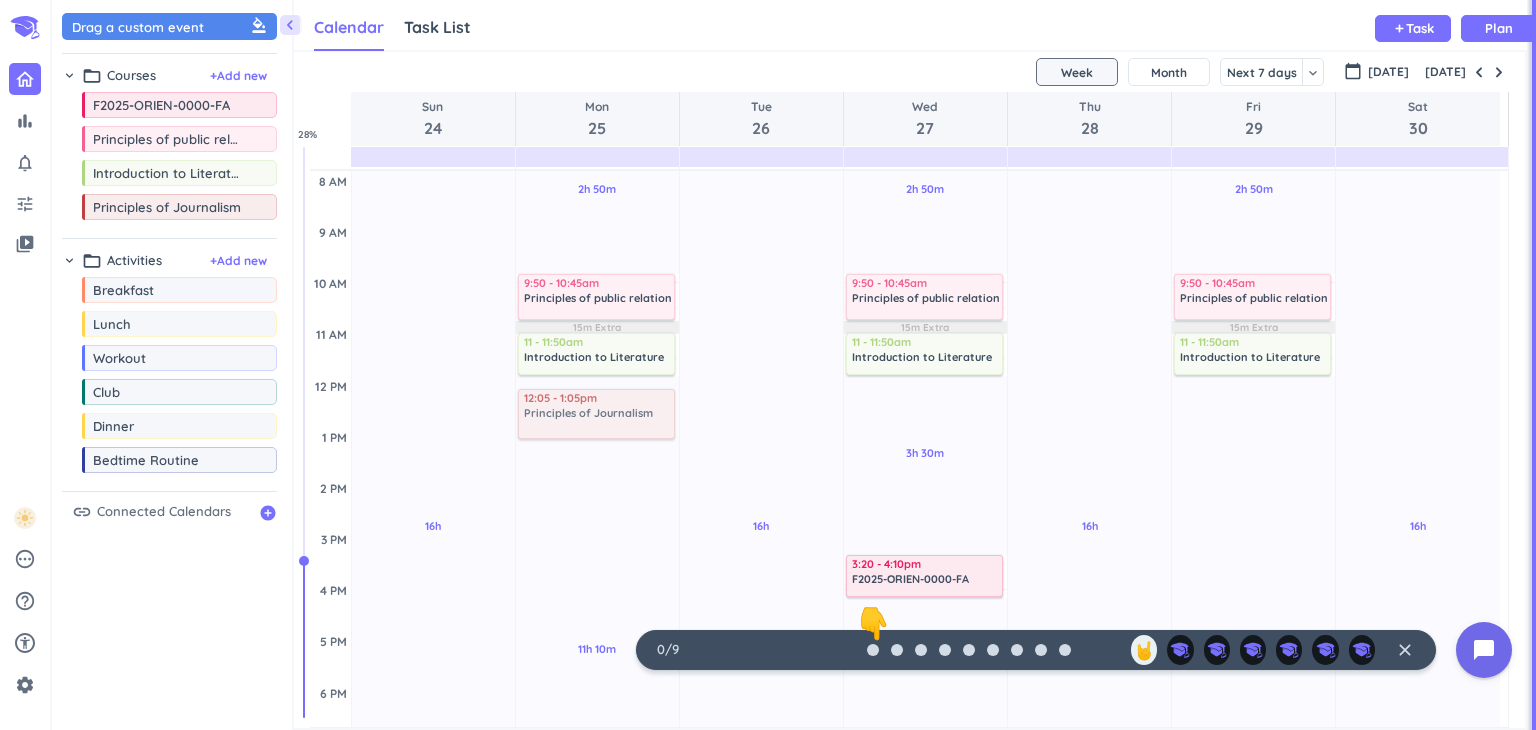 drag, startPoint x: 182, startPoint y: 209, endPoint x: 580, endPoint y: 392, distance: 438.05594 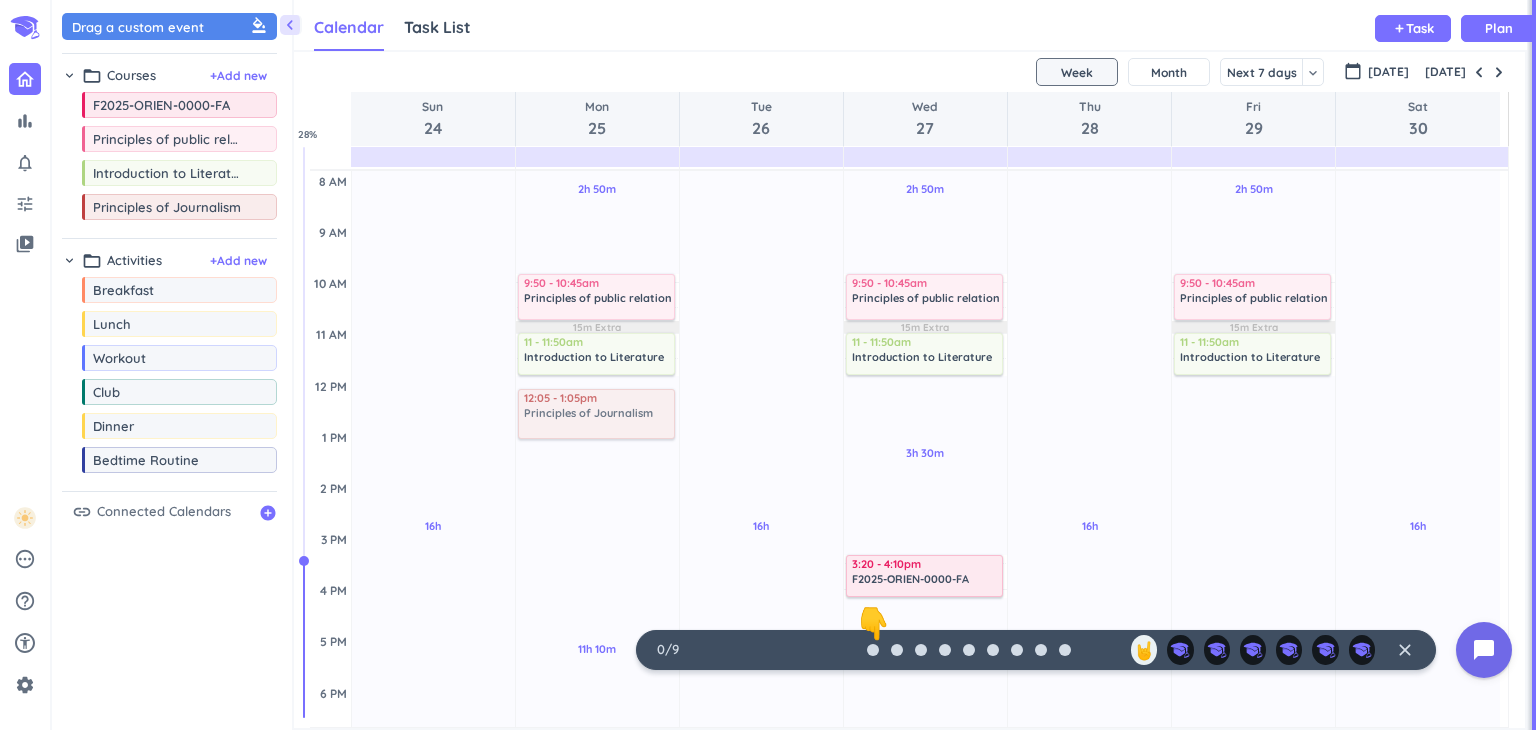 click on "chevron_left Drag a custom event format_color_fill chevron_right folder_open Courses   +  Add new drag_indicator F2025-ORIEN-0000-FA more_horiz drag_indicator Principles of public relations more_horiz drag_indicator Introduction to Literature more_horiz drag_indicator Principles of Journalism more_horiz chevron_right folder_open Activities   +  Add new drag_indicator Breakfast more_horiz drag_indicator Lunch more_horiz drag_indicator Workout more_horiz drag_indicator Club more_horiz drag_indicator Dinner more_horiz drag_indicator Bedtime Routine more_horiz link Connected Calendars add_circle Calendar Task List Calendar keyboard_arrow_down add Task Plan SHOVEL [DATE] - [DATE] Week Month Next 7 days keyboard_arrow_down Week keyboard_arrow_down calendar_today [DATE] [DATE] Sun 24 Mon 25 Tue 26 Wed 27 Thu 28 Fri 29 Sat 30 4 AM 5 AM 6 AM 7 AM 8 AM 9 AM 10 AM 11 AM 12 PM 1 PM 2 PM 3 PM 4 PM 5 PM 6 PM 7 PM 8 PM 9 PM 10 PM 11 PM 12 AM 1 AM 2 AM 3 AM 16h  Past due Plan Adjust Awake Time Adjust Awake Time 2h 50m" at bounding box center [794, 365] 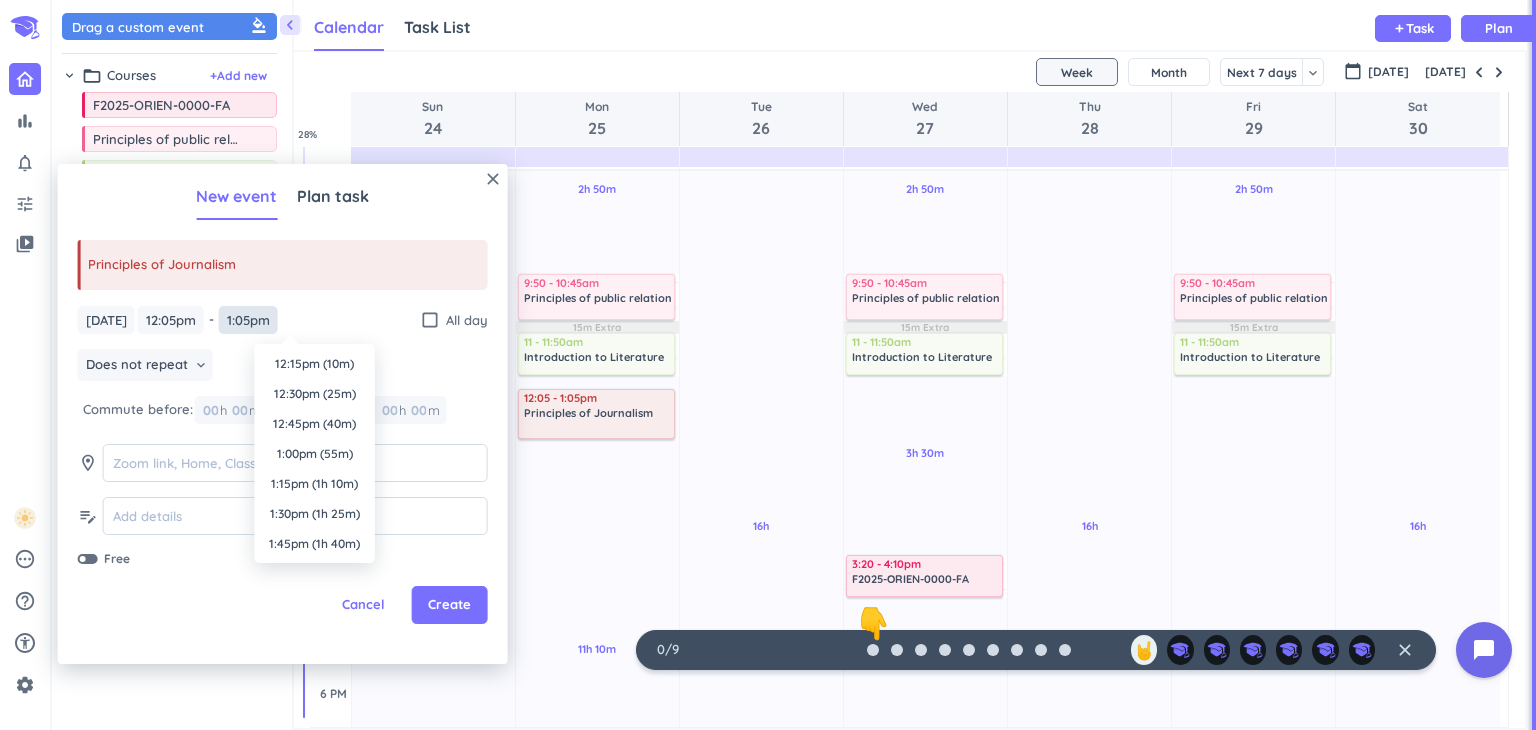 click on "1:05pm" at bounding box center (248, 320) 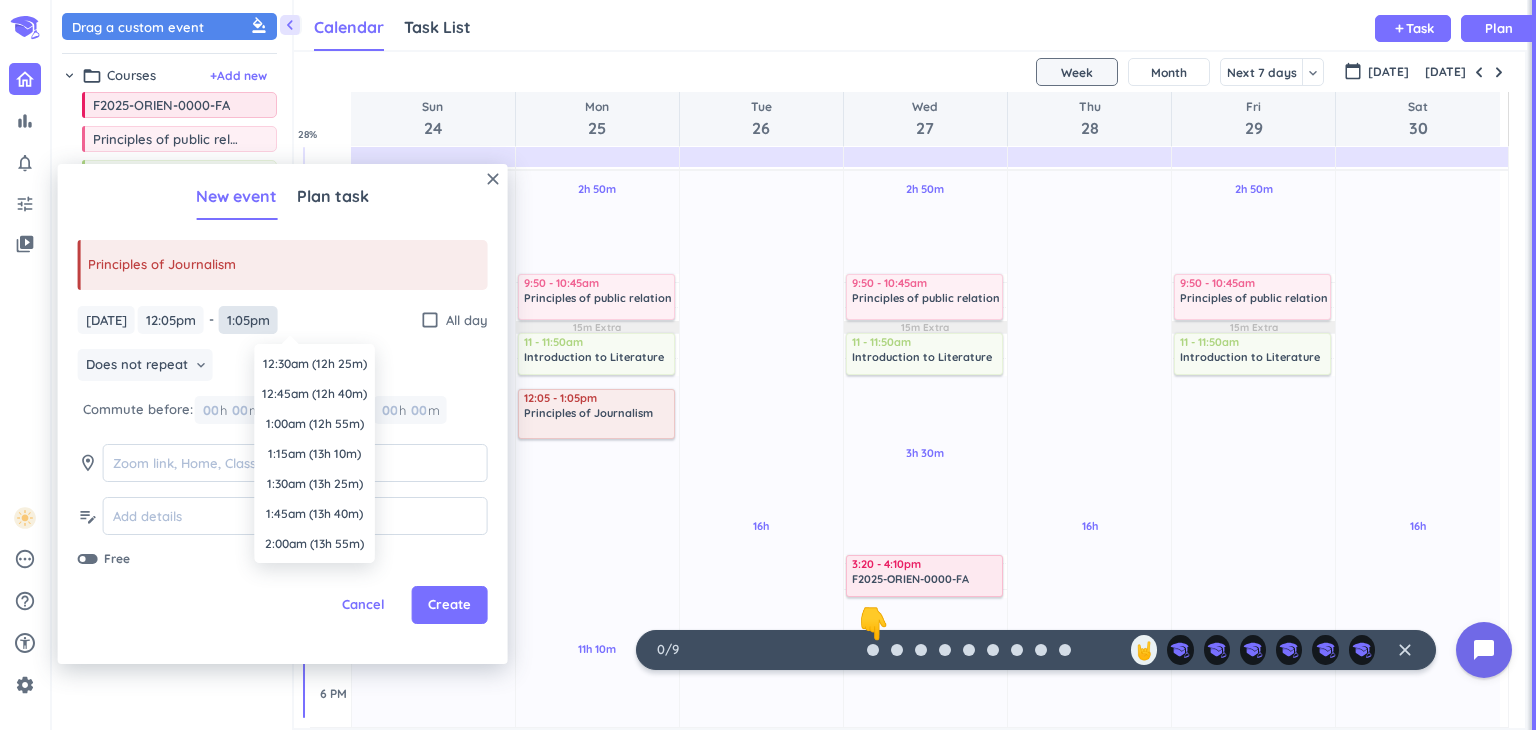 click on "1:05pm" at bounding box center (248, 320) 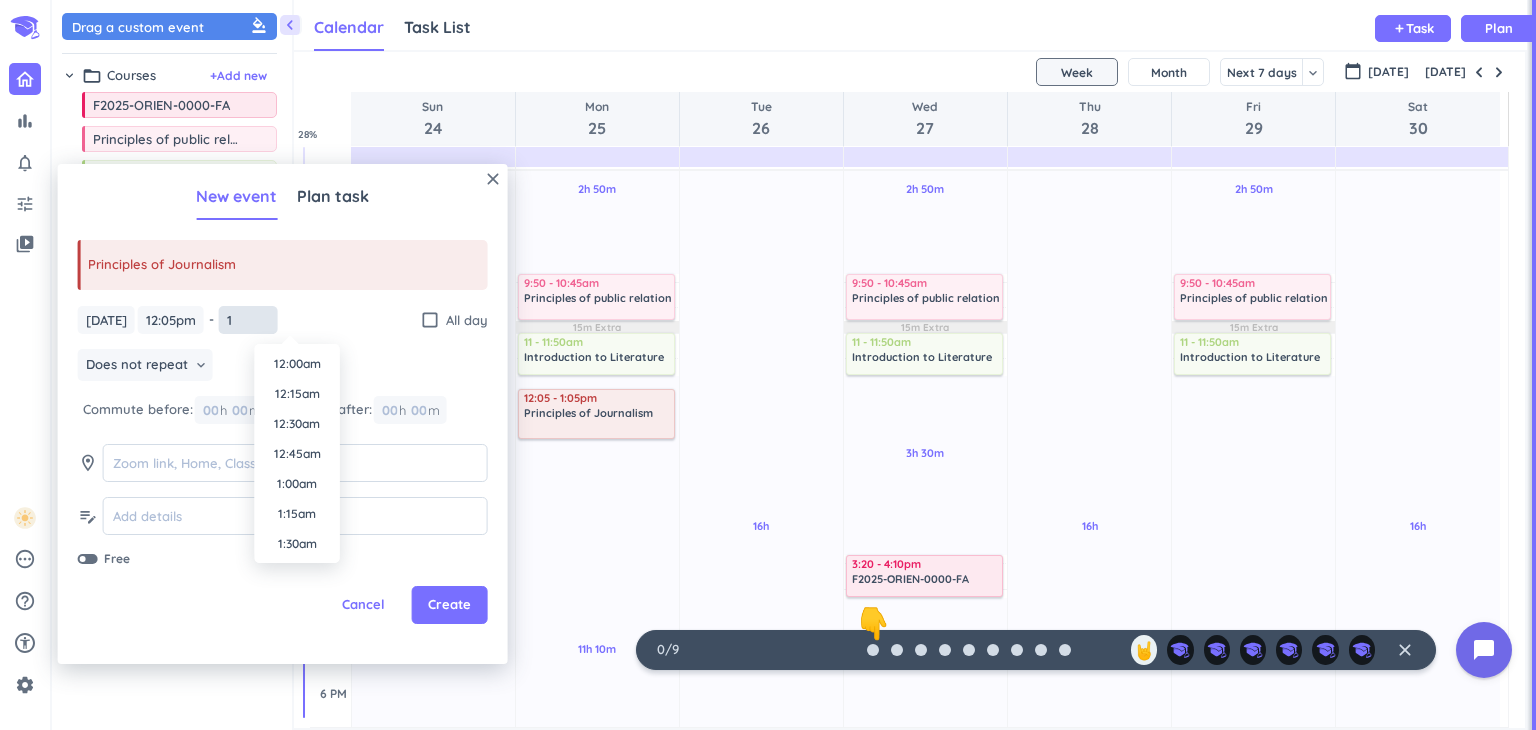 scroll, scrollTop: 1470, scrollLeft: 0, axis: vertical 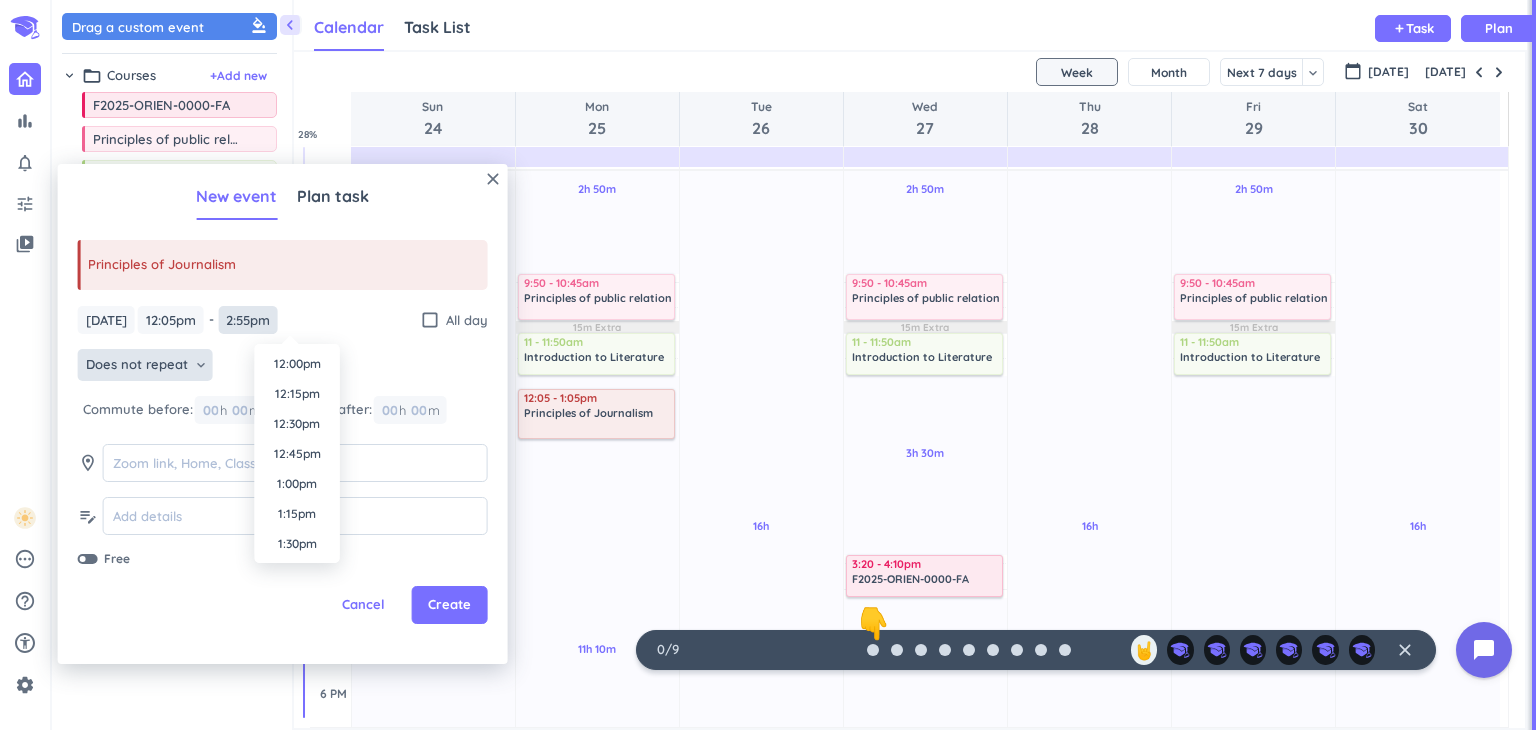 type on "12:55pm" 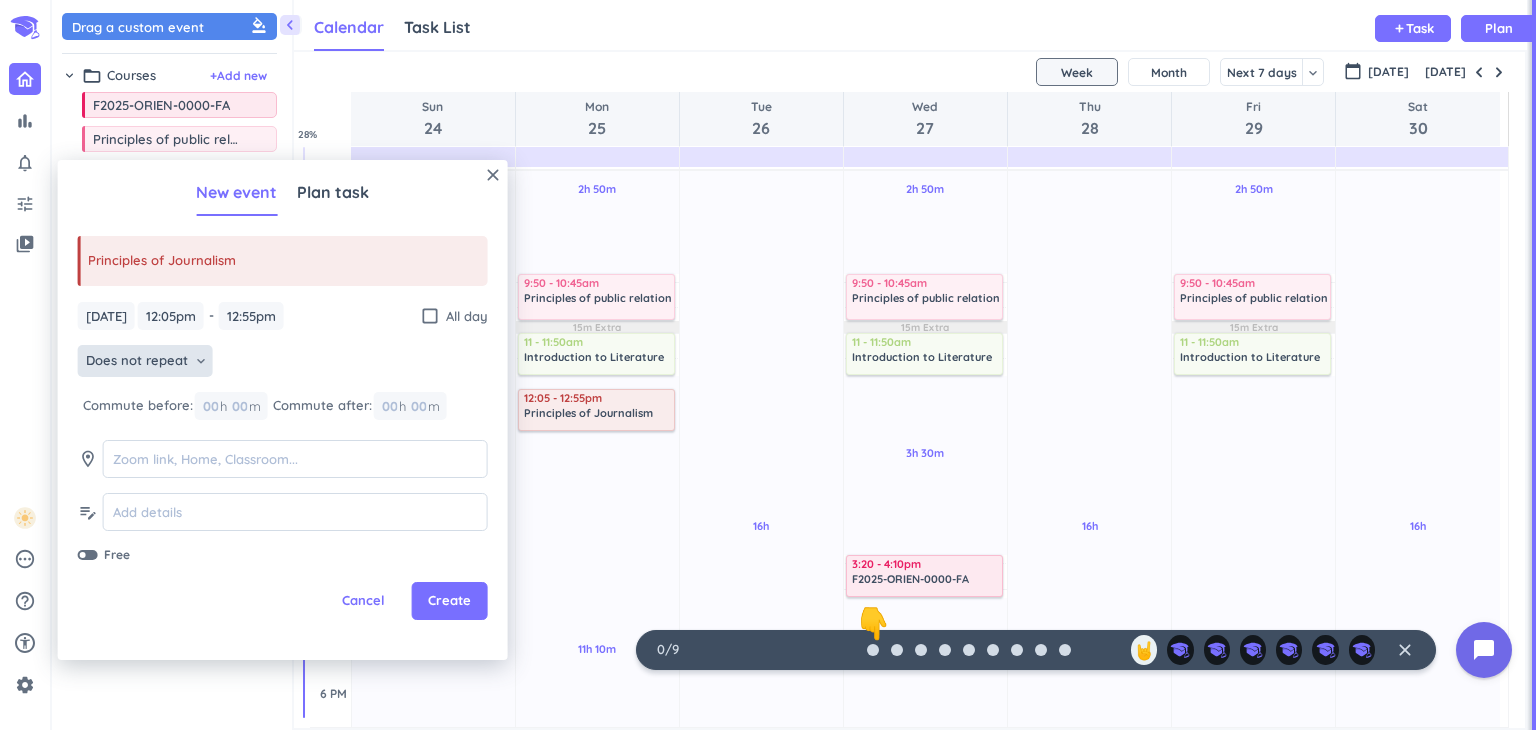 scroll, scrollTop: 0, scrollLeft: 0, axis: both 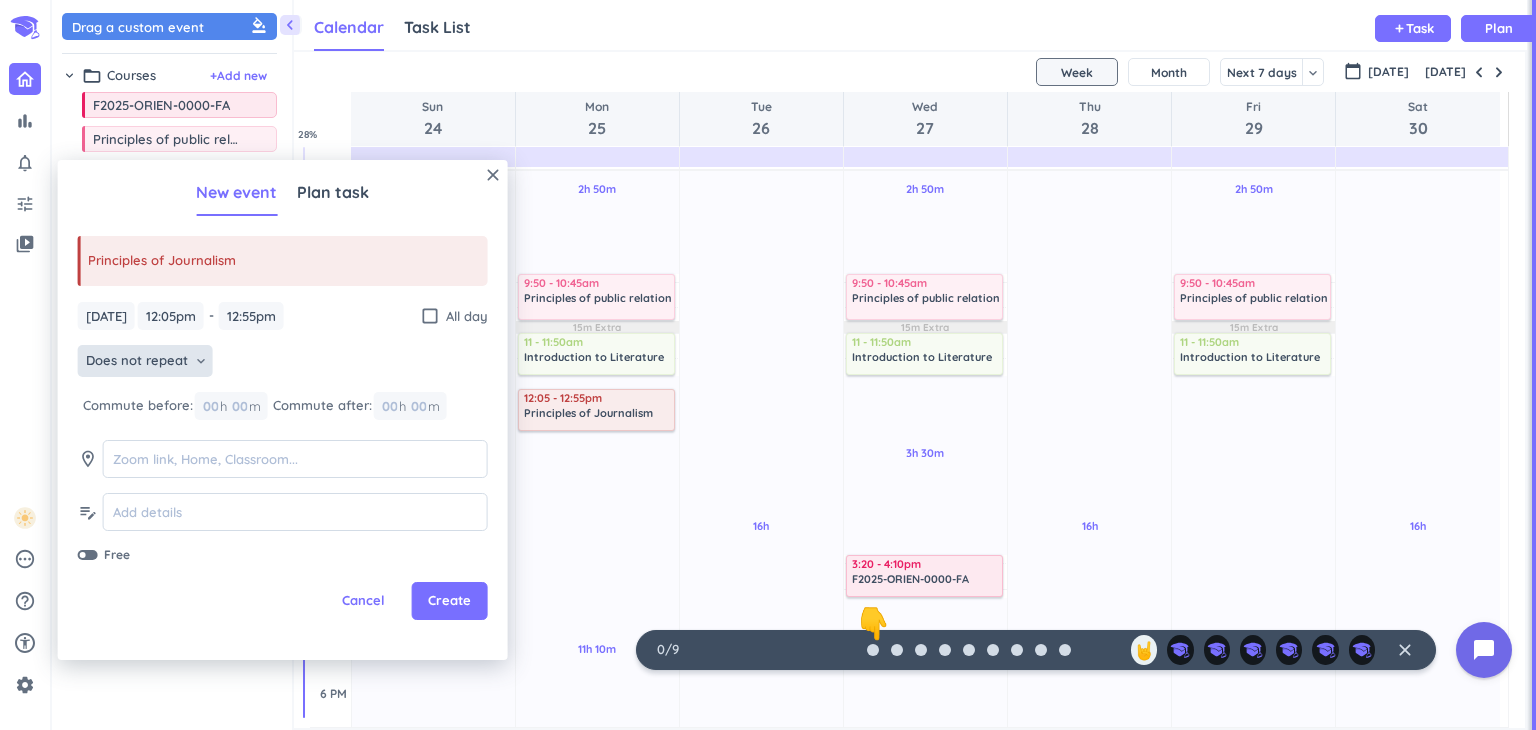 click on "Does not repeat" at bounding box center [137, 361] 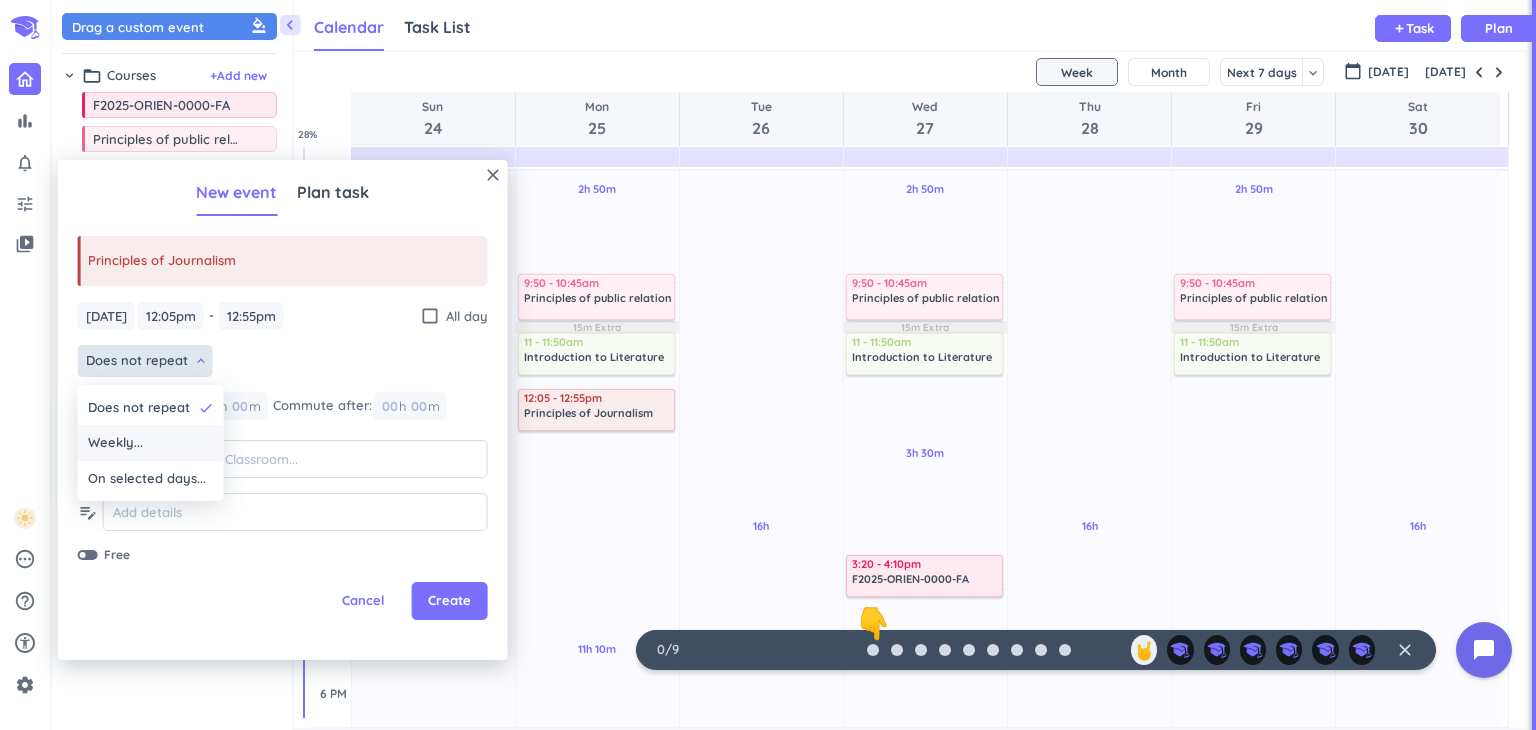 click on "Weekly..." at bounding box center (151, 443) 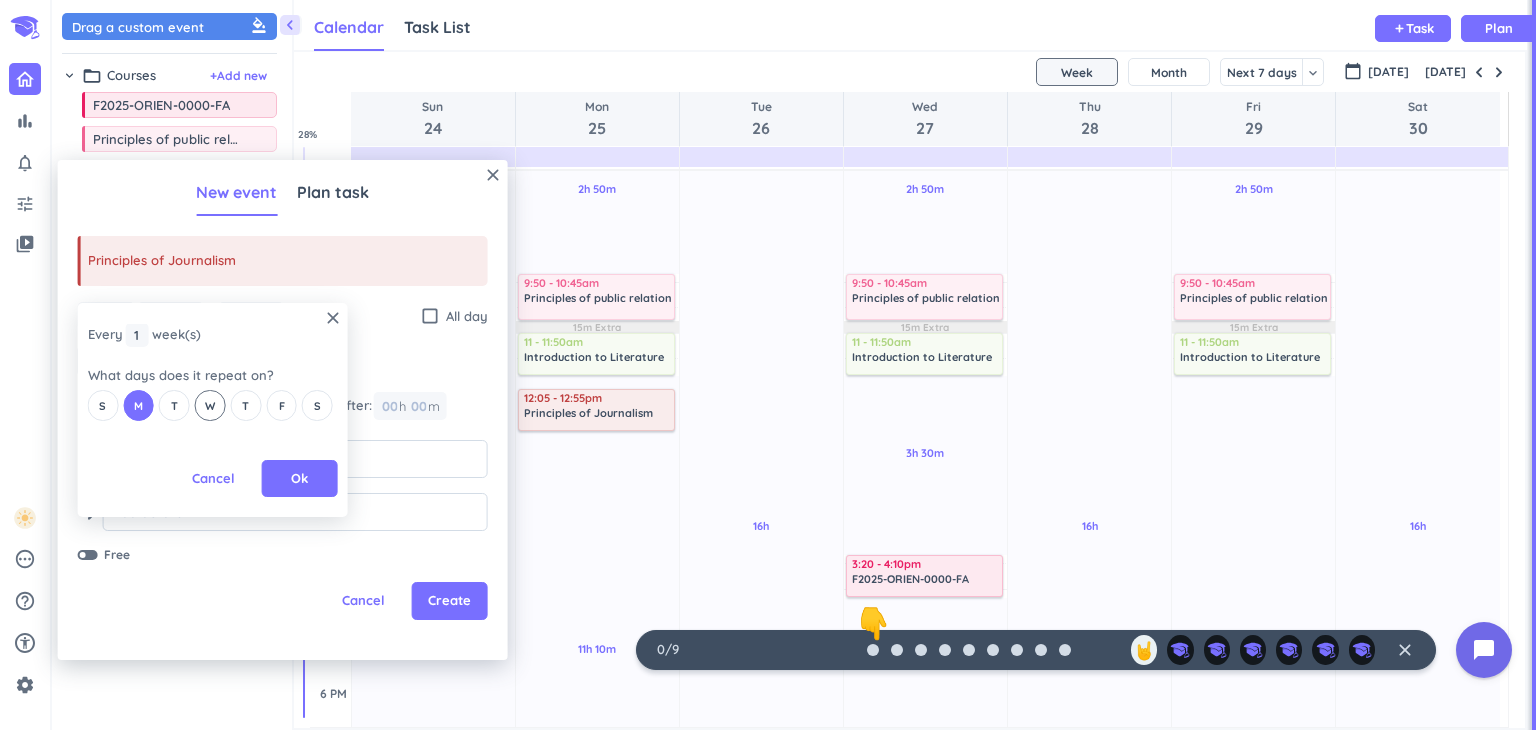 click on "W" at bounding box center (210, 405) 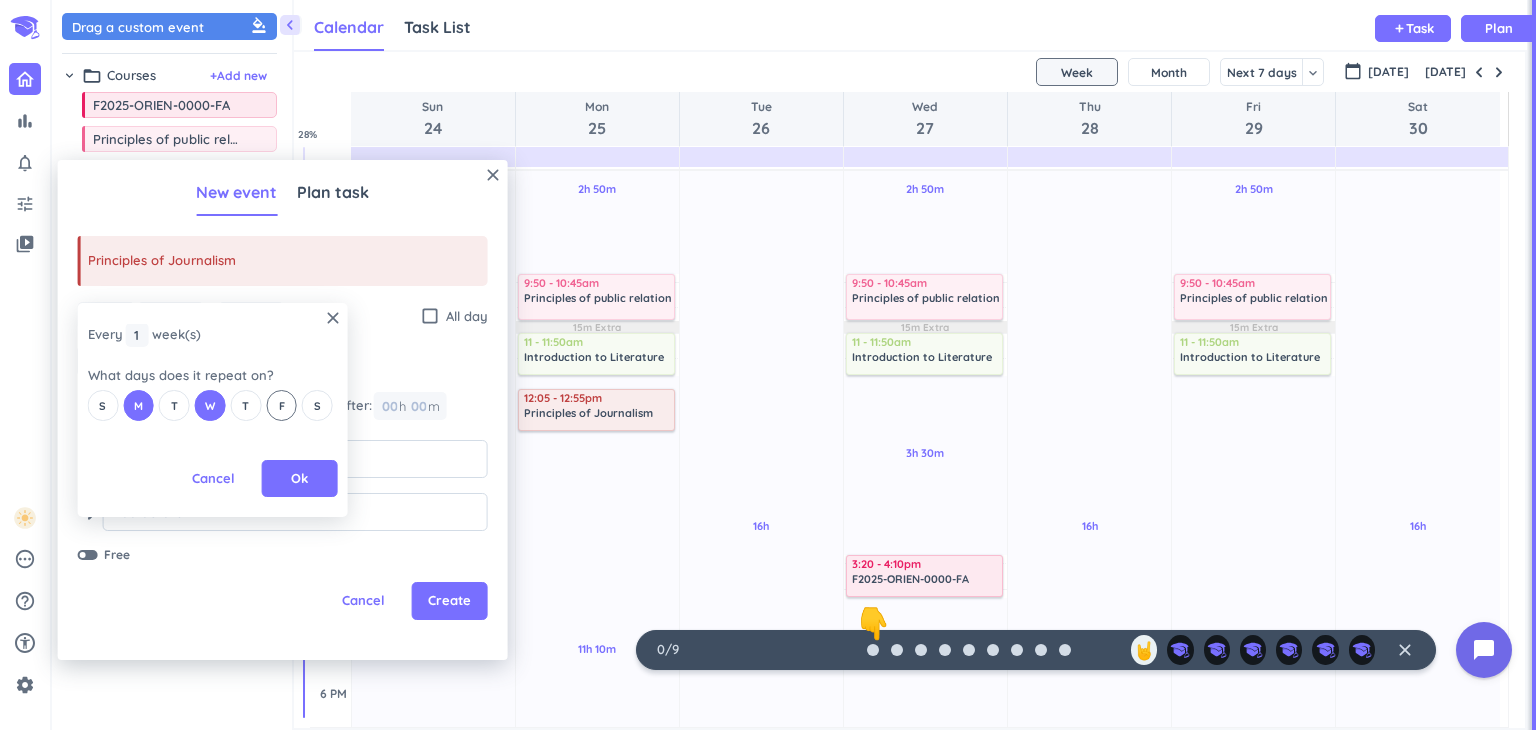 click on "F" at bounding box center [281, 405] 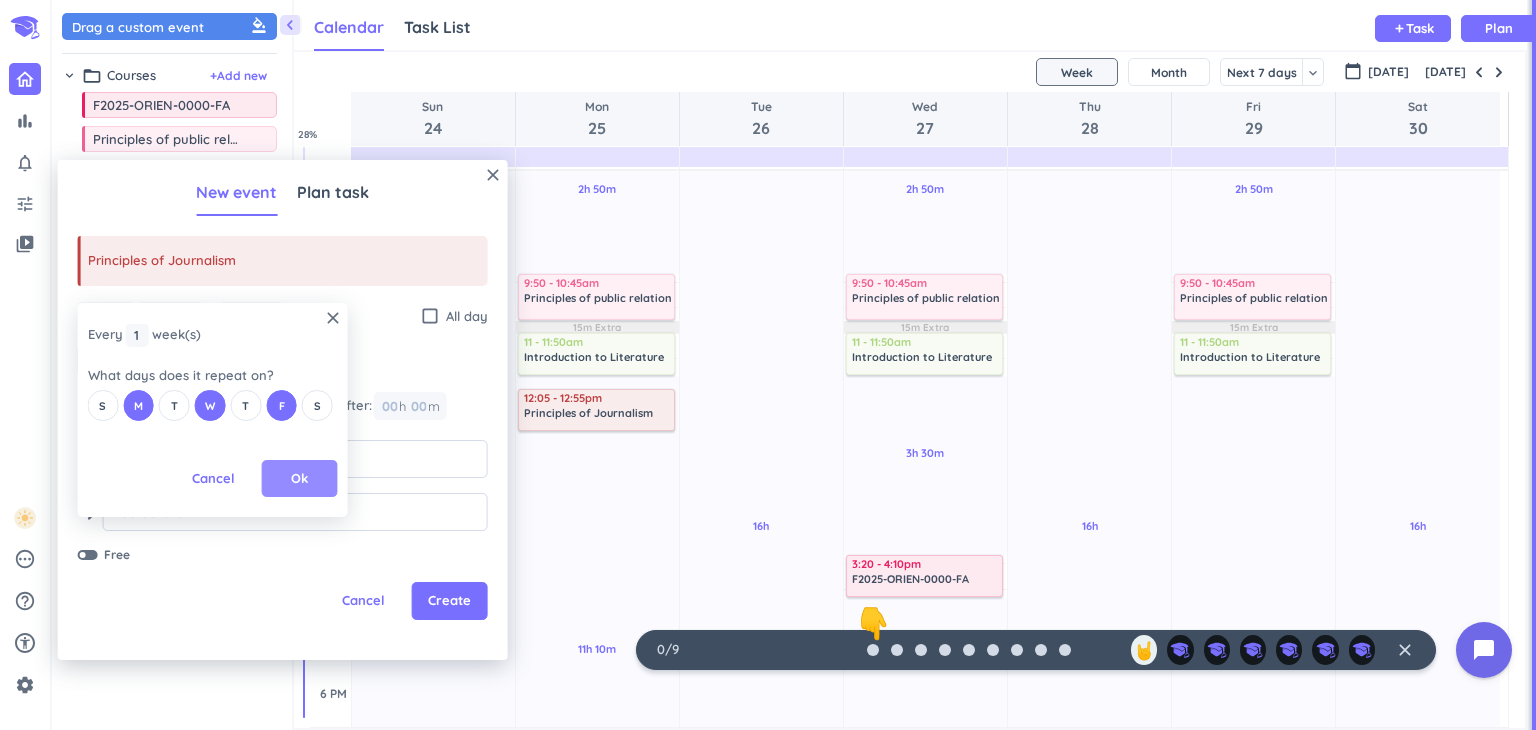 click on "Ok" at bounding box center [299, 479] 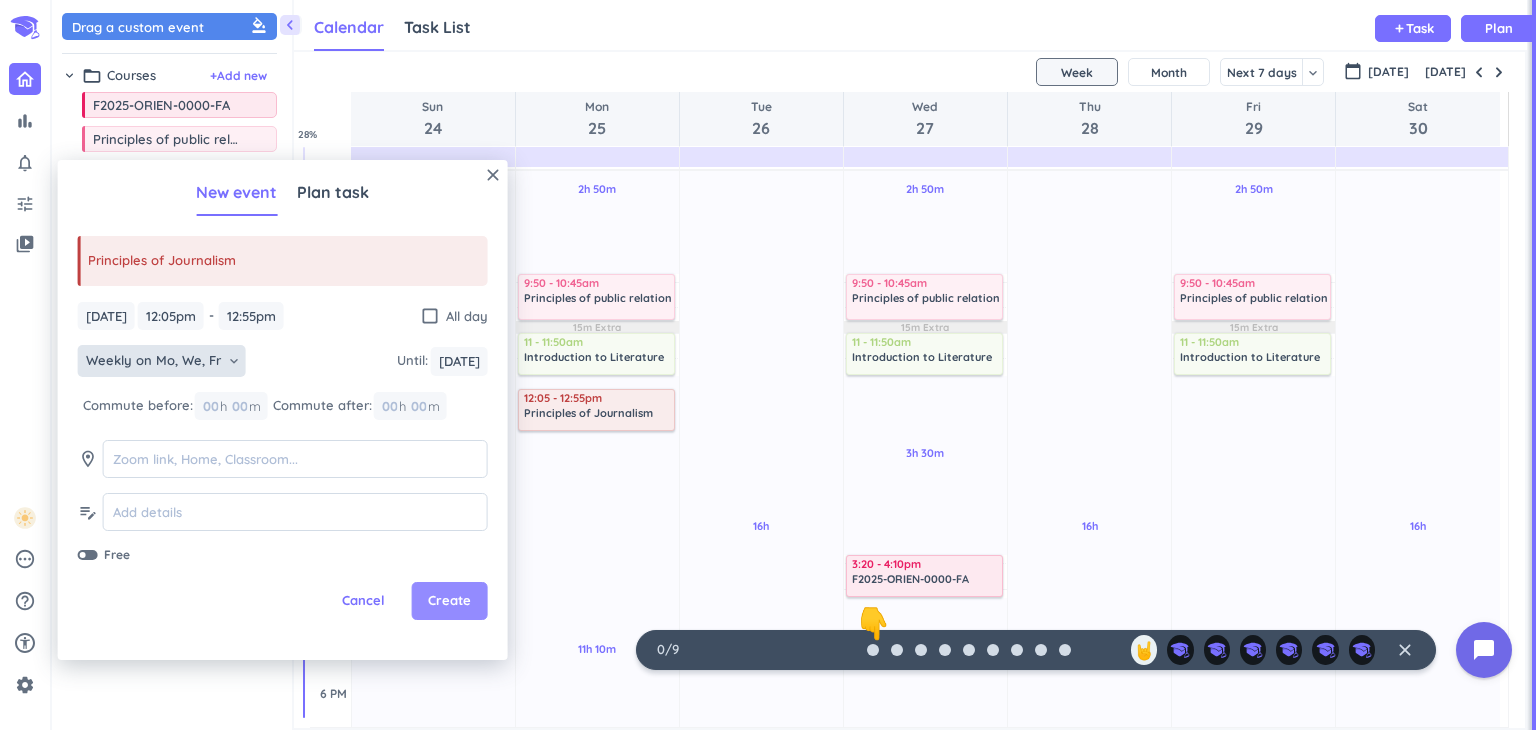 click on "Create" at bounding box center [449, 601] 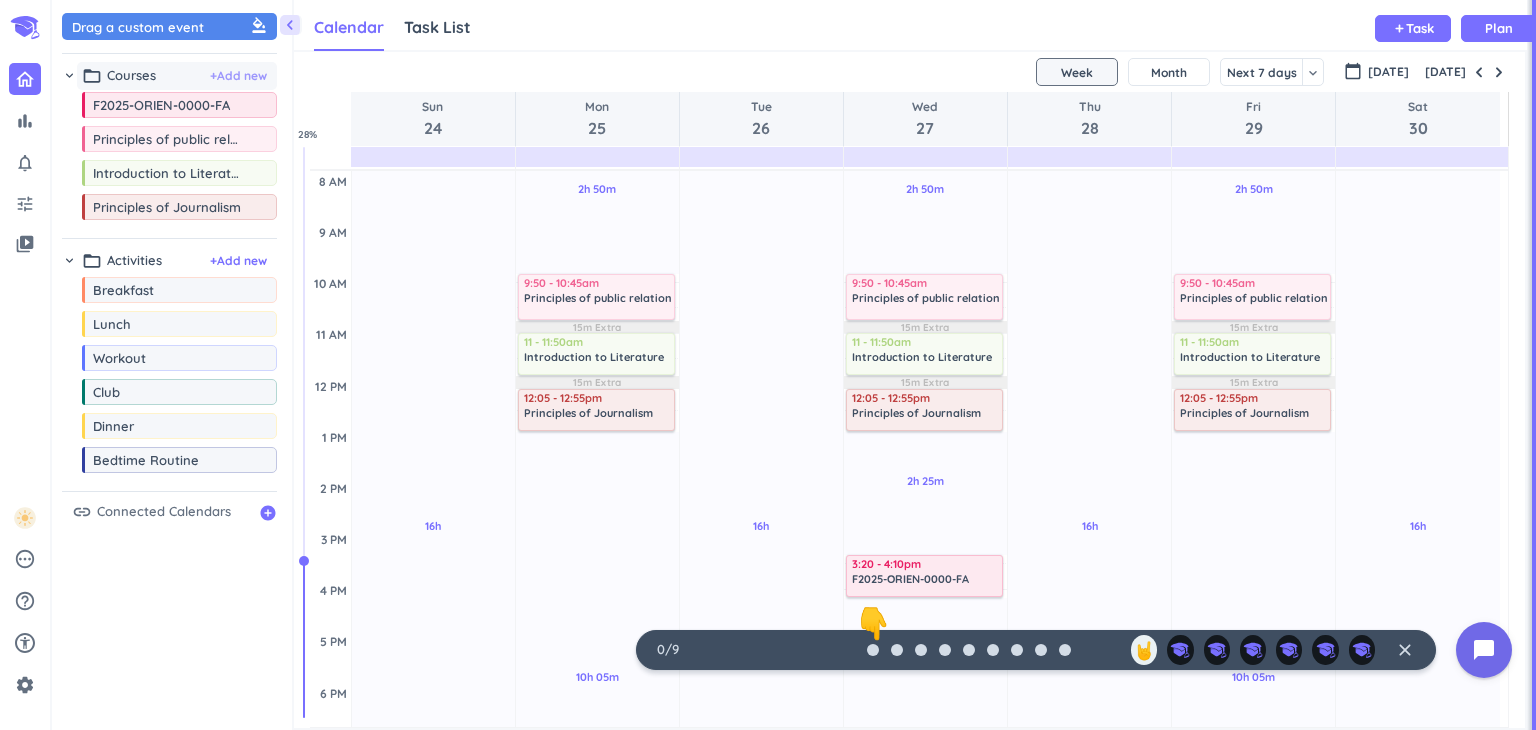 click on "+  Add new" at bounding box center (238, 76) 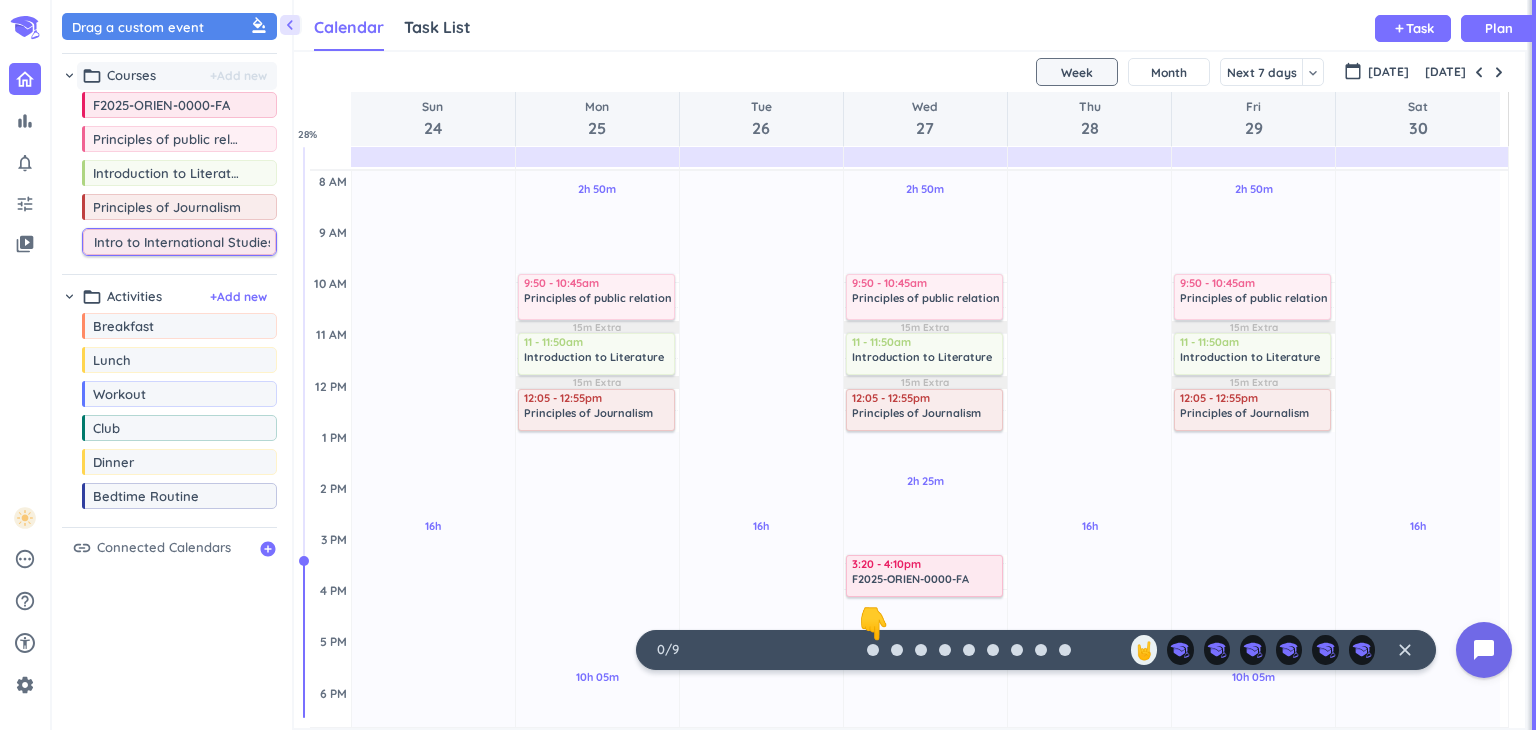 scroll, scrollTop: 0, scrollLeft: 1, axis: horizontal 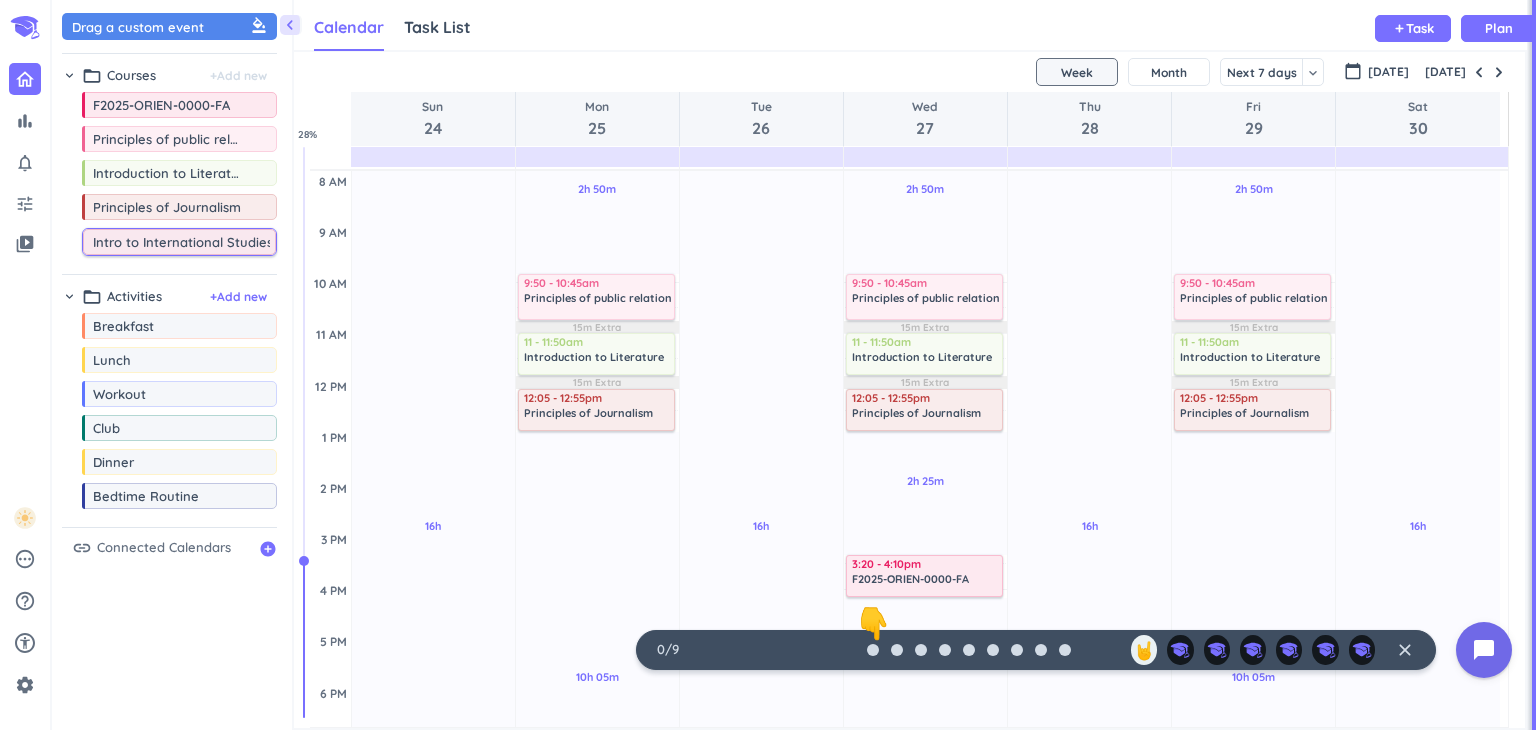 type on "Intro to International Studies" 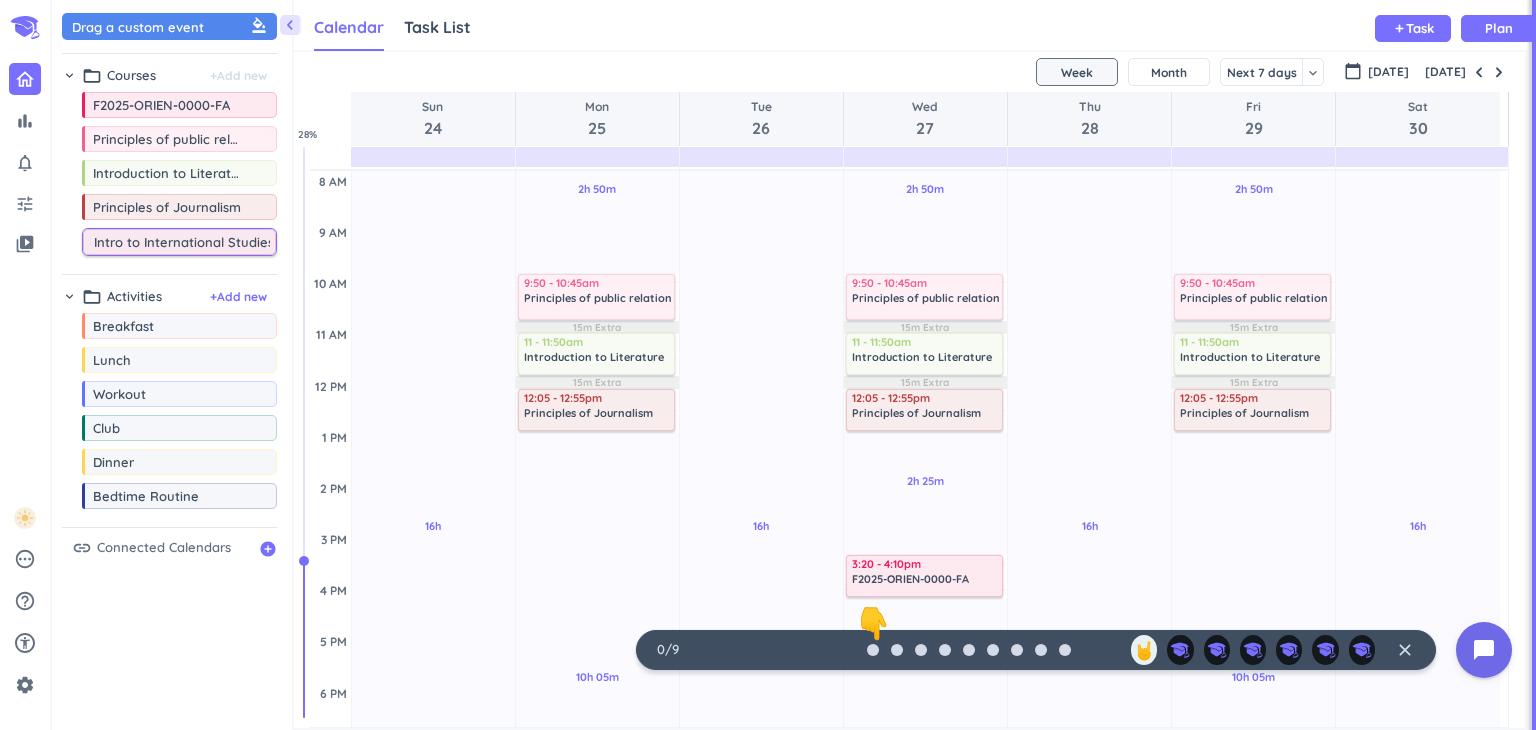 click on "[DATE]" at bounding box center (909, 72) 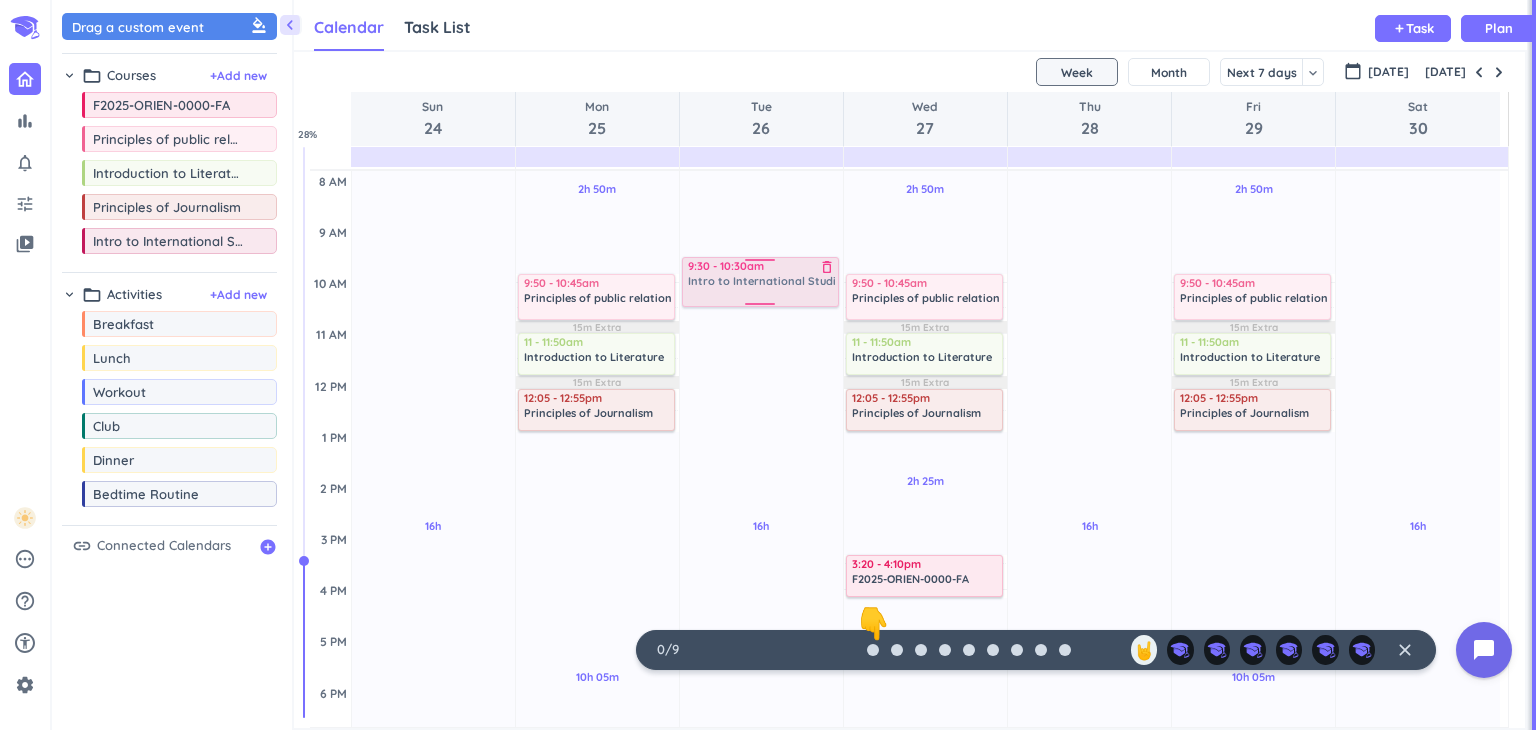 drag, startPoint x: 219, startPoint y: 241, endPoint x: 724, endPoint y: 260, distance: 505.3573 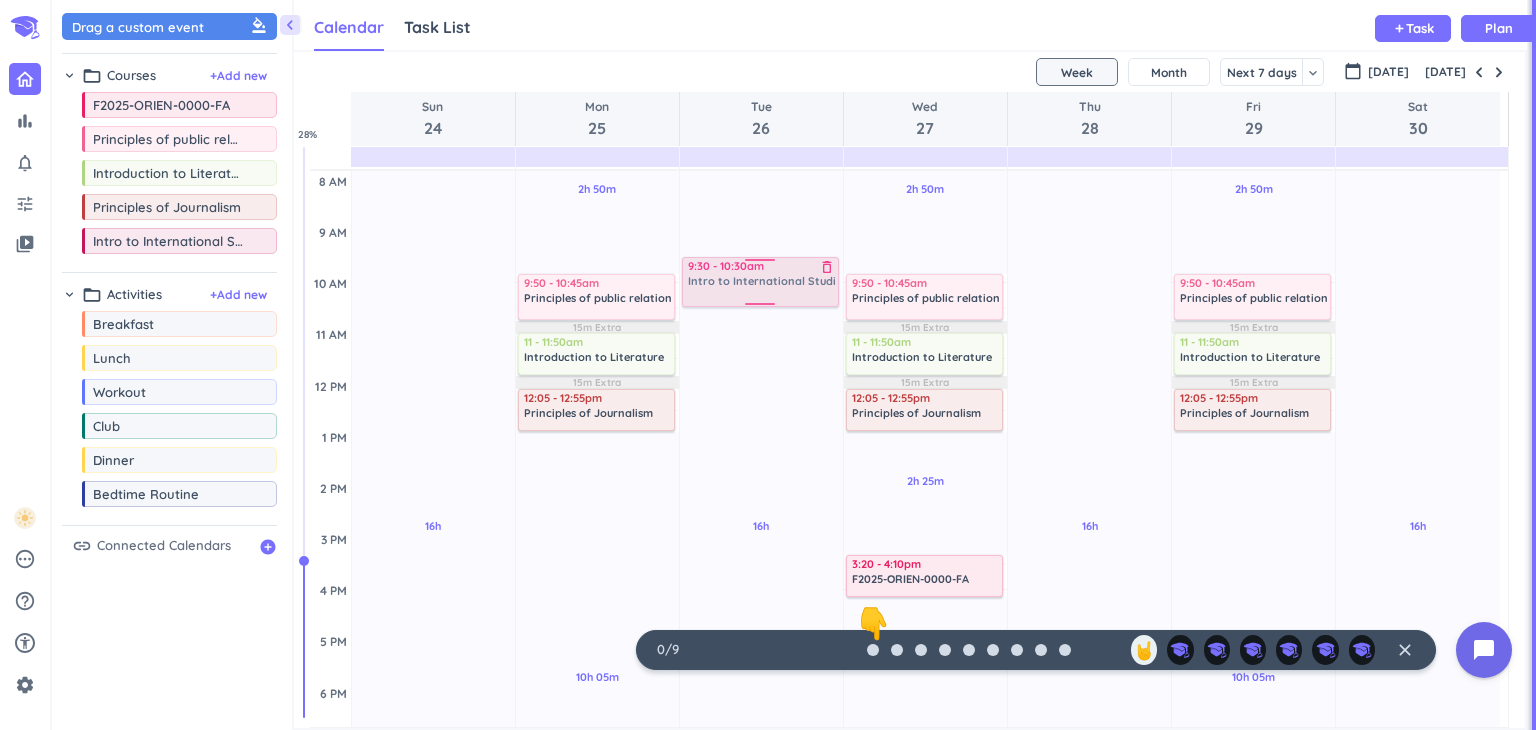 click on "chevron_left Drag a custom event format_color_fill chevron_right folder_open Courses   +  Add new drag_indicator F2025-ORIEN-0000-FA more_horiz drag_indicator Principles of public relations more_horiz drag_indicator Introduction to Literature more_horiz drag_indicator Principles of Journalism more_horiz drag_indicator Intro to International Studies more_horiz chevron_right folder_open Activities   +  Add new drag_indicator Breakfast more_horiz drag_indicator Lunch more_horiz drag_indicator Workout more_horiz drag_indicator Club more_horiz drag_indicator Dinner more_horiz drag_indicator Bedtime Routine more_horiz link Connected Calendars add_circle Calendar Task List Calendar keyboard_arrow_down add Task Plan SHOVEL [DATE] - [DATE] Week Month Next 7 days keyboard_arrow_down Week keyboard_arrow_down calendar_today [DATE] [DATE] Sun 24 Mon 25 Tue 26 Wed 27 Thu 28 Fri 29 Sat 30 4 AM 5 AM 6 AM 7 AM 8 AM 9 AM 10 AM 11 AM 12 PM 1 PM 2 PM 3 PM 4 PM 5 PM 6 PM 7 PM 8 PM 9 PM 10 PM 11 PM 12 AM 1 AM 2 AM 3 AM 16h" at bounding box center (794, 365) 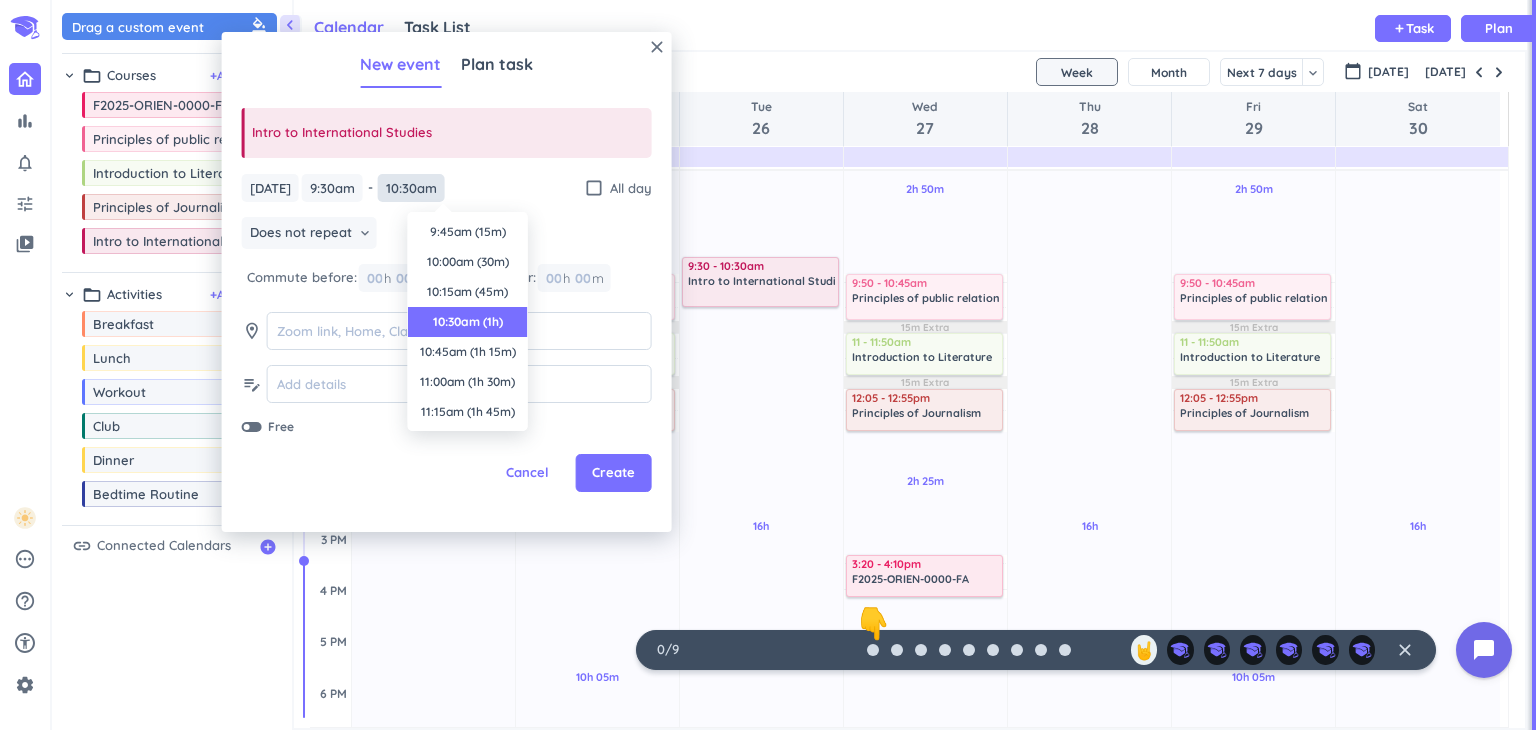 scroll, scrollTop: 90, scrollLeft: 0, axis: vertical 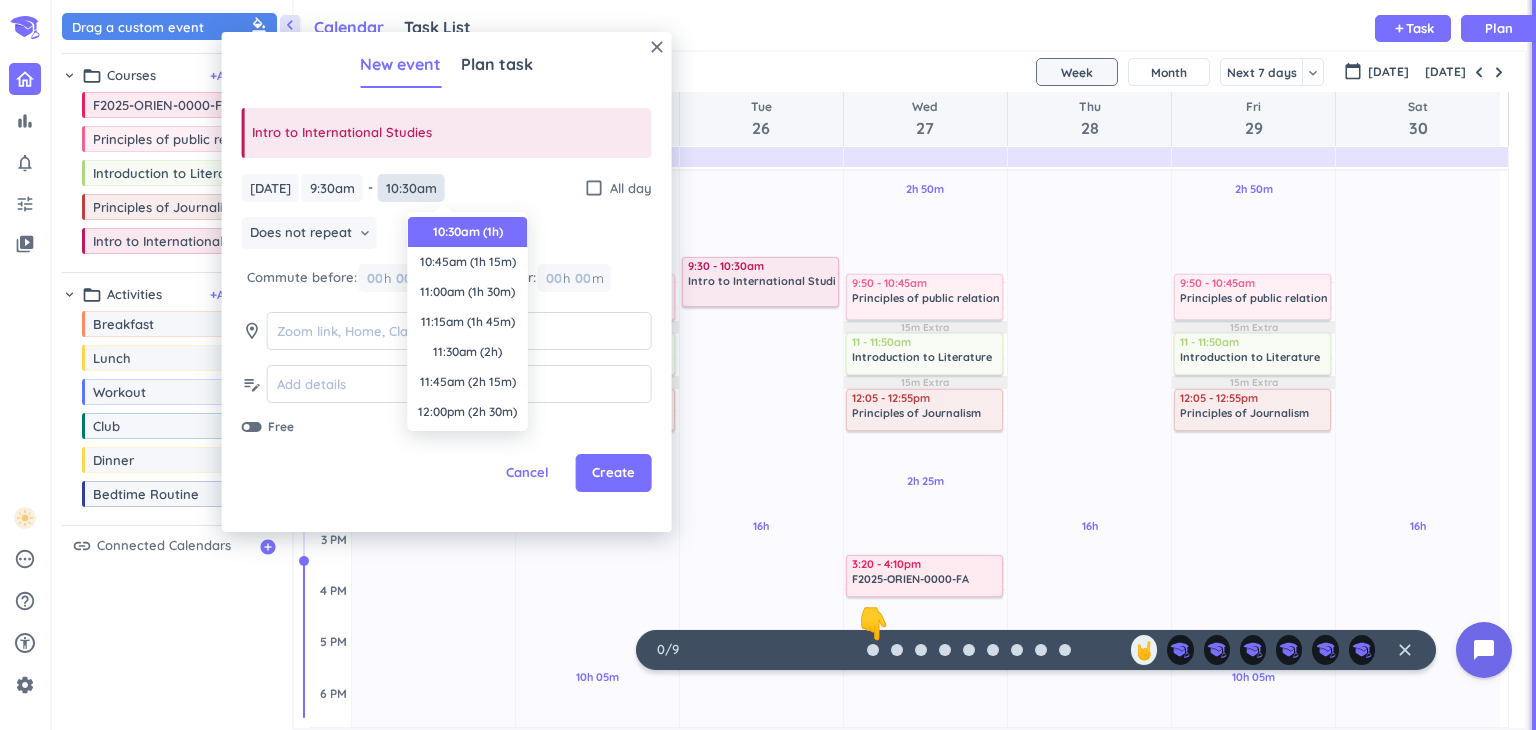 click on "10:30am" at bounding box center (411, 188) 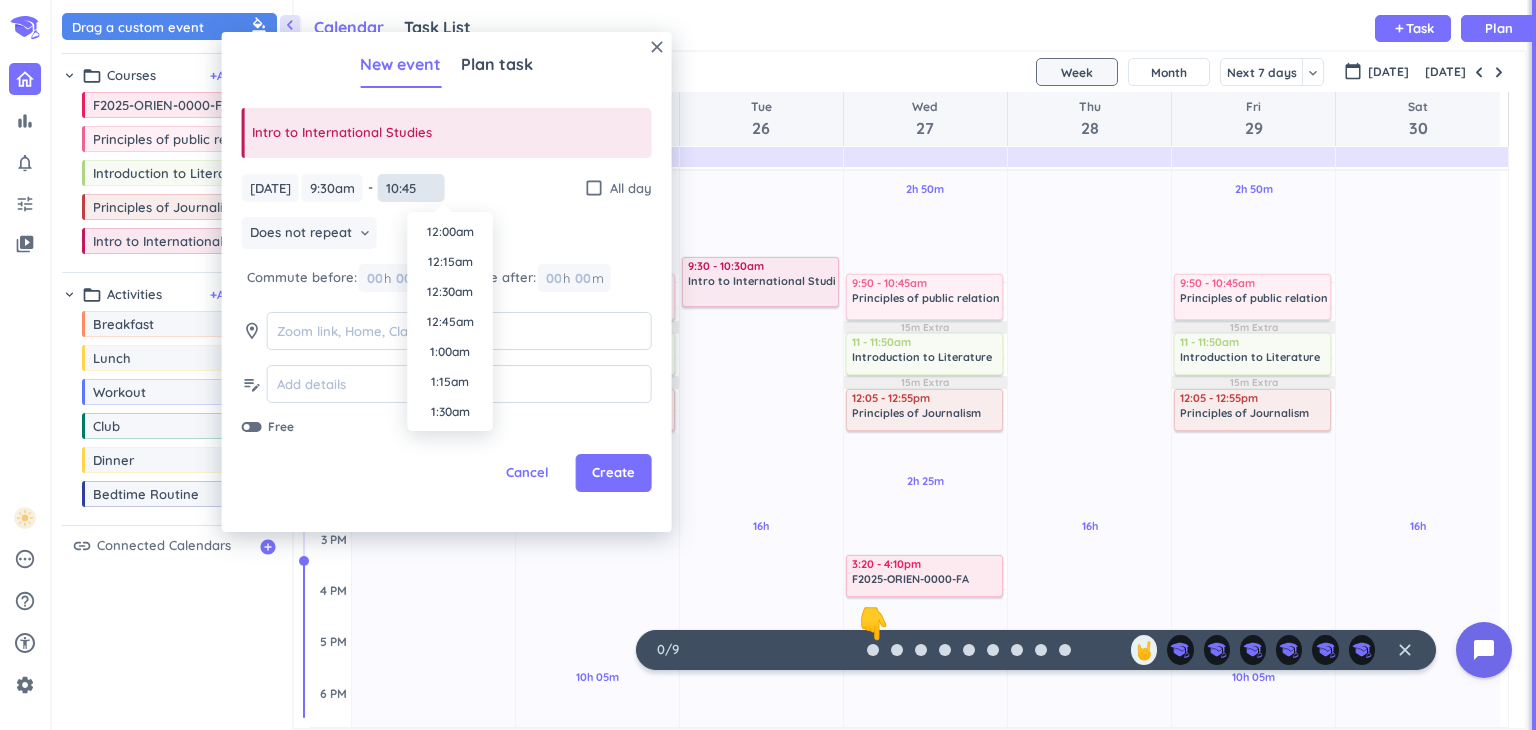 scroll, scrollTop: 2550, scrollLeft: 0, axis: vertical 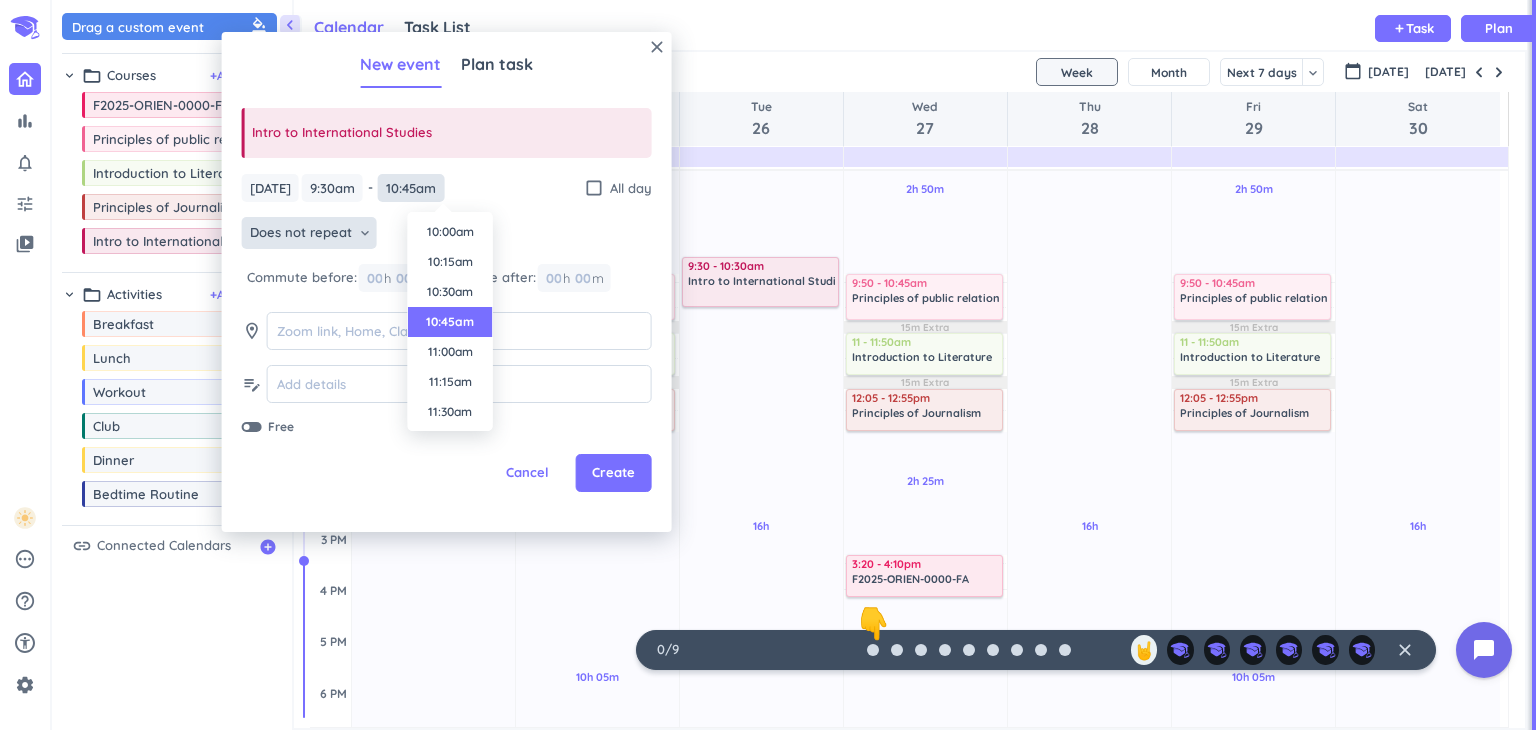type on "10:45am" 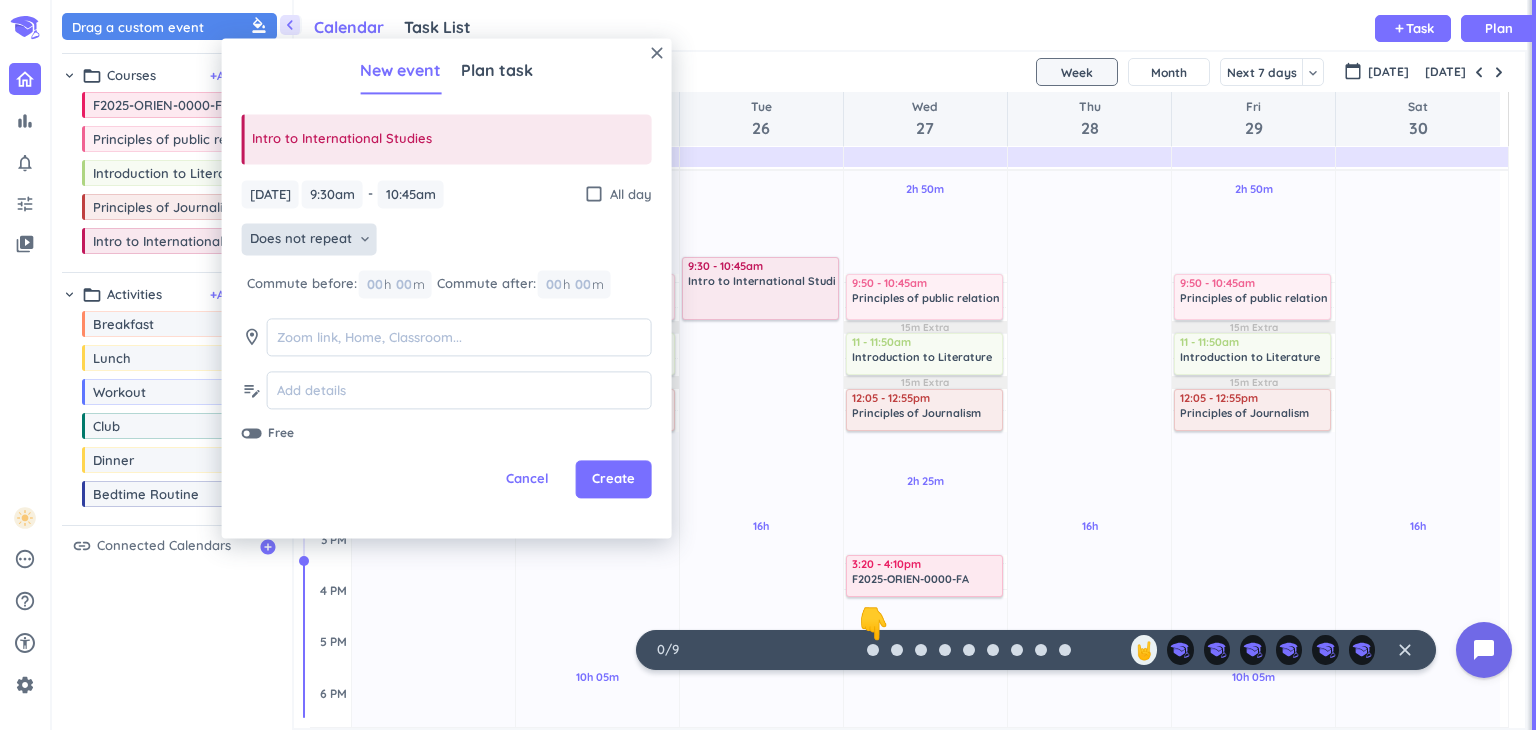 click on "Does not repeat" at bounding box center (301, 240) 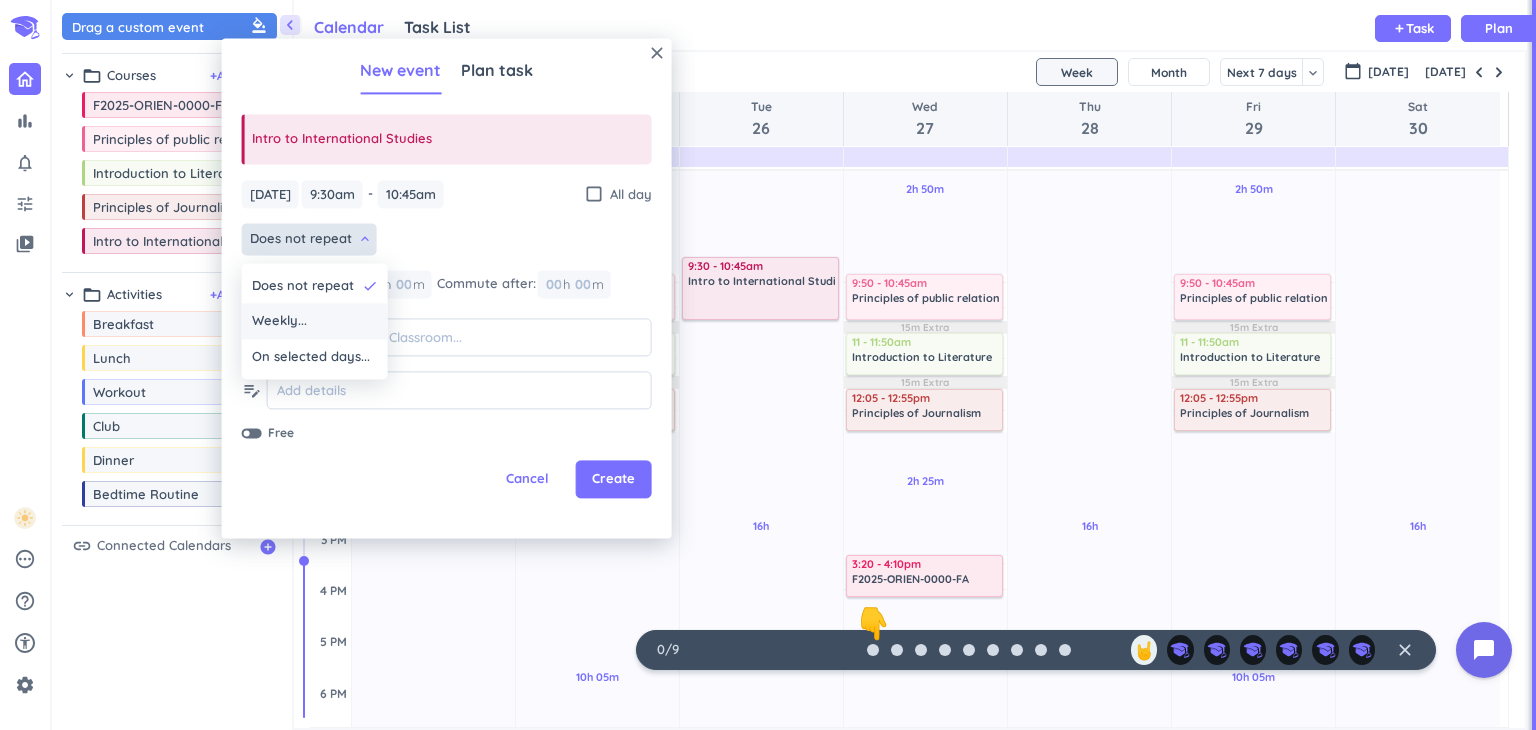 click on "Weekly..." at bounding box center [279, 322] 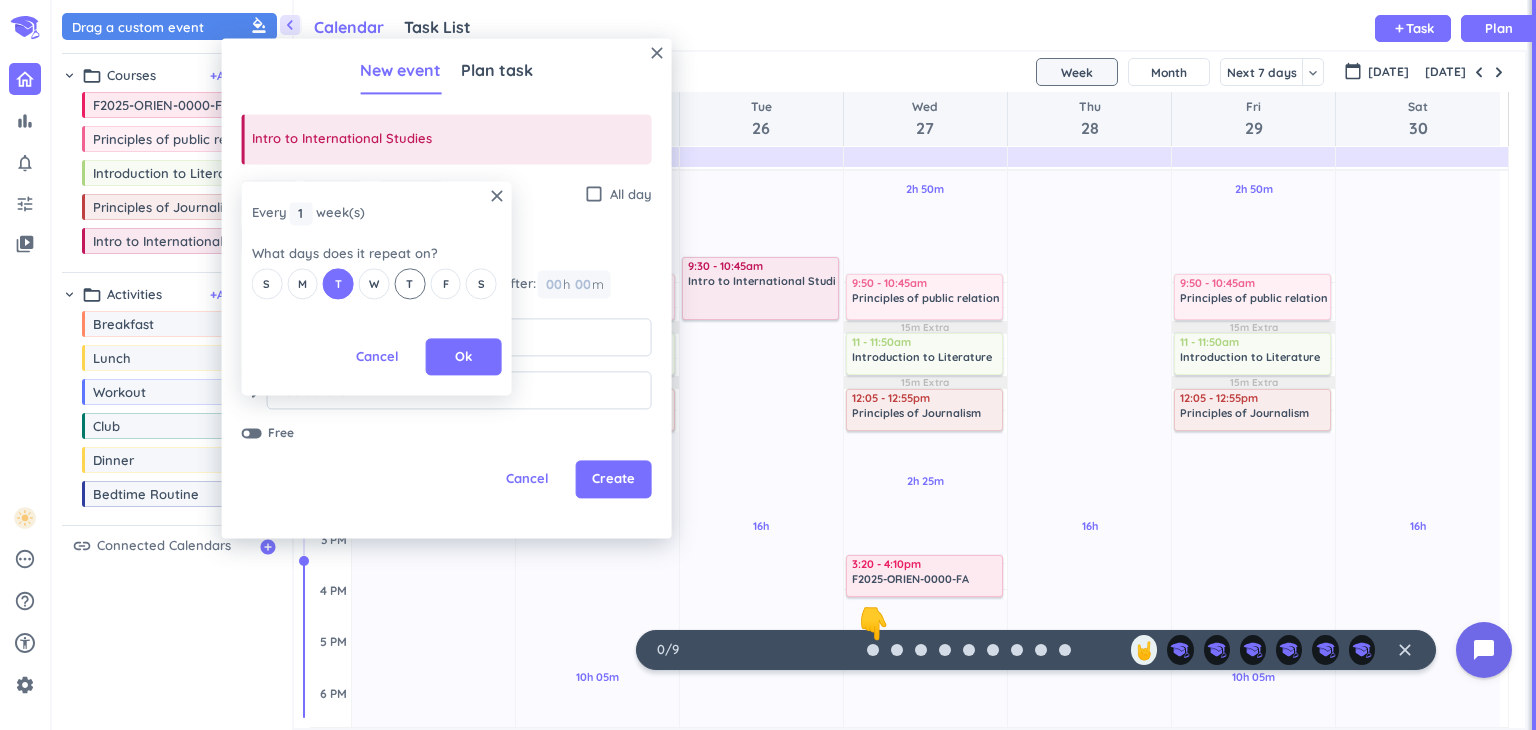 click on "T" at bounding box center (409, 284) 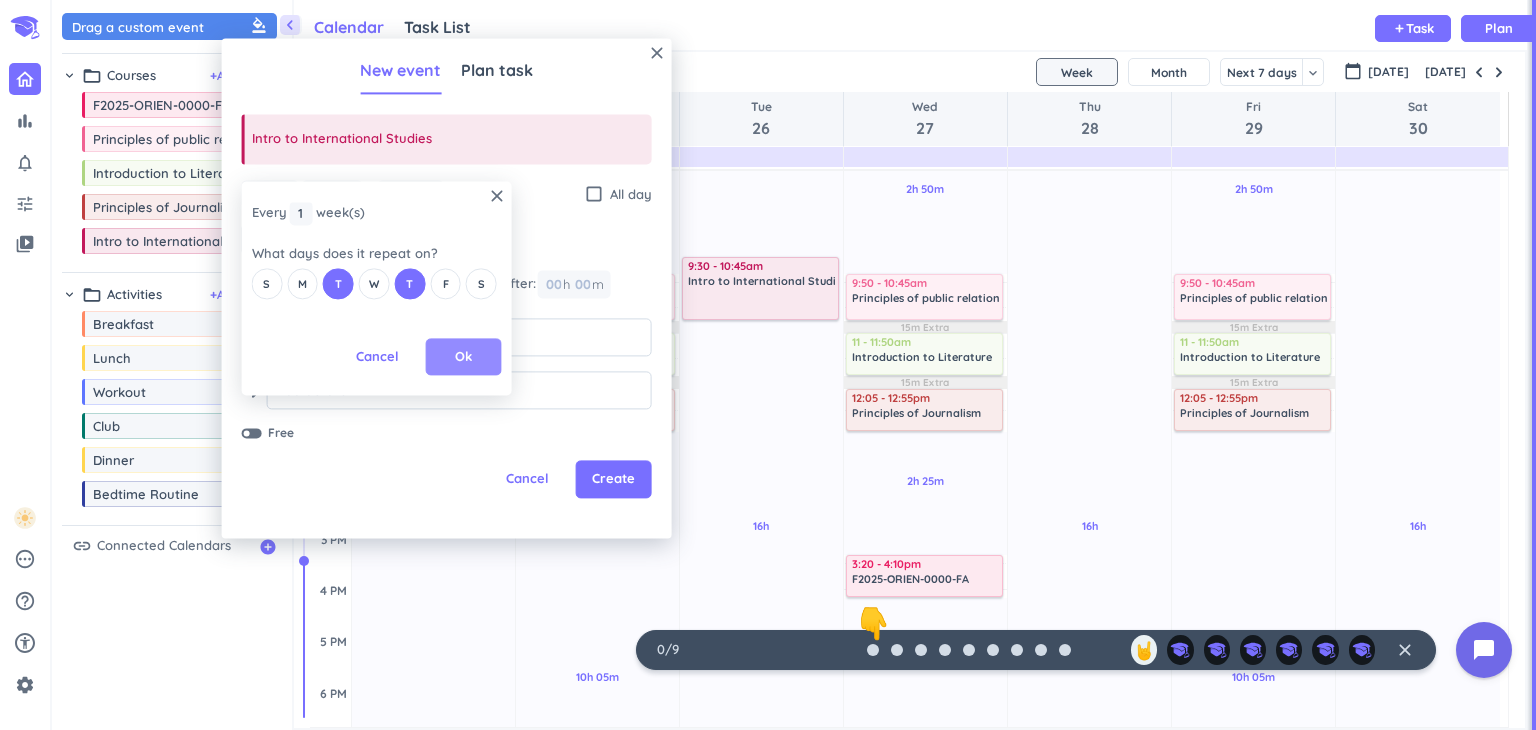 click on "Ok" at bounding box center (463, 357) 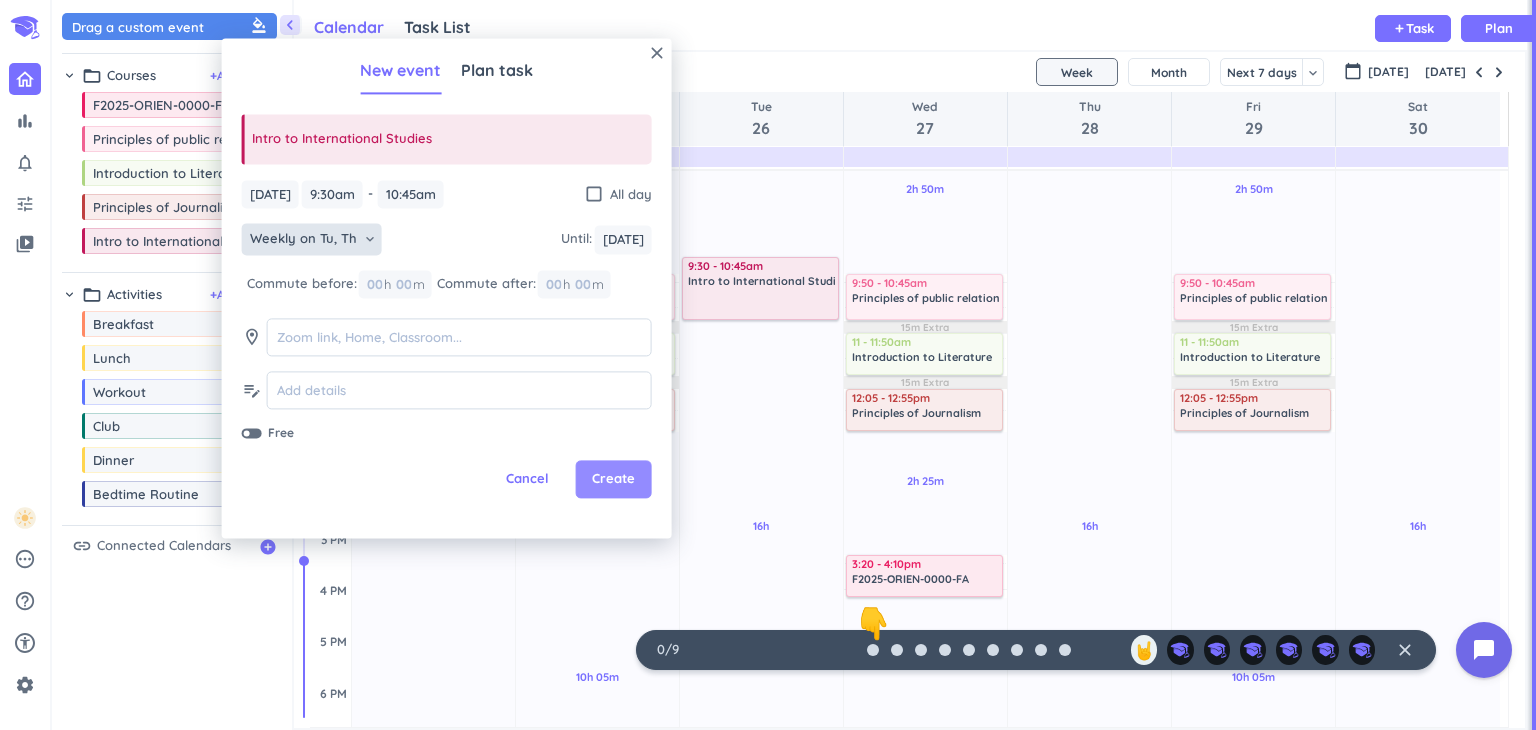 click on "Create" at bounding box center [613, 480] 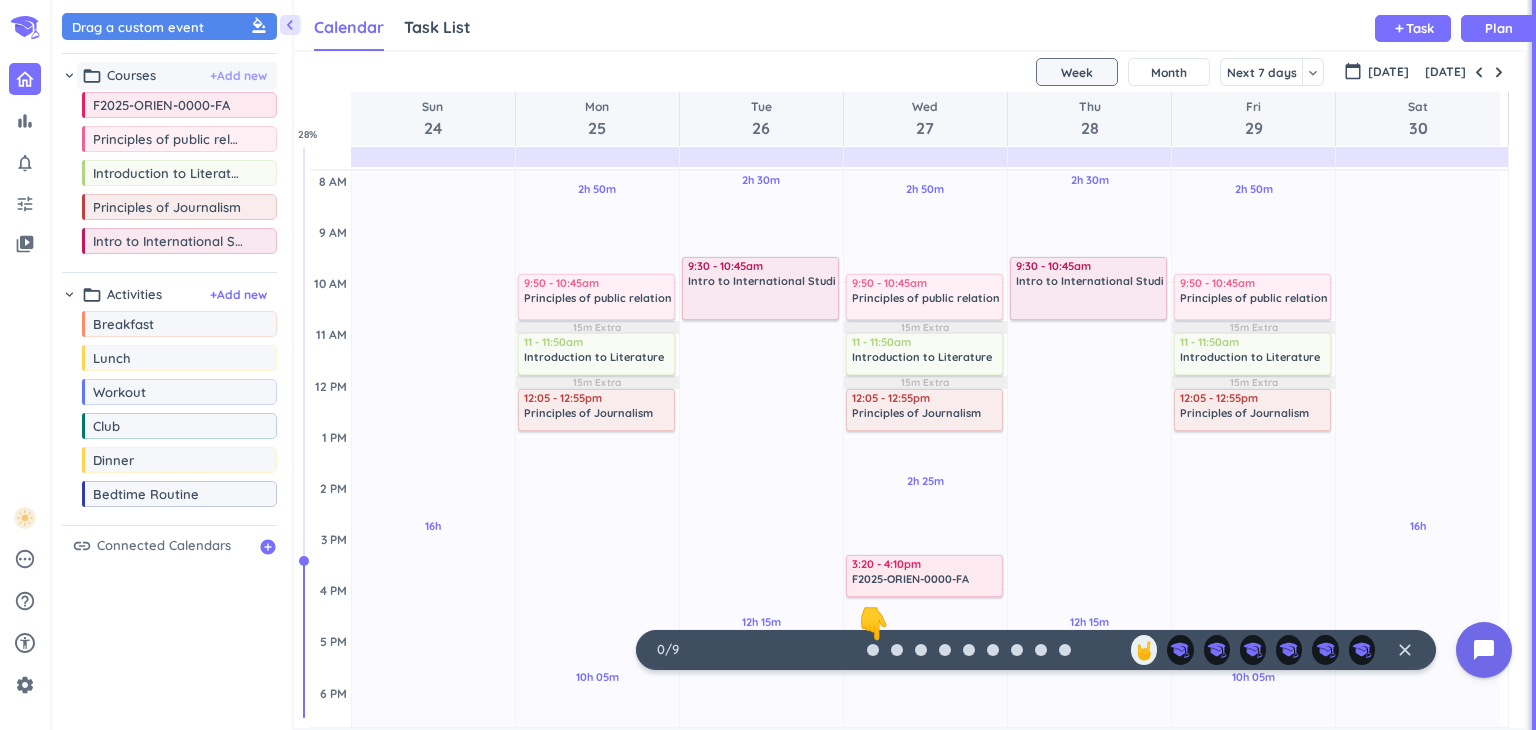 click on "+  Add new" at bounding box center [238, 76] 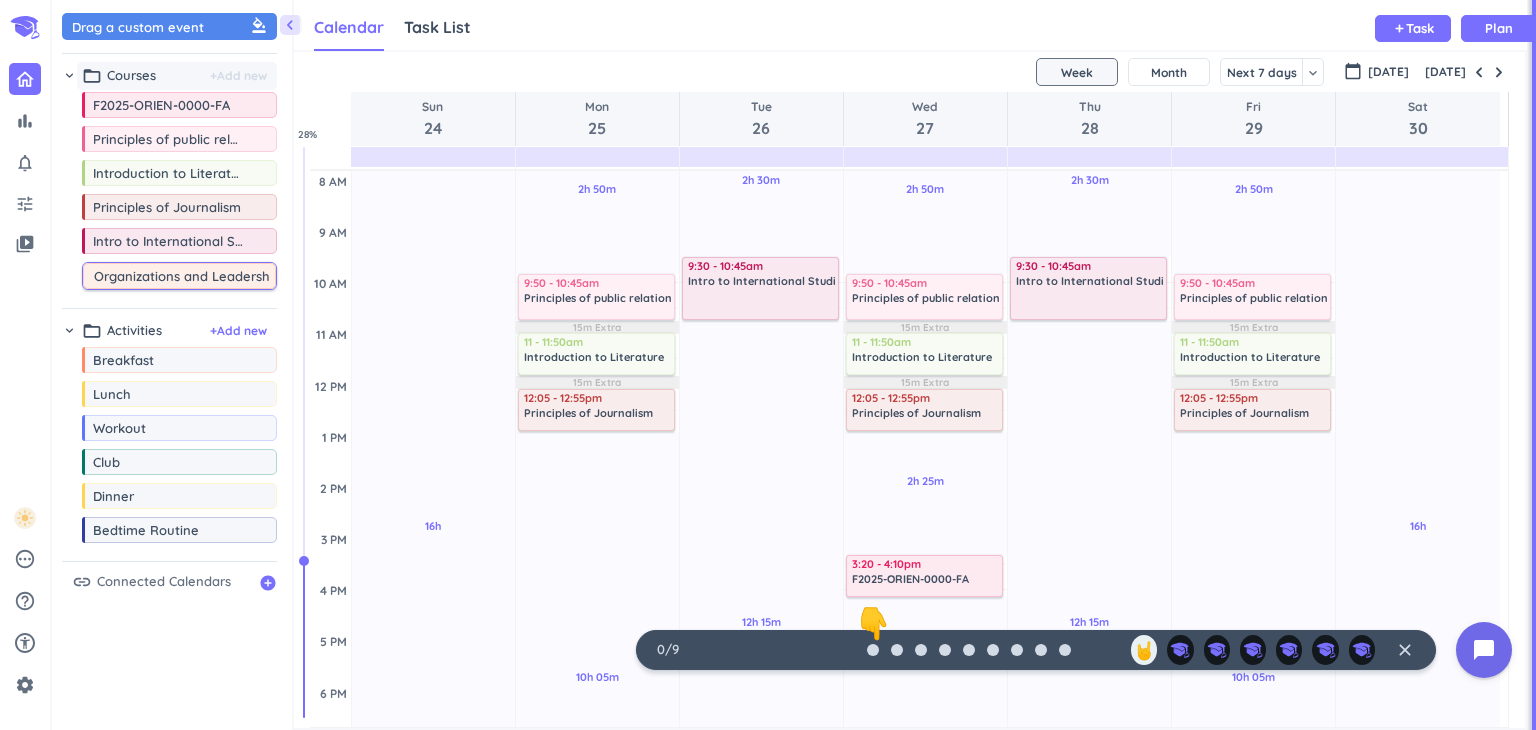 scroll, scrollTop: 0, scrollLeft: 49, axis: horizontal 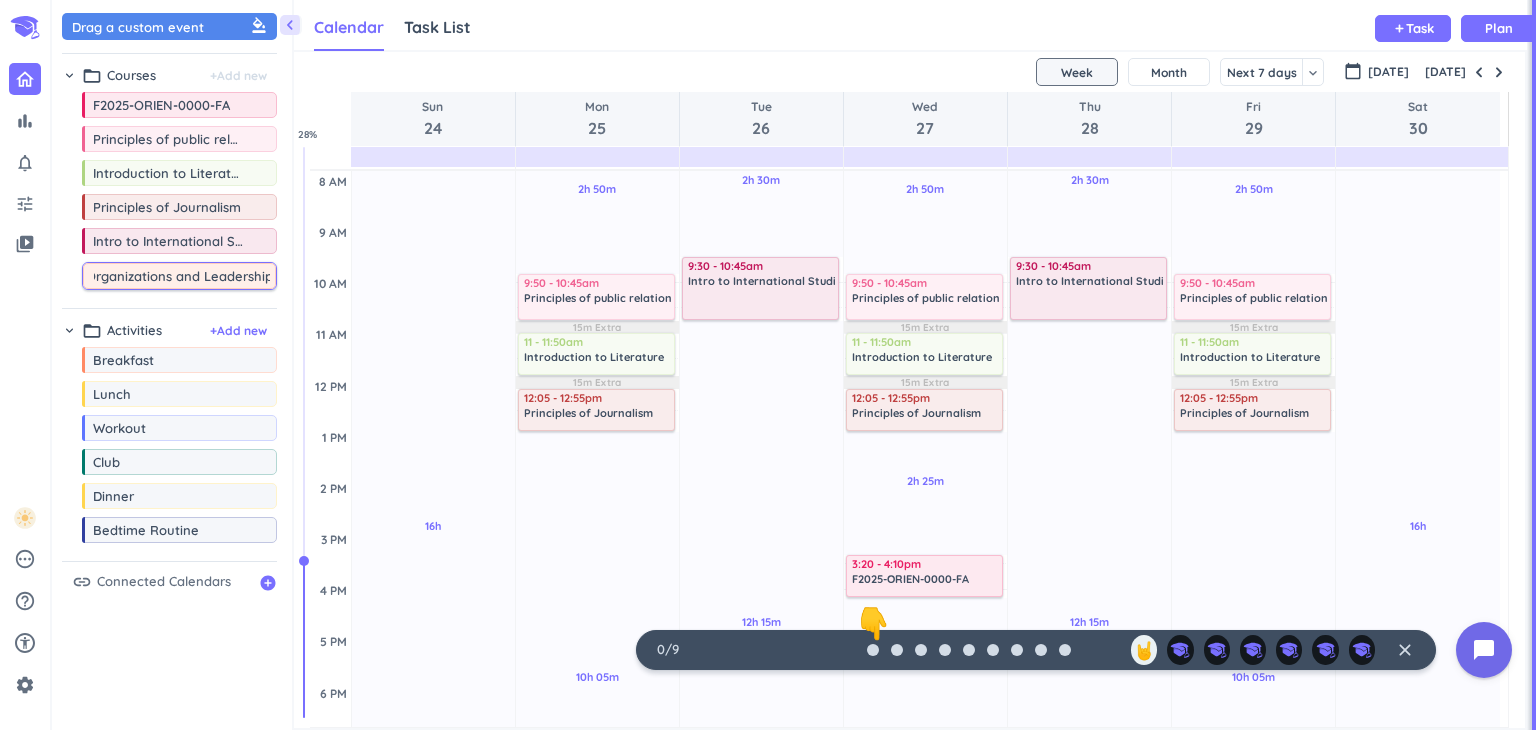 type on "Public Organizations and Leadership" 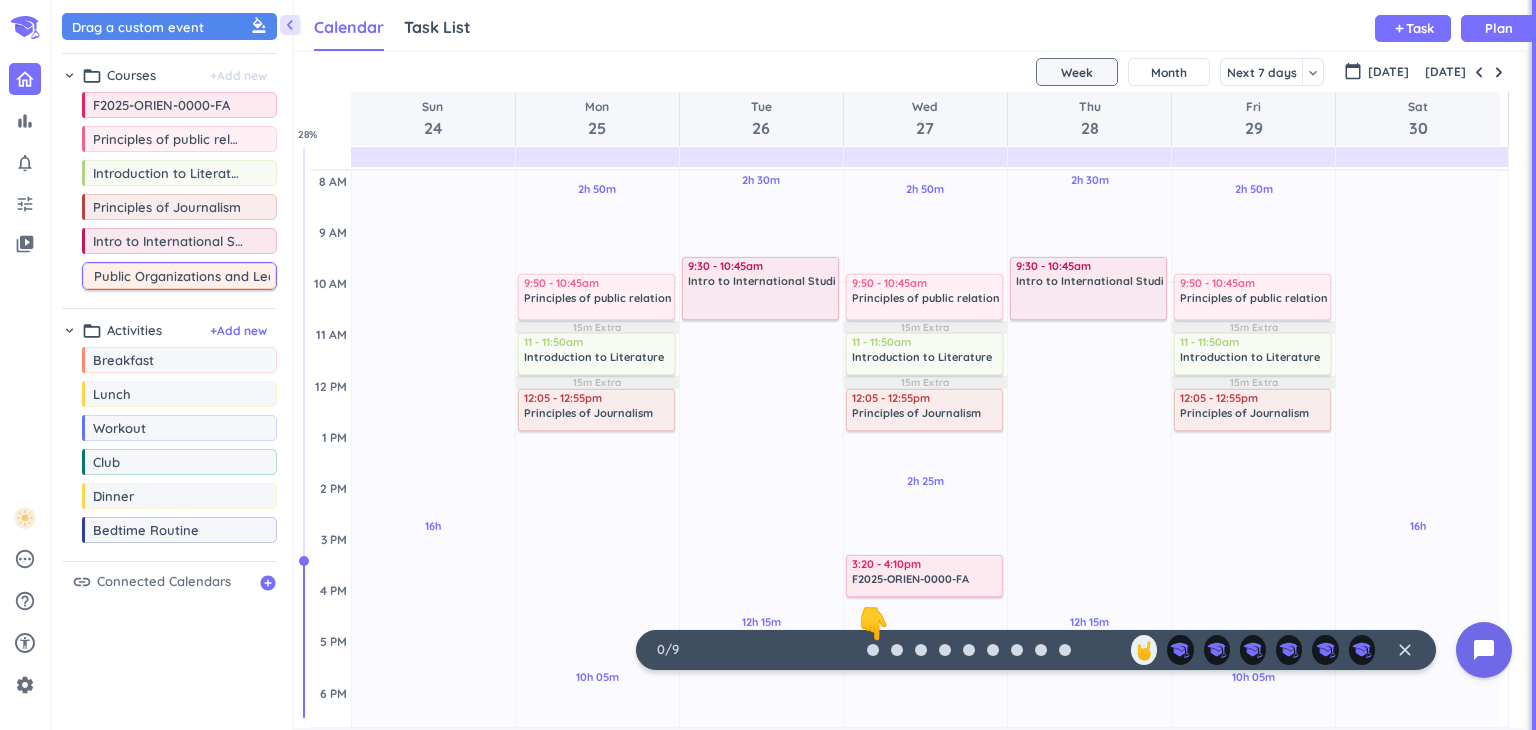 click on "[DATE]" at bounding box center (909, 72) 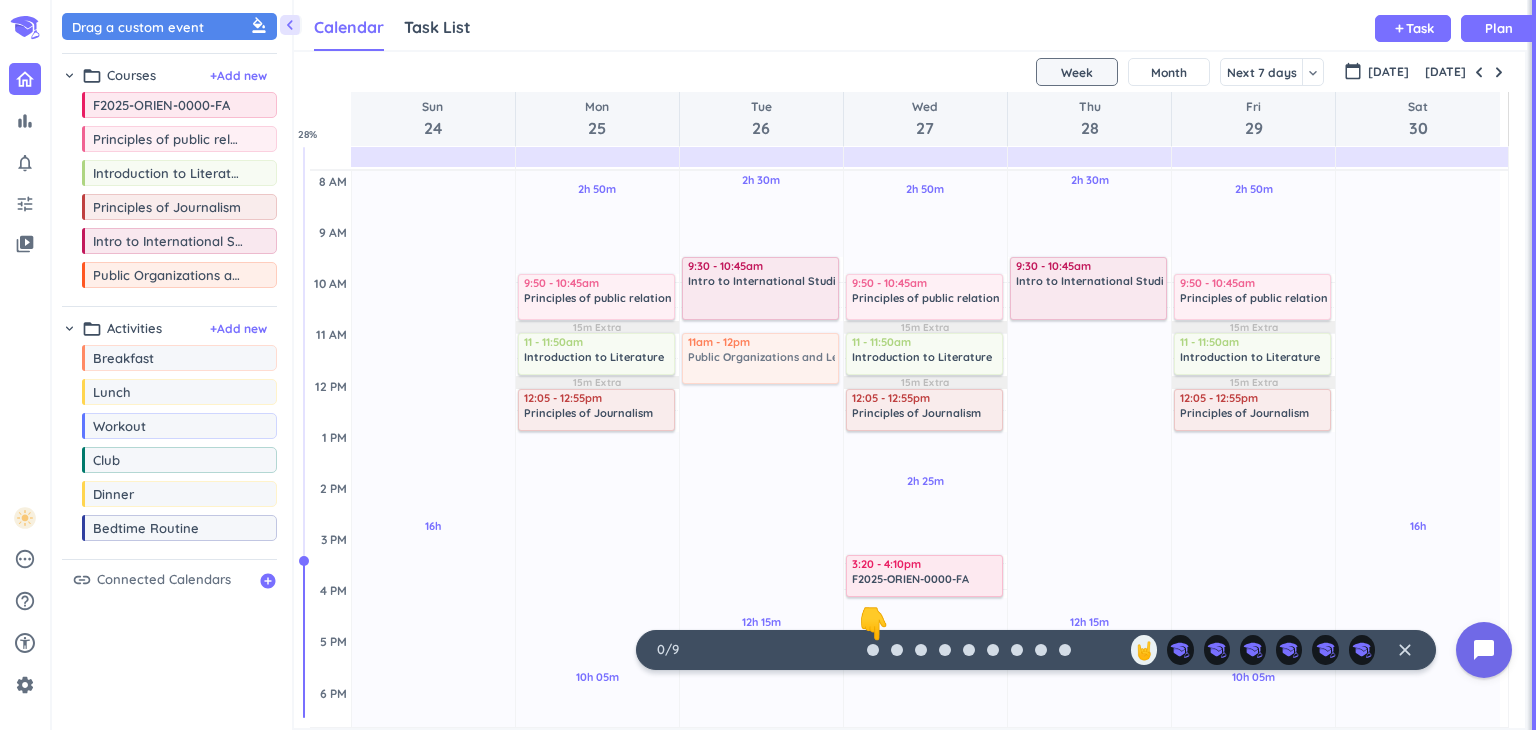 drag, startPoint x: 211, startPoint y: 276, endPoint x: 746, endPoint y: 337, distance: 538.4664 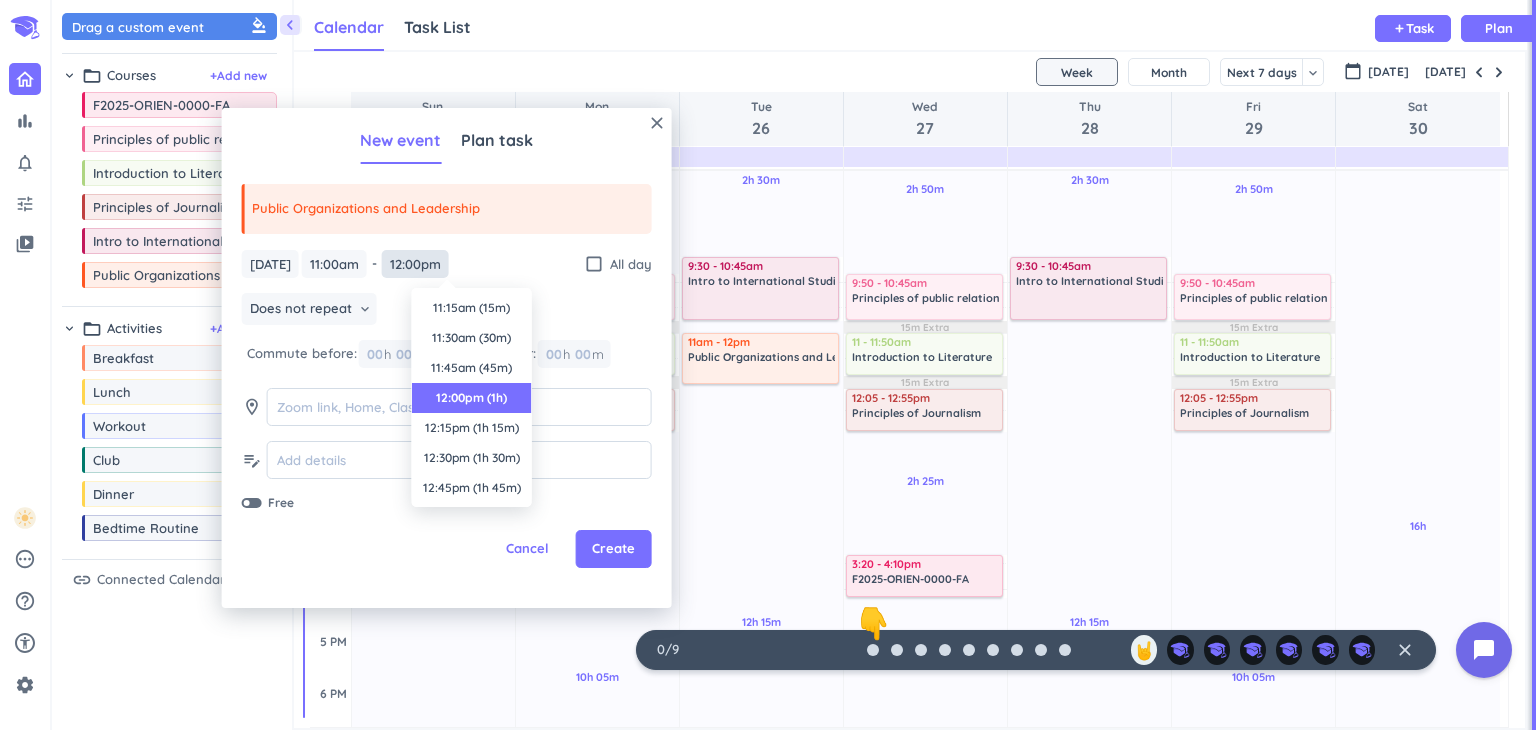 click on "12:00pm" at bounding box center (415, 264) 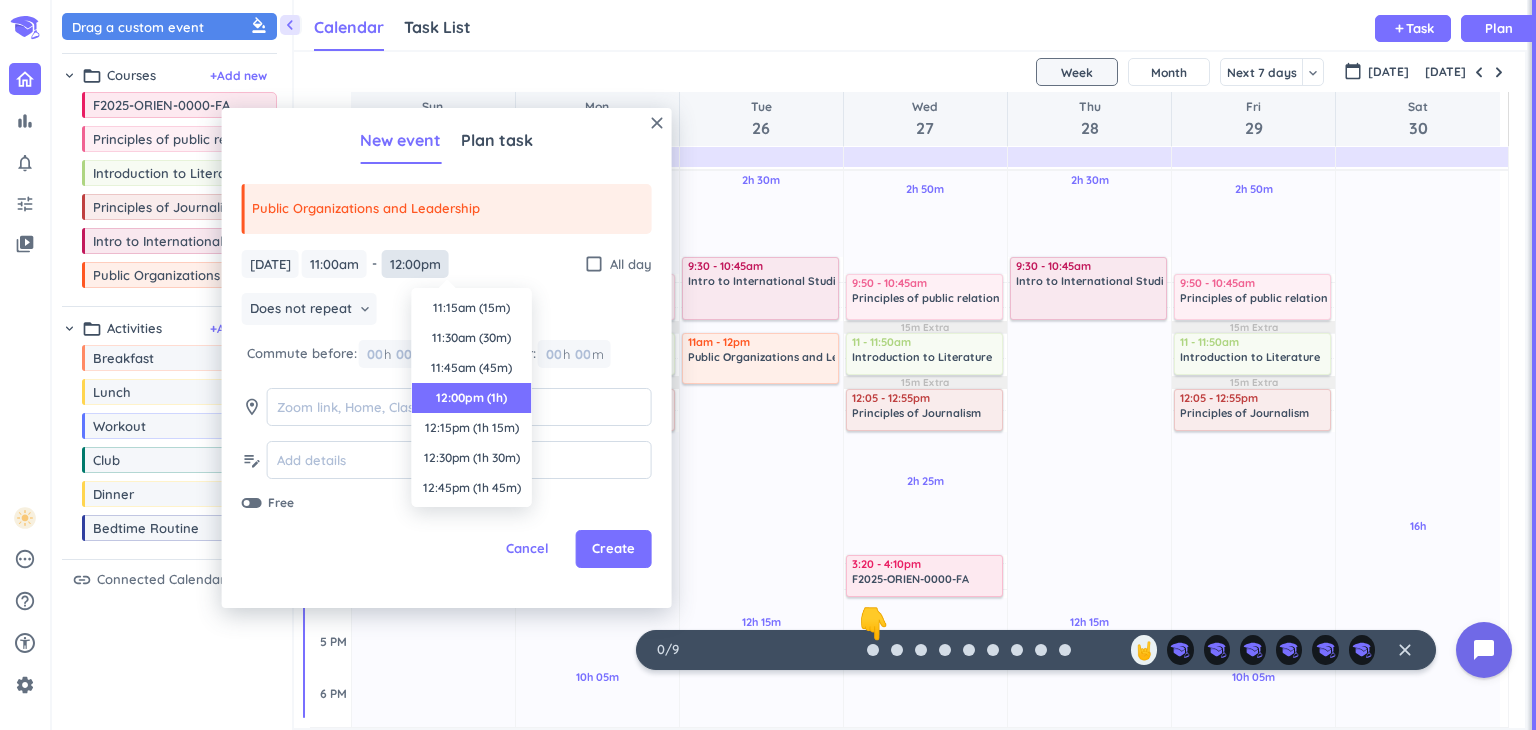 scroll, scrollTop: 90, scrollLeft: 0, axis: vertical 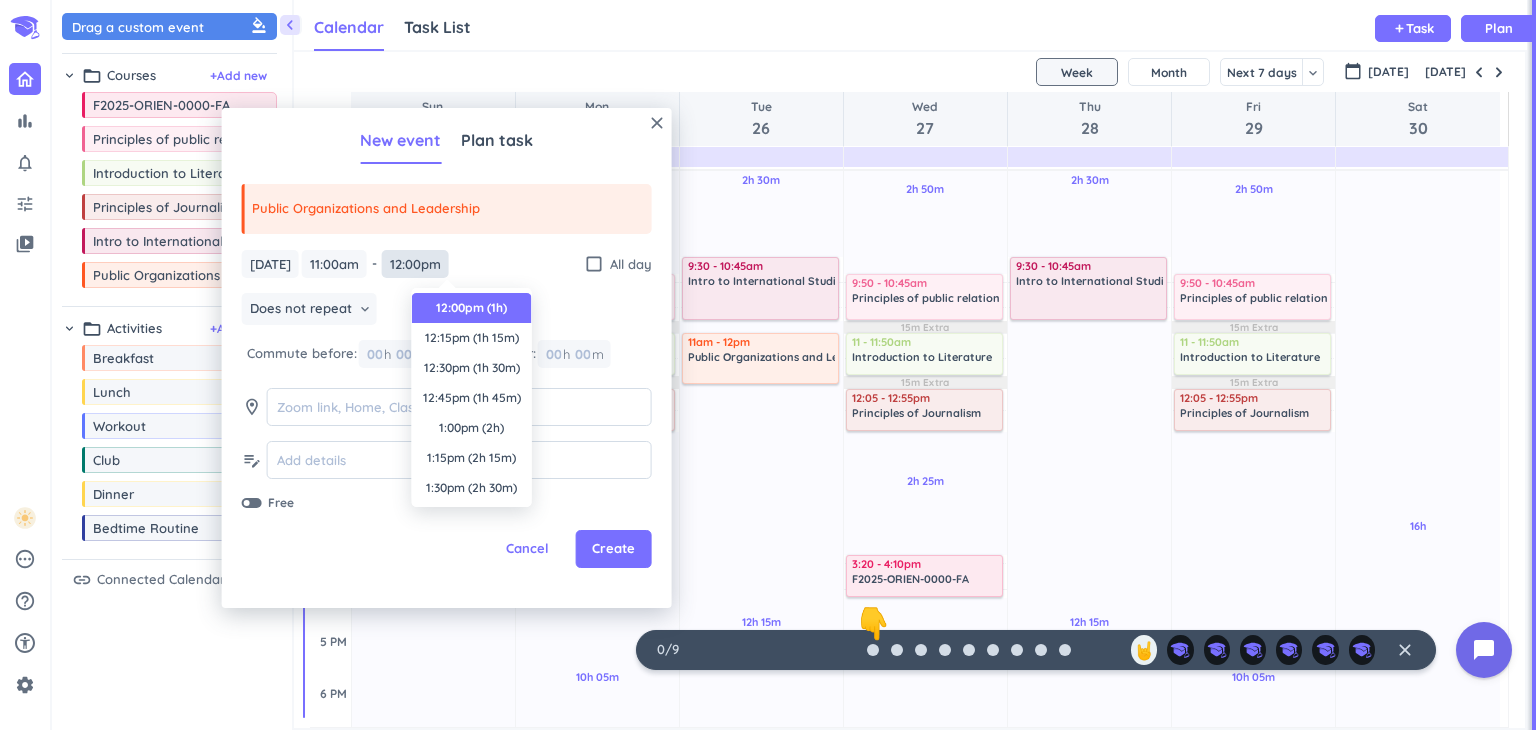 click on "12:00pm" at bounding box center [415, 264] 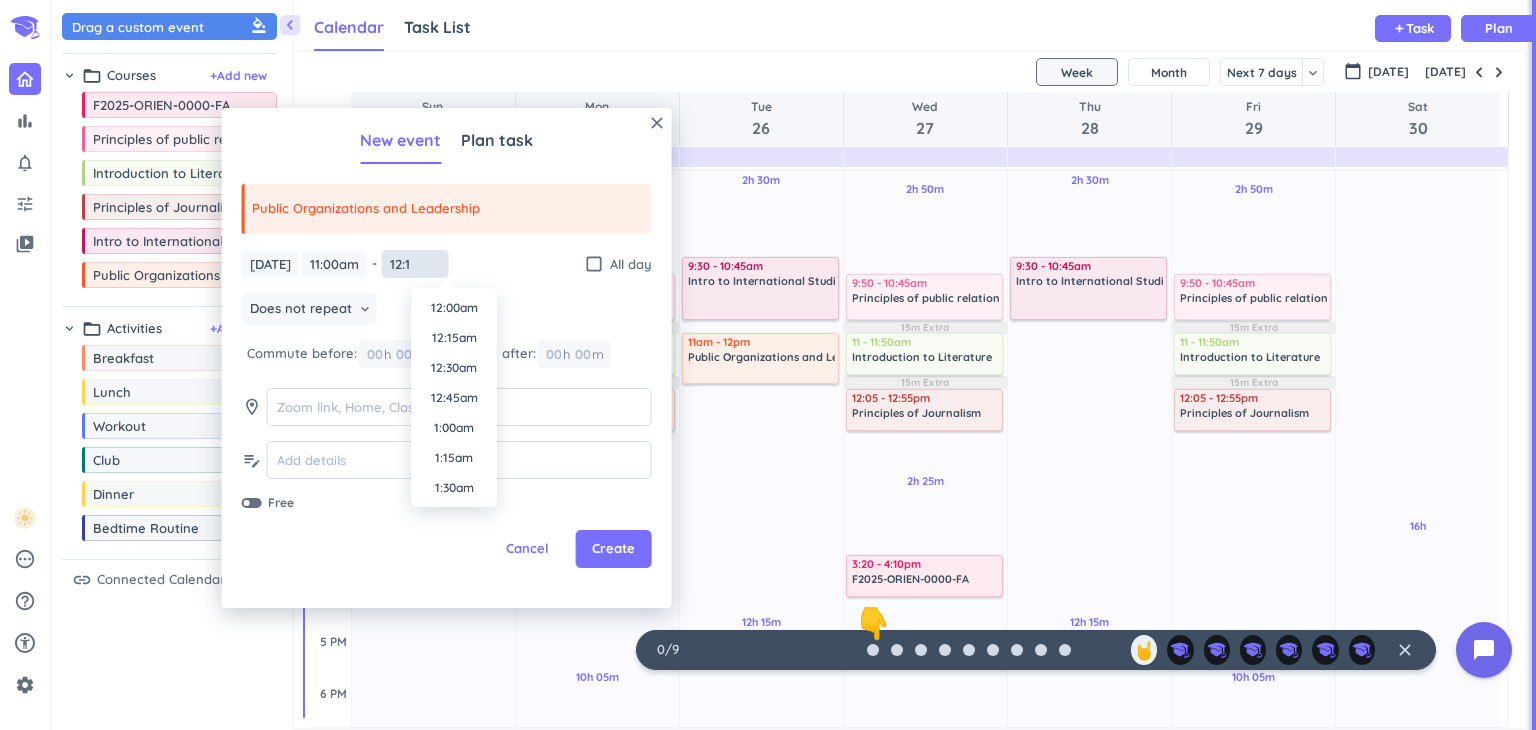 scroll, scrollTop: 1350, scrollLeft: 0, axis: vertical 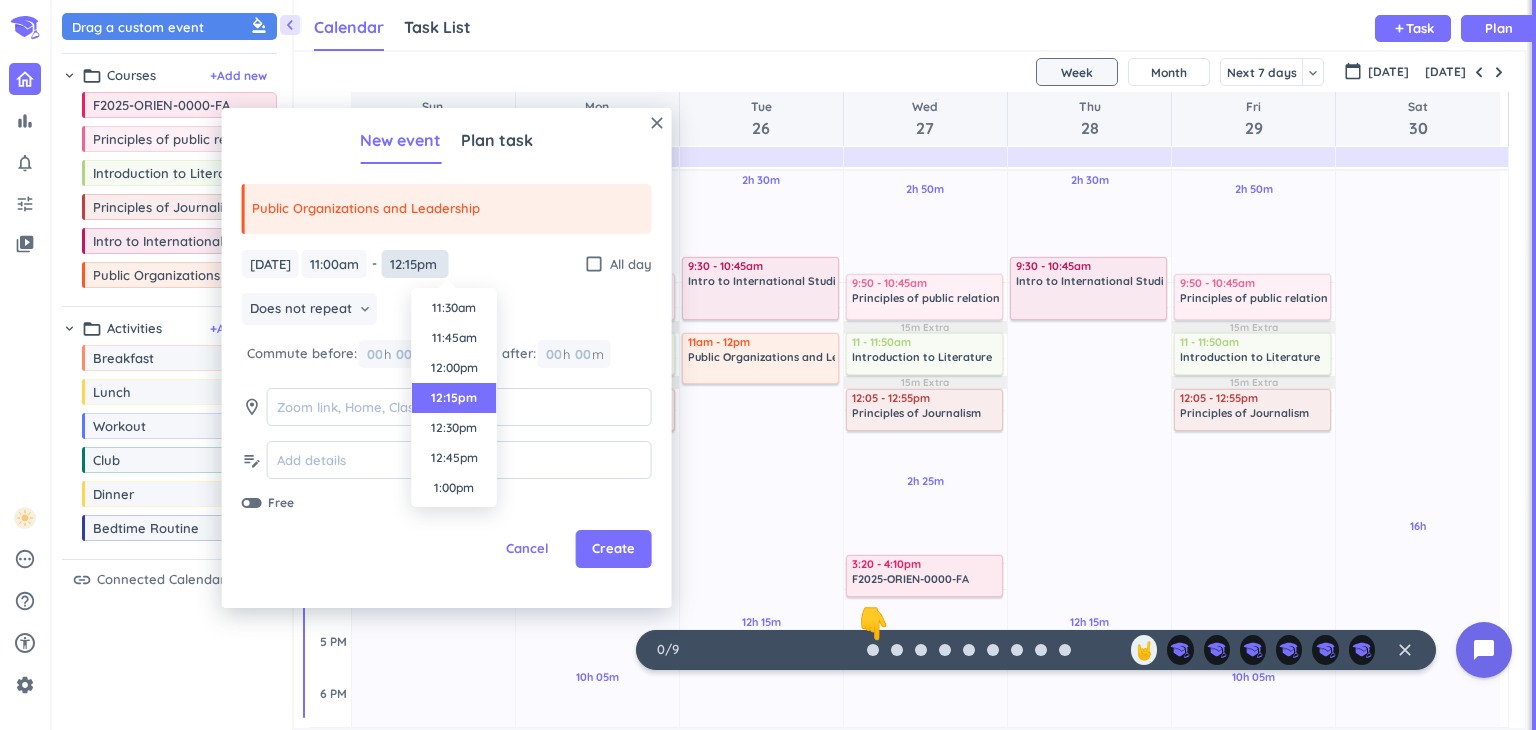 type on "12:15pm" 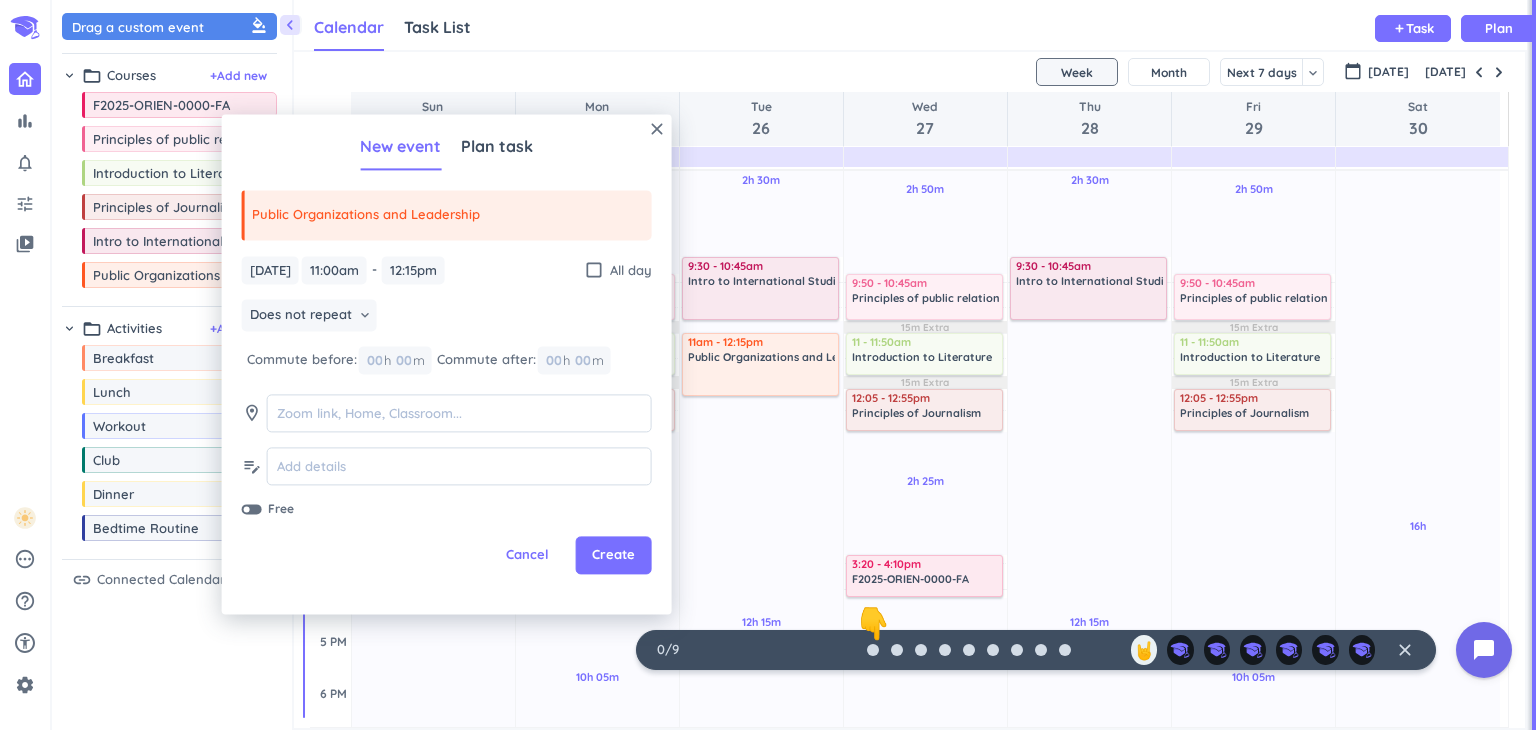 click on "Does not repeat keyboard_arrow_down" at bounding box center (447, 318) 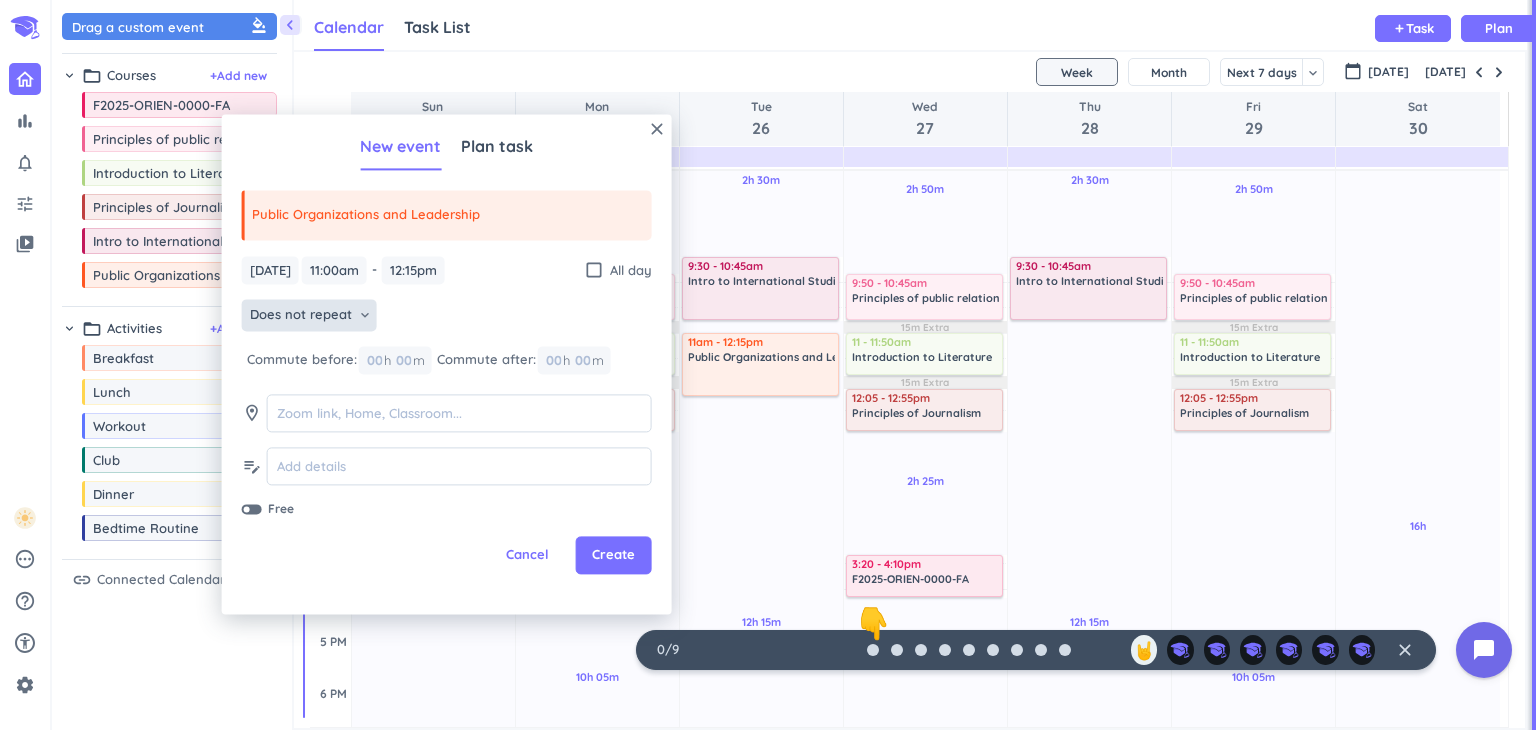 click on "keyboard_arrow_down" at bounding box center [365, 316] 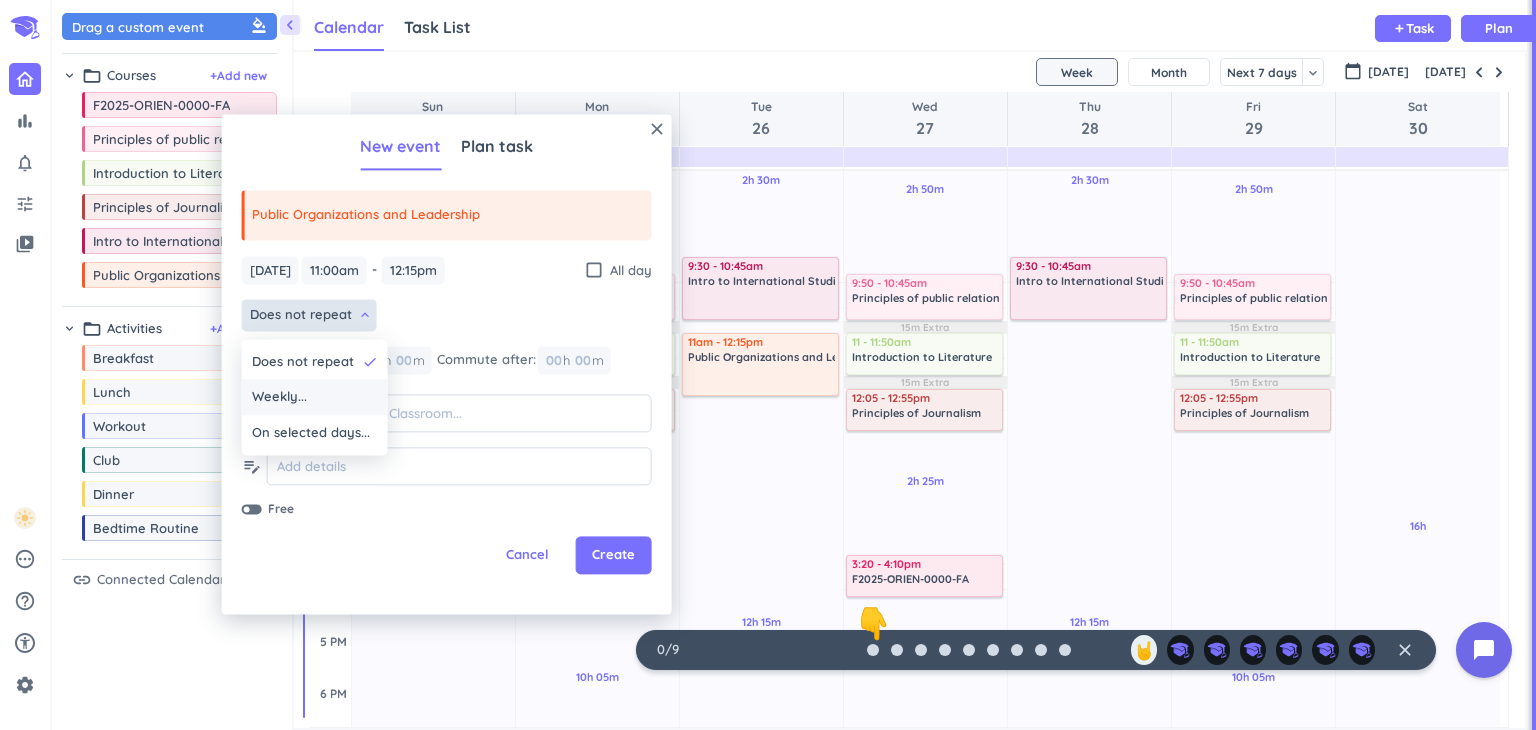 click on "Weekly..." at bounding box center (315, 398) 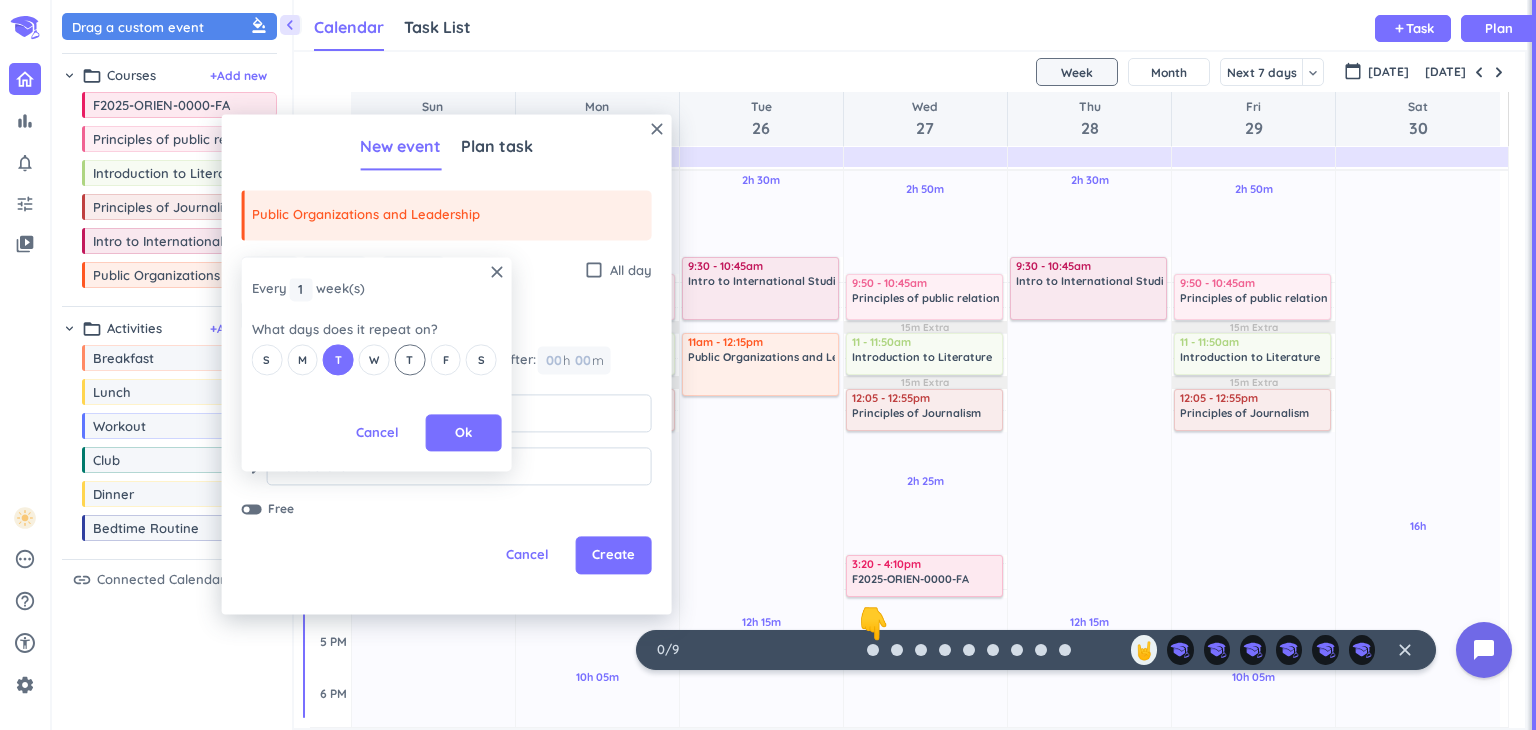 click on "T" at bounding box center [409, 360] 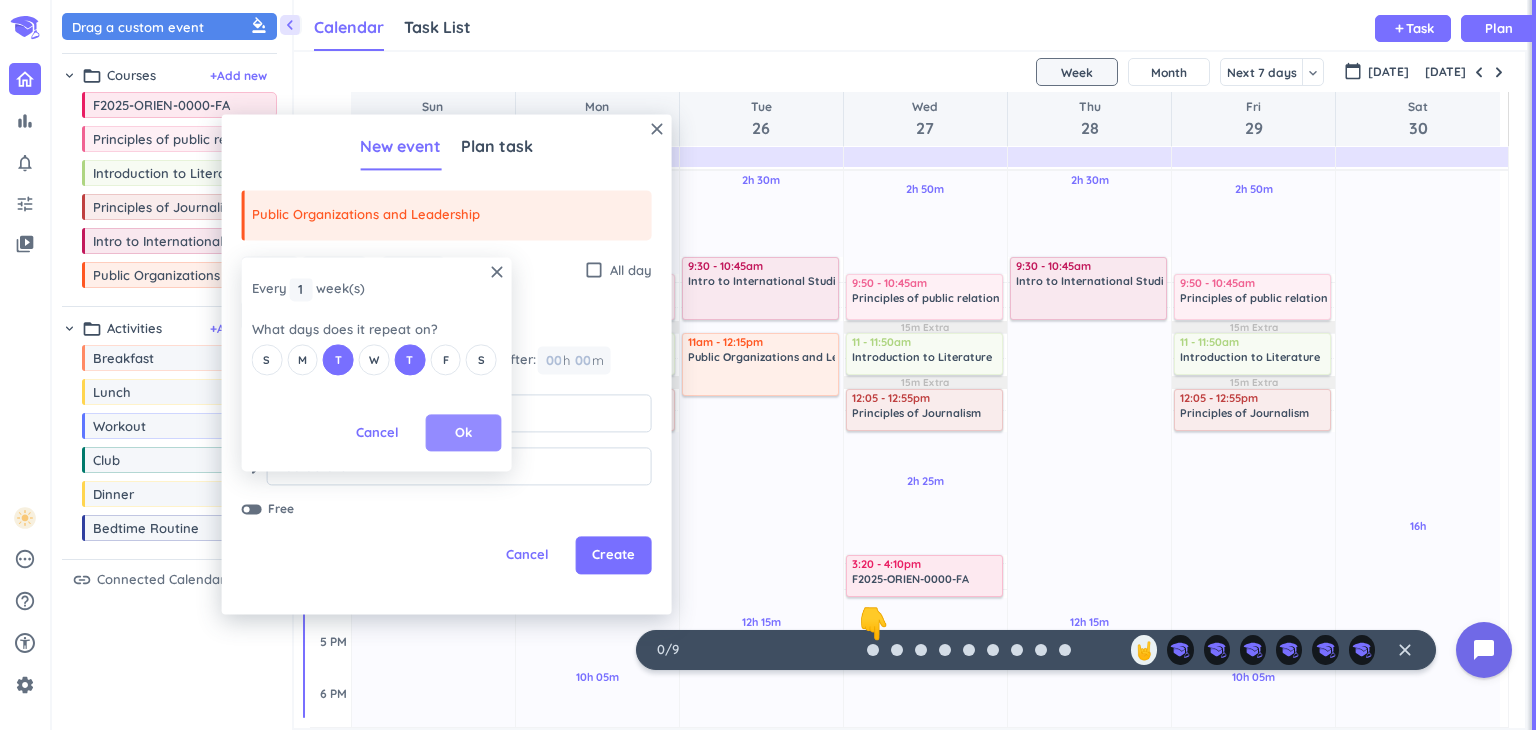 click on "Ok" at bounding box center [463, 433] 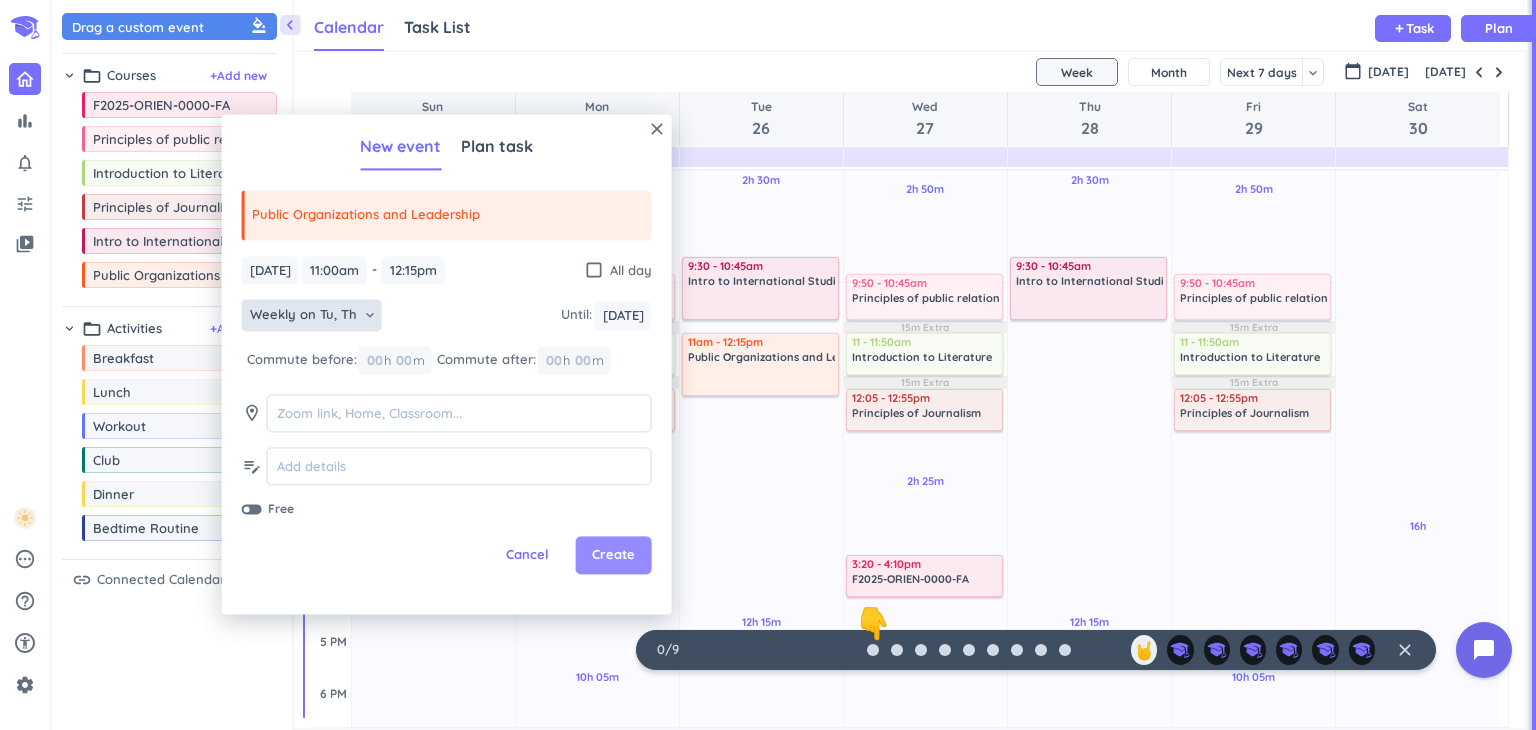 click on "Create" at bounding box center (613, 556) 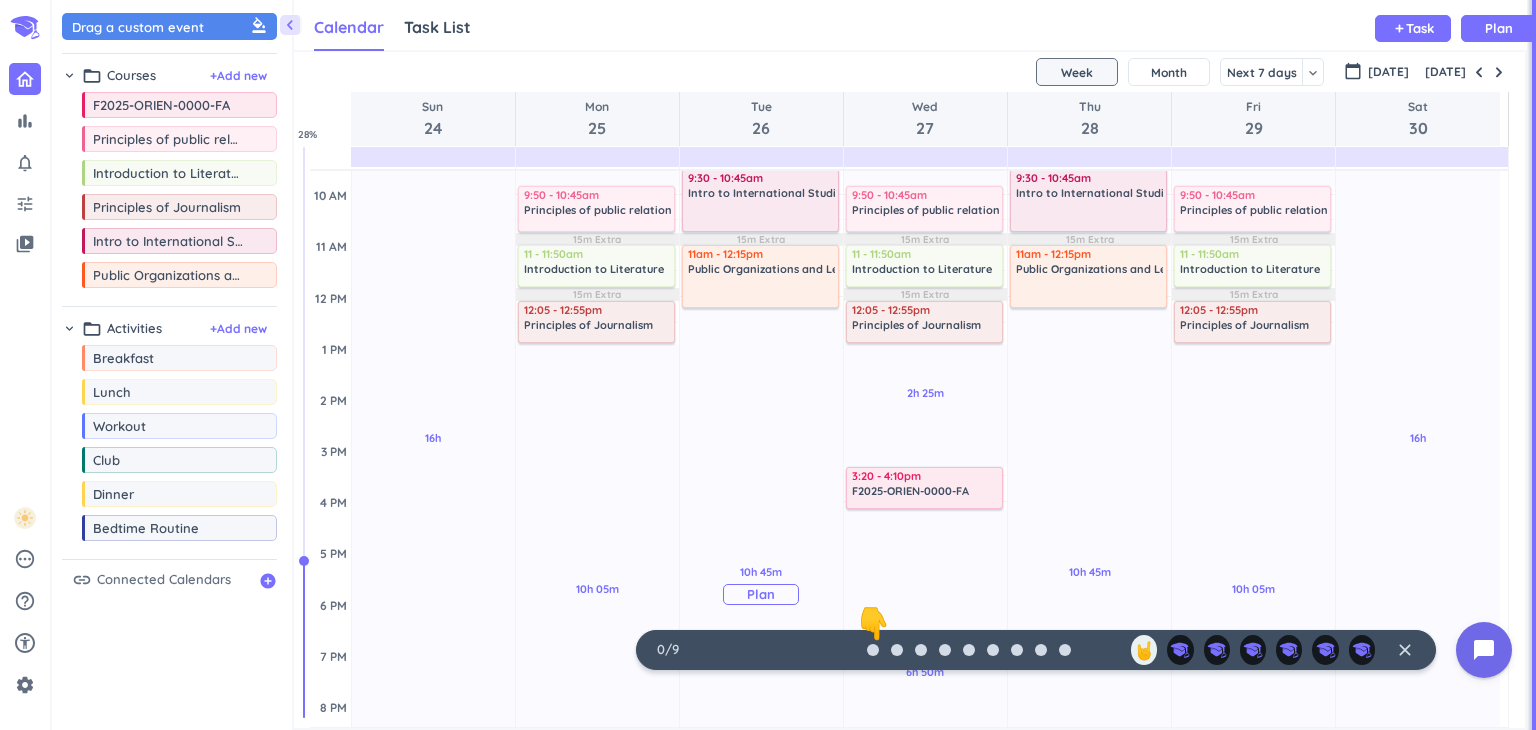 scroll, scrollTop: 0, scrollLeft: 0, axis: both 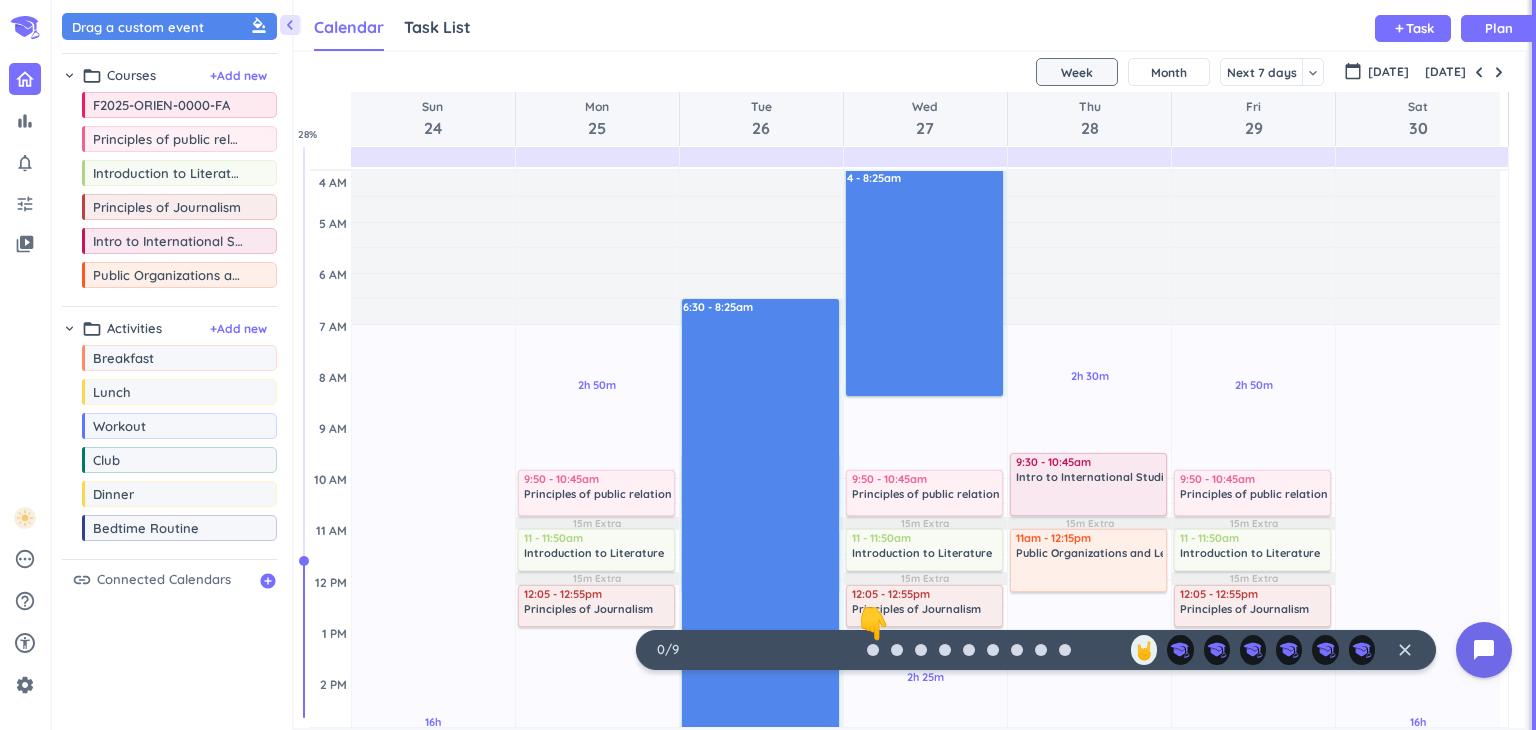 drag, startPoint x: 849, startPoint y: 393, endPoint x: 703, endPoint y: 302, distance: 172.03778 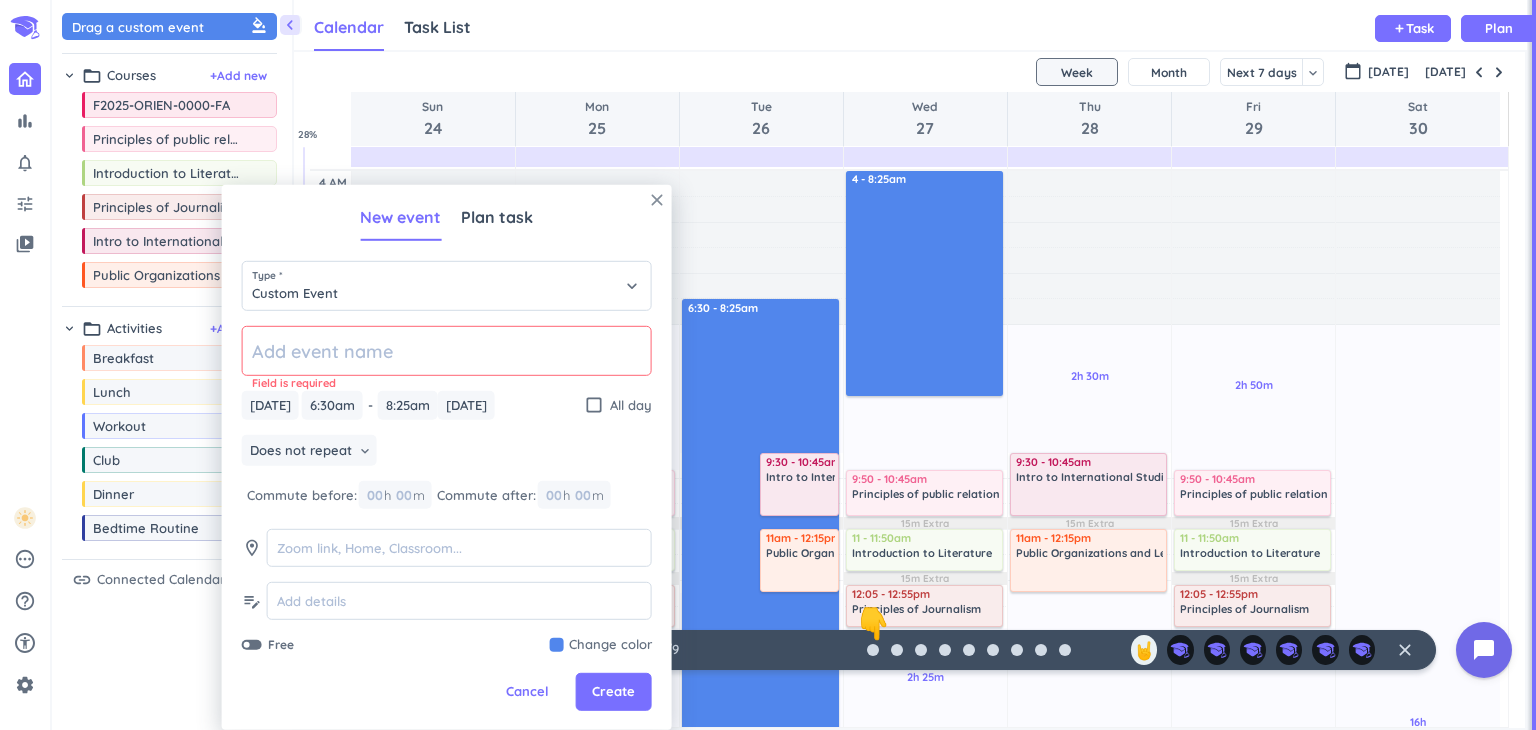 click on "close" at bounding box center [657, 200] 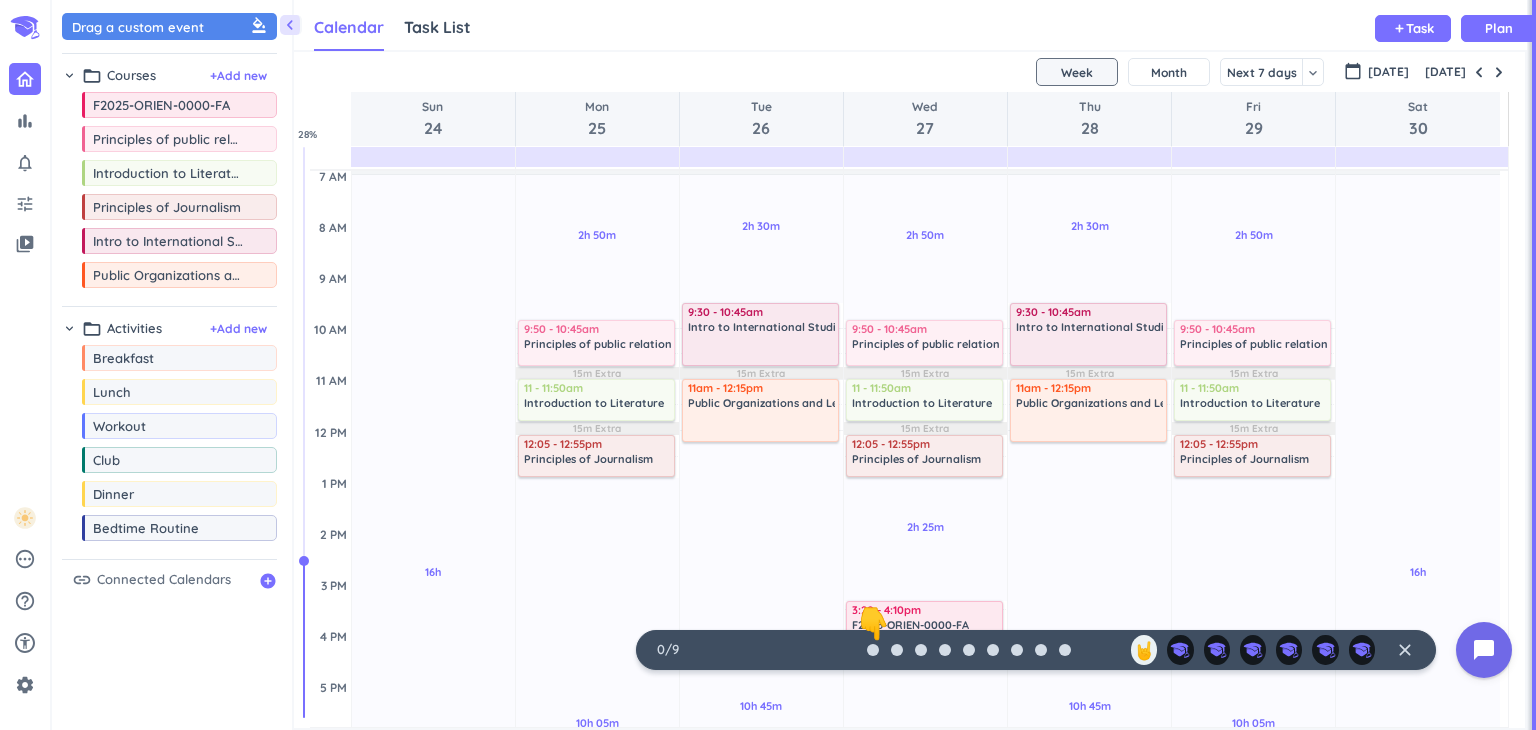 scroll, scrollTop: 148, scrollLeft: 0, axis: vertical 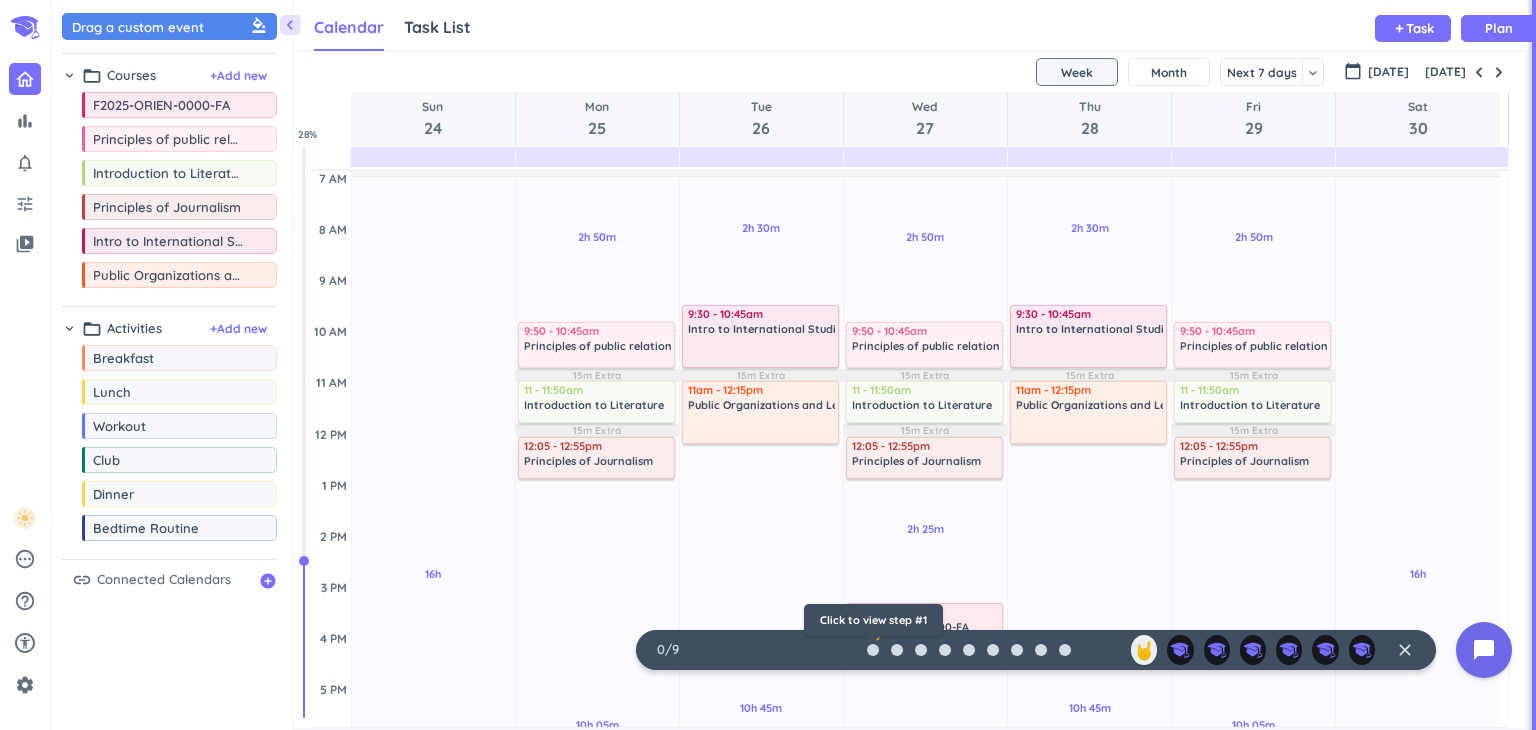 click at bounding box center [873, 650] 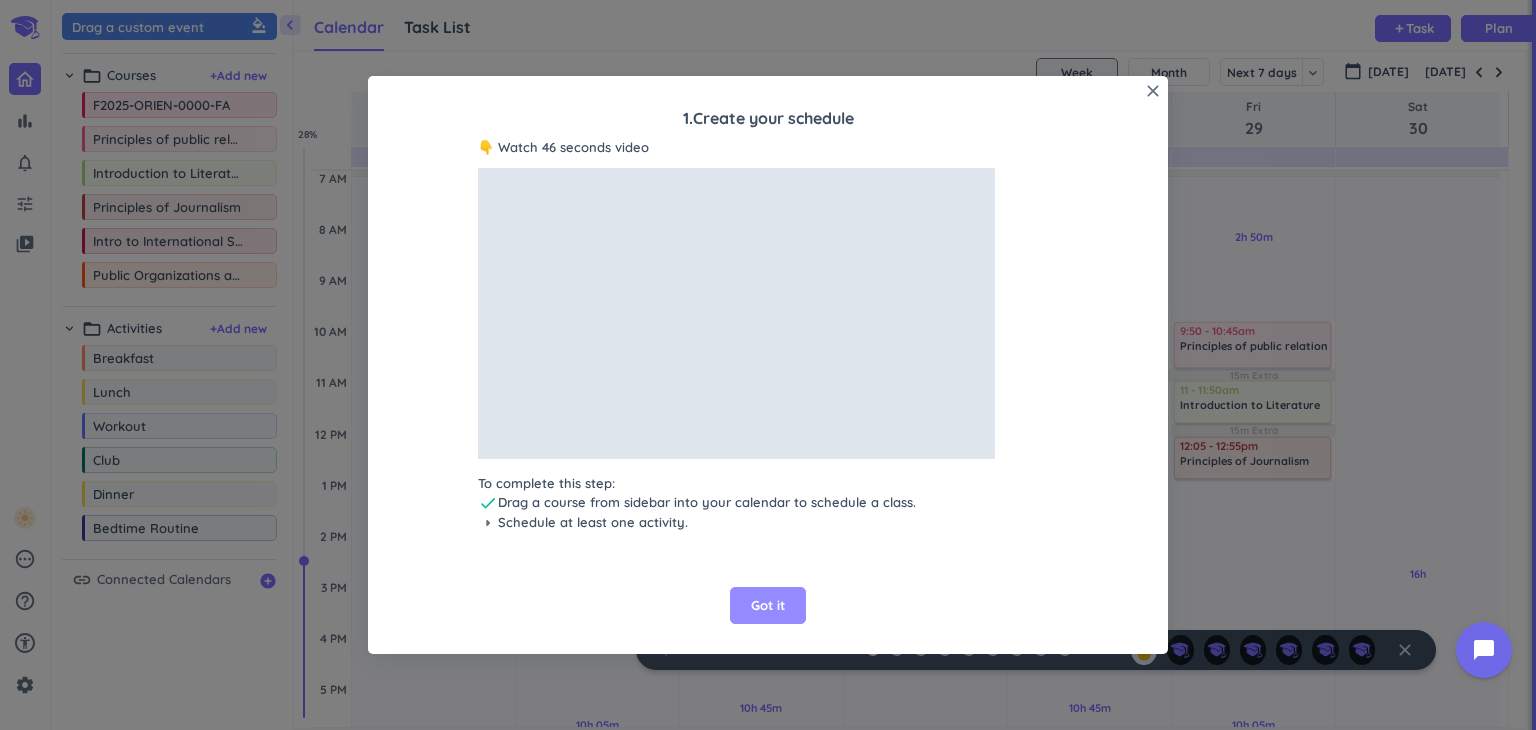 click on "Got it" at bounding box center (768, 606) 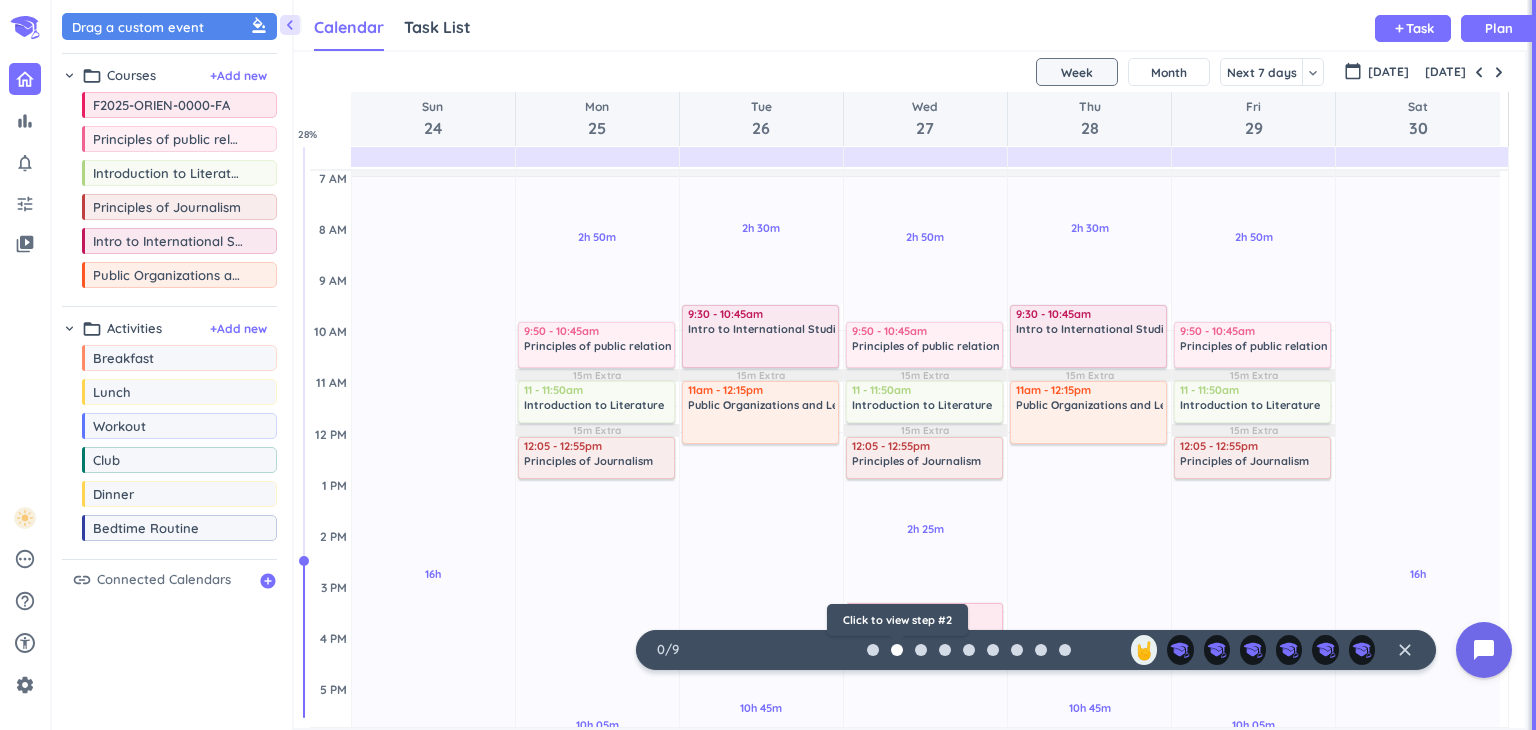 click at bounding box center (897, 650) 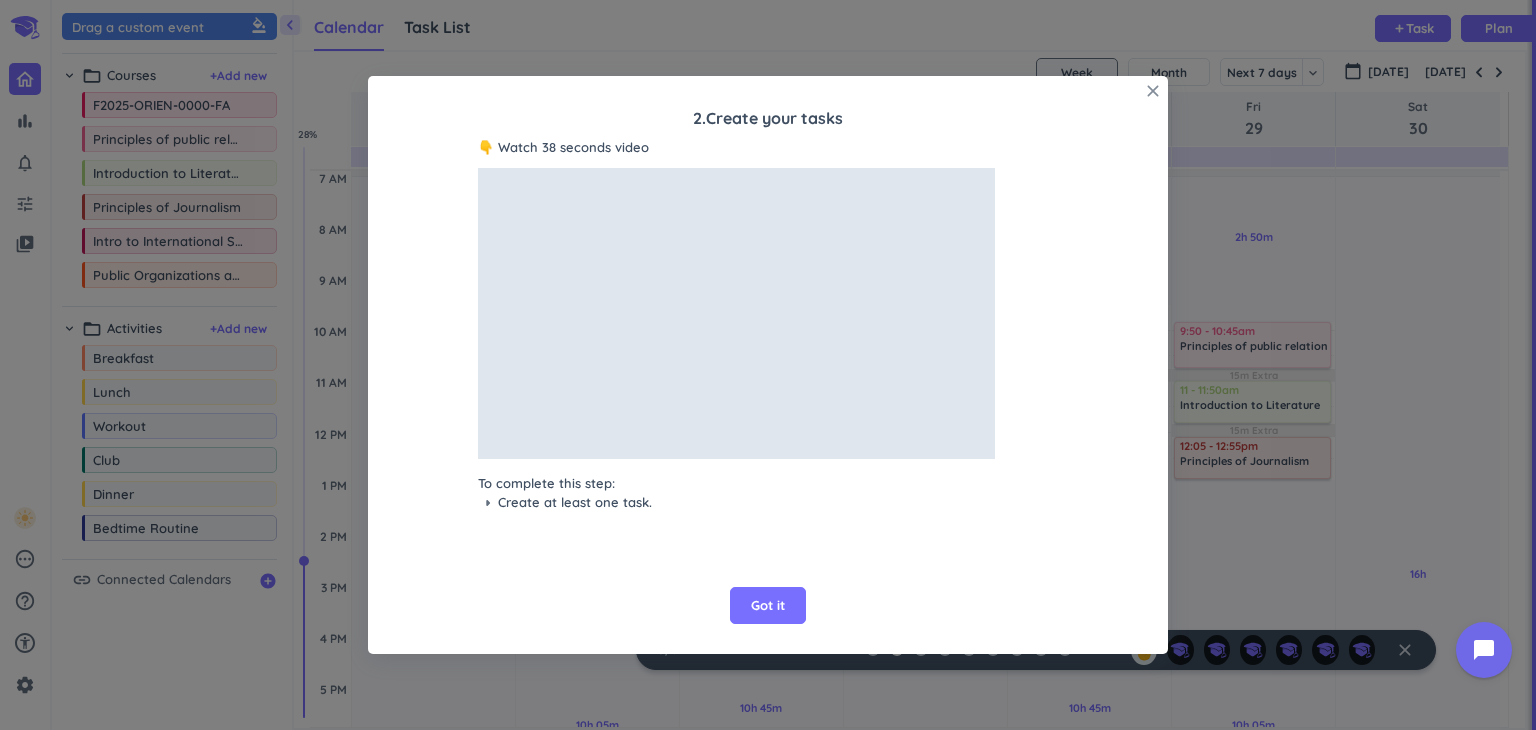 click on "close" at bounding box center (1153, 91) 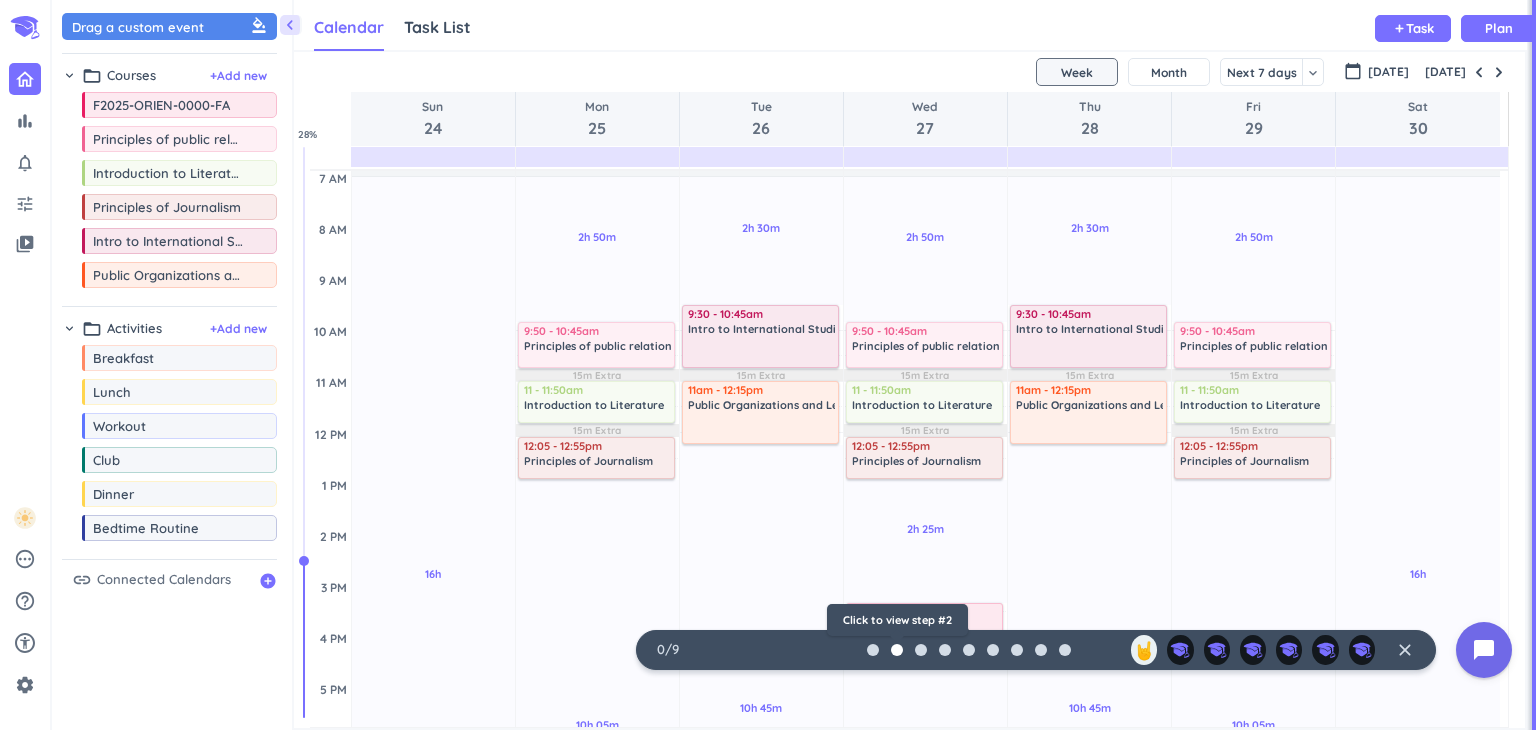 click at bounding box center [897, 650] 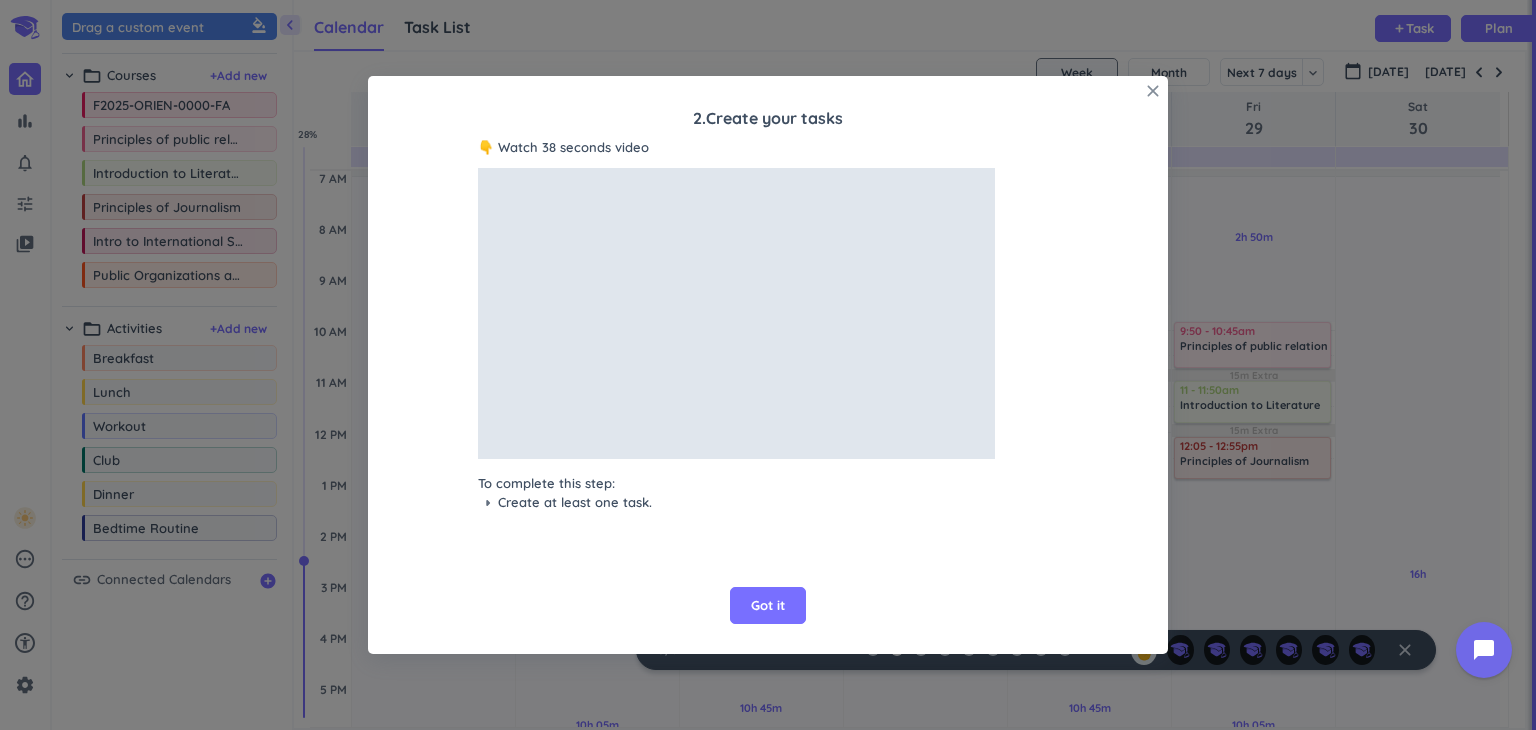 click on "close" at bounding box center [1153, 91] 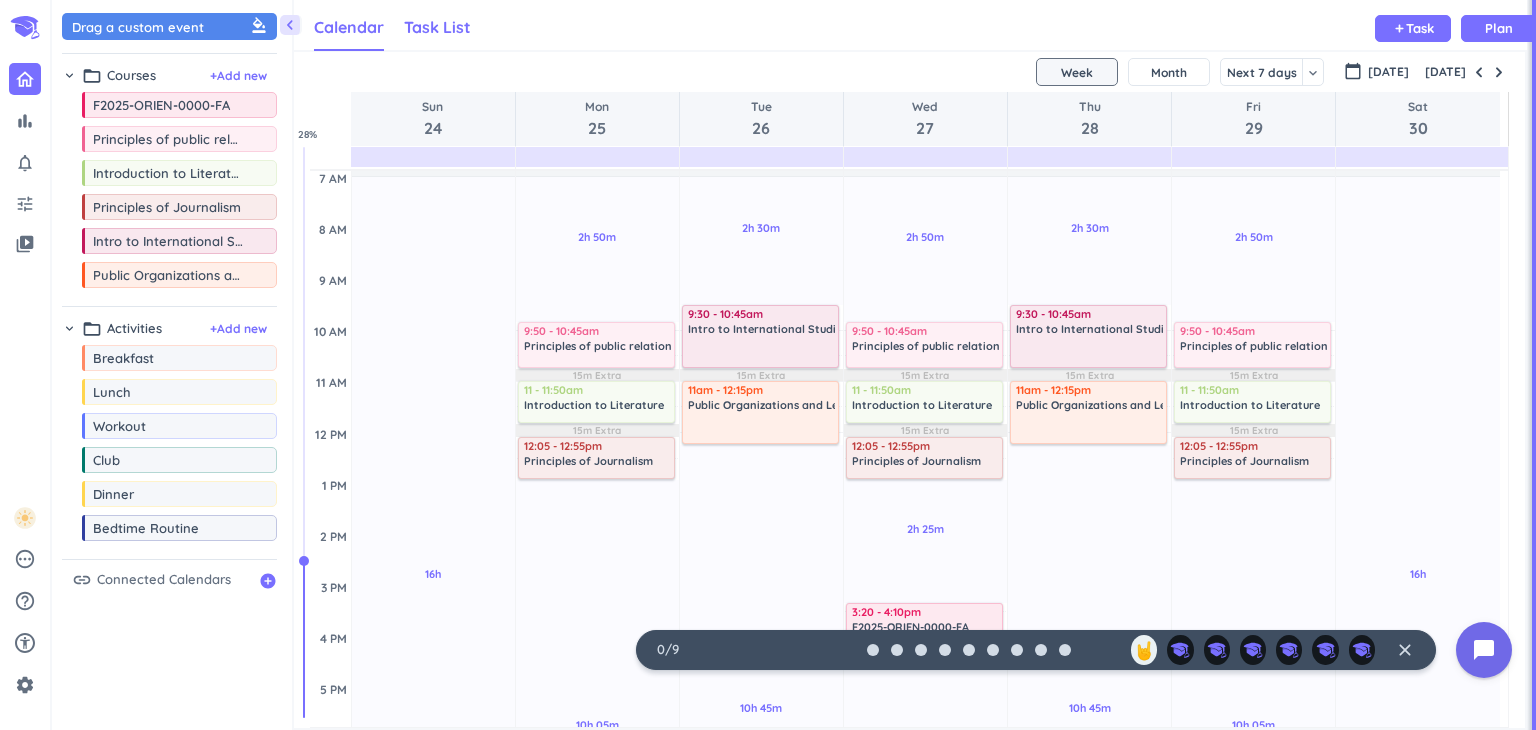 click on "Task List" at bounding box center [437, 27] 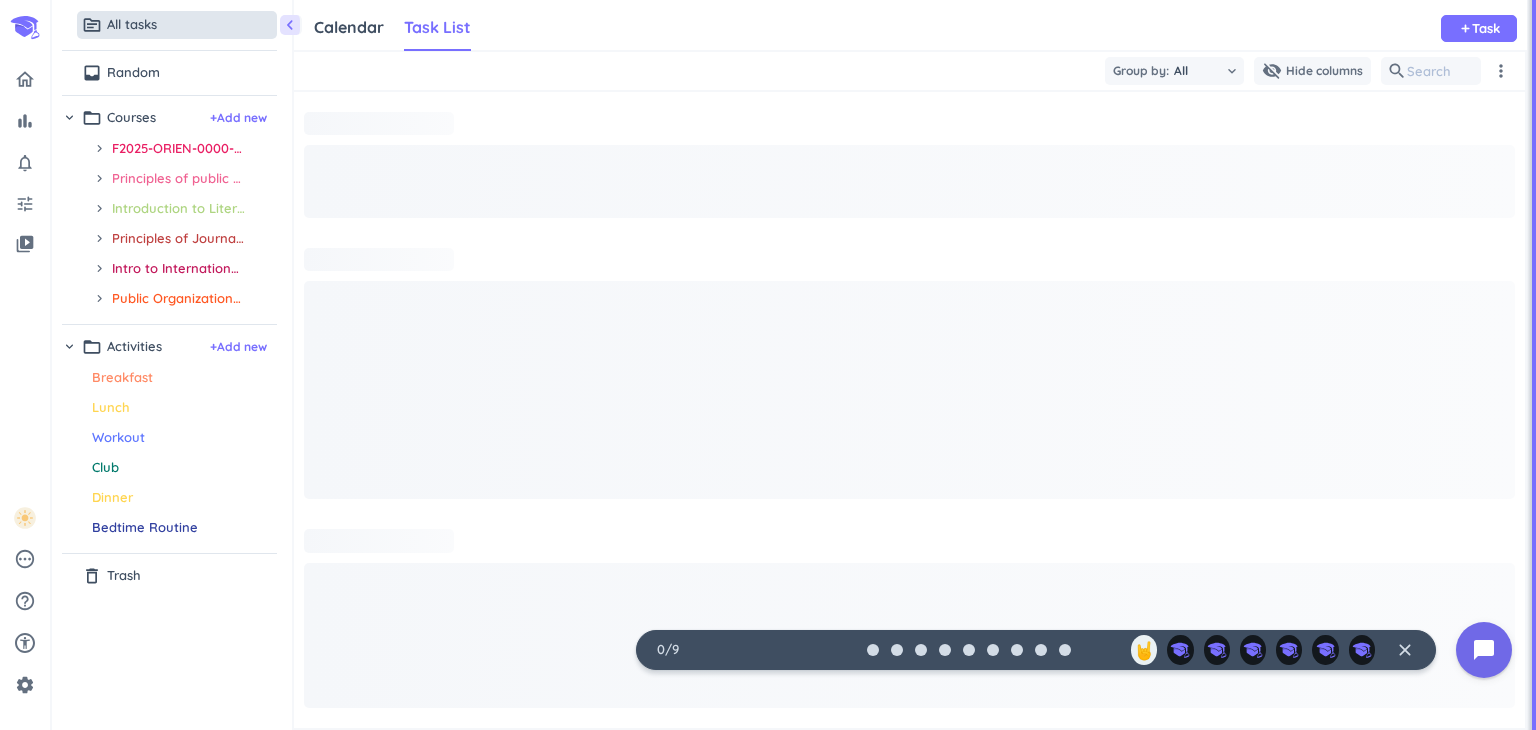 scroll, scrollTop: 8, scrollLeft: 9, axis: both 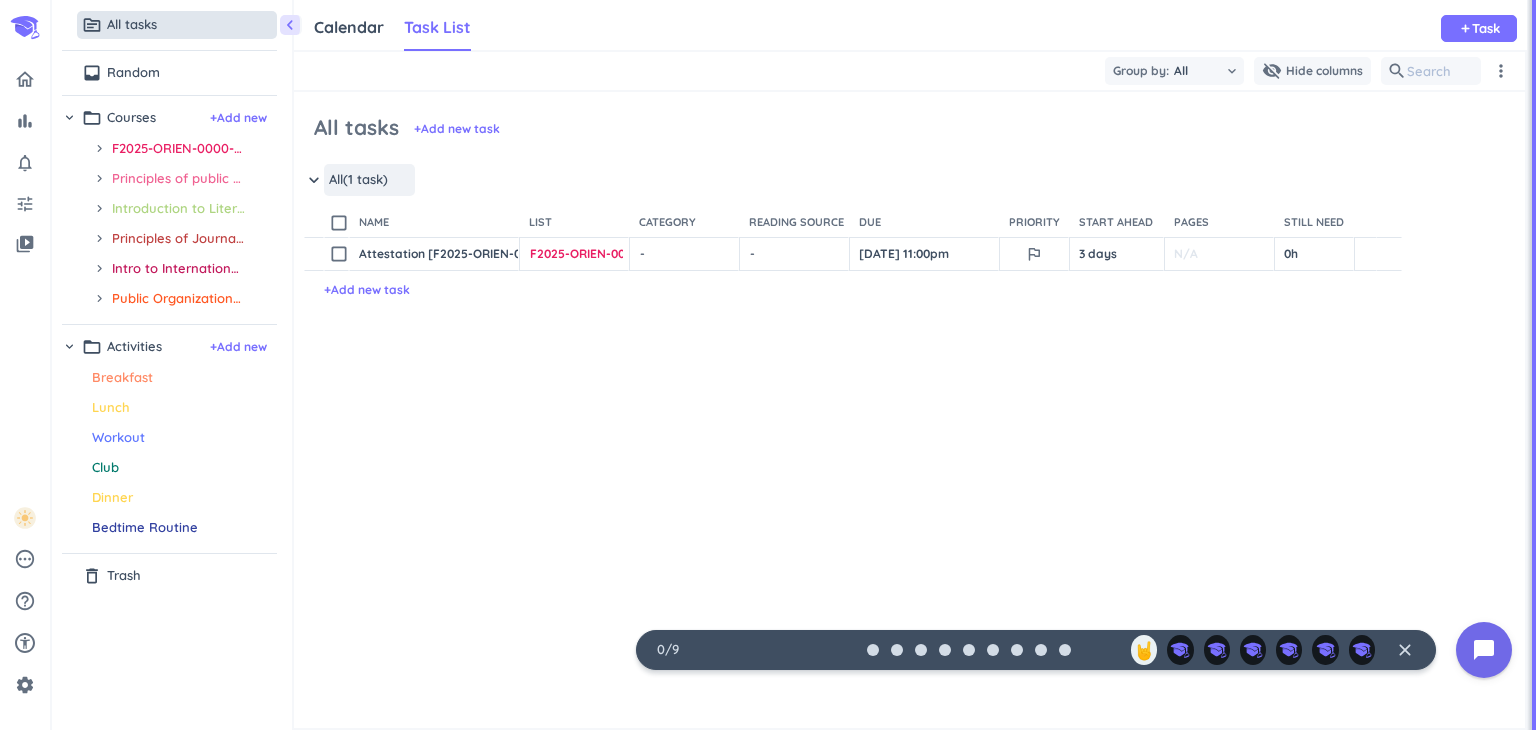 click on "keyboard_arrow_down" at bounding box center [314, 180] 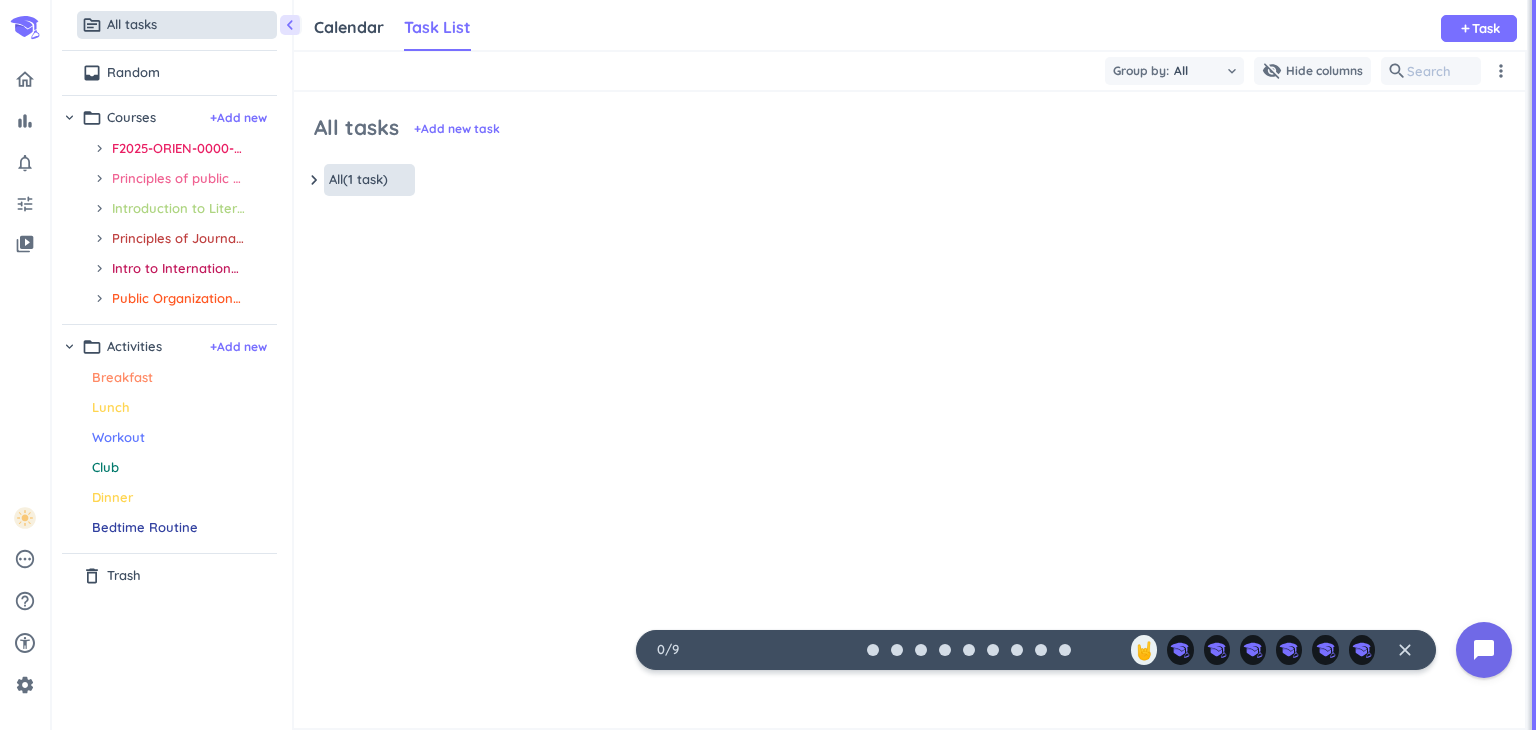 click on "keyboard_arrow_down" at bounding box center [314, 180] 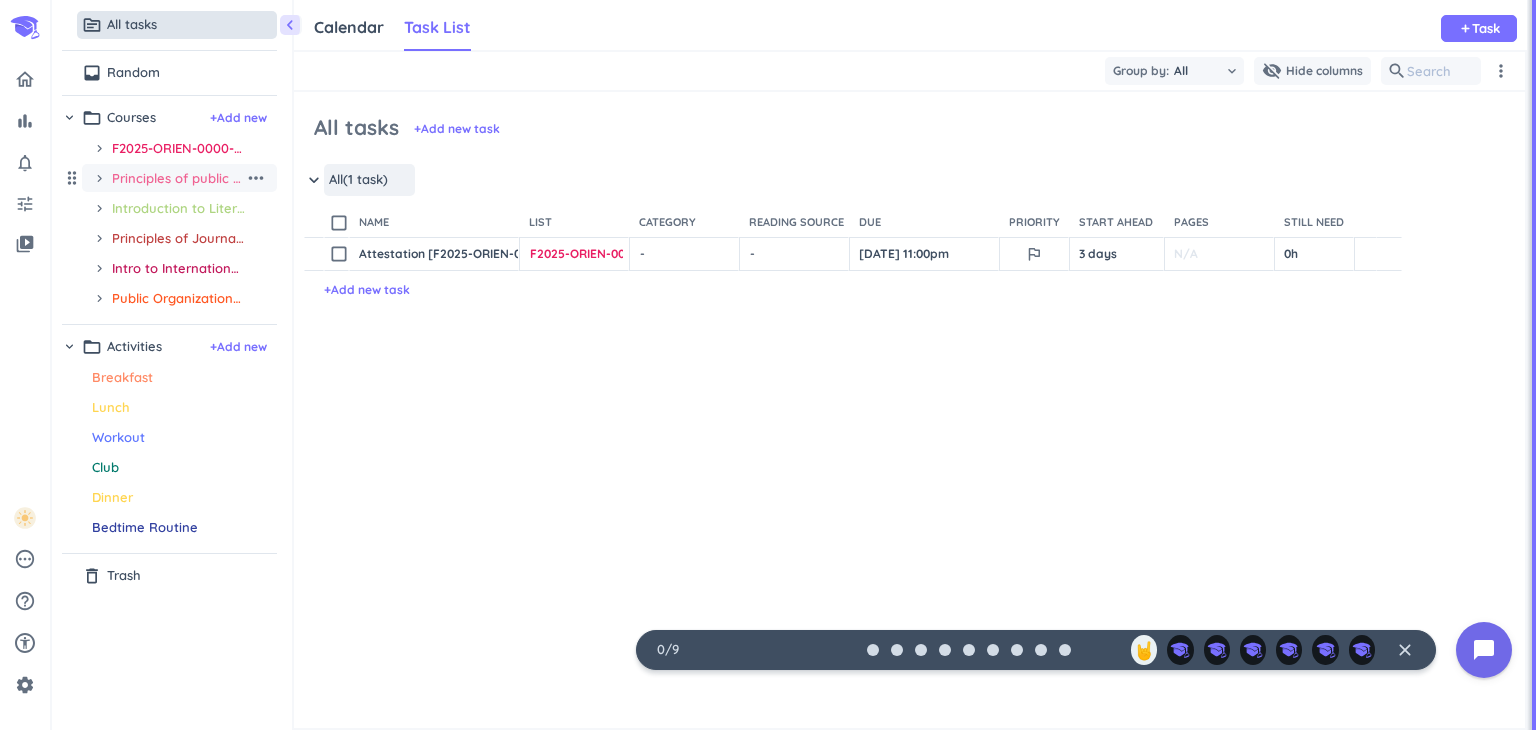 click on "chevron_right" at bounding box center [99, 178] 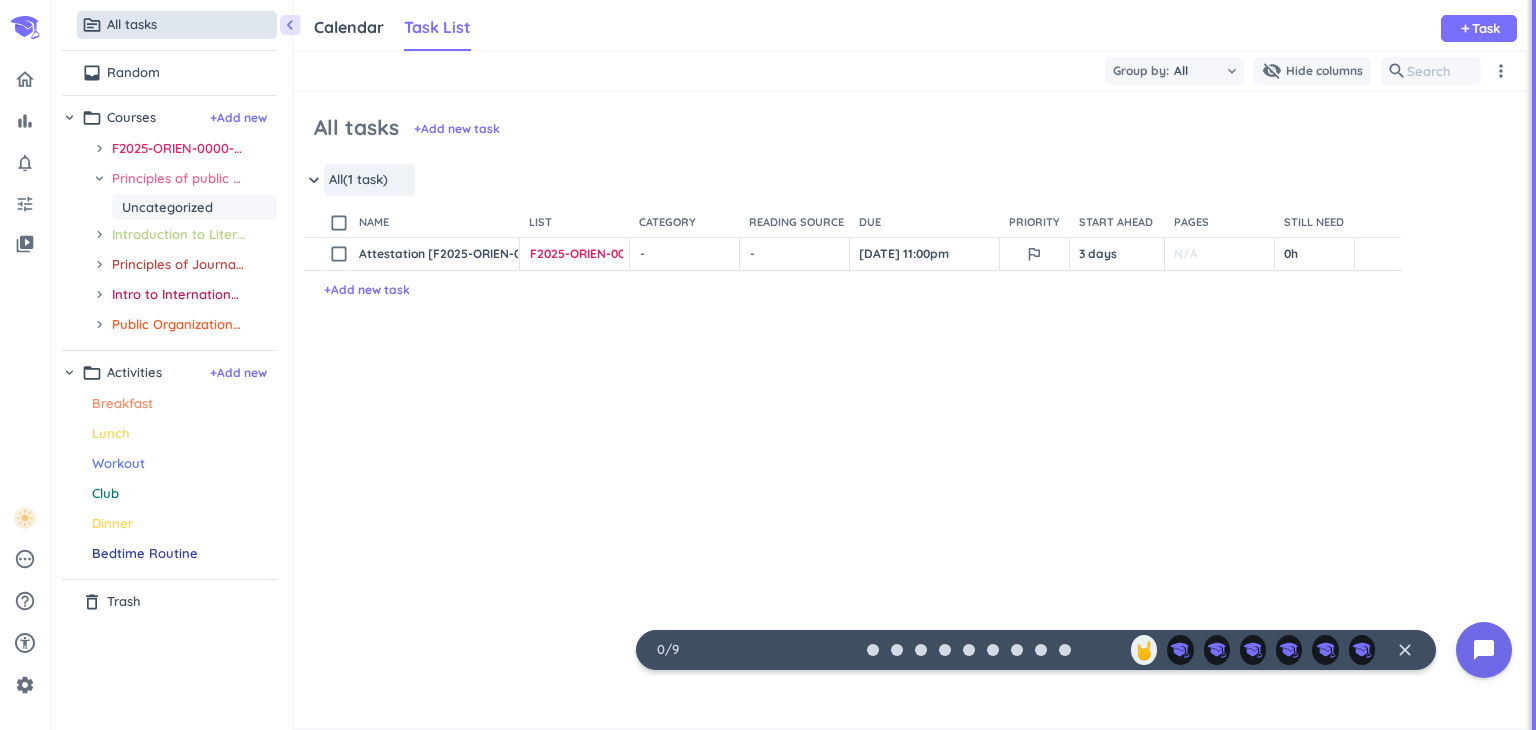 click on "Uncategorized" at bounding box center (197, 207) 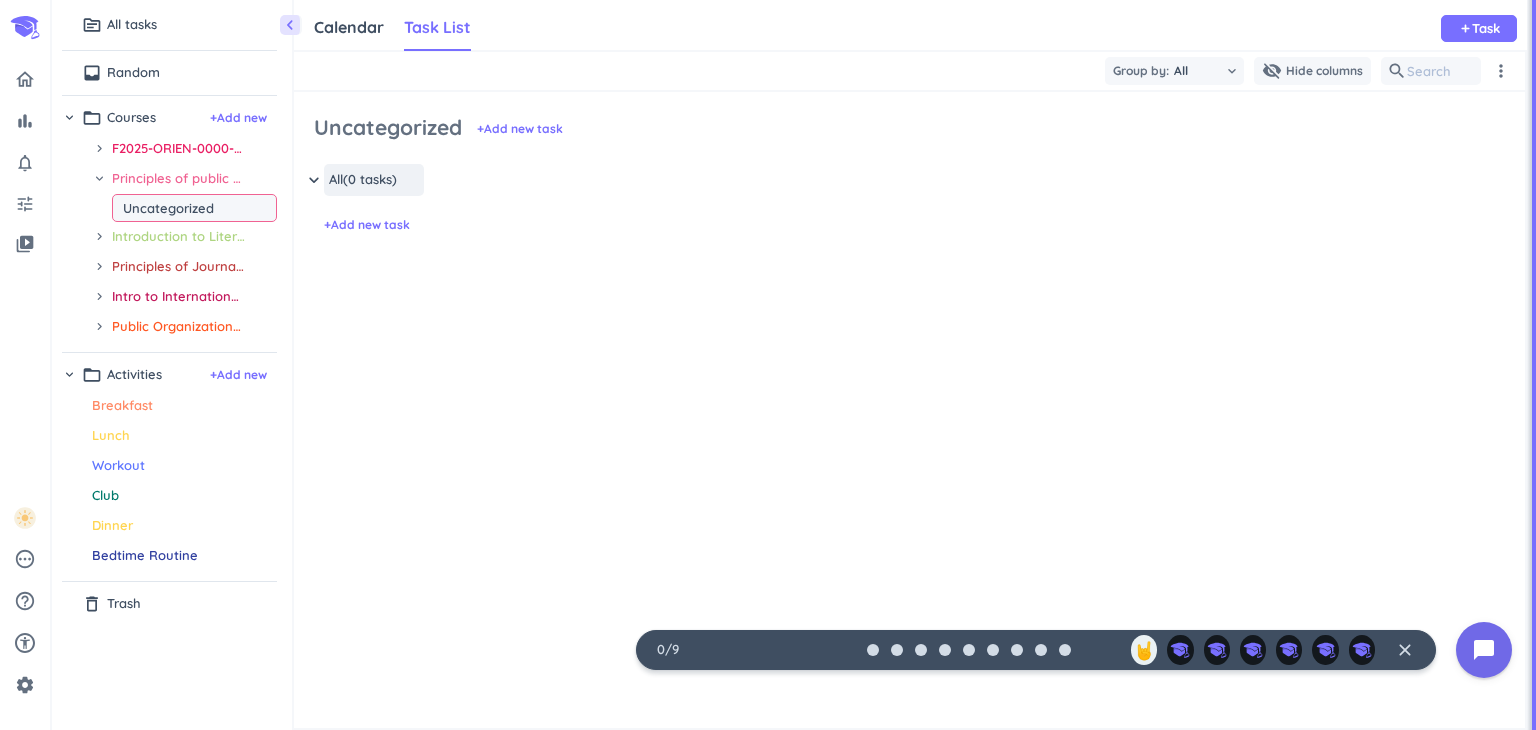 scroll, scrollTop: 8, scrollLeft: 8, axis: both 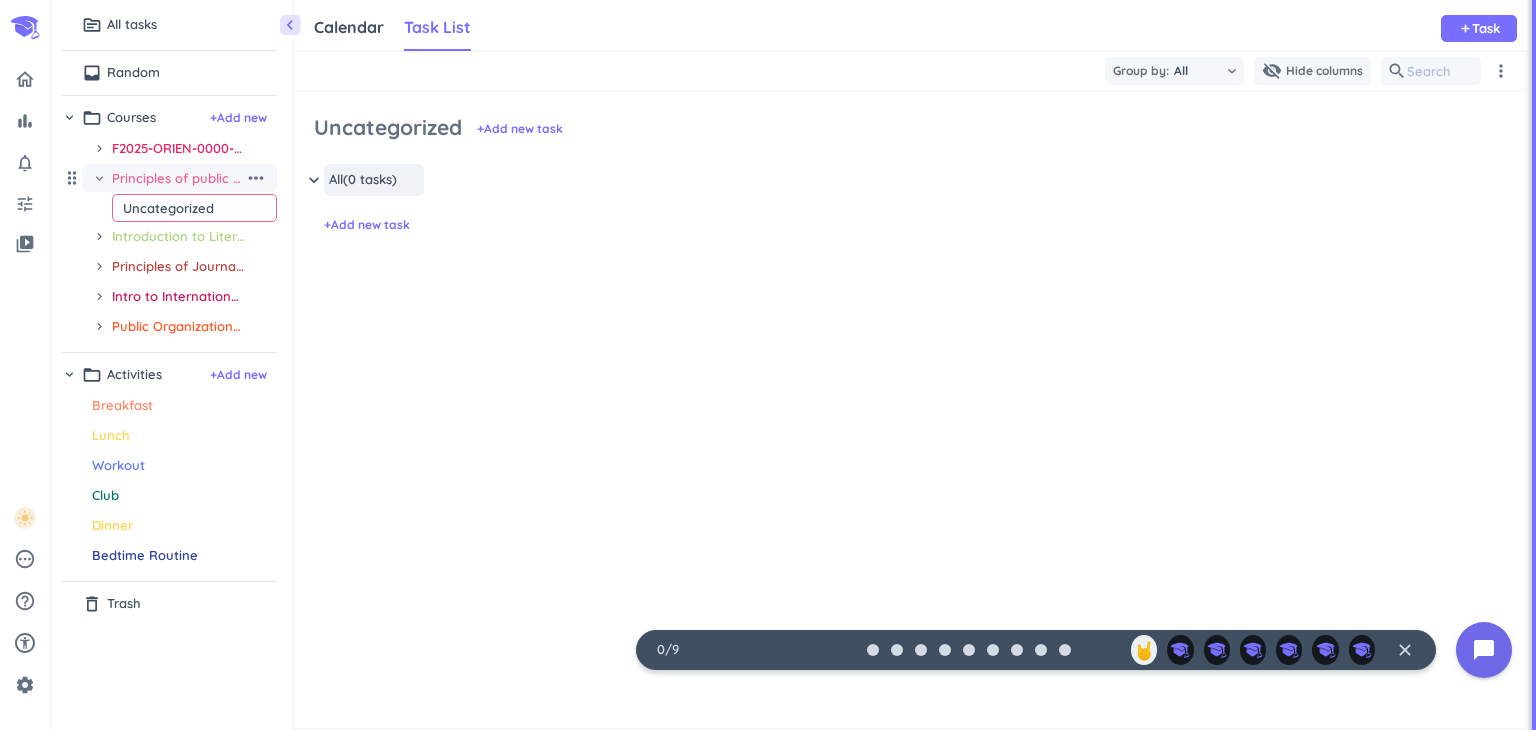 click on "chevron_right" at bounding box center [99, 178] 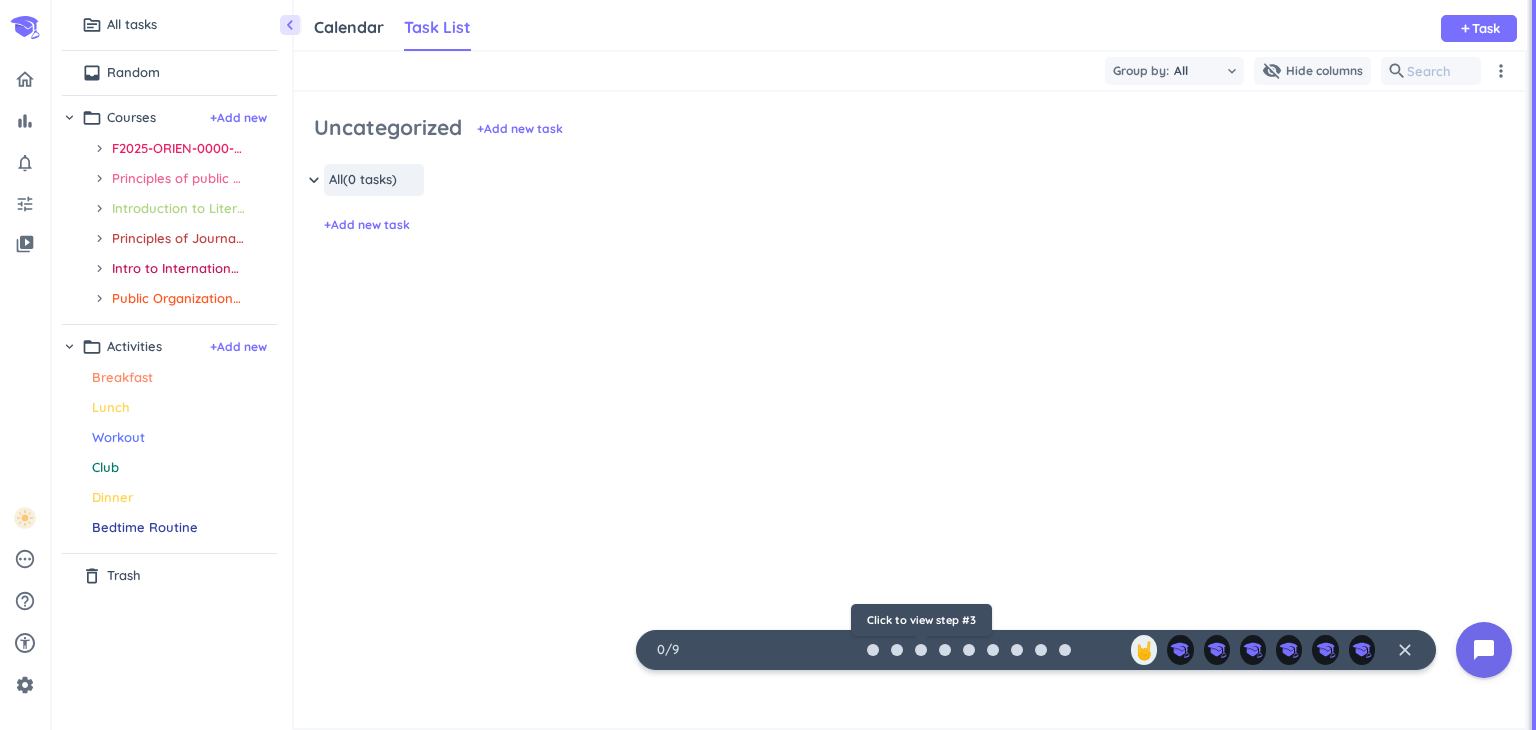 click at bounding box center (921, 650) 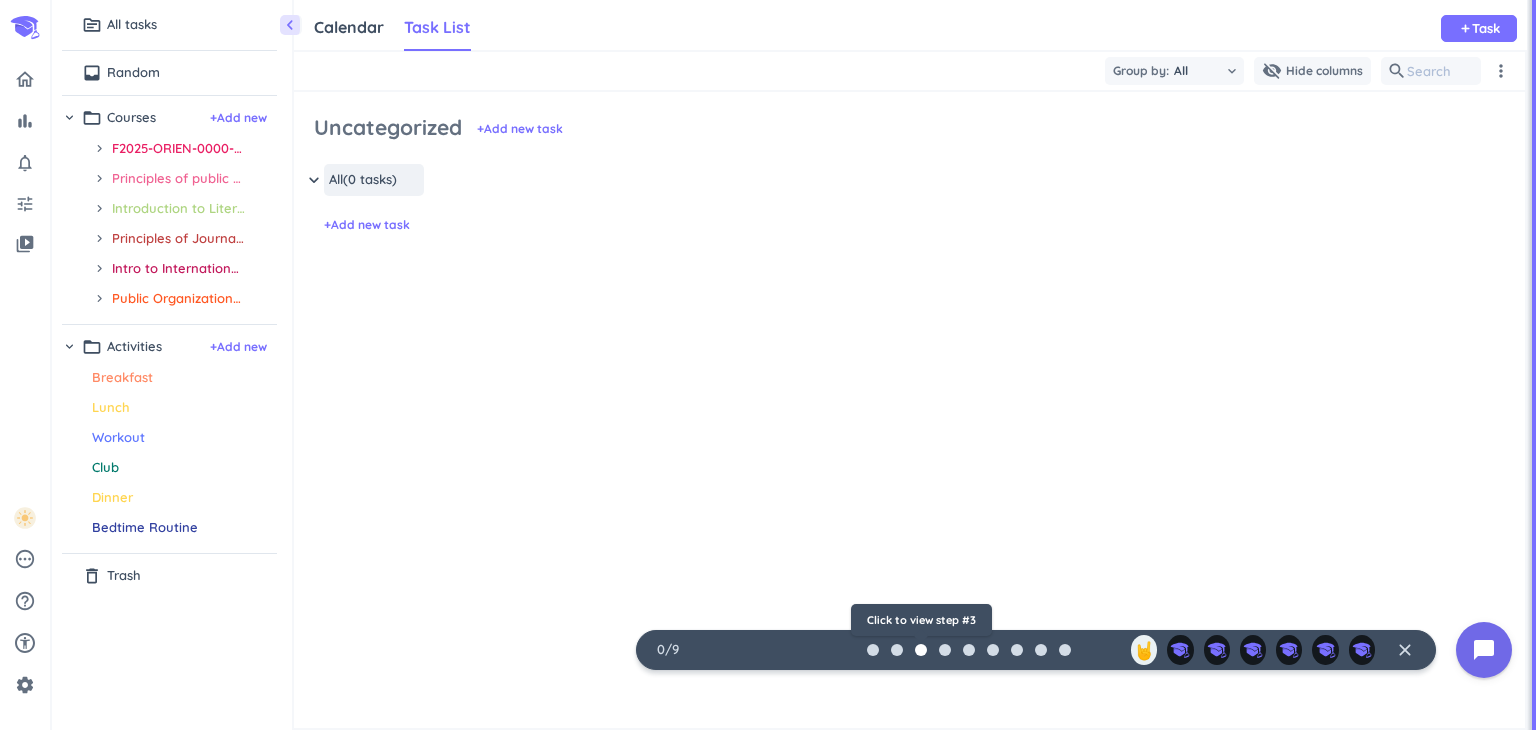 click at bounding box center (921, 650) 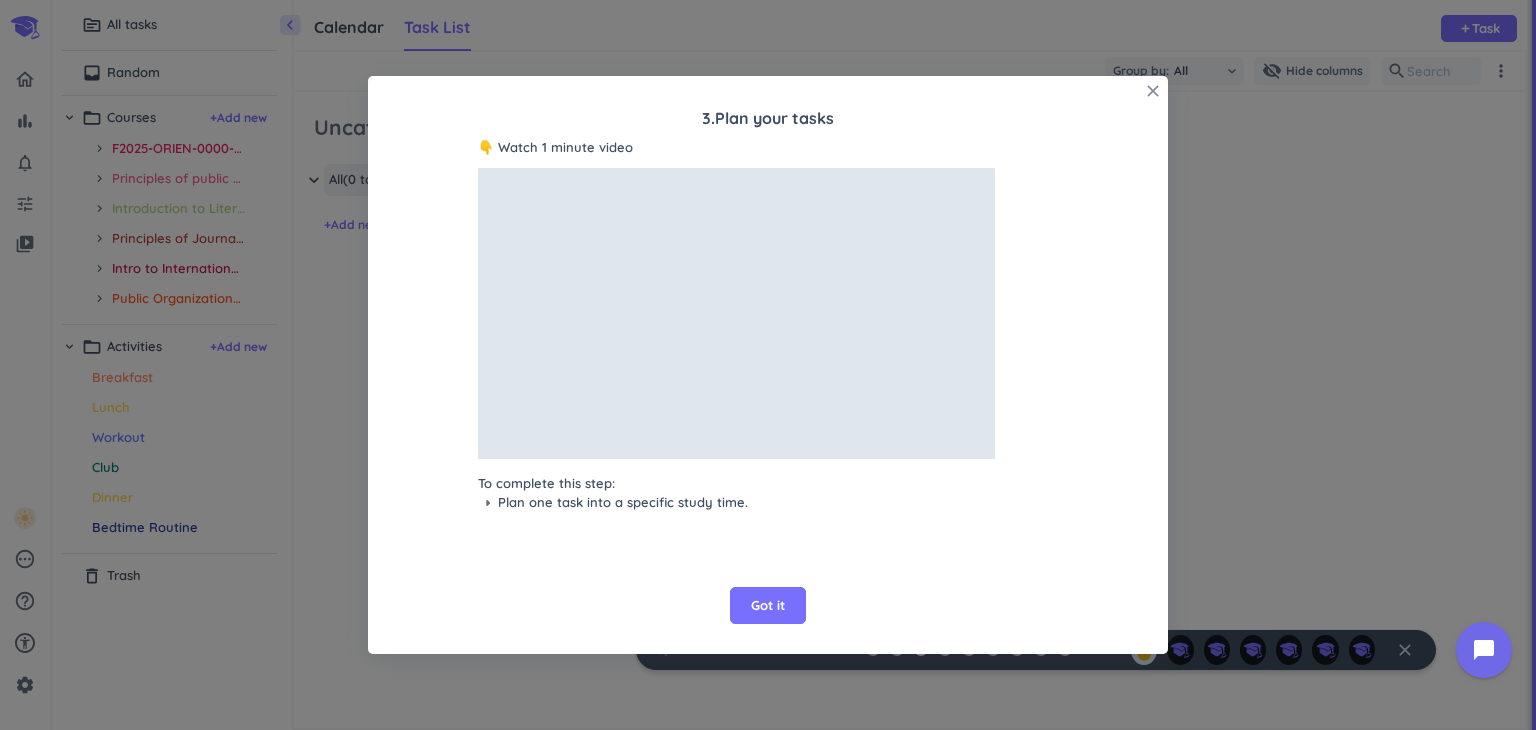 click on "close" at bounding box center (1153, 91) 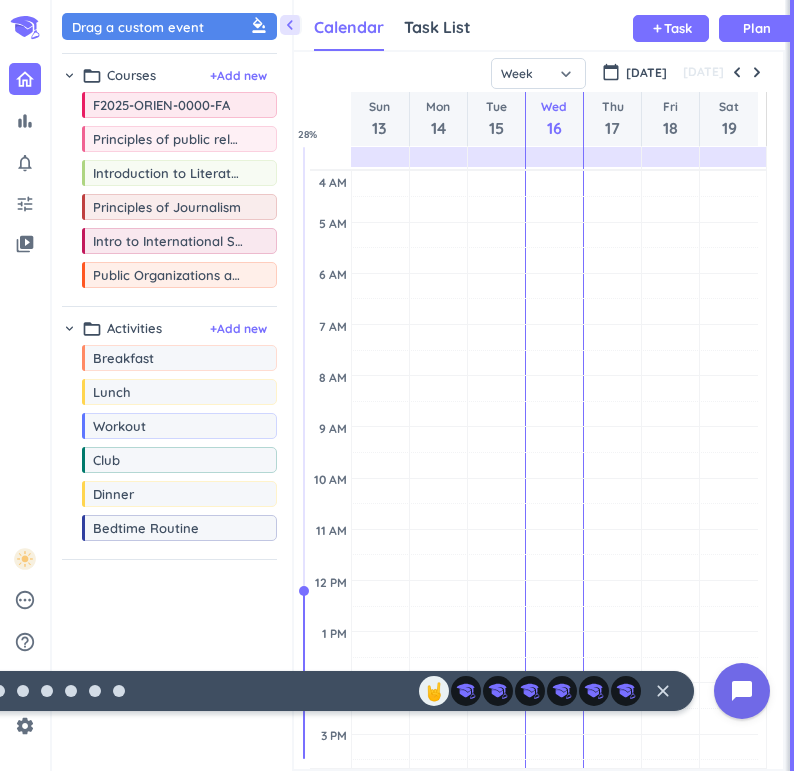 scroll, scrollTop: 0, scrollLeft: 0, axis: both 